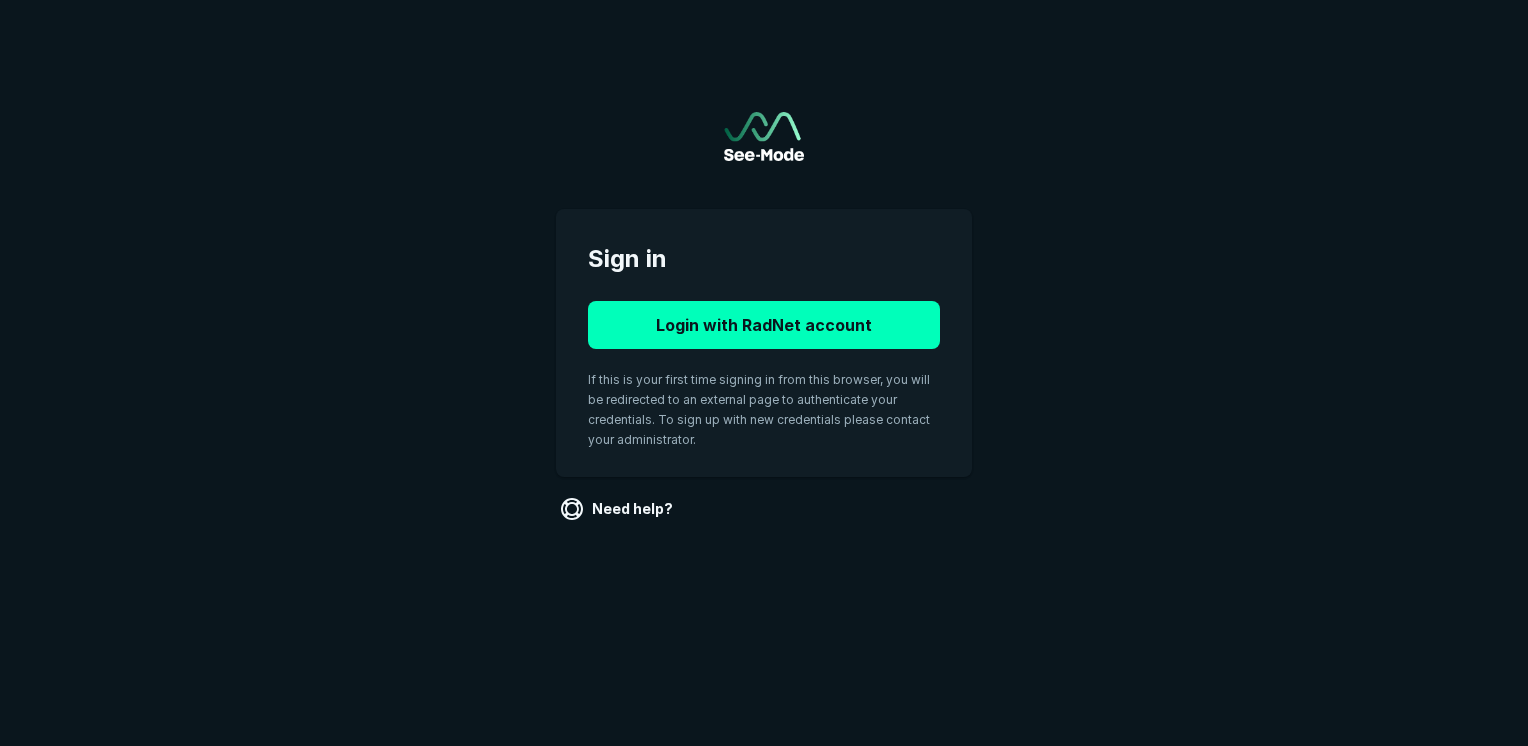 scroll, scrollTop: 0, scrollLeft: 0, axis: both 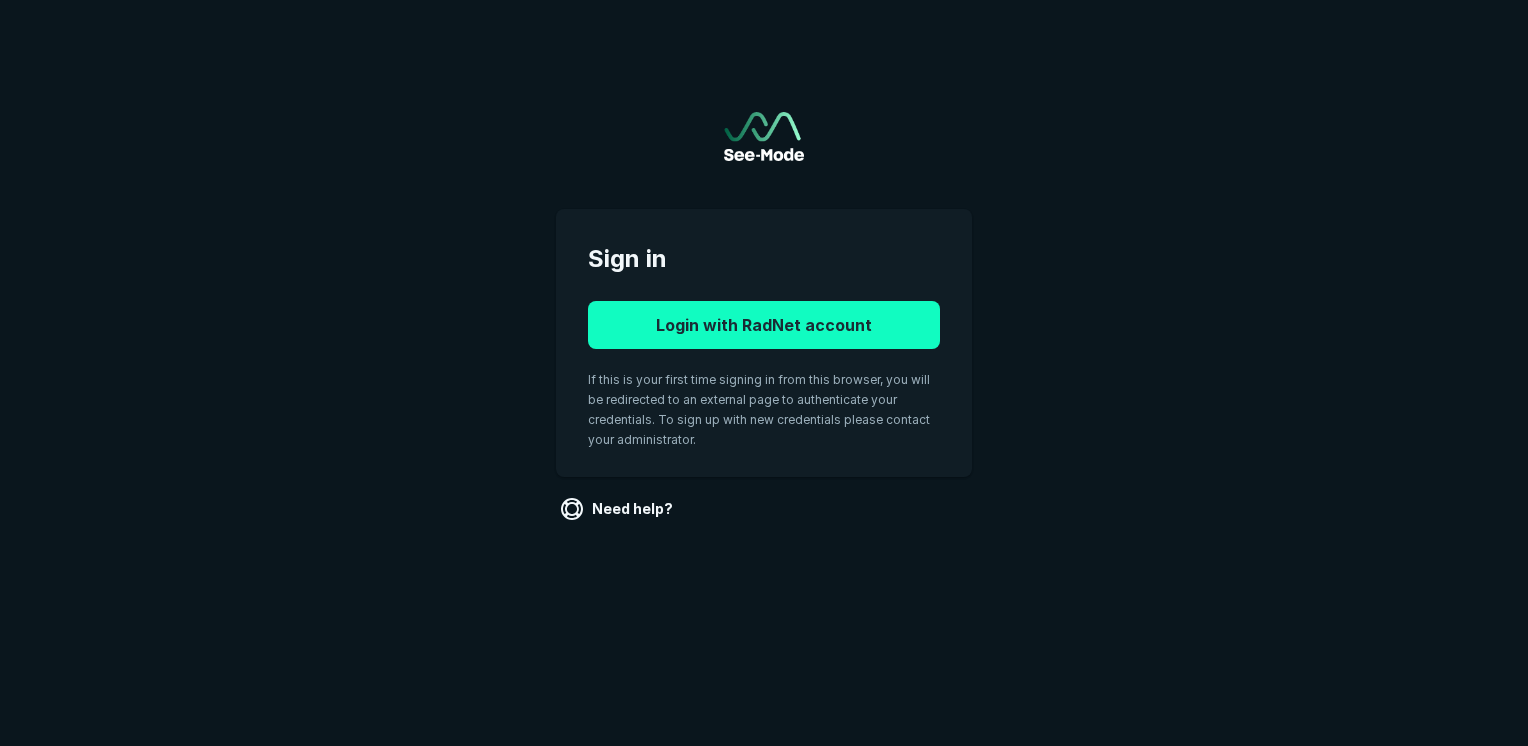 click on "Login with RadNet account" at bounding box center [764, 325] 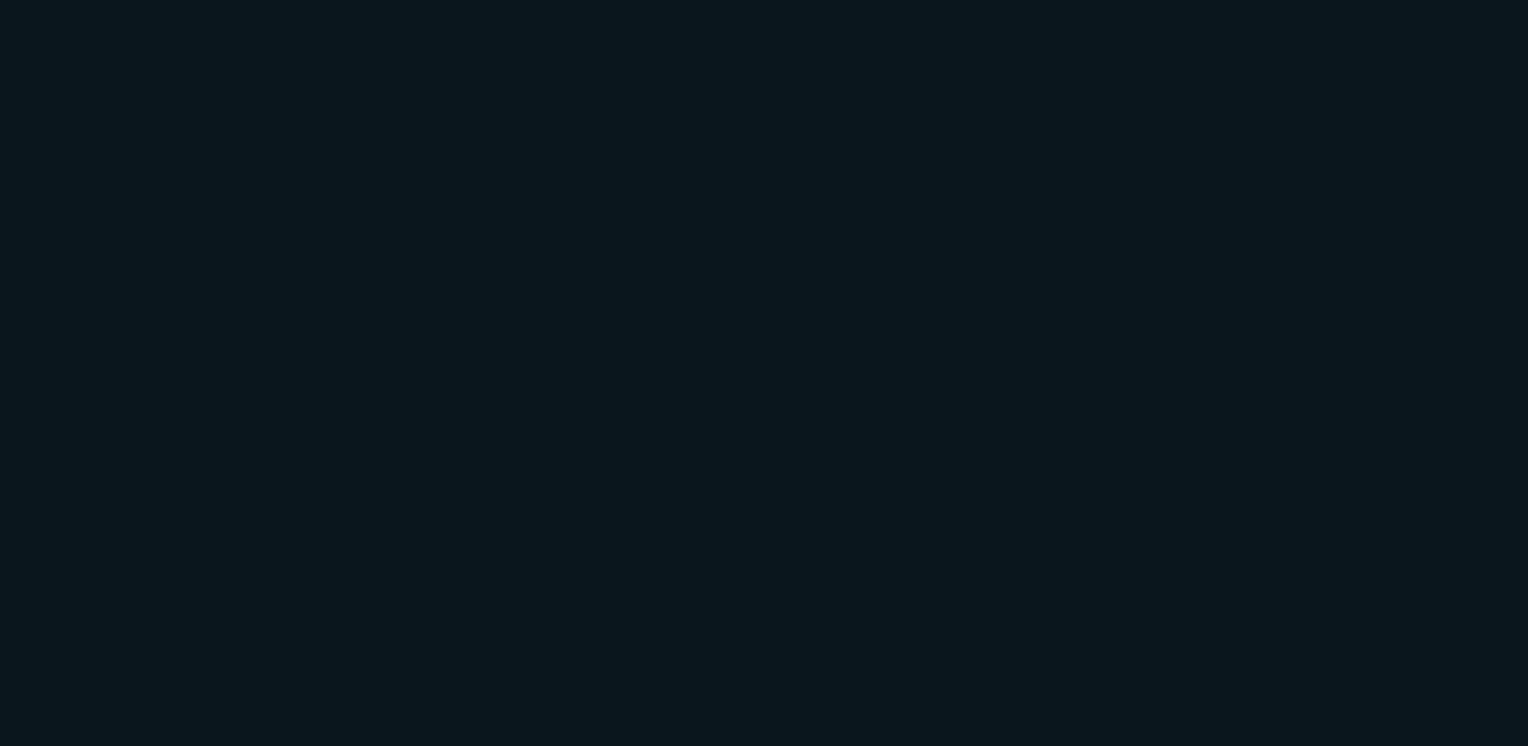 scroll, scrollTop: 0, scrollLeft: 0, axis: both 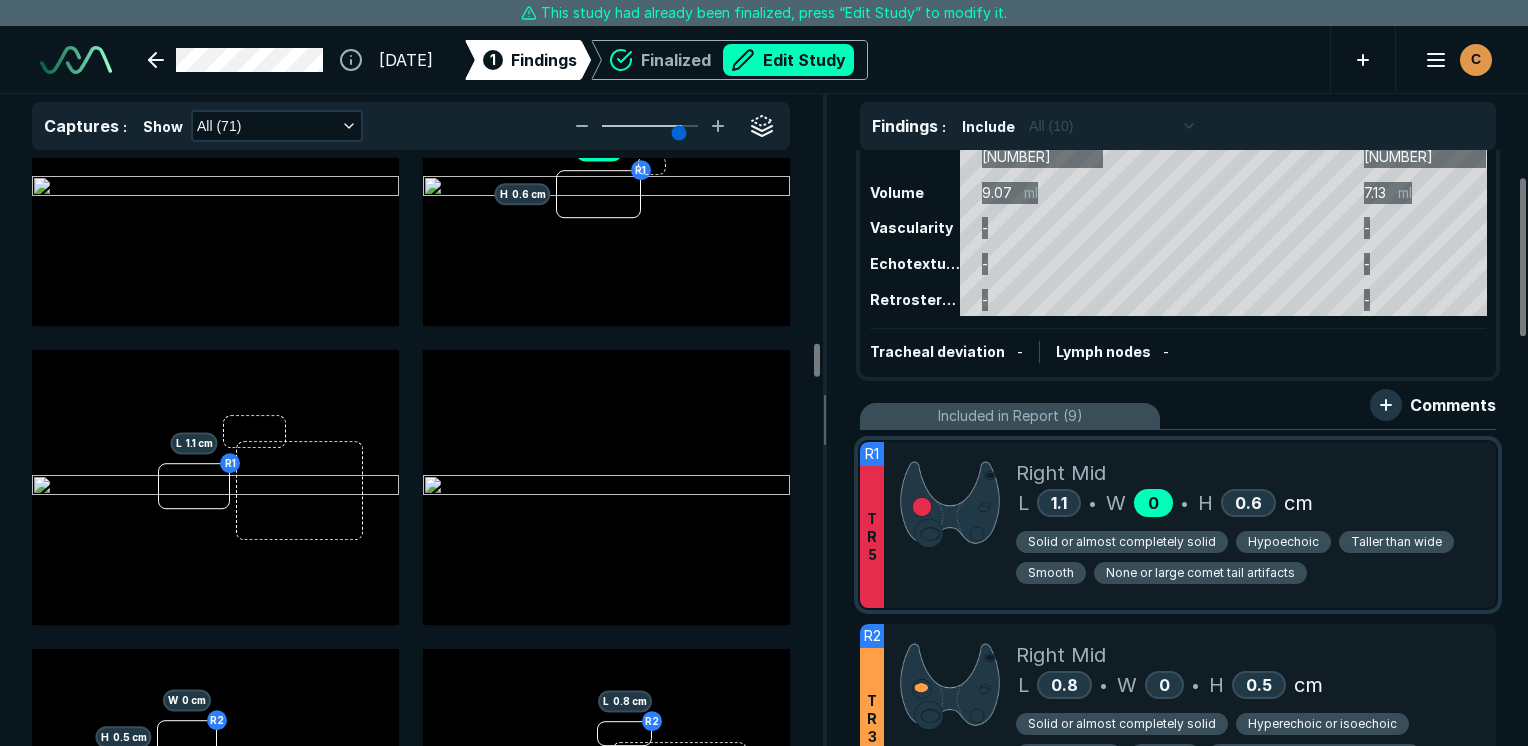 click on "0" at bounding box center [1153, 503] 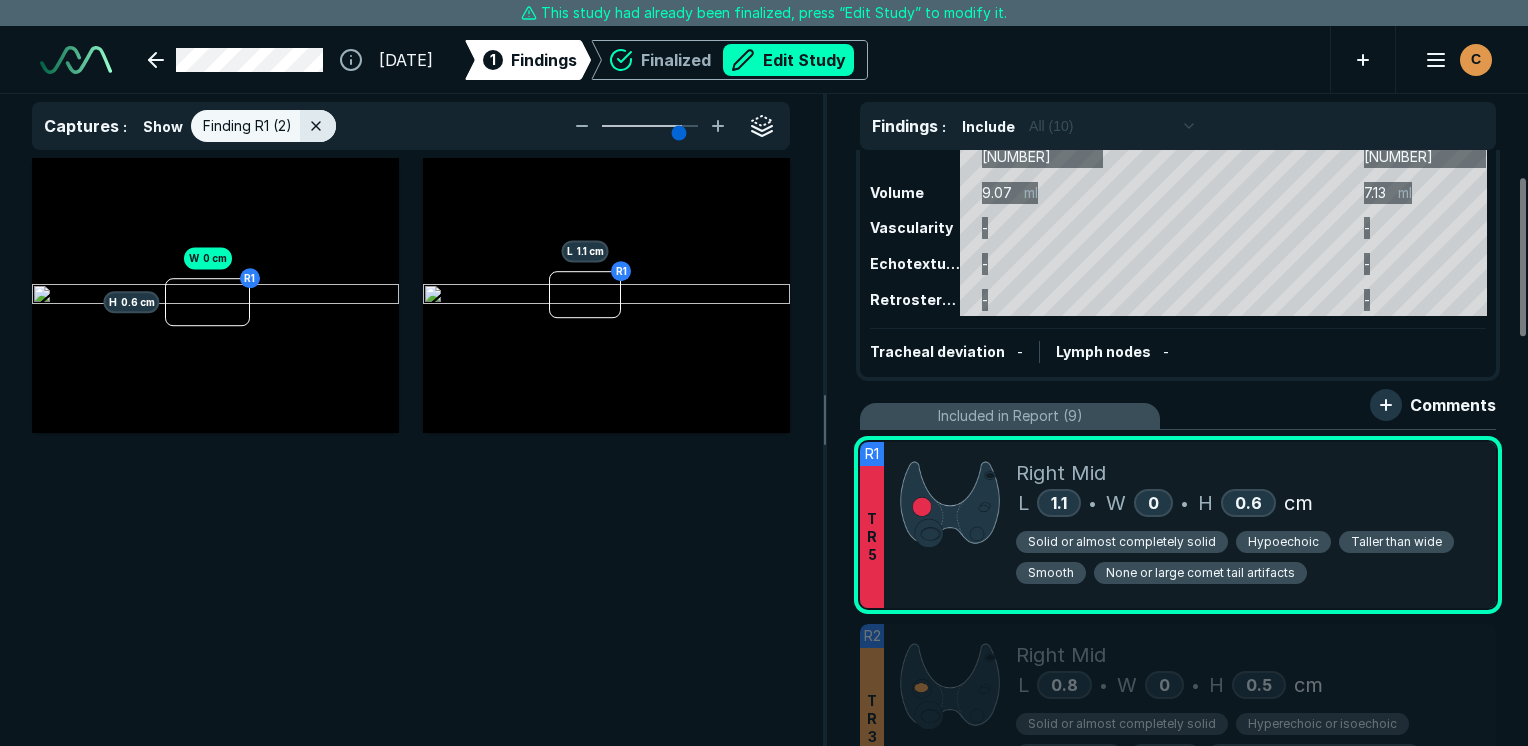scroll, scrollTop: 4999, scrollLeft: 5949, axis: both 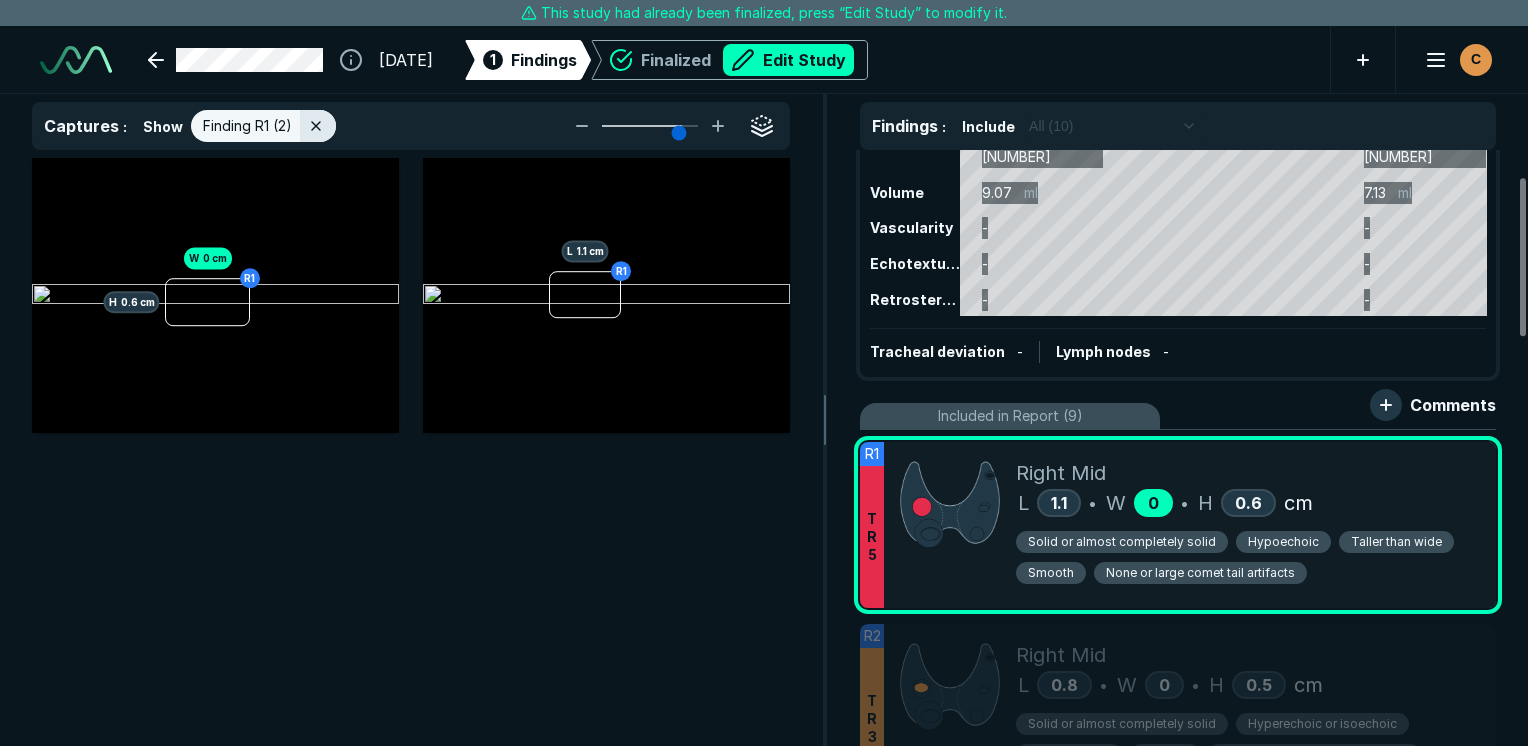 click on "0" at bounding box center [1153, 503] 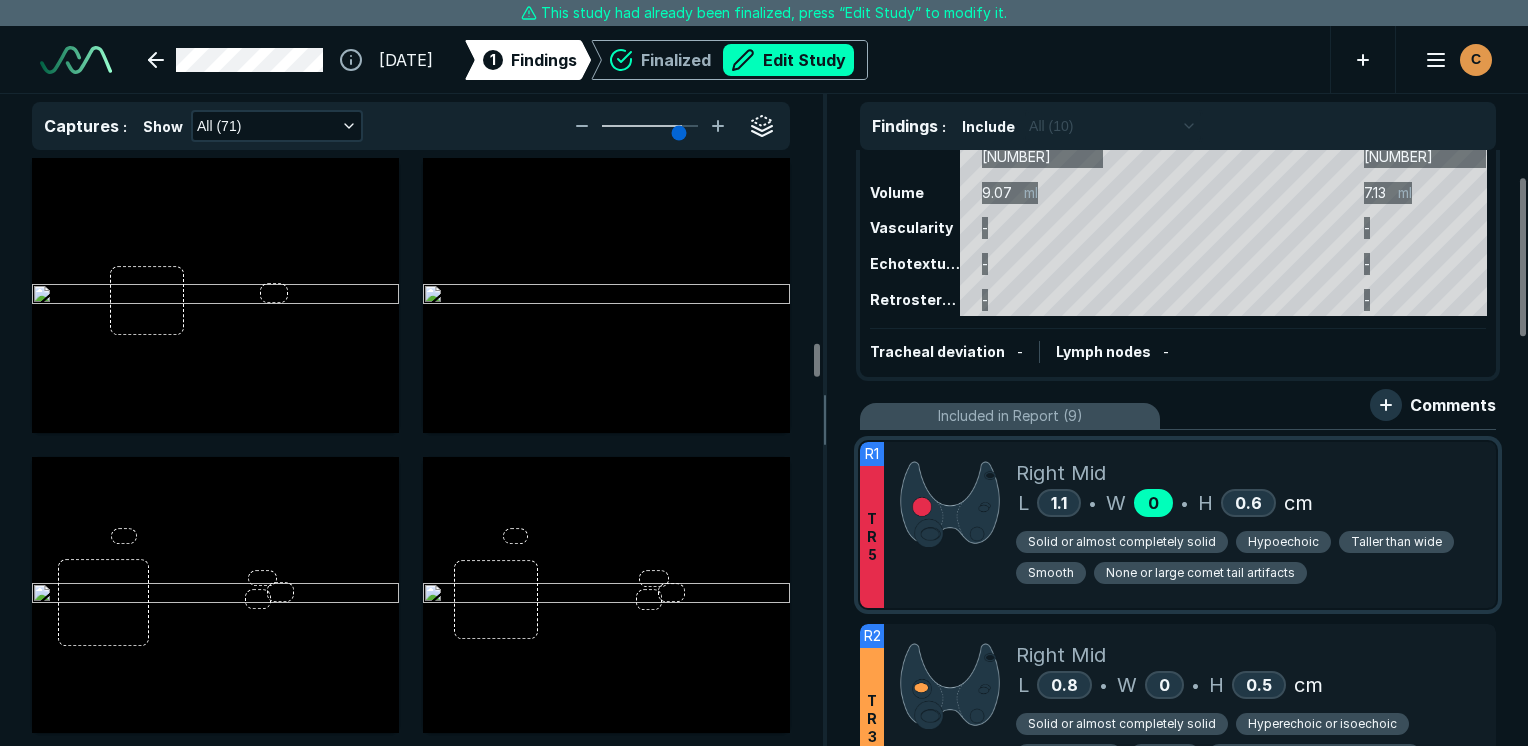 scroll, scrollTop: 4999, scrollLeft: 5949, axis: both 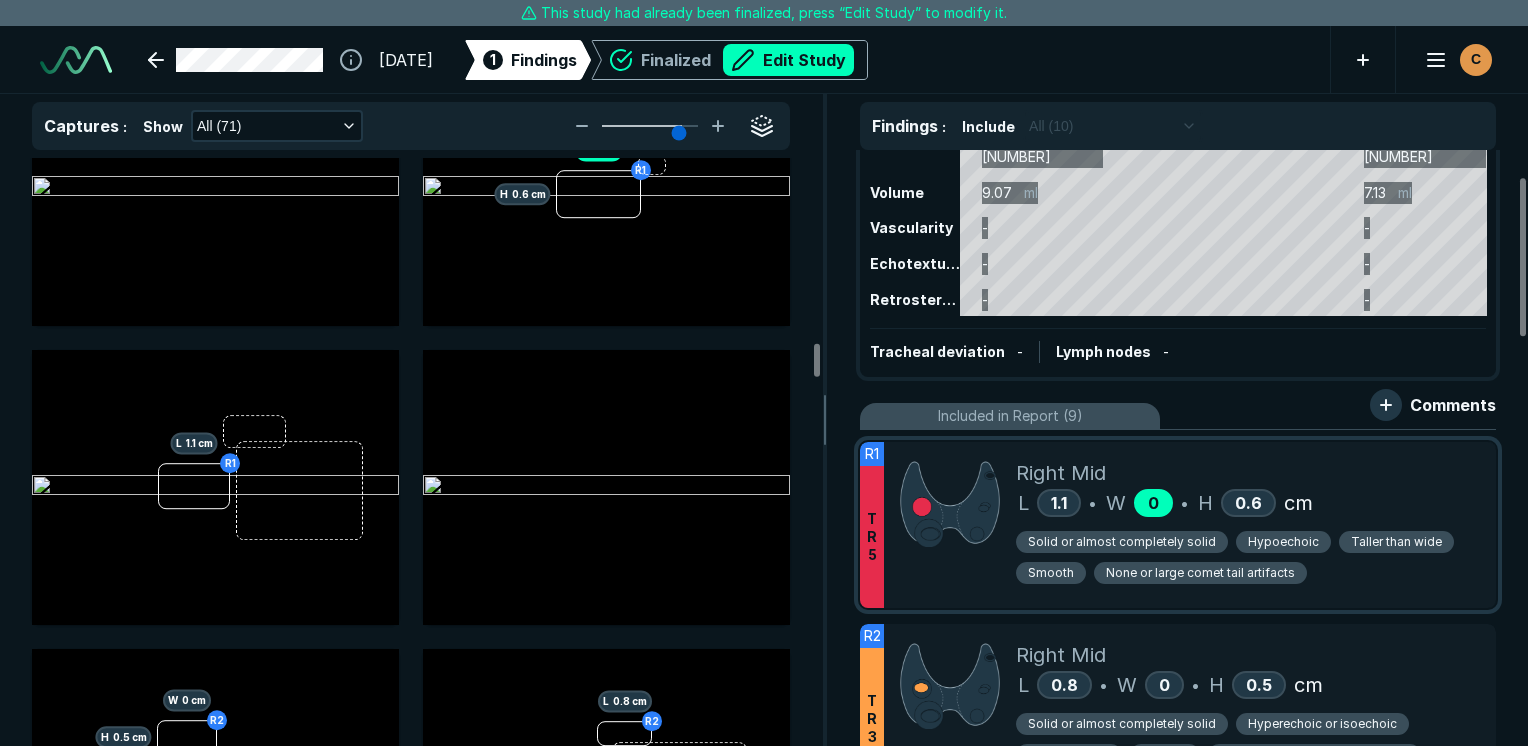 click on "0" at bounding box center (1153, 503) 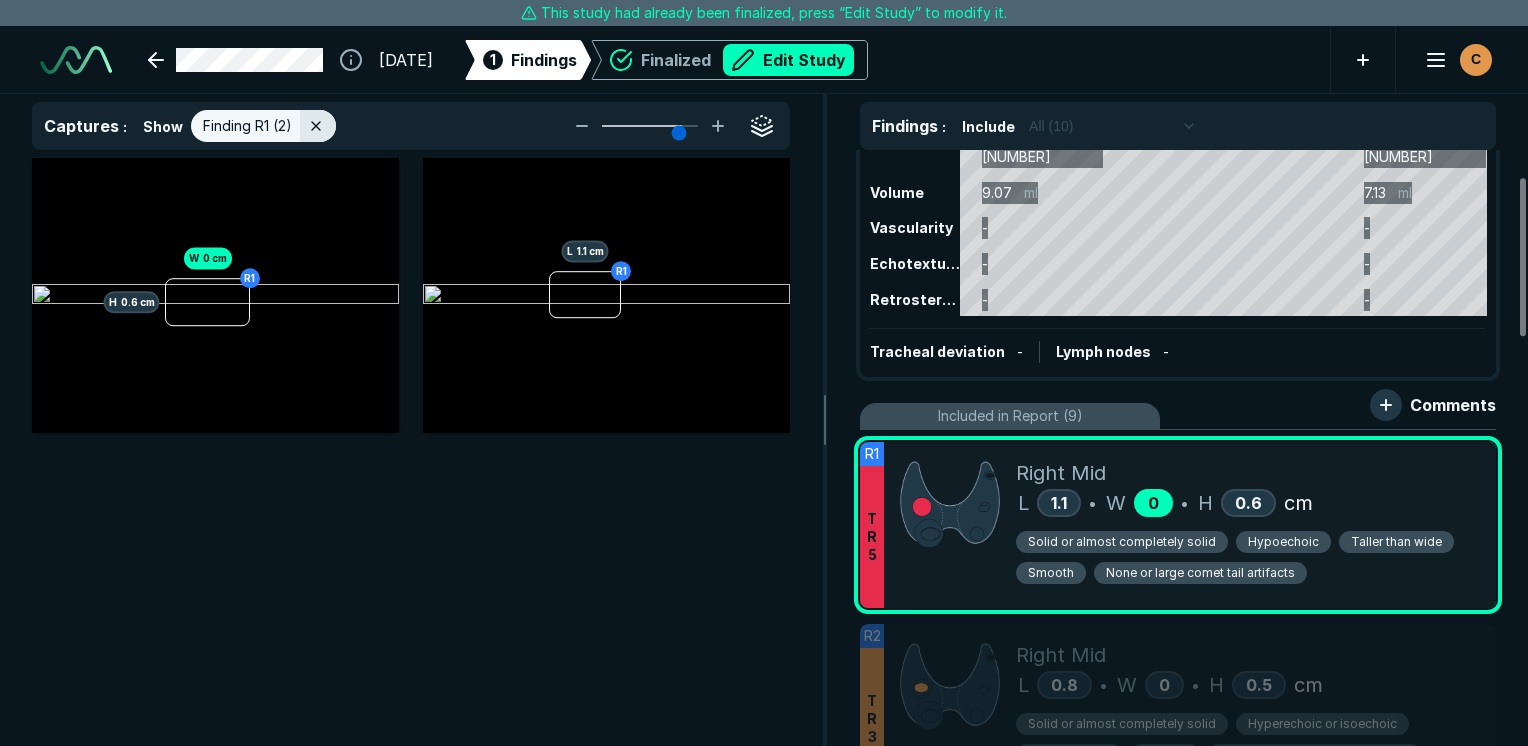 scroll, scrollTop: 4999, scrollLeft: 5949, axis: both 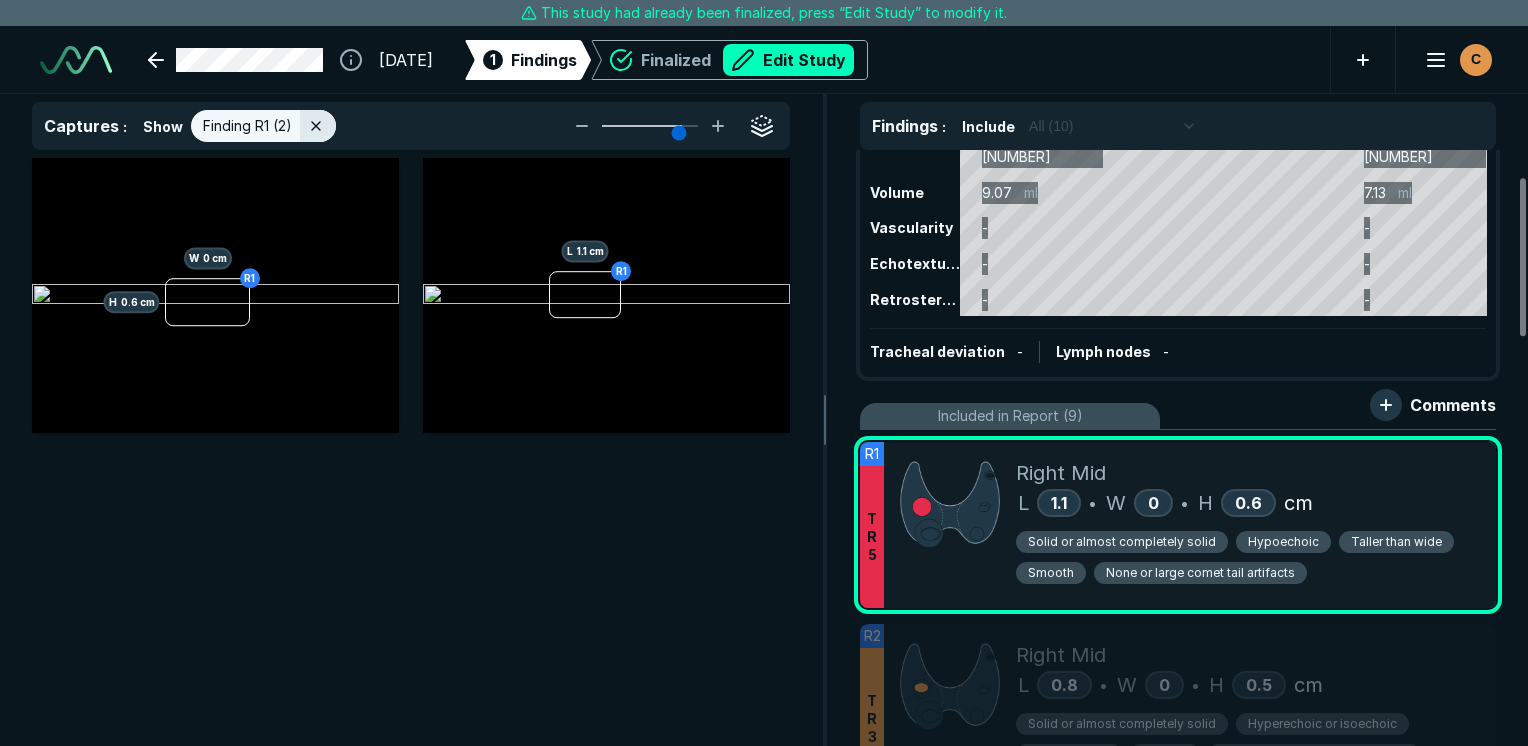 click on "Right
Mid" at bounding box center [1248, 473] 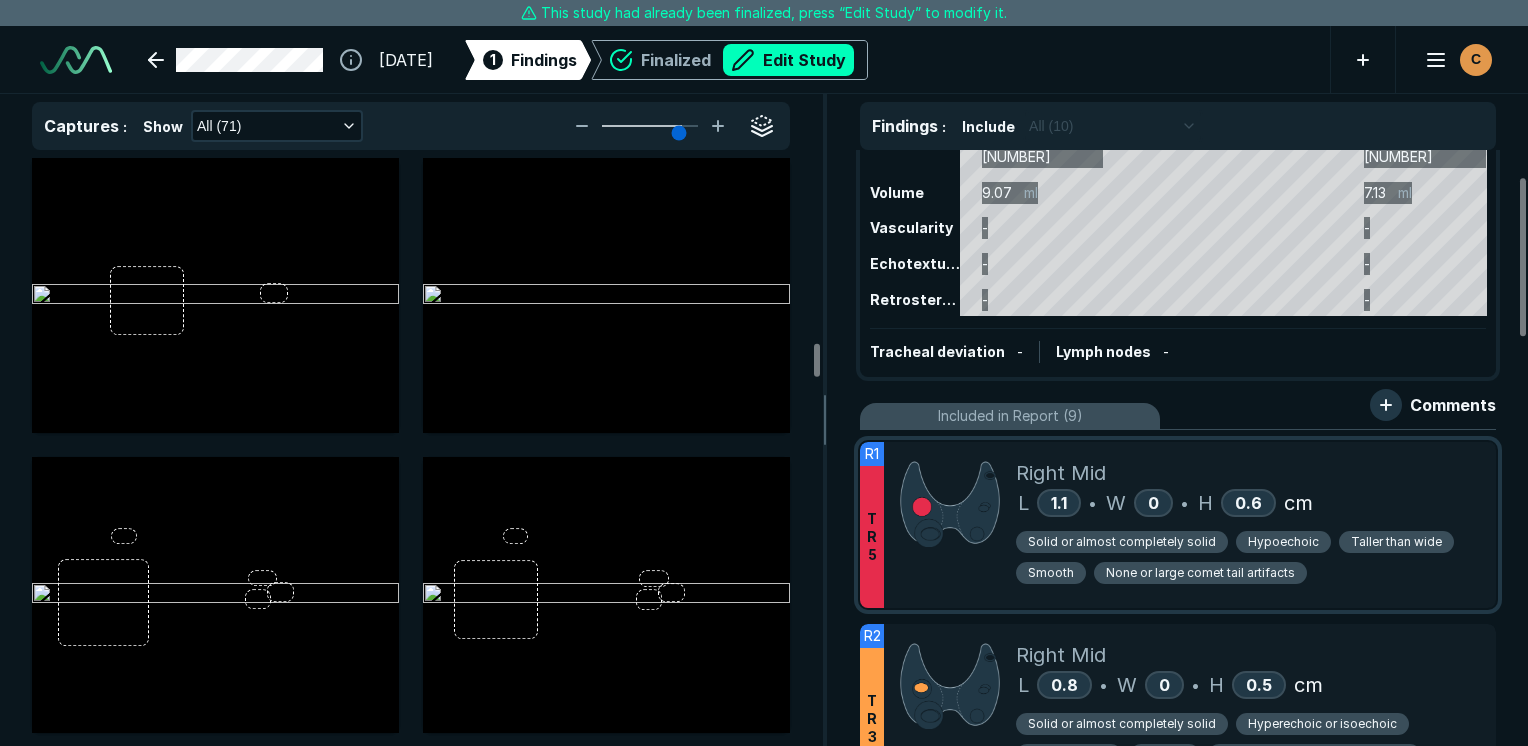 scroll, scrollTop: 4999, scrollLeft: 5949, axis: both 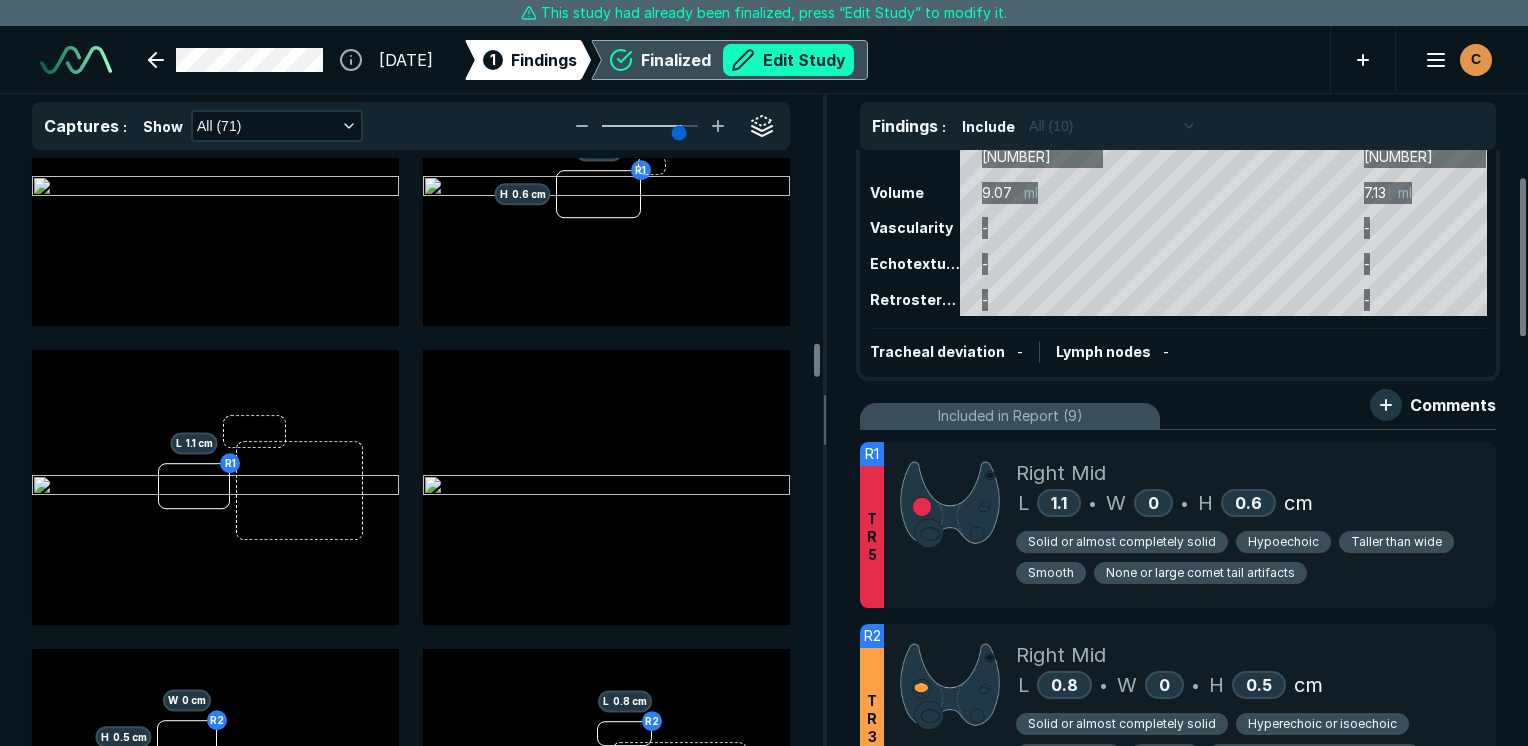click on "Edit Study" at bounding box center [788, 60] 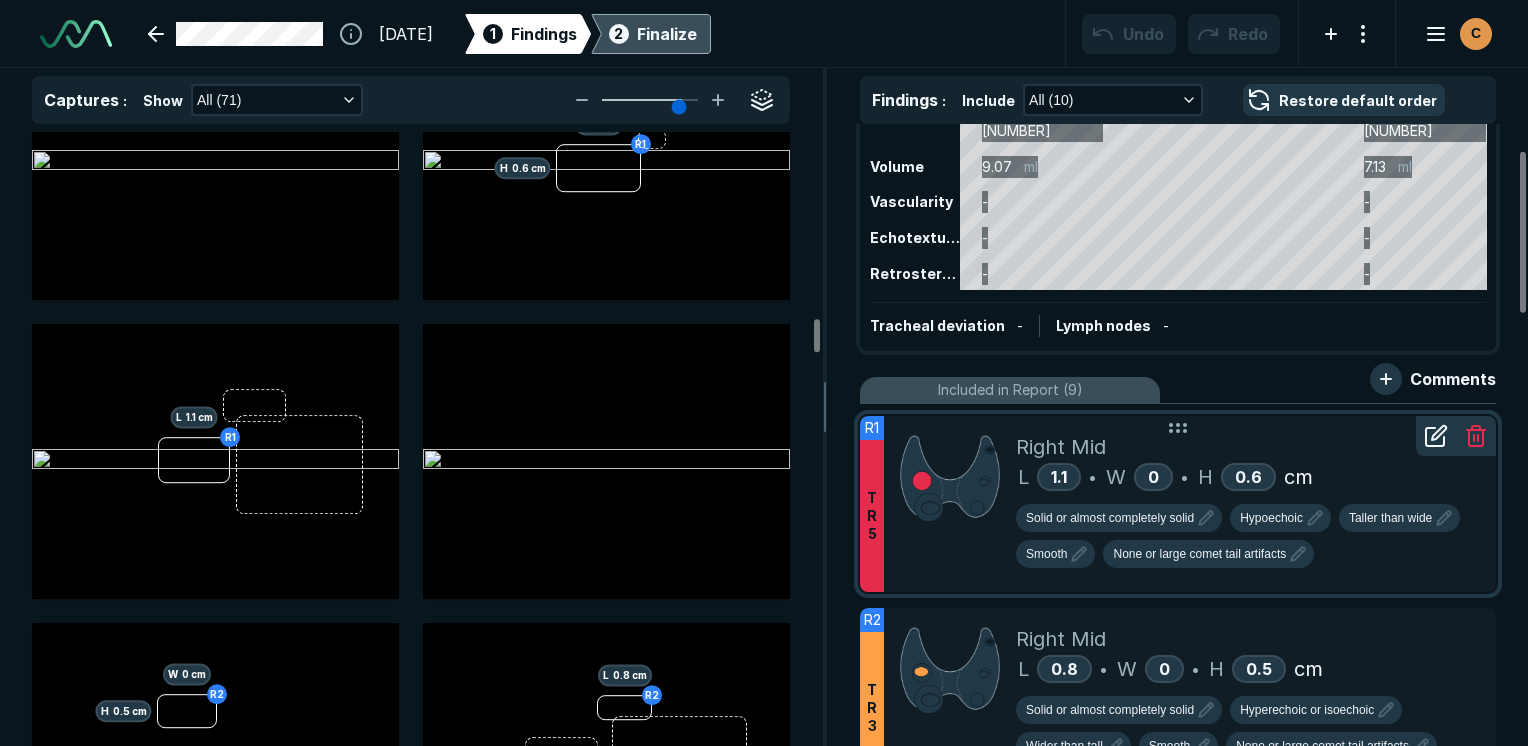 scroll, scrollTop: 5115, scrollLeft: 5949, axis: both 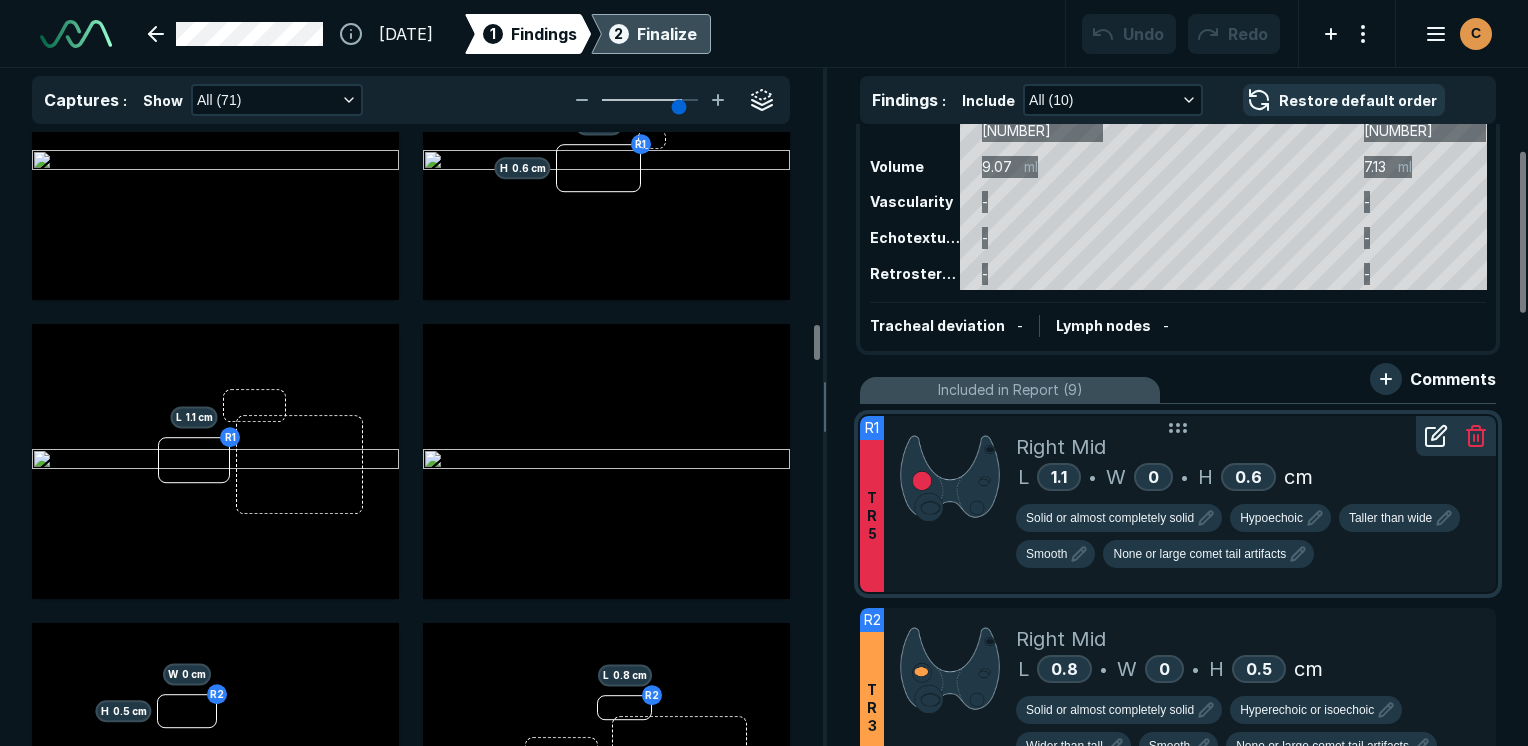 click on "W 0 •" at bounding box center (1151, 477) 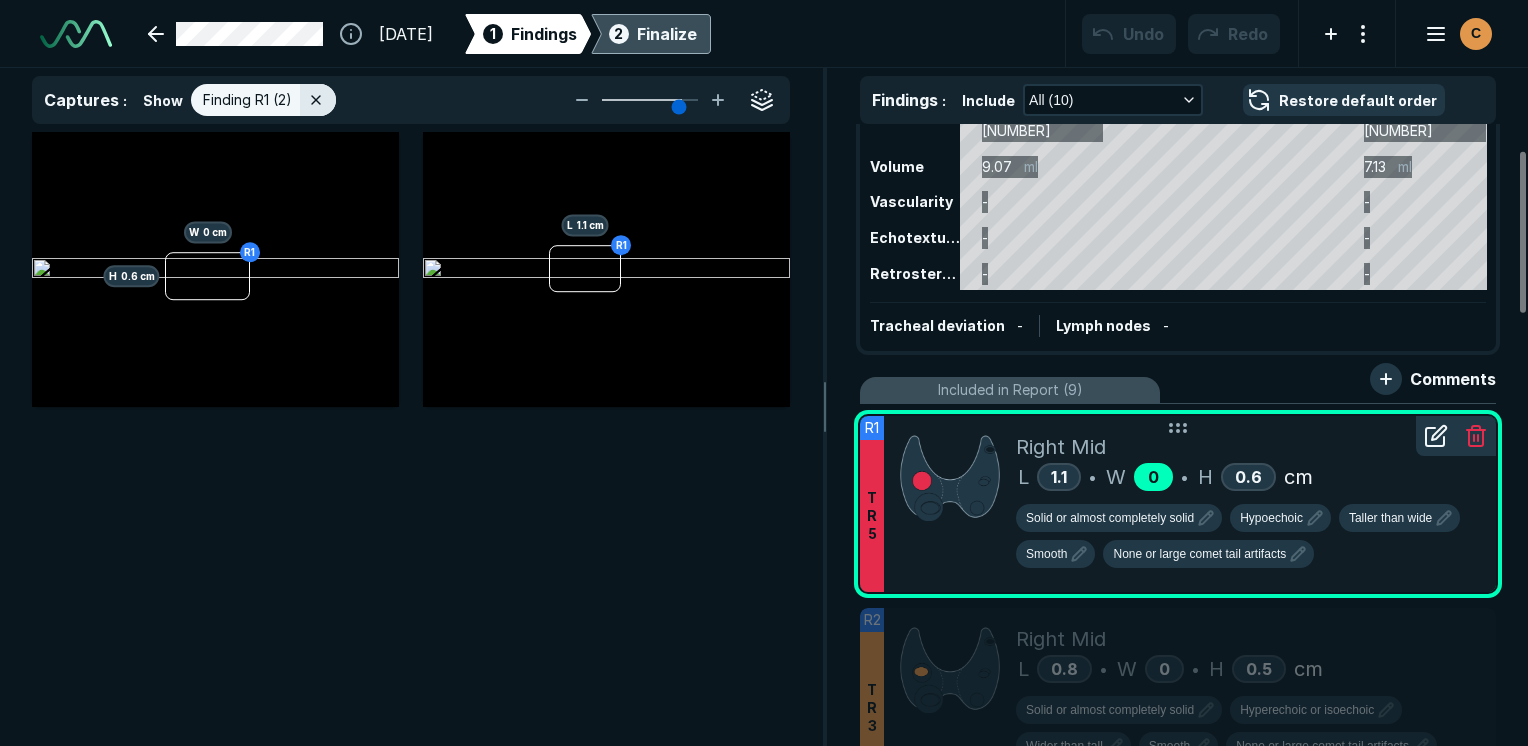 scroll, scrollTop: 5115, scrollLeft: 5949, axis: both 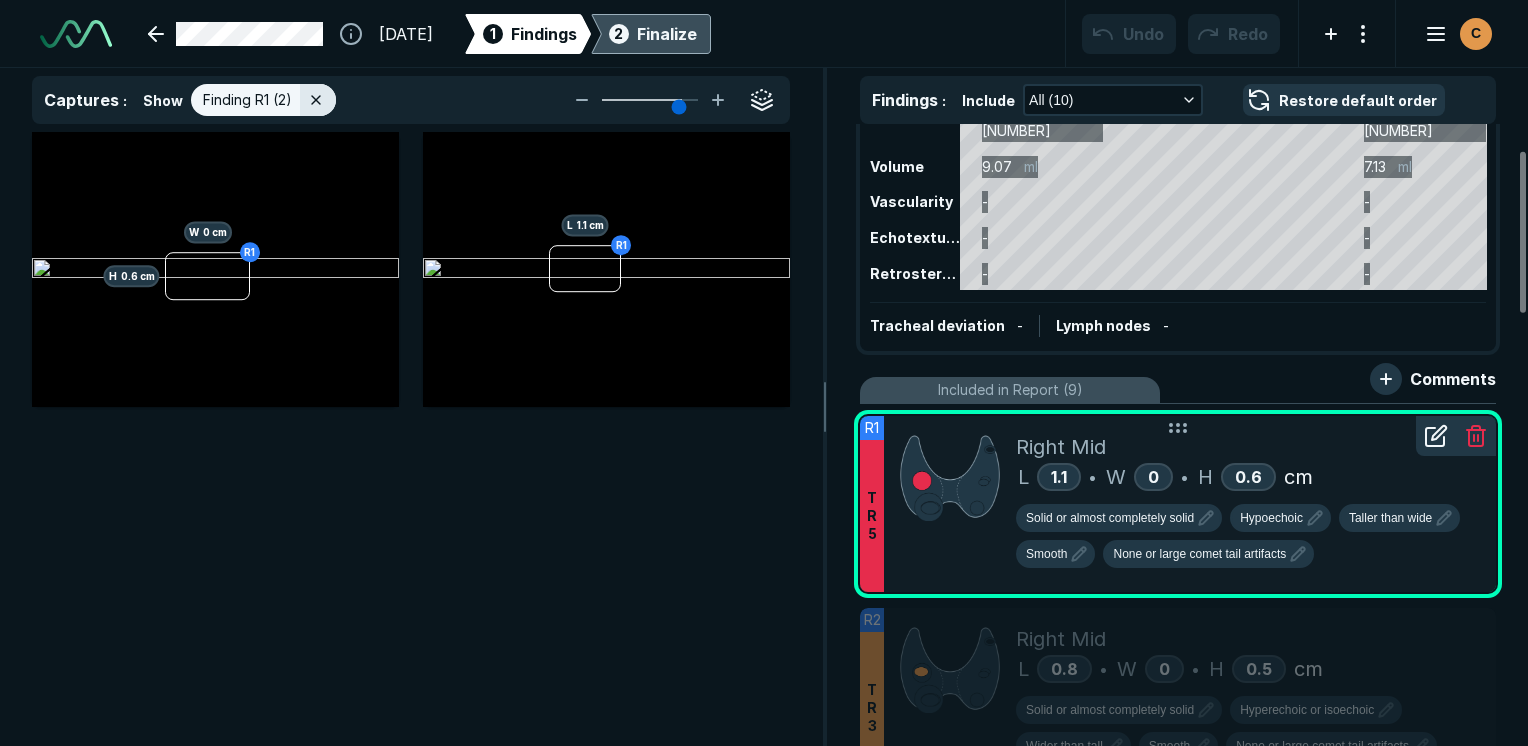 click 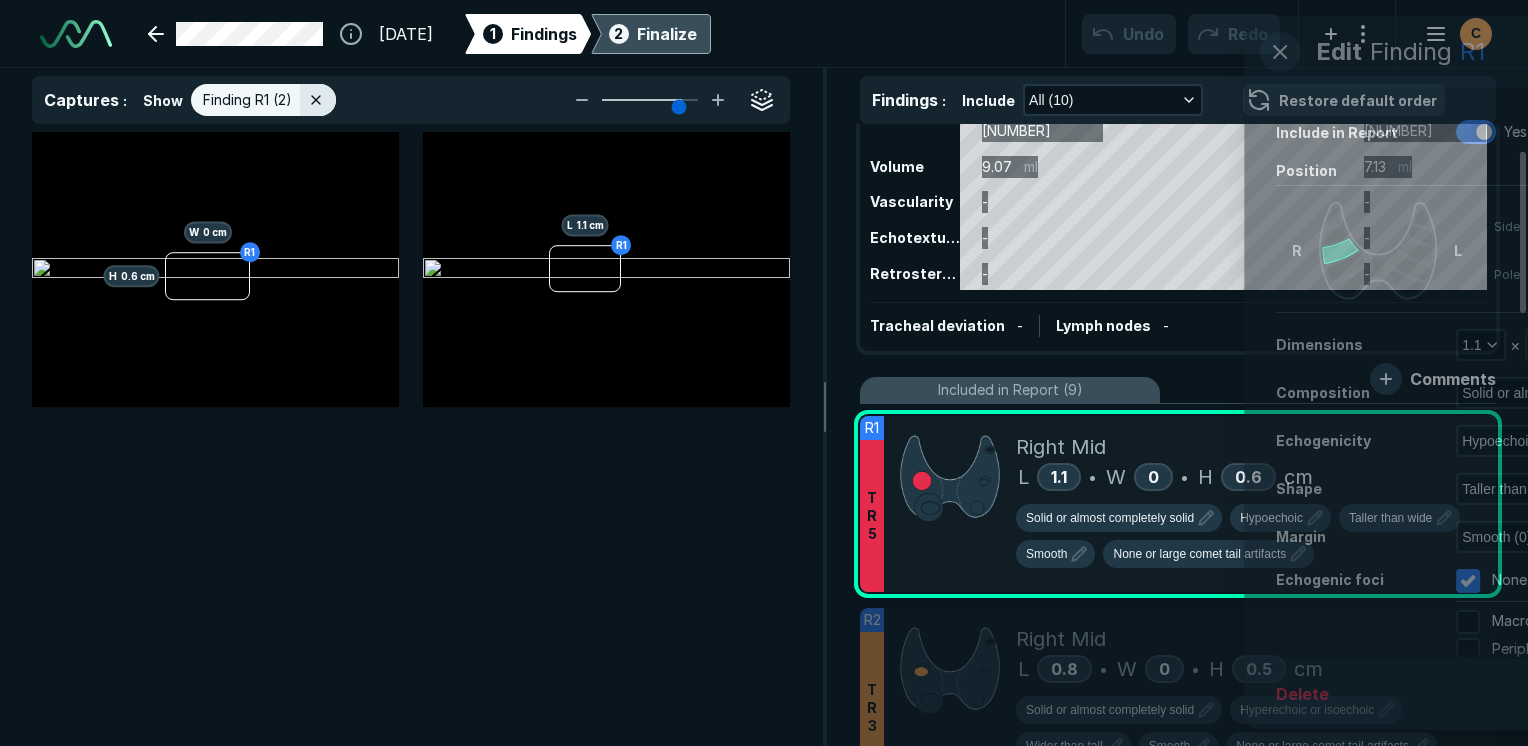 scroll, scrollTop: 4773, scrollLeft: 5129, axis: both 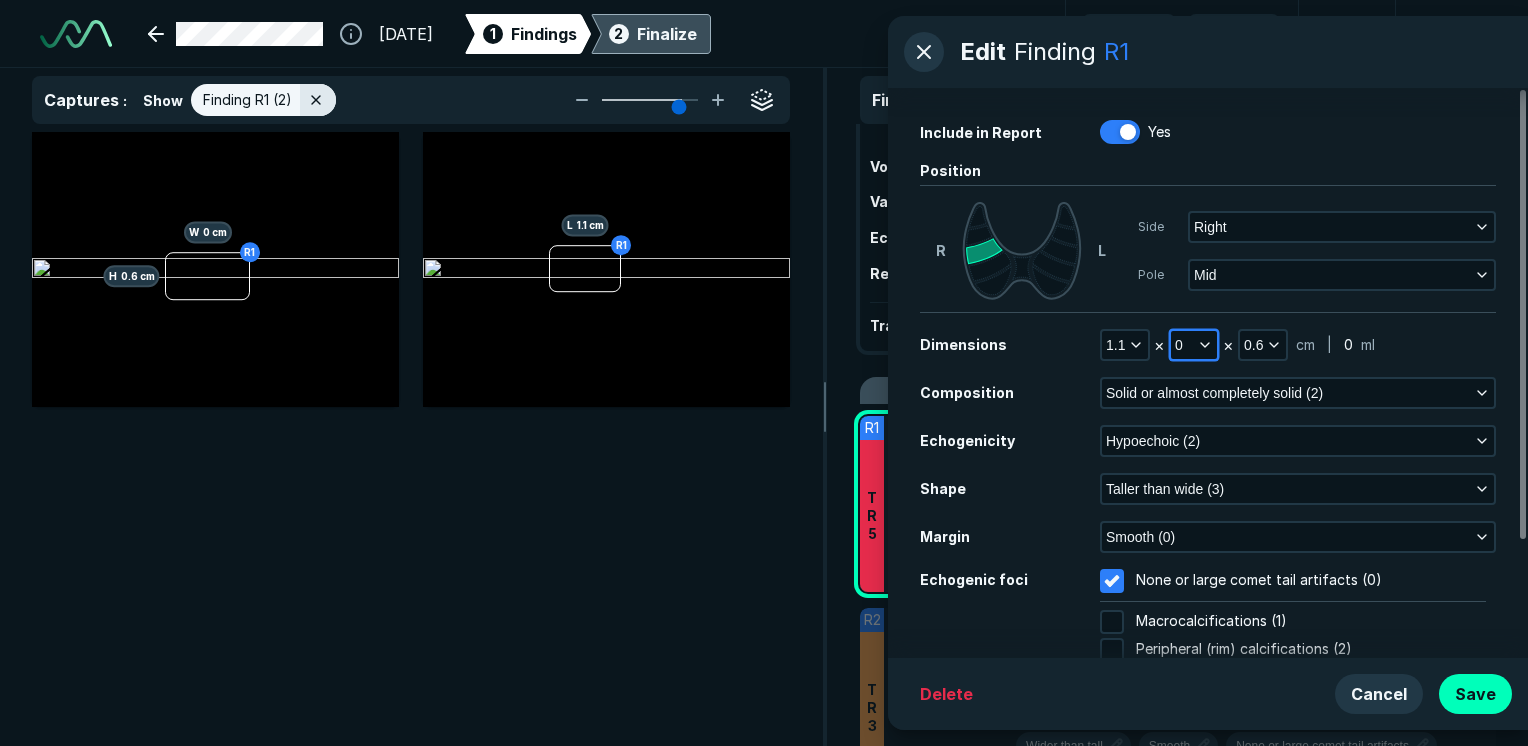 click on "0" at bounding box center (1194, 345) 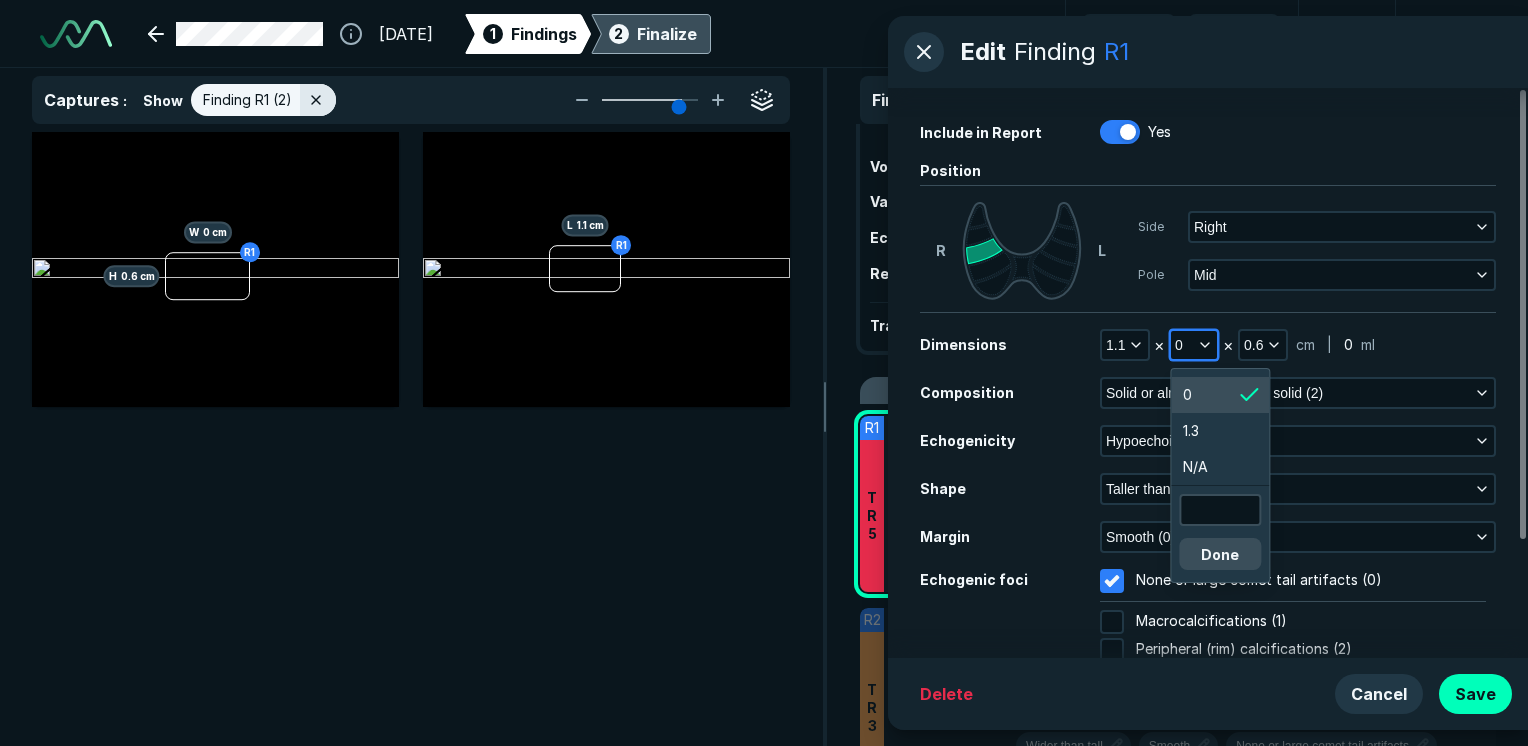 scroll, scrollTop: 3413, scrollLeft: 3012, axis: both 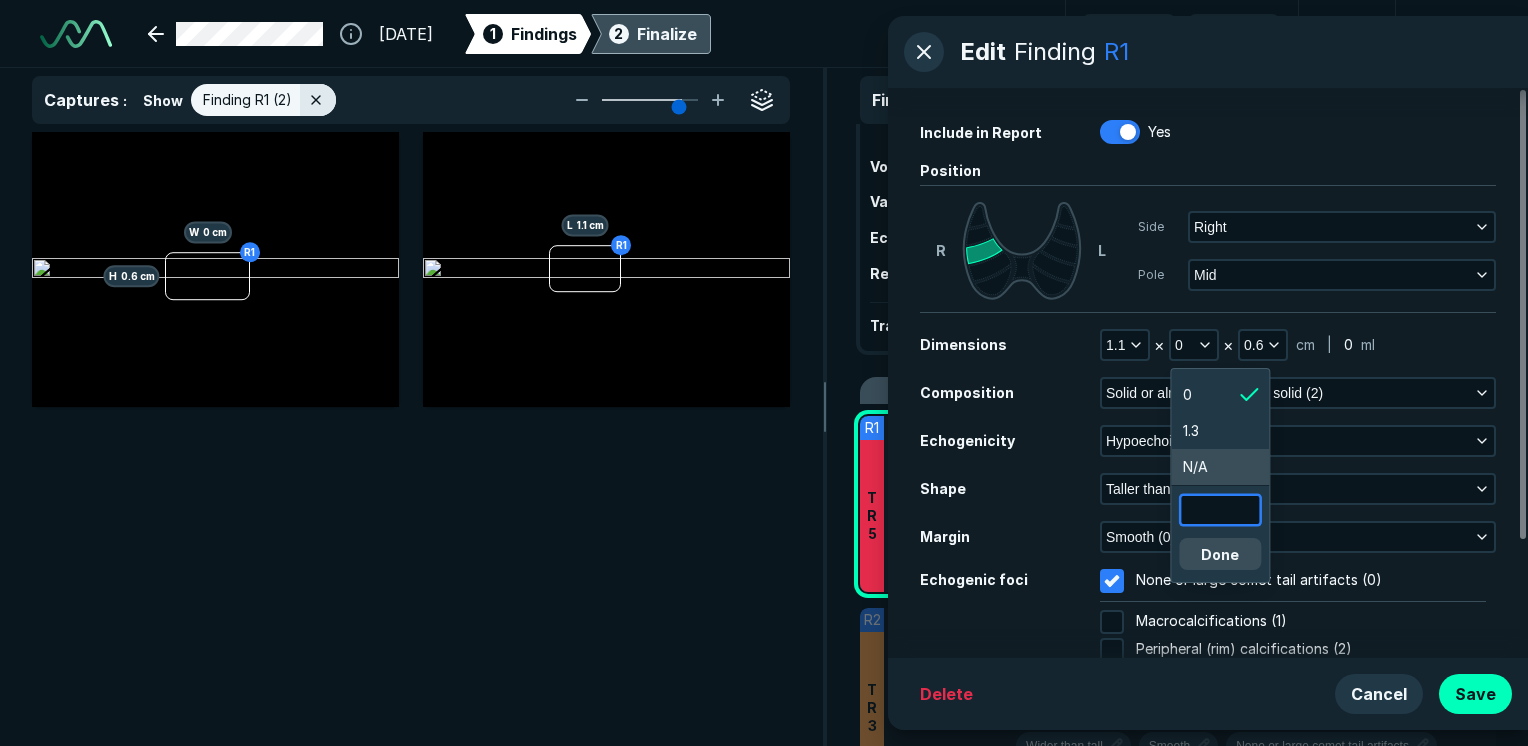 click at bounding box center [1220, 510] 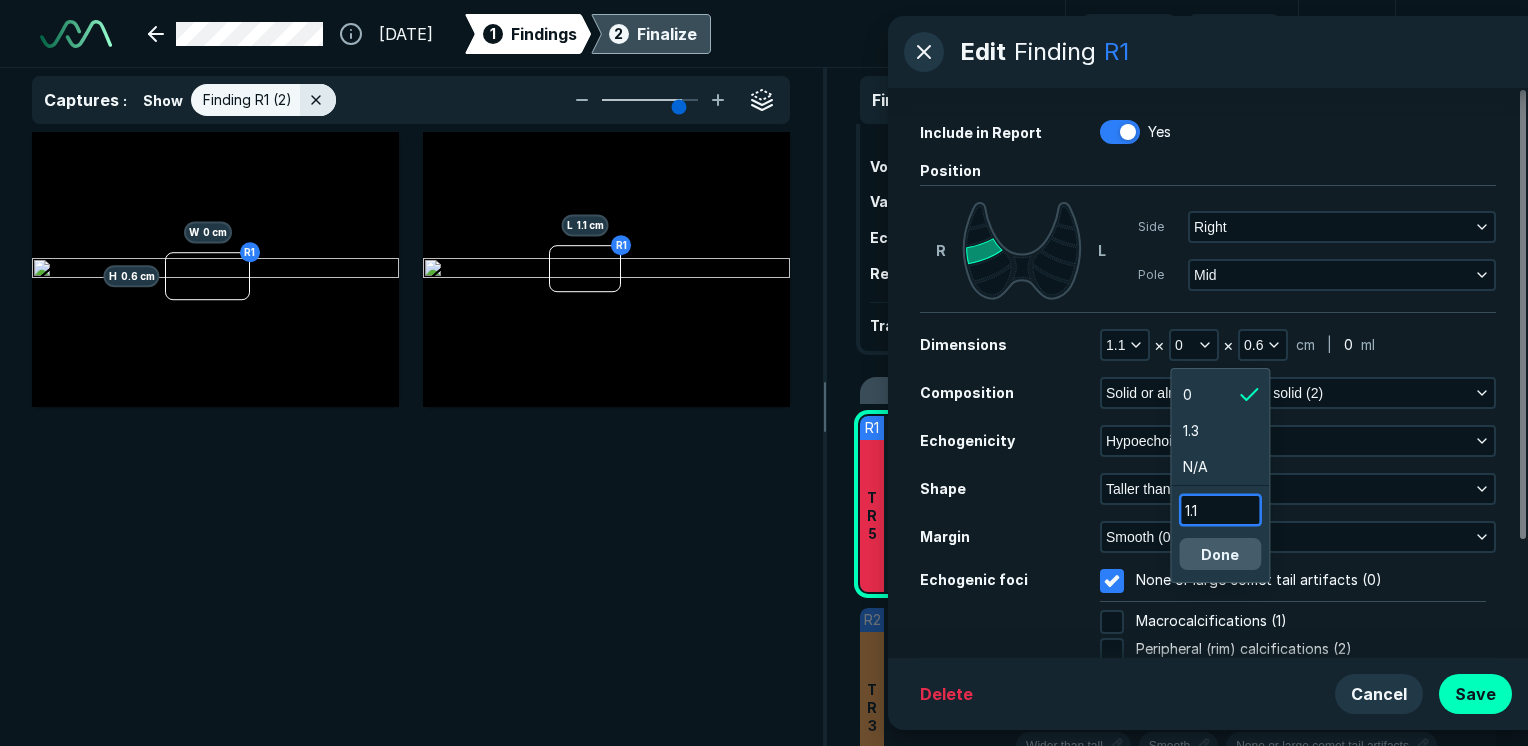 type on "1.1" 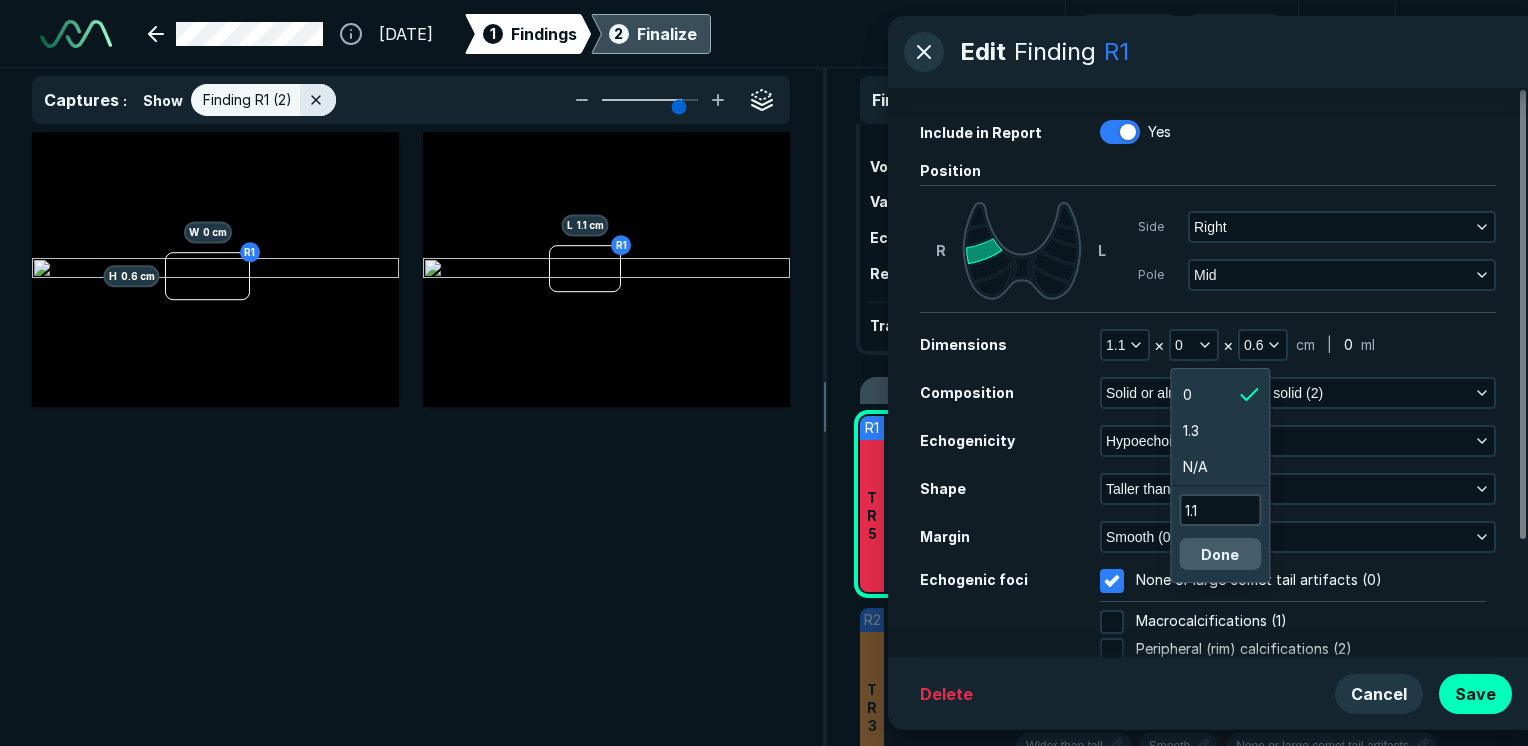 click on "Done" at bounding box center (1220, 554) 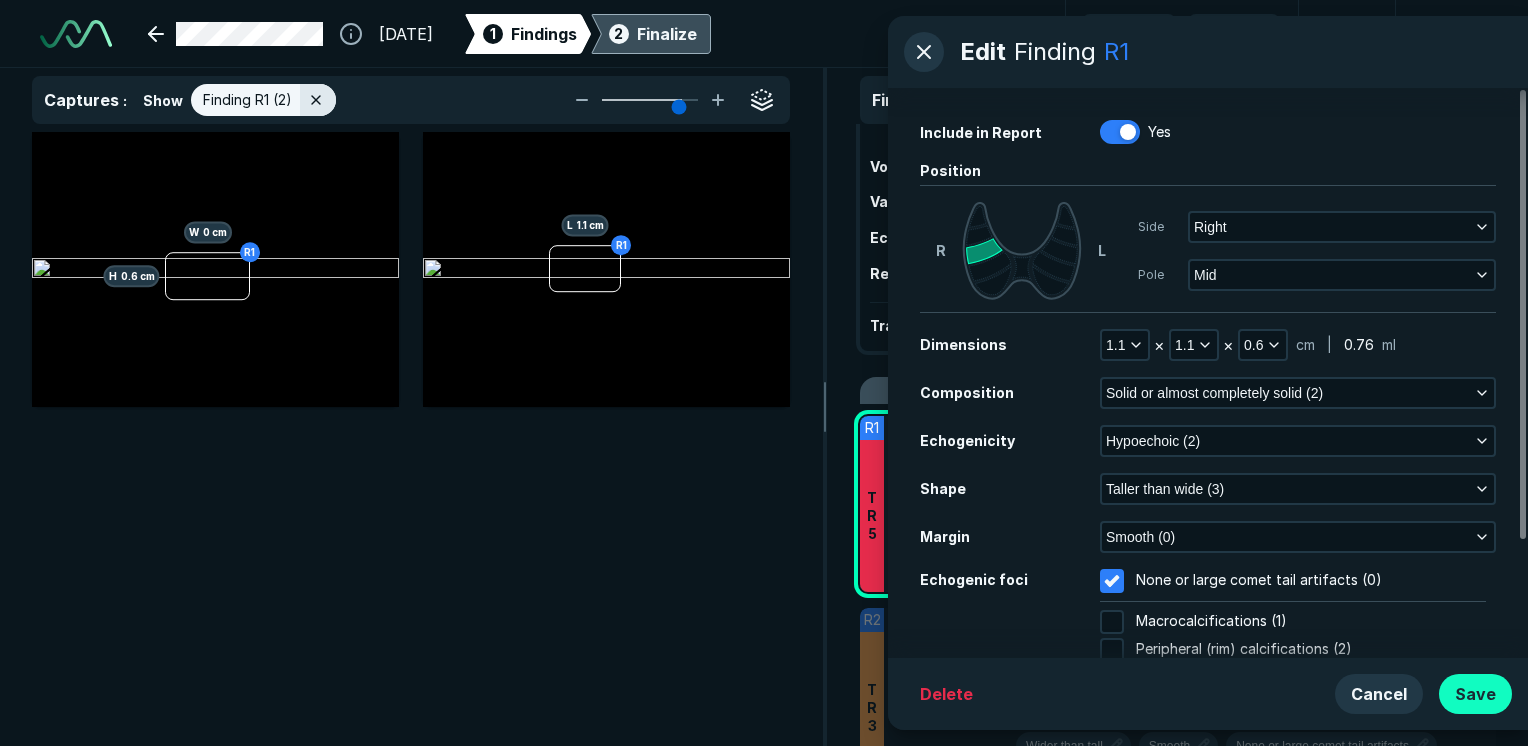 click on "Save" at bounding box center (1475, 694) 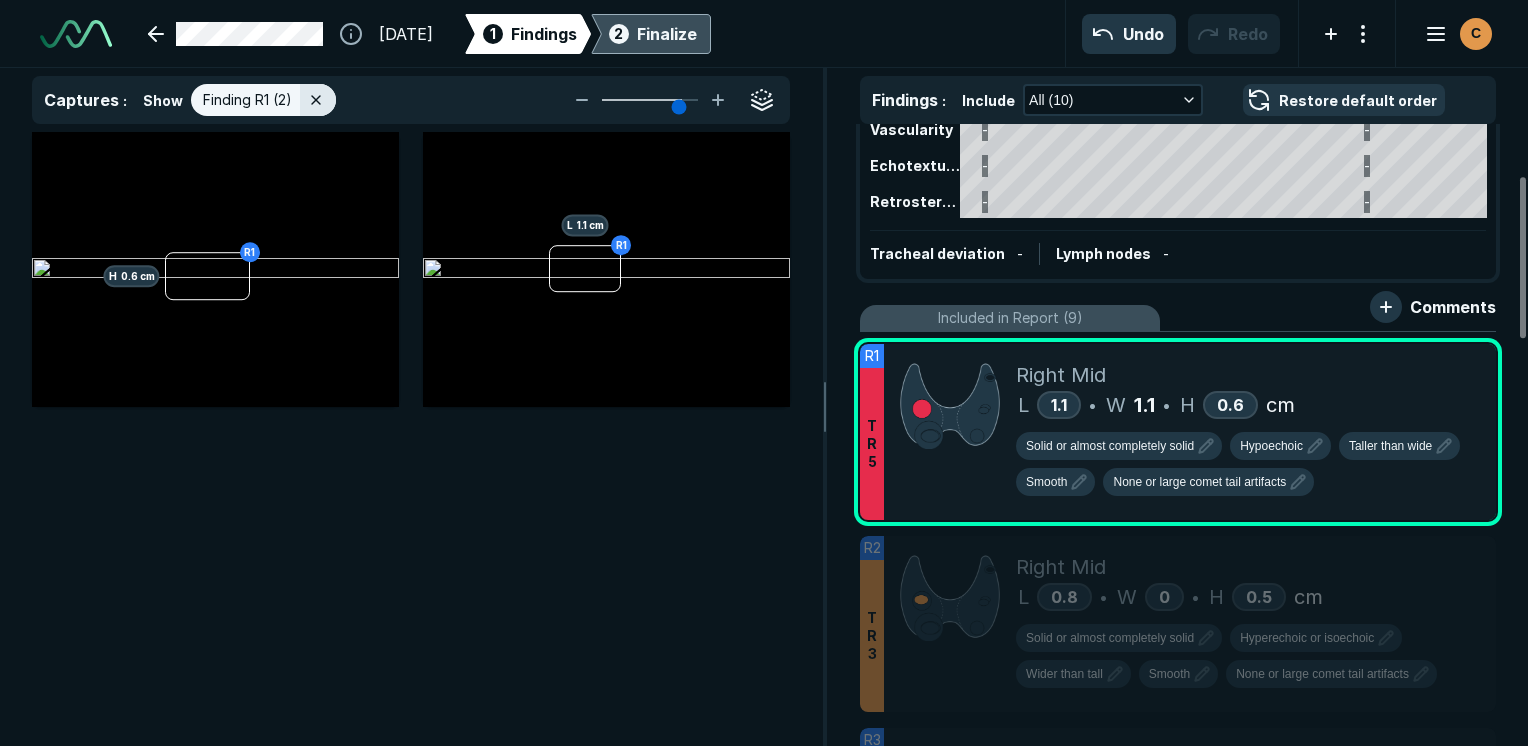 scroll, scrollTop: 200, scrollLeft: 0, axis: vertical 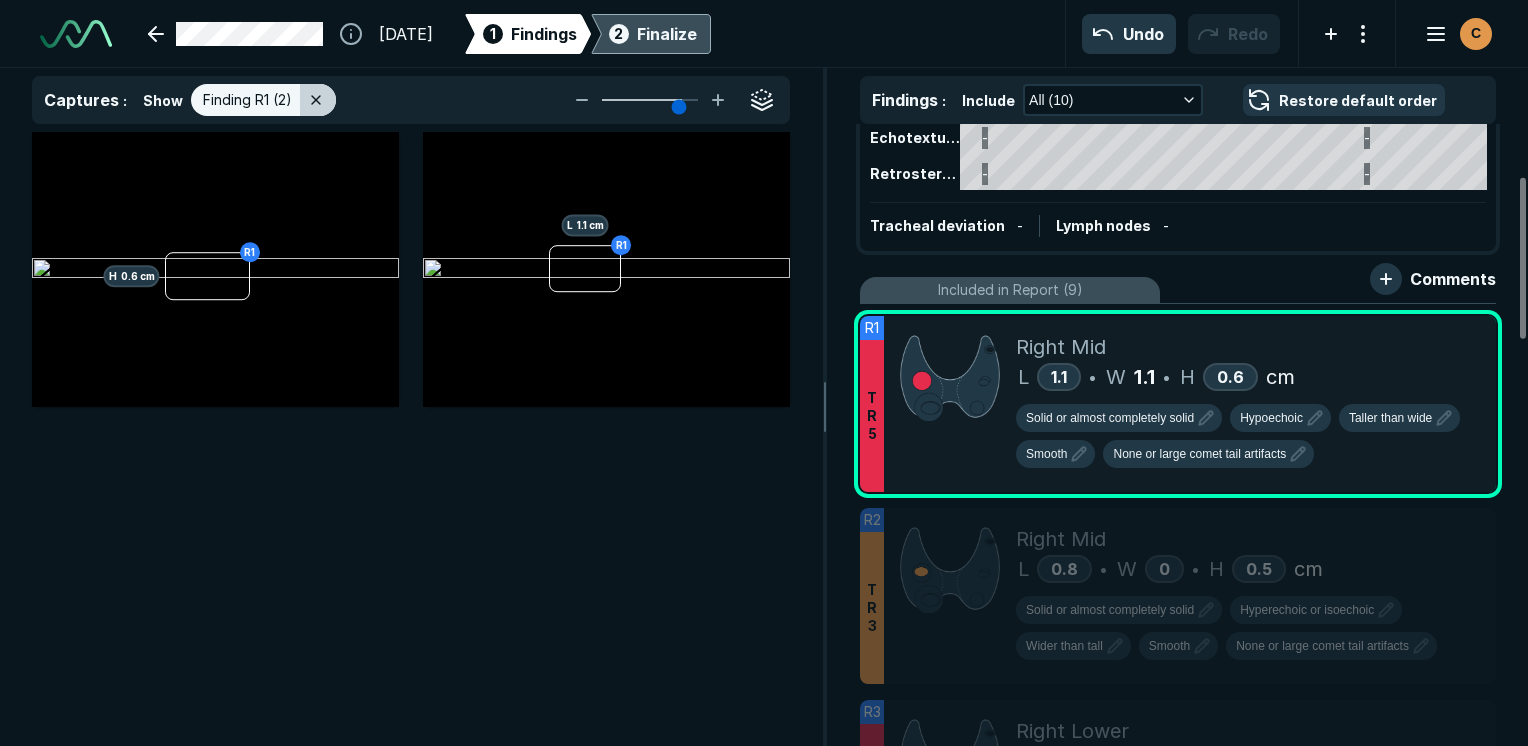 click 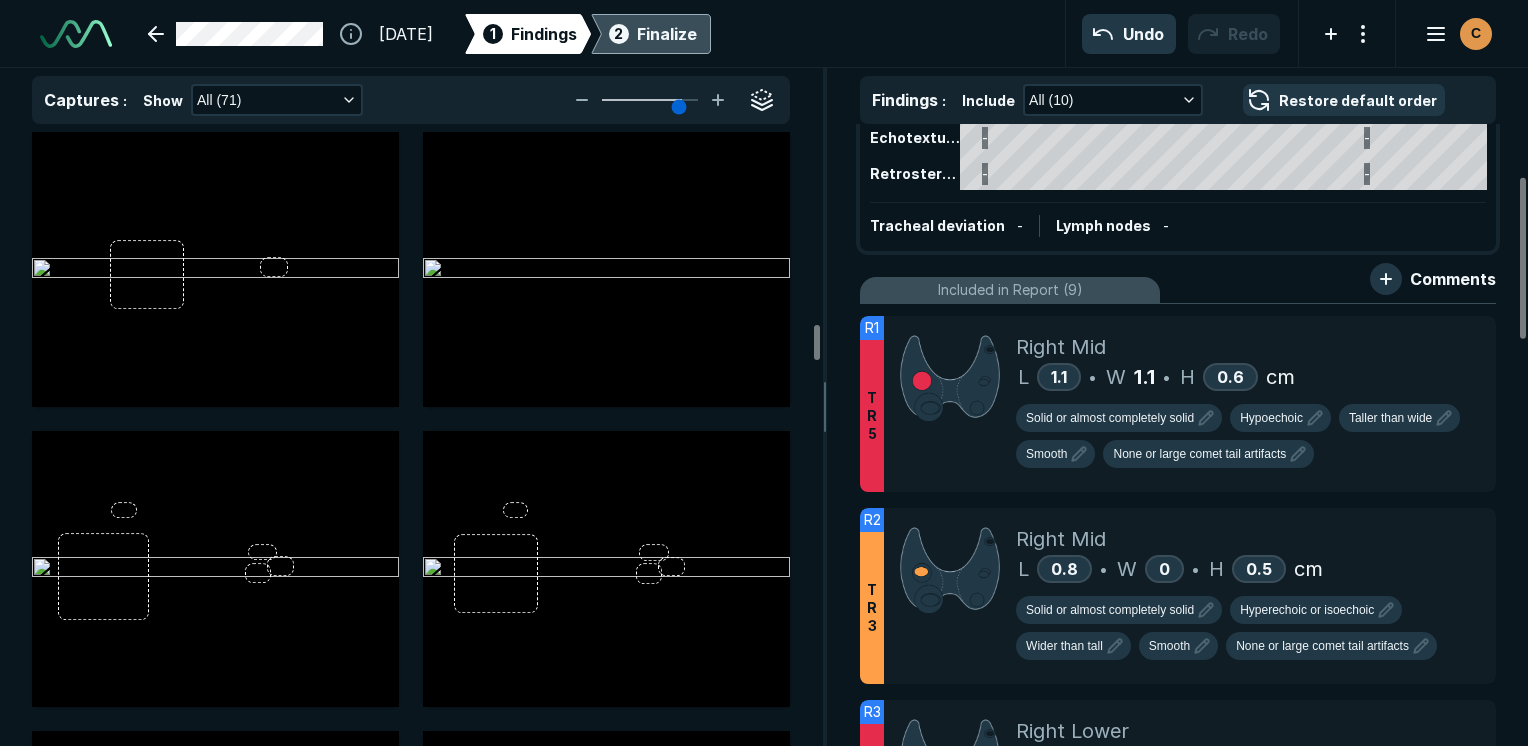 scroll, scrollTop: 5115, scrollLeft: 5949, axis: both 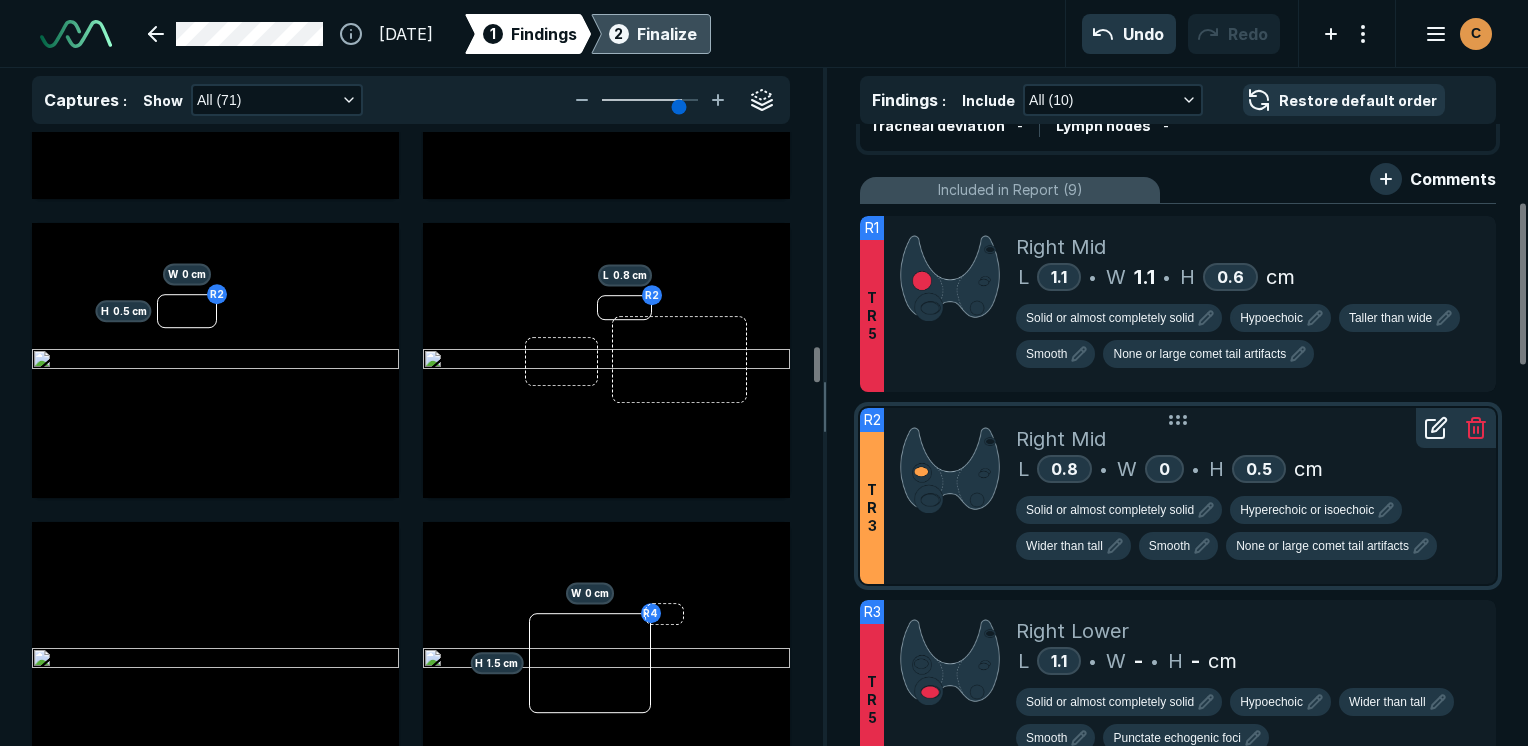 click 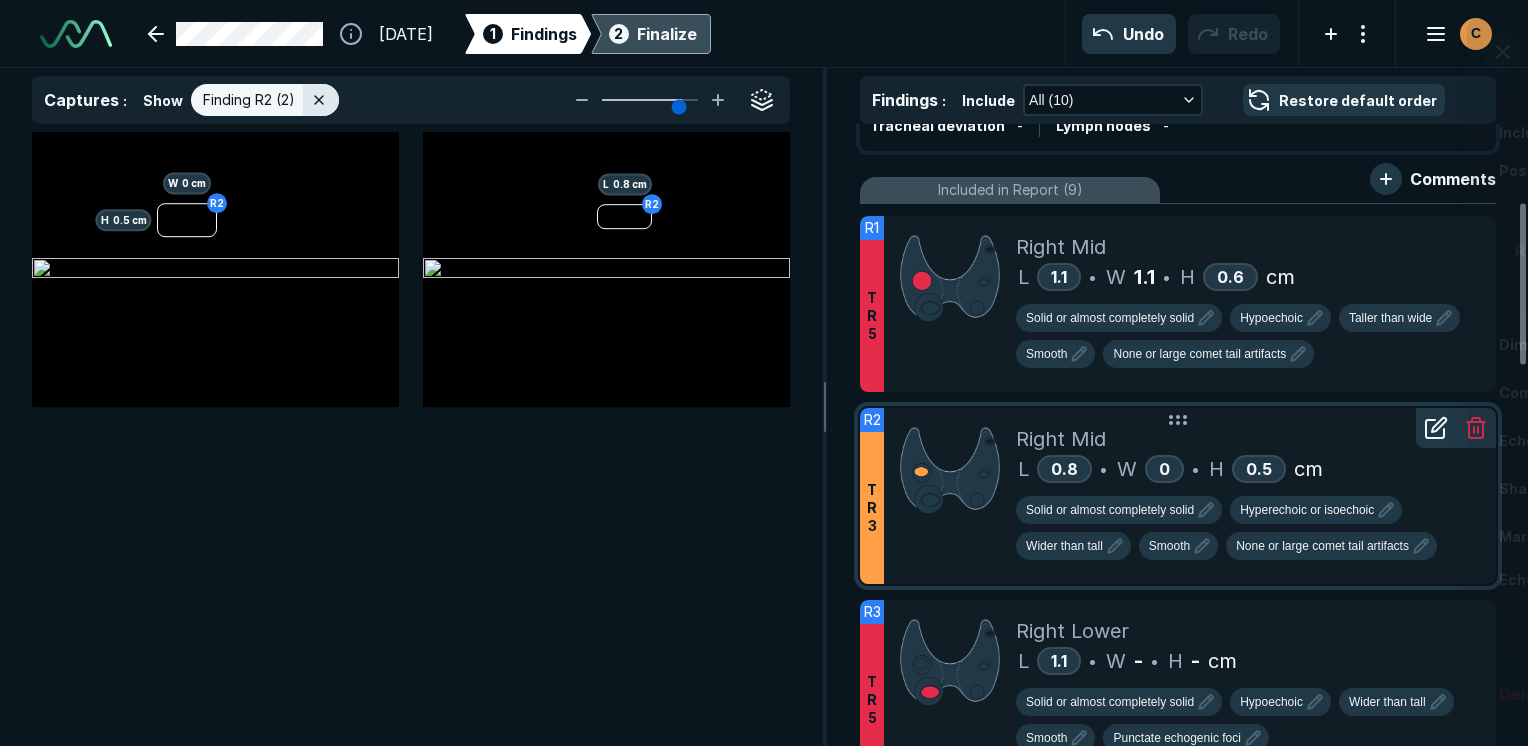 scroll, scrollTop: 4773, scrollLeft: 5129, axis: both 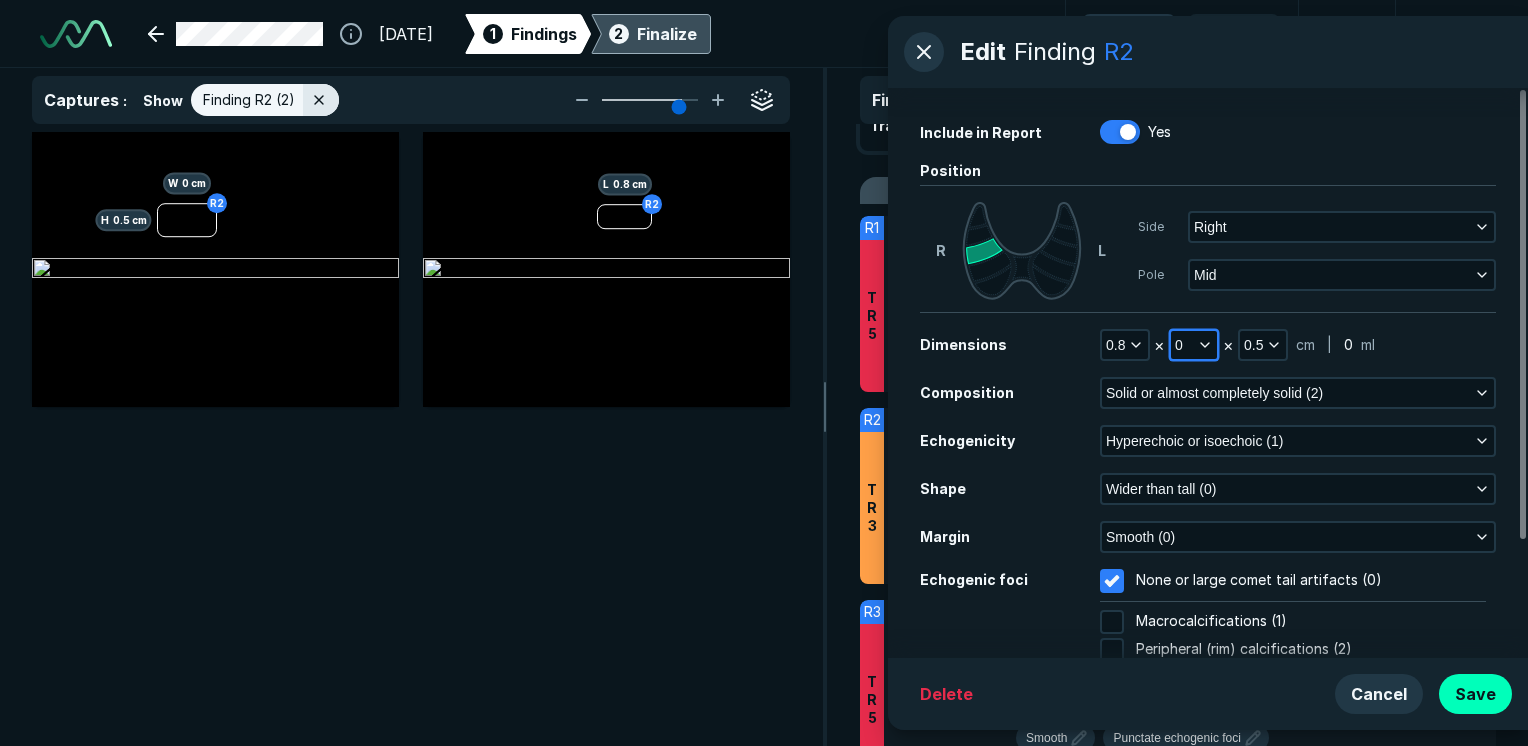 click 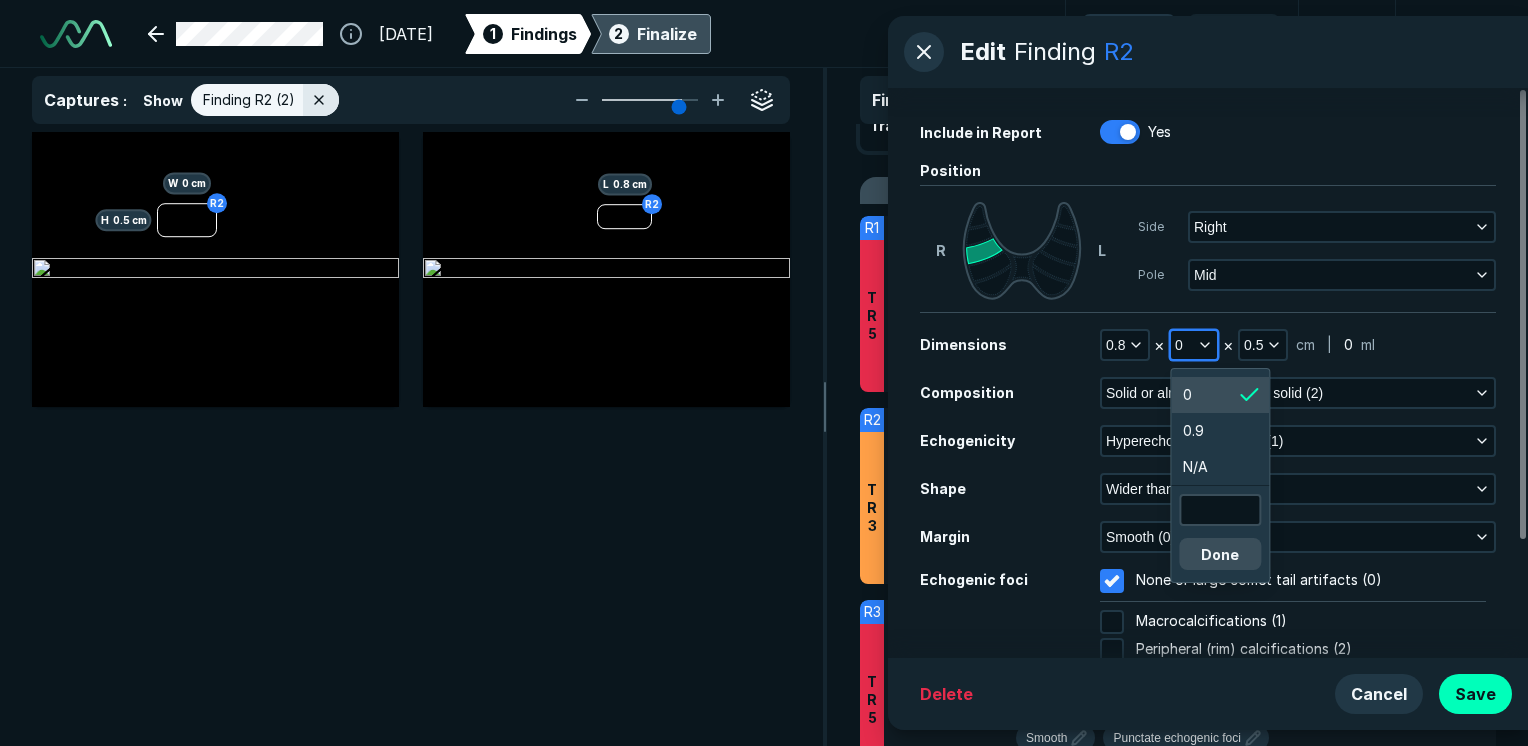 scroll, scrollTop: 3413, scrollLeft: 3012, axis: both 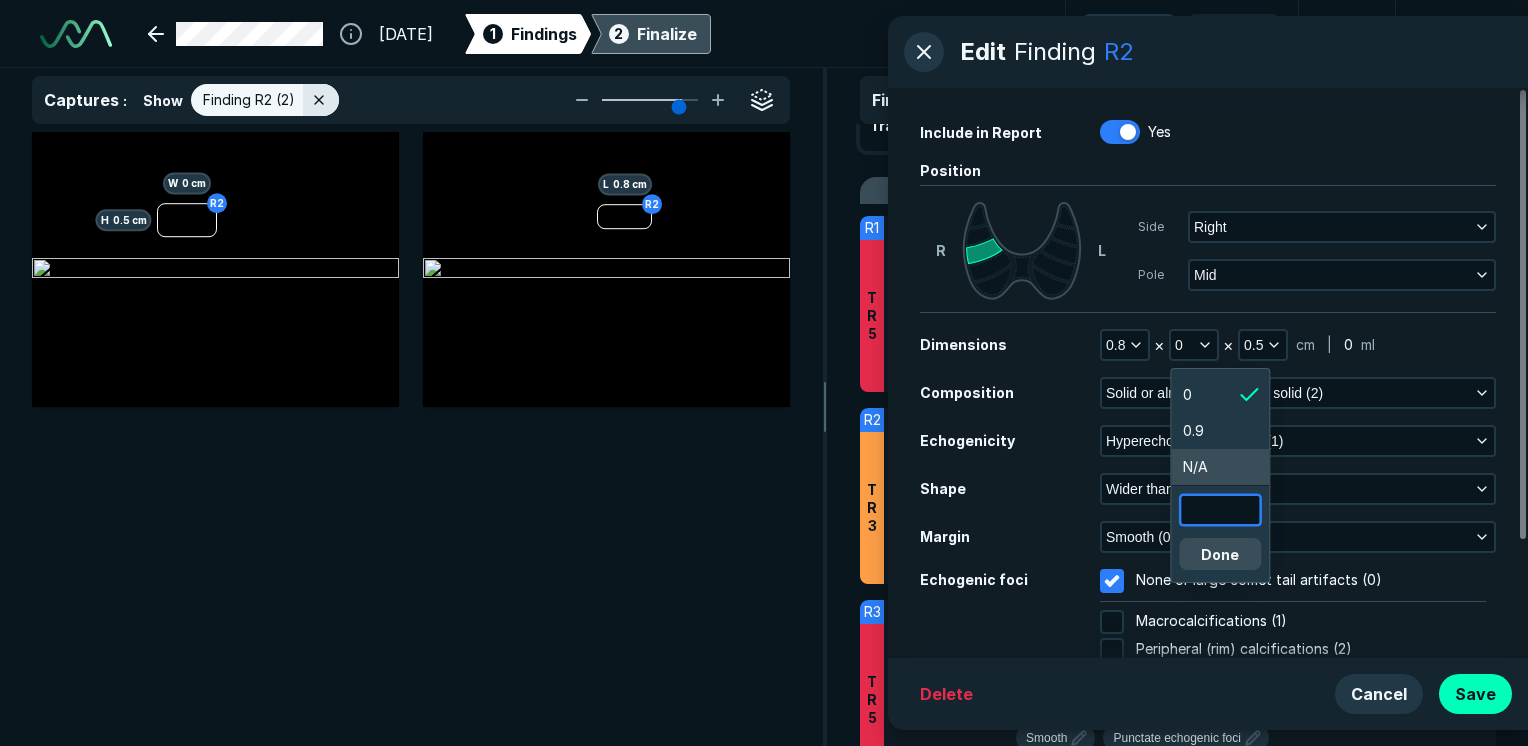 click at bounding box center (1220, 510) 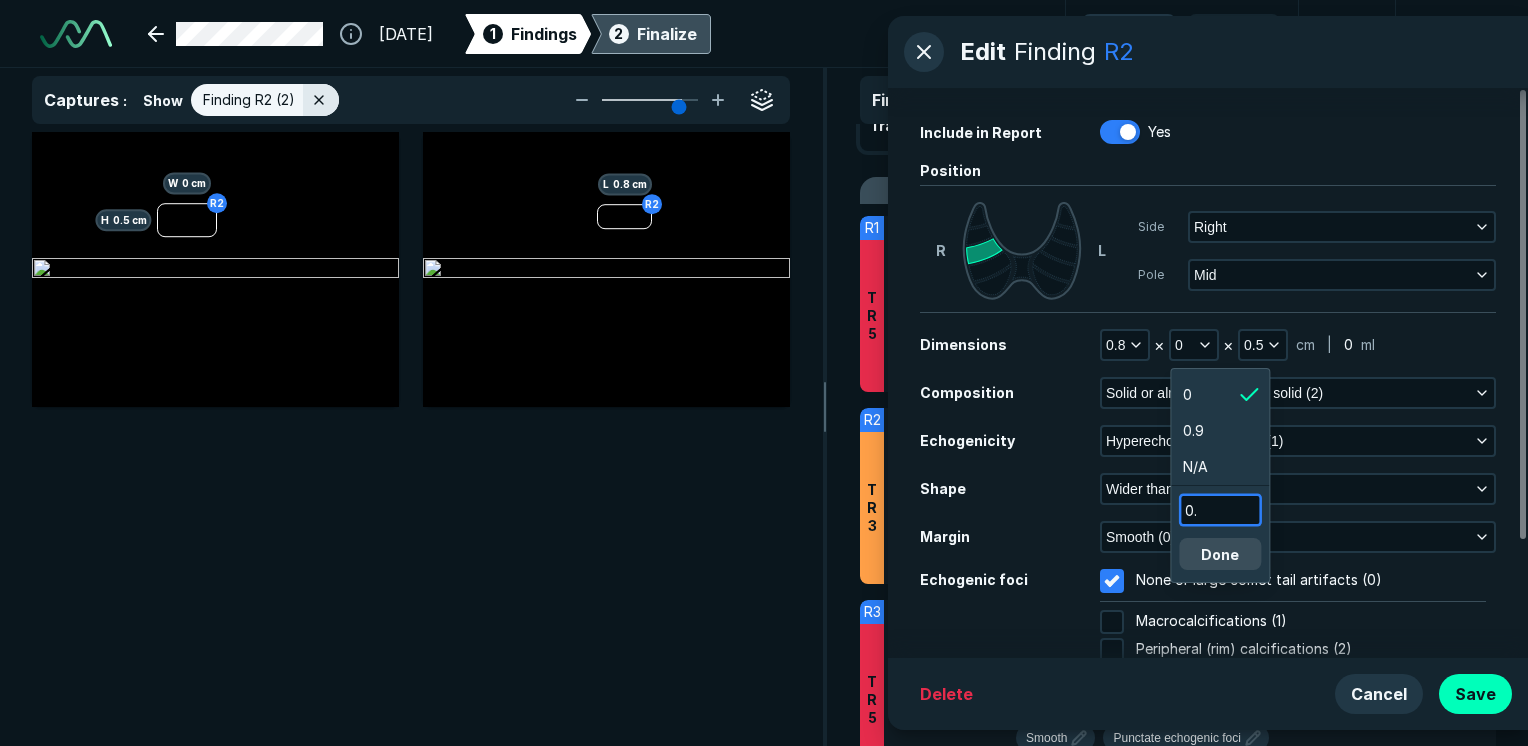 type on "0.8" 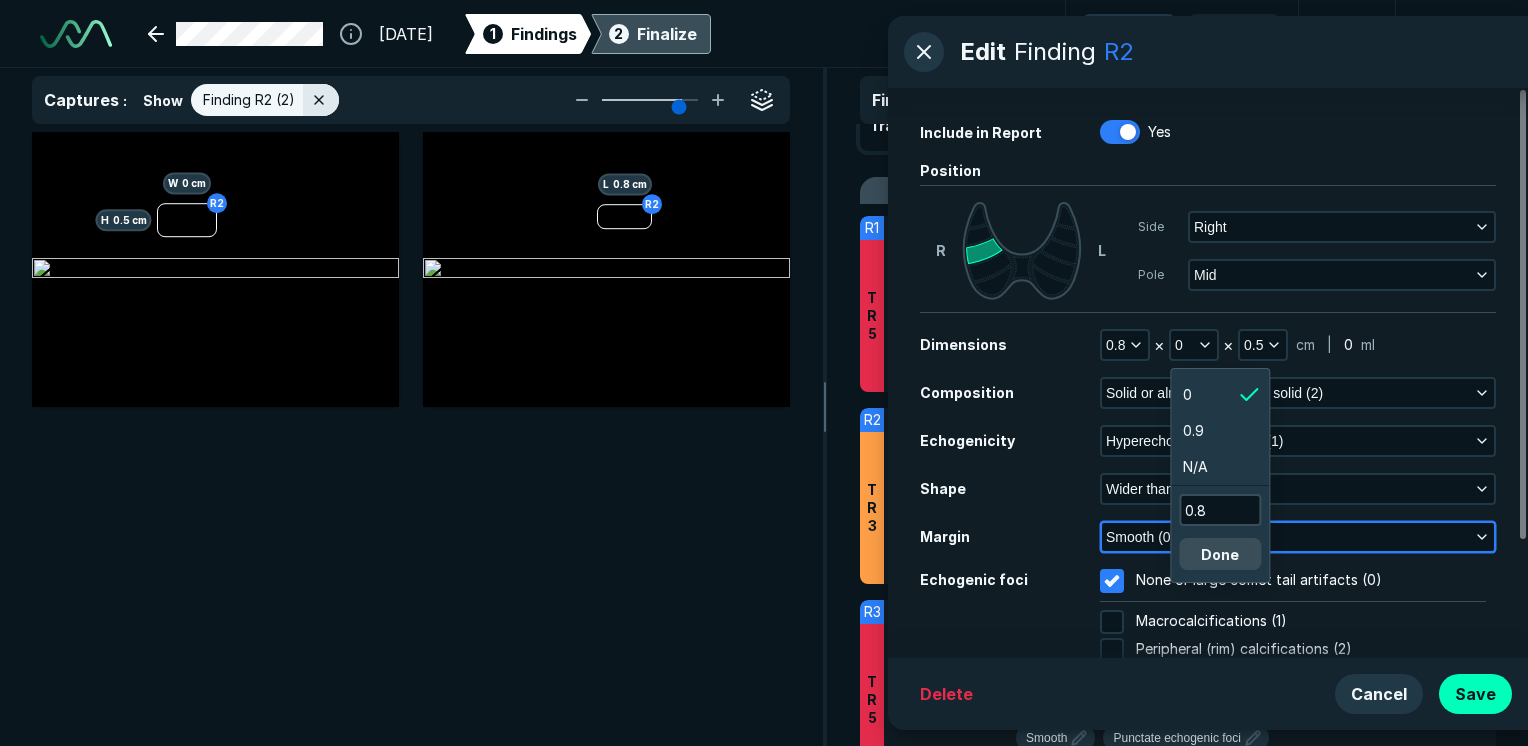 click on "Smooth (0)" at bounding box center (1298, 537) 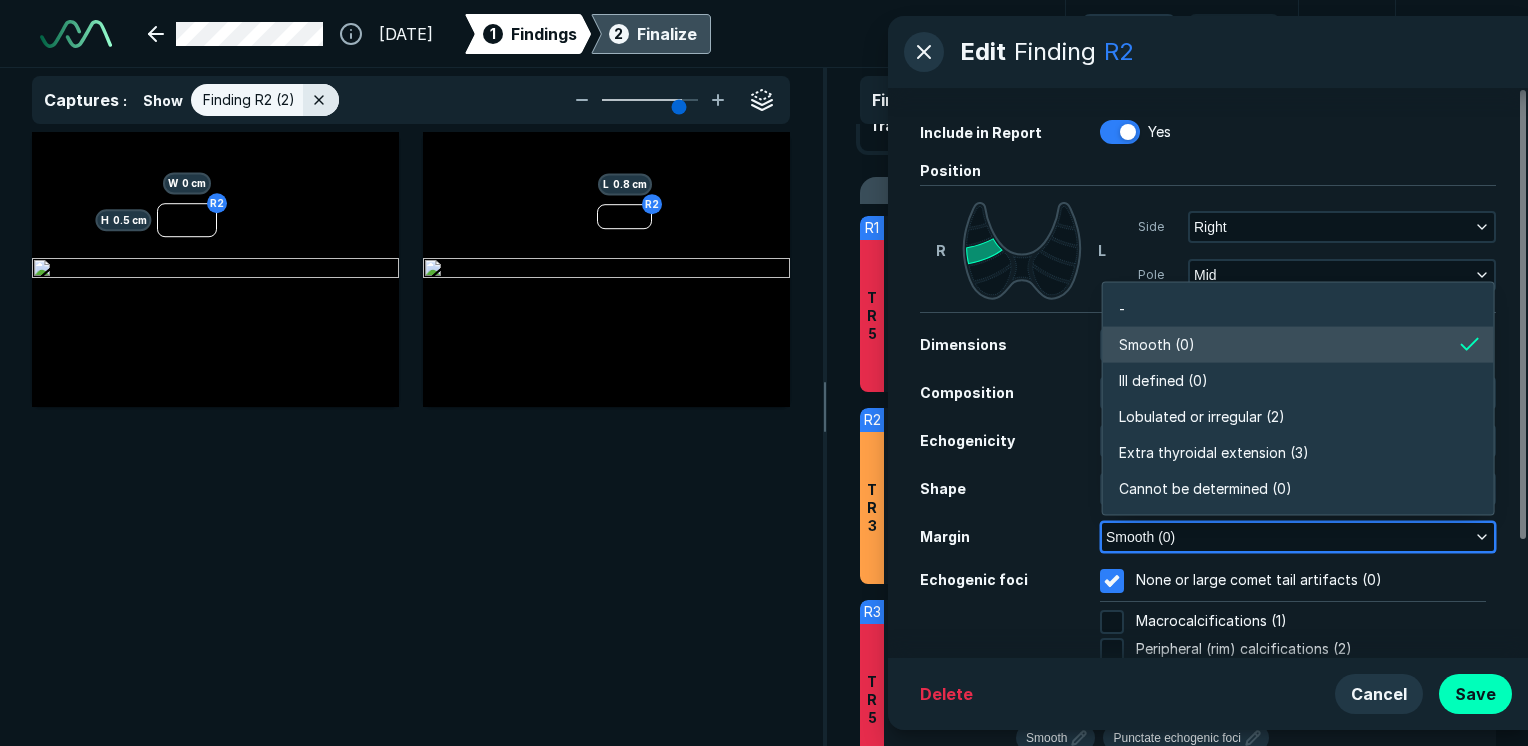 scroll, scrollTop: 3498, scrollLeft: 4330, axis: both 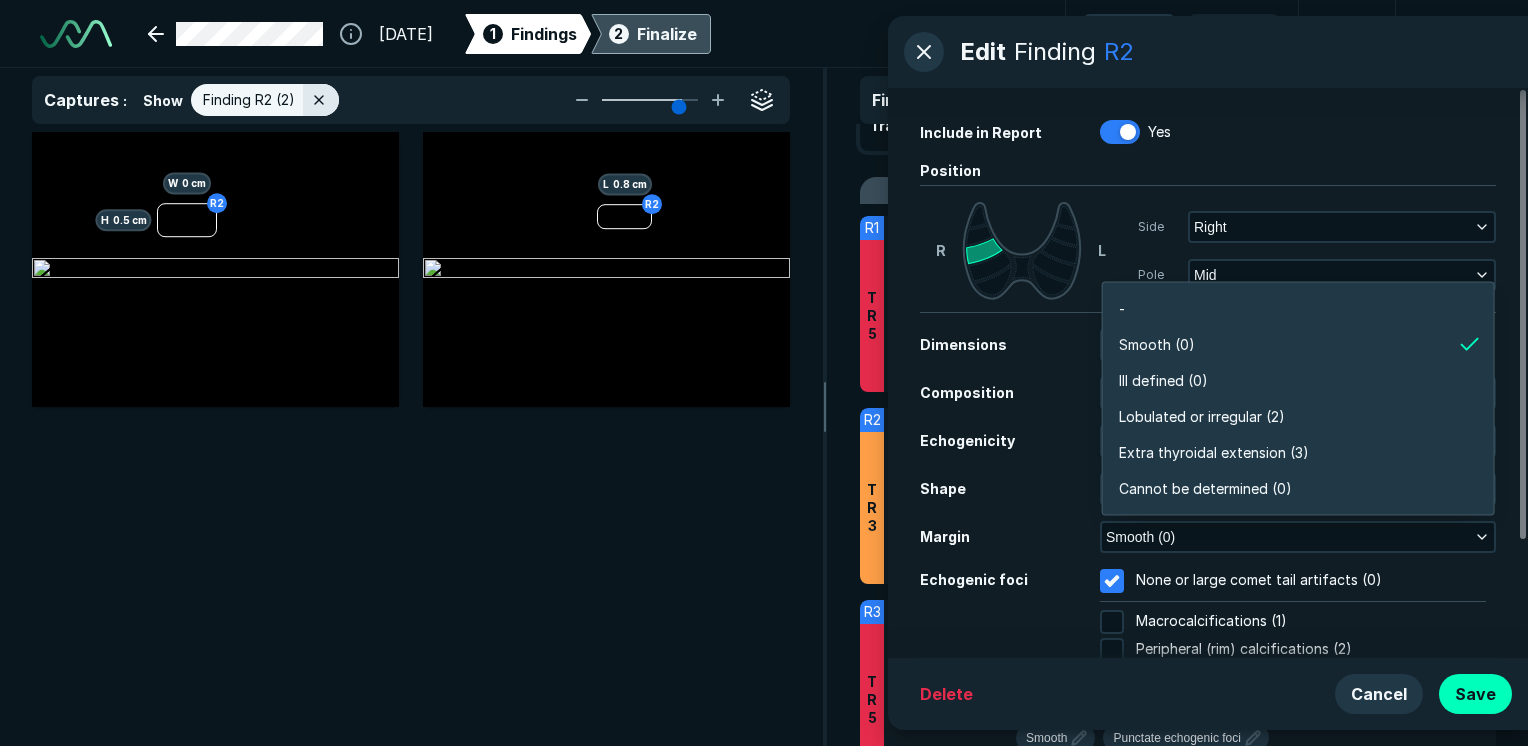 click on "Include in Report Yes Position R L Side Right Pole Mid Dimensions [NUMBER] × [NUMBER] × [NUMBER] cm | [NUMBER] ml Composition Solid or almost completely solid ([NUMBER]) Echogenicity Hyperechoic or isoechoic ([NUMBER]) Shape Wider than tall ([NUMBER]) Margin Smooth ([NUMBER]) Echogenic foci None or large comet tail artifacts ([NUMBER]) Macrocalcifications ([NUMBER]) Peripheral (rim) calcifications ([NUMBER]) Punctate echogenic foci ([NUMBER]) TI-RAD Grading TR[NUMBER] [NUMBER] points total" at bounding box center [1208, 373] 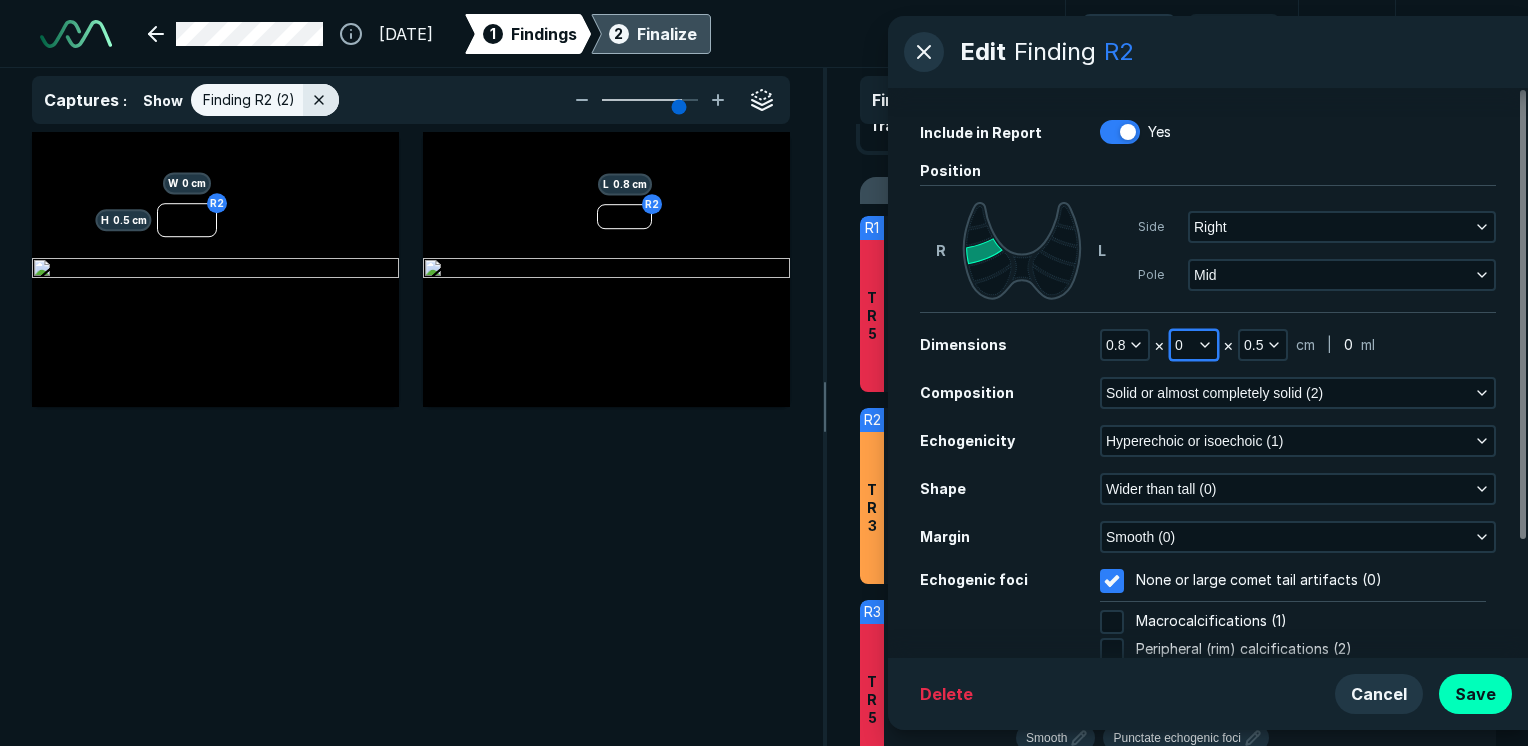 click on "0" at bounding box center (1194, 345) 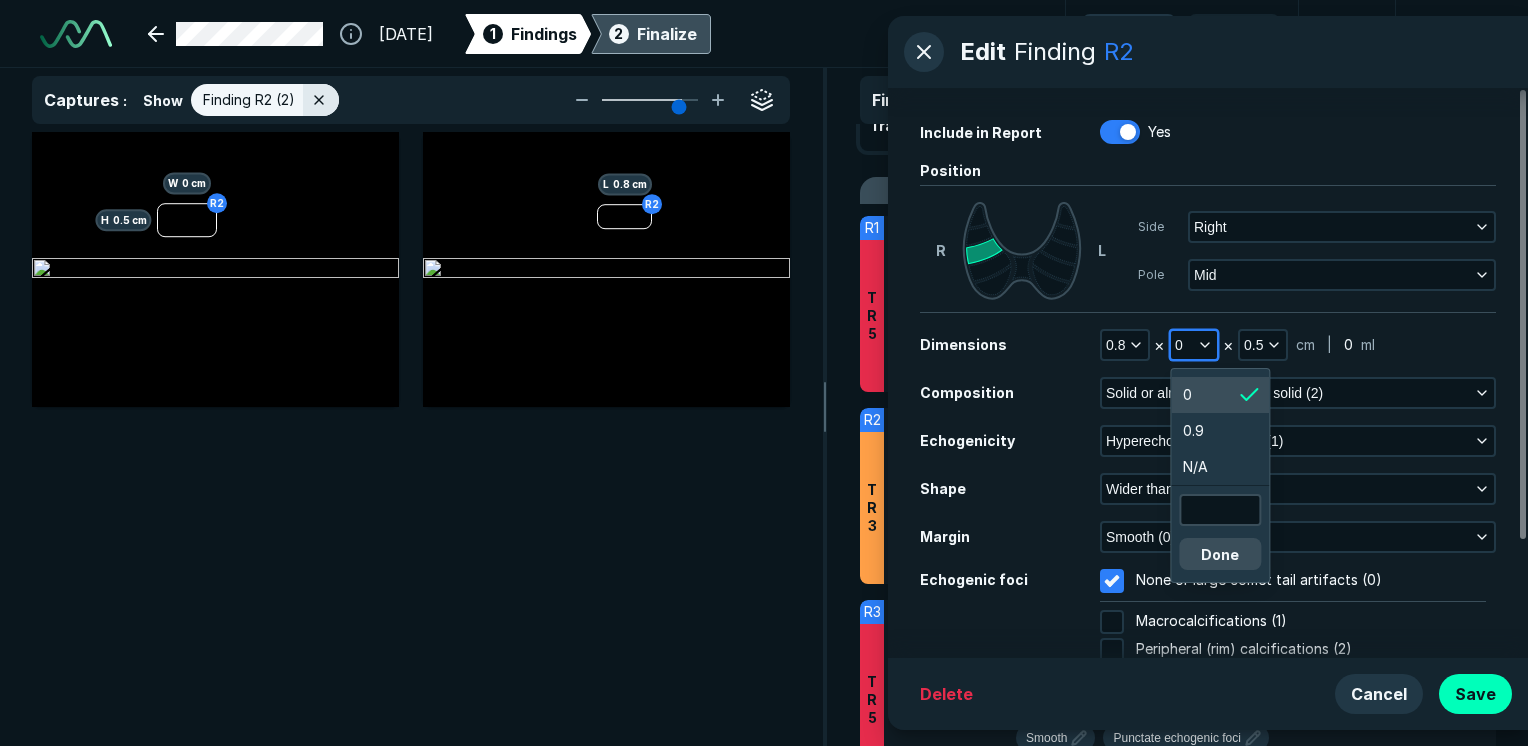 scroll, scrollTop: 3413, scrollLeft: 3012, axis: both 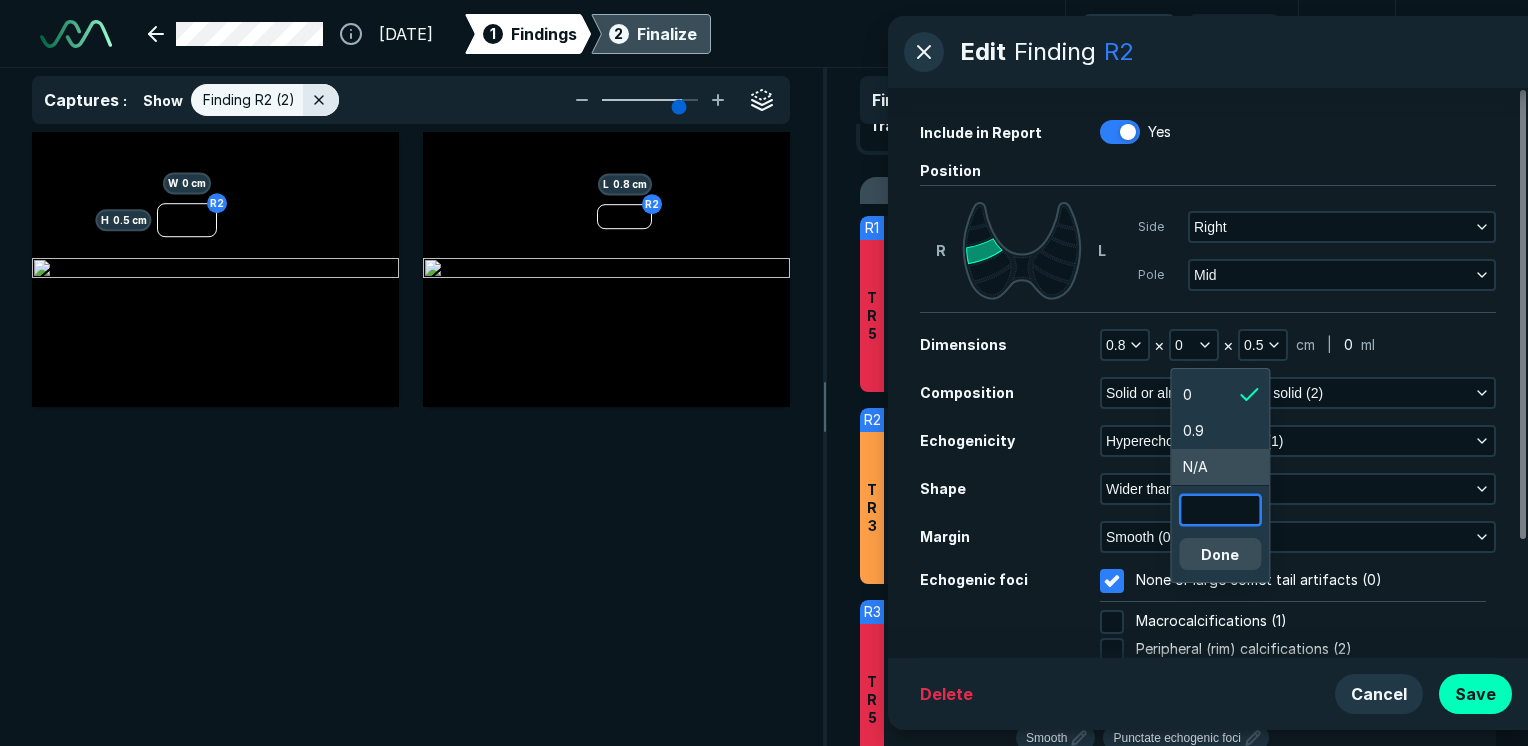 click at bounding box center (1220, 510) 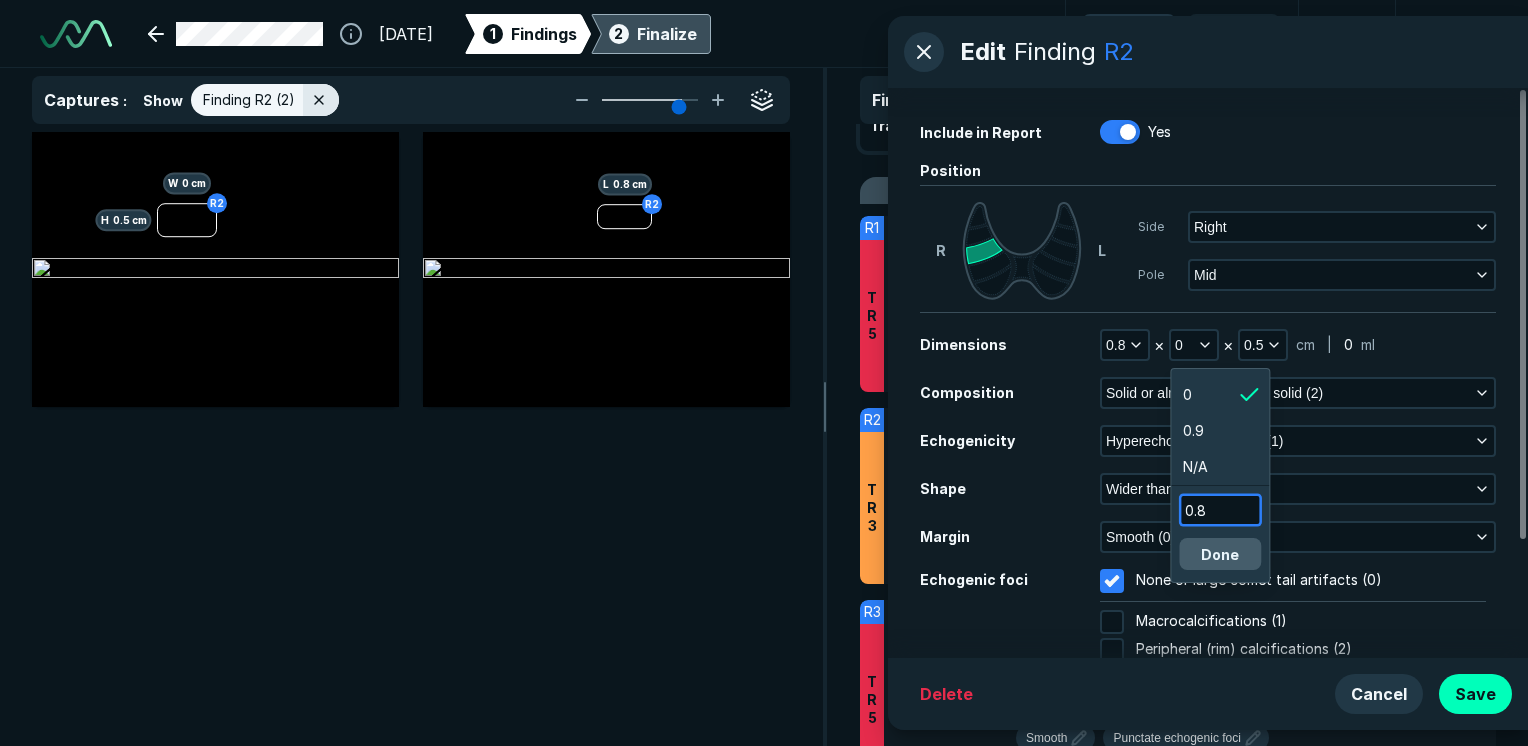 type on "0.8" 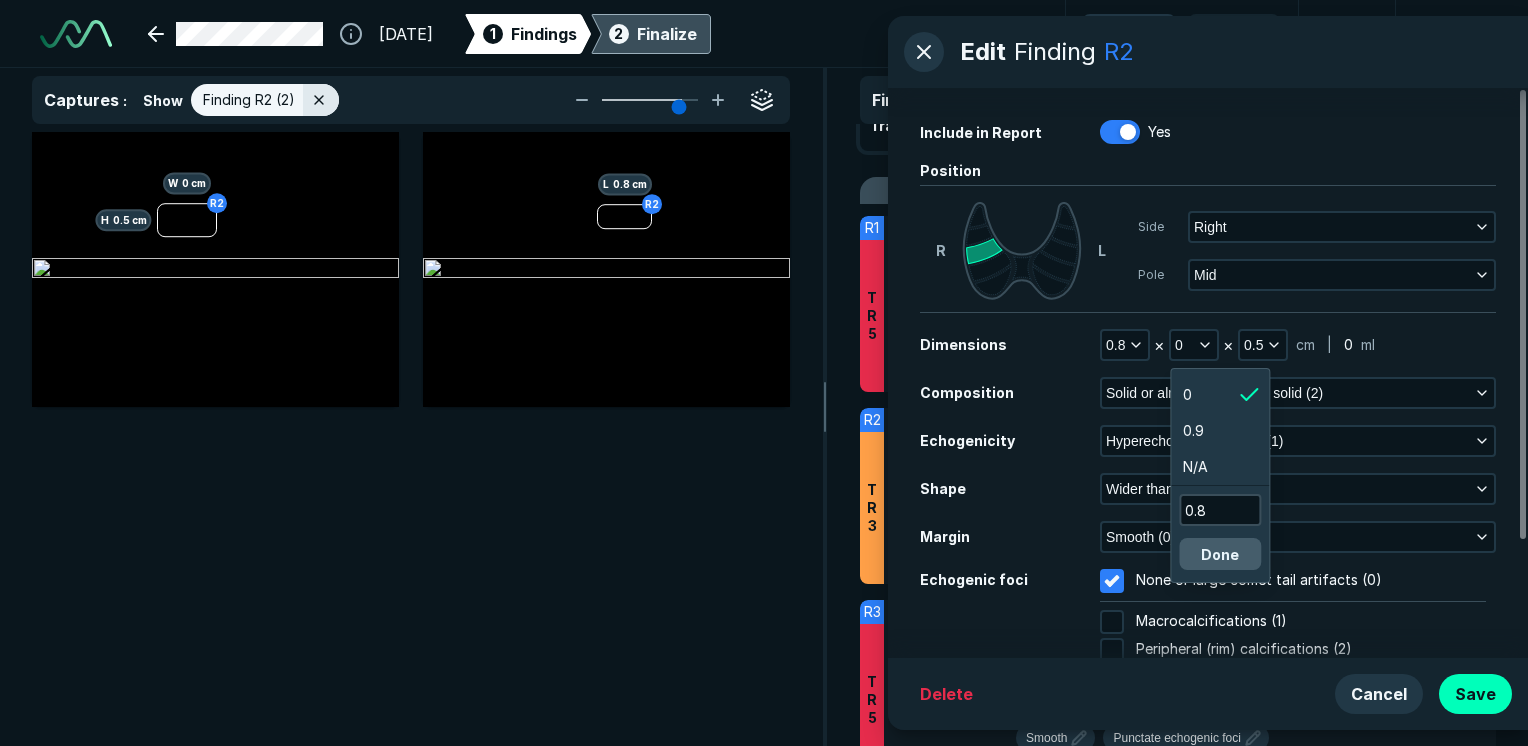 drag, startPoint x: 1211, startPoint y: 551, endPoint x: 1210, endPoint y: 539, distance: 12.0415945 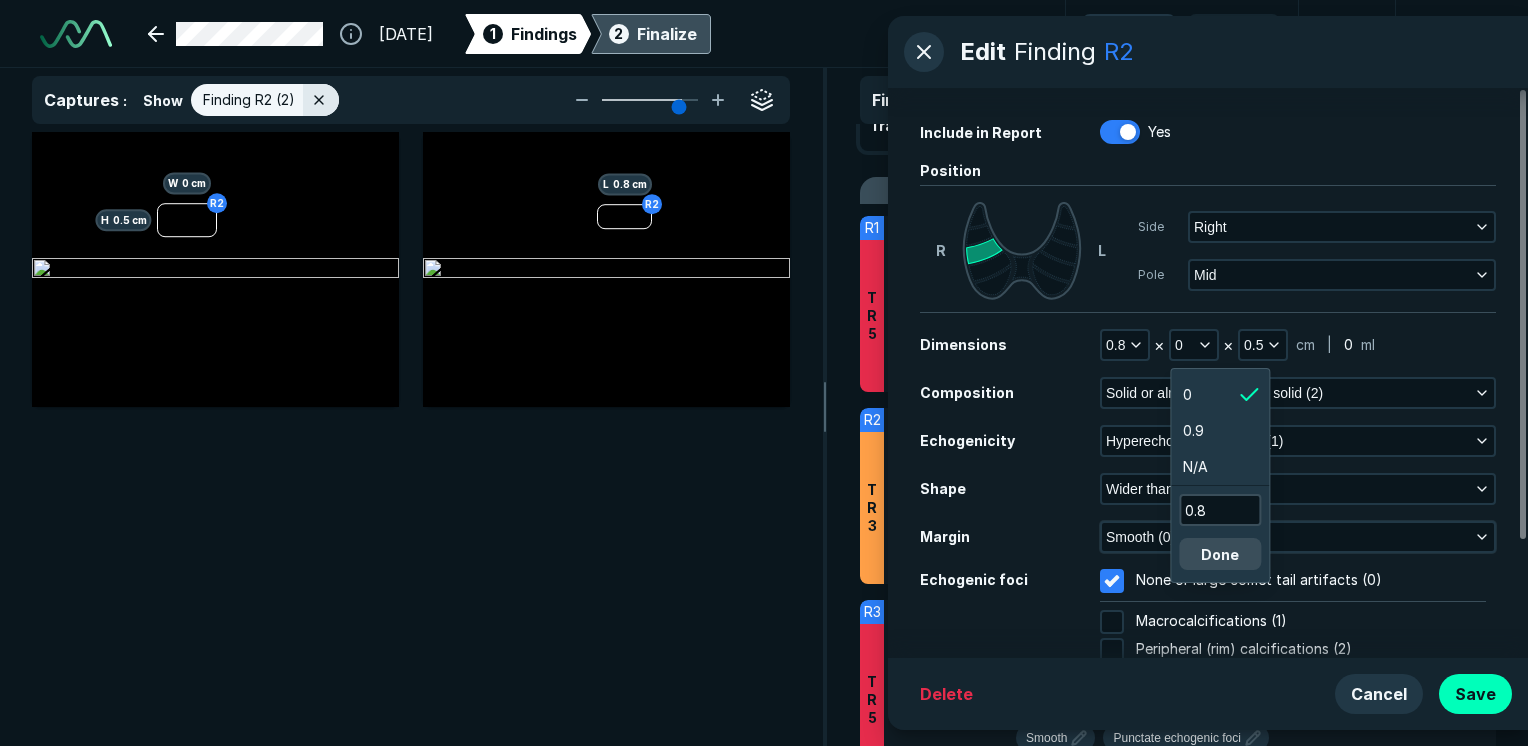 click on "Done" at bounding box center [1220, 554] 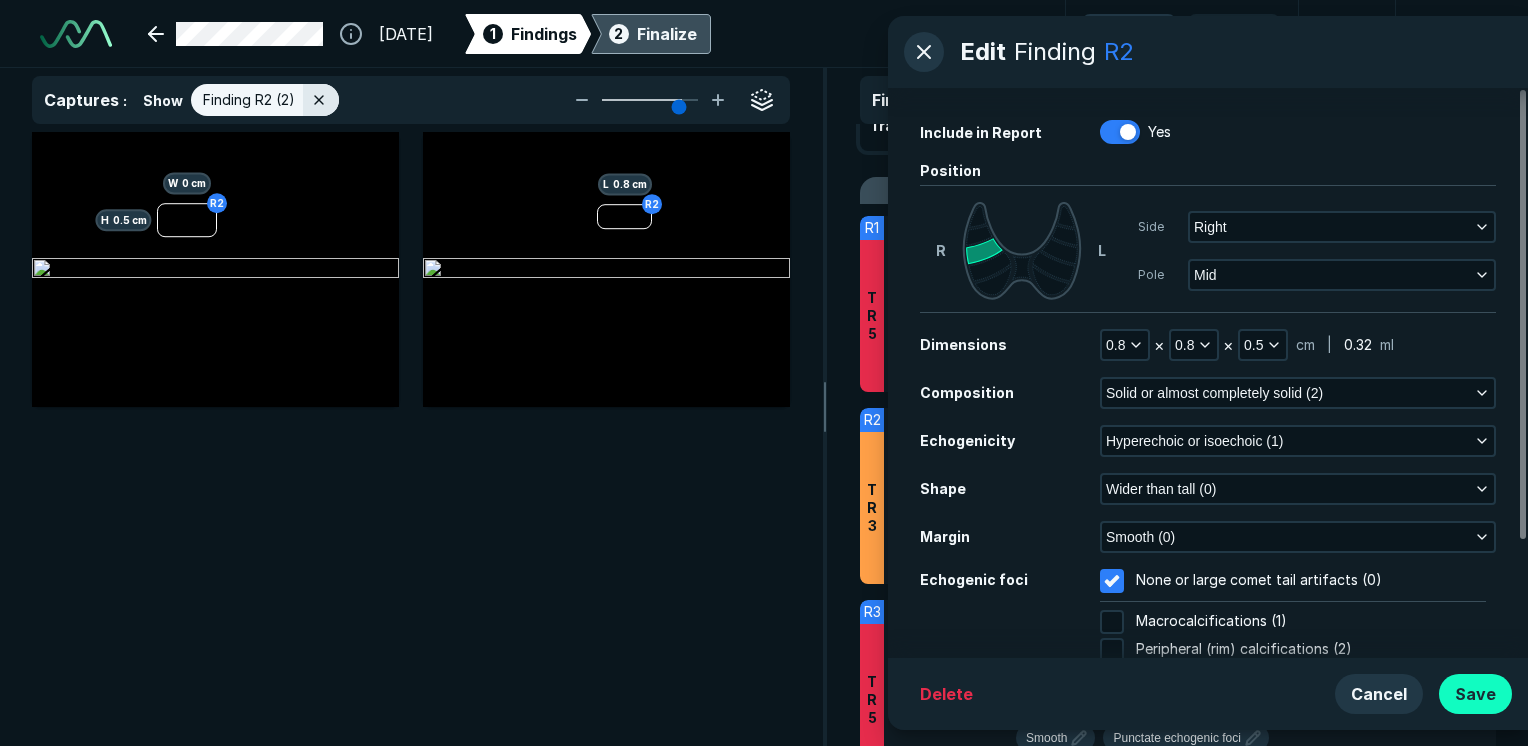 click on "Save" at bounding box center [1475, 694] 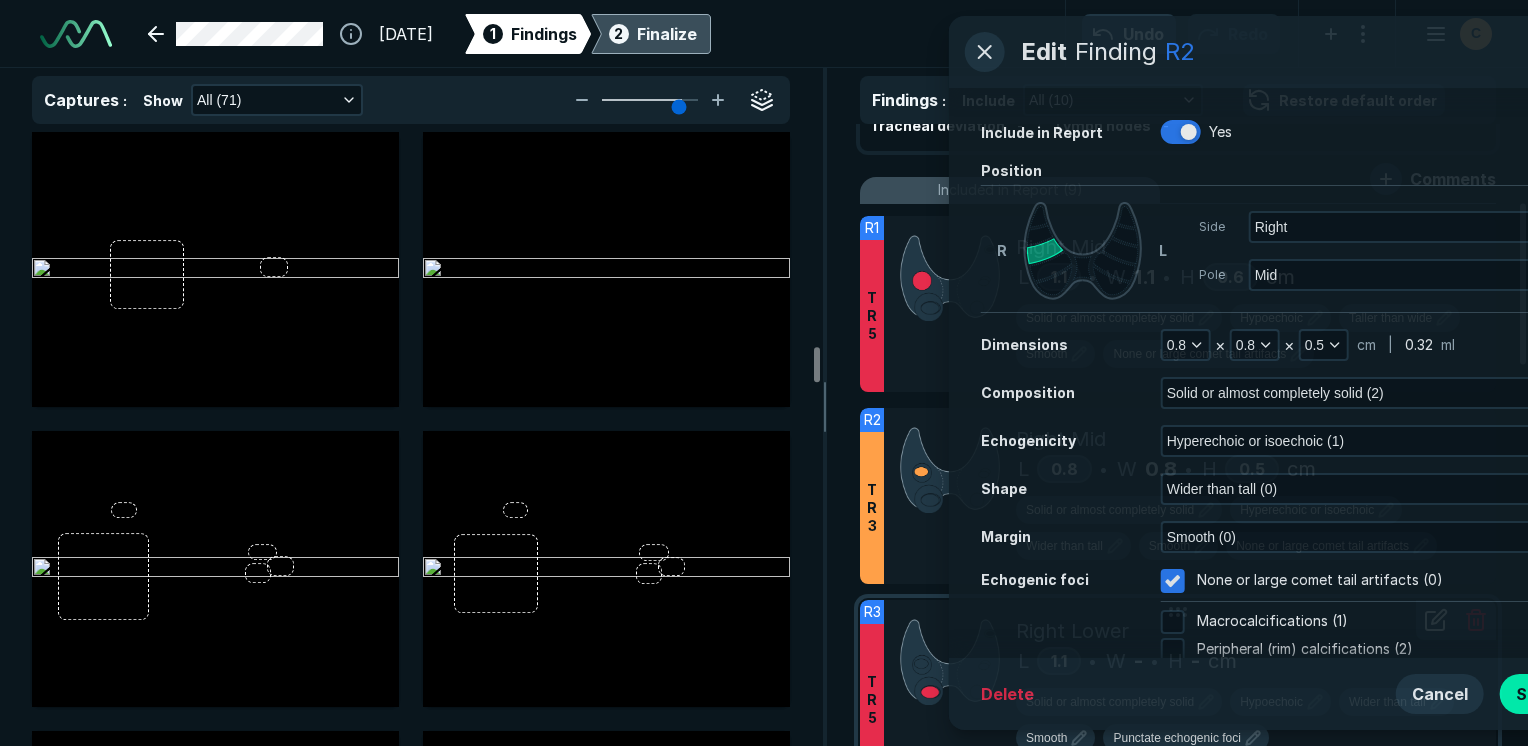 scroll, scrollTop: 5115, scrollLeft: 5949, axis: both 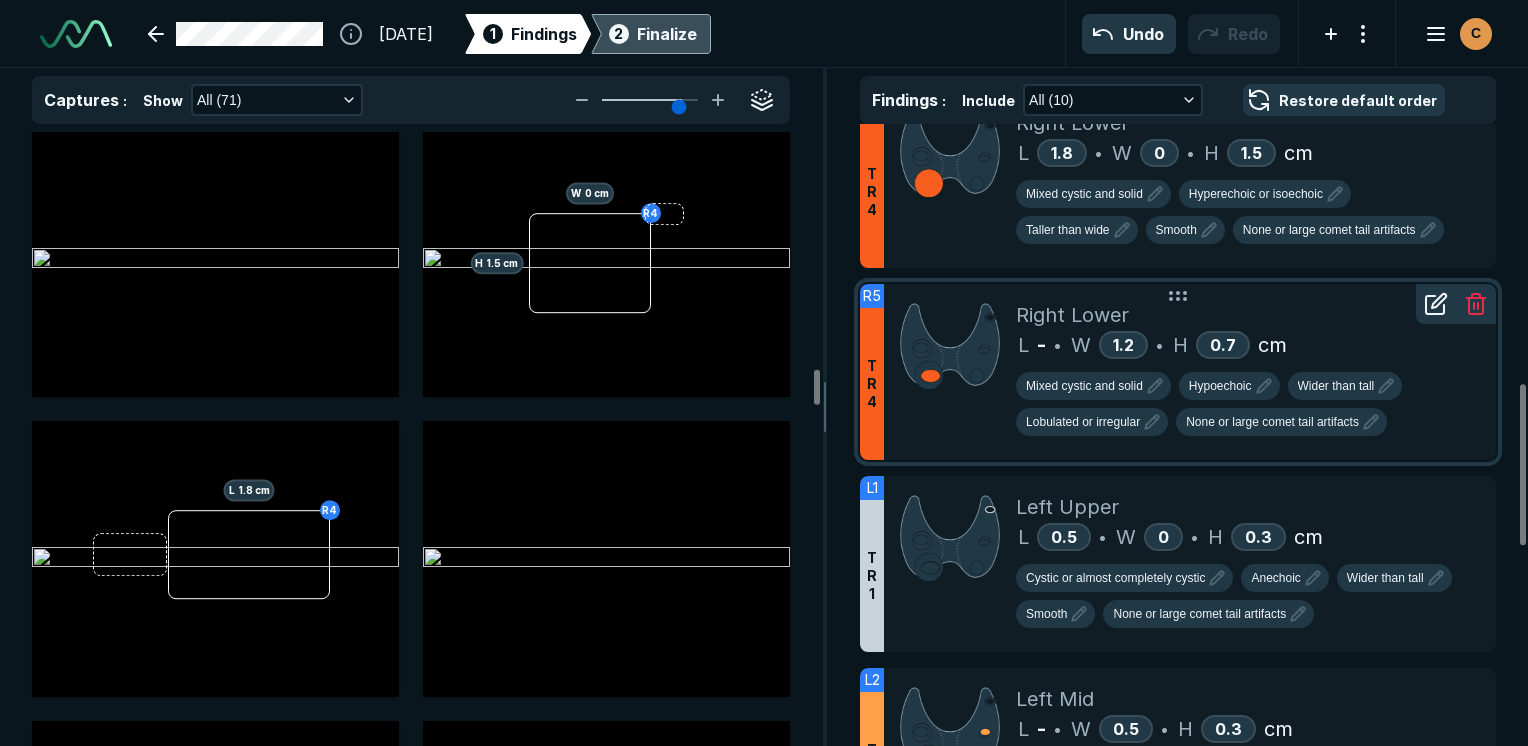 click 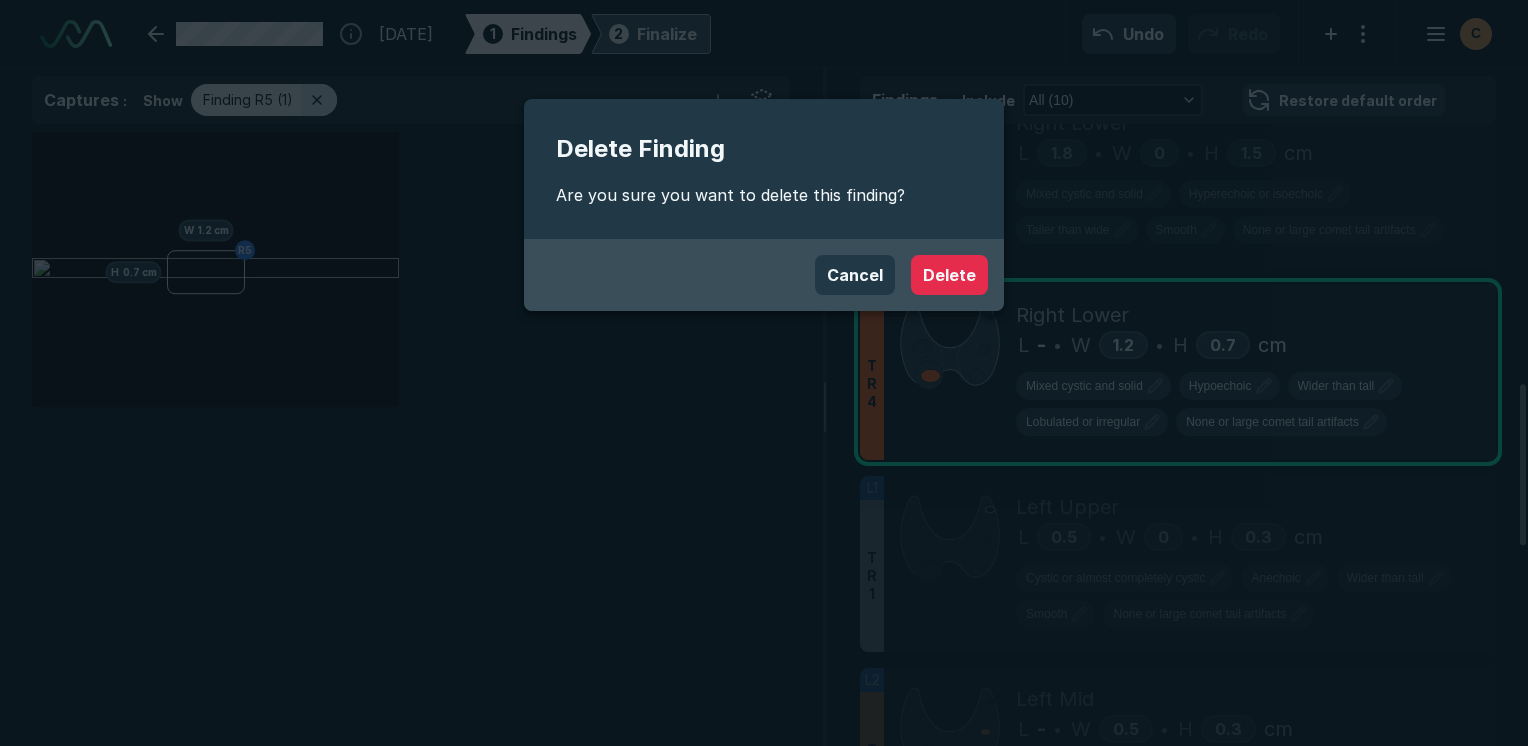 scroll, scrollTop: 5115, scrollLeft: 5949, axis: both 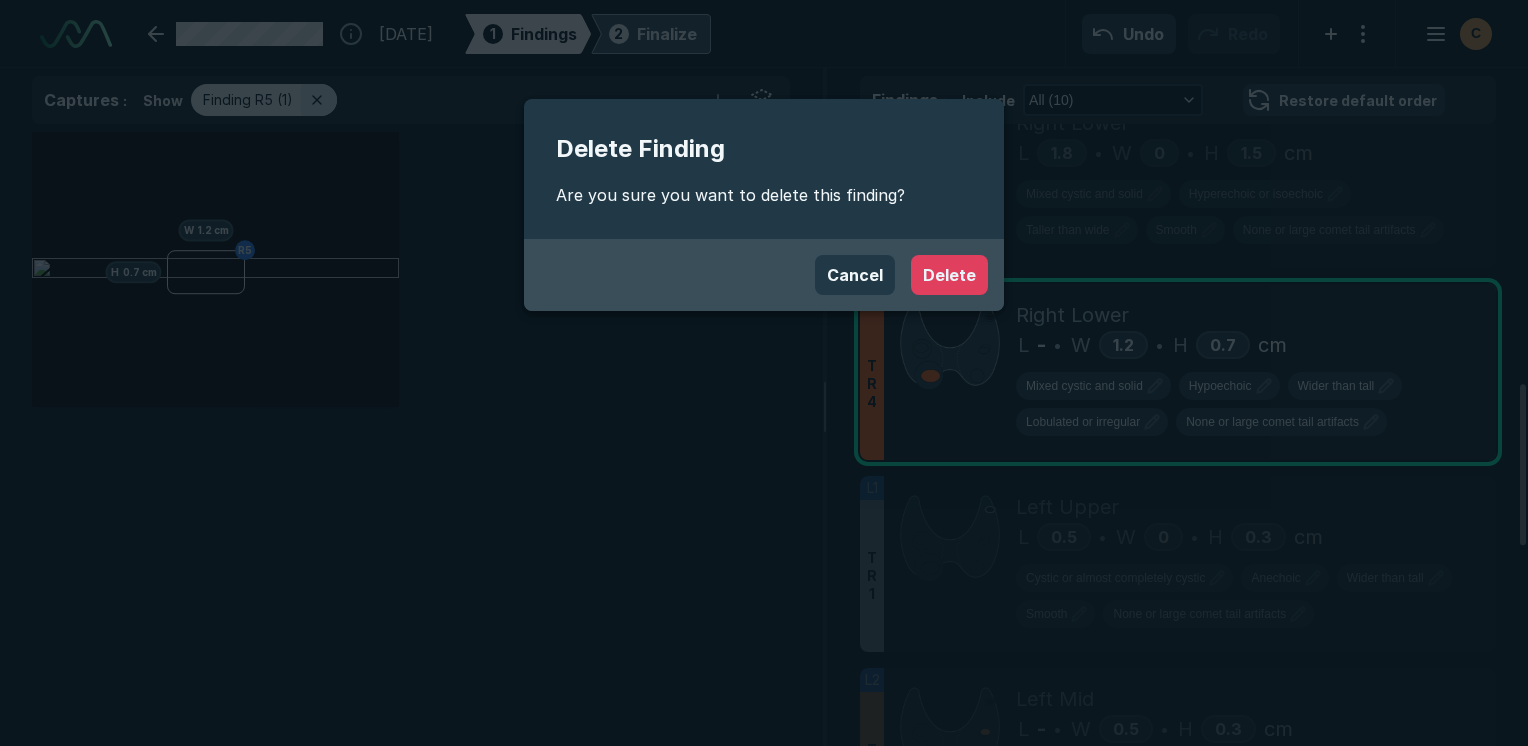 click on "Delete" at bounding box center (949, 275) 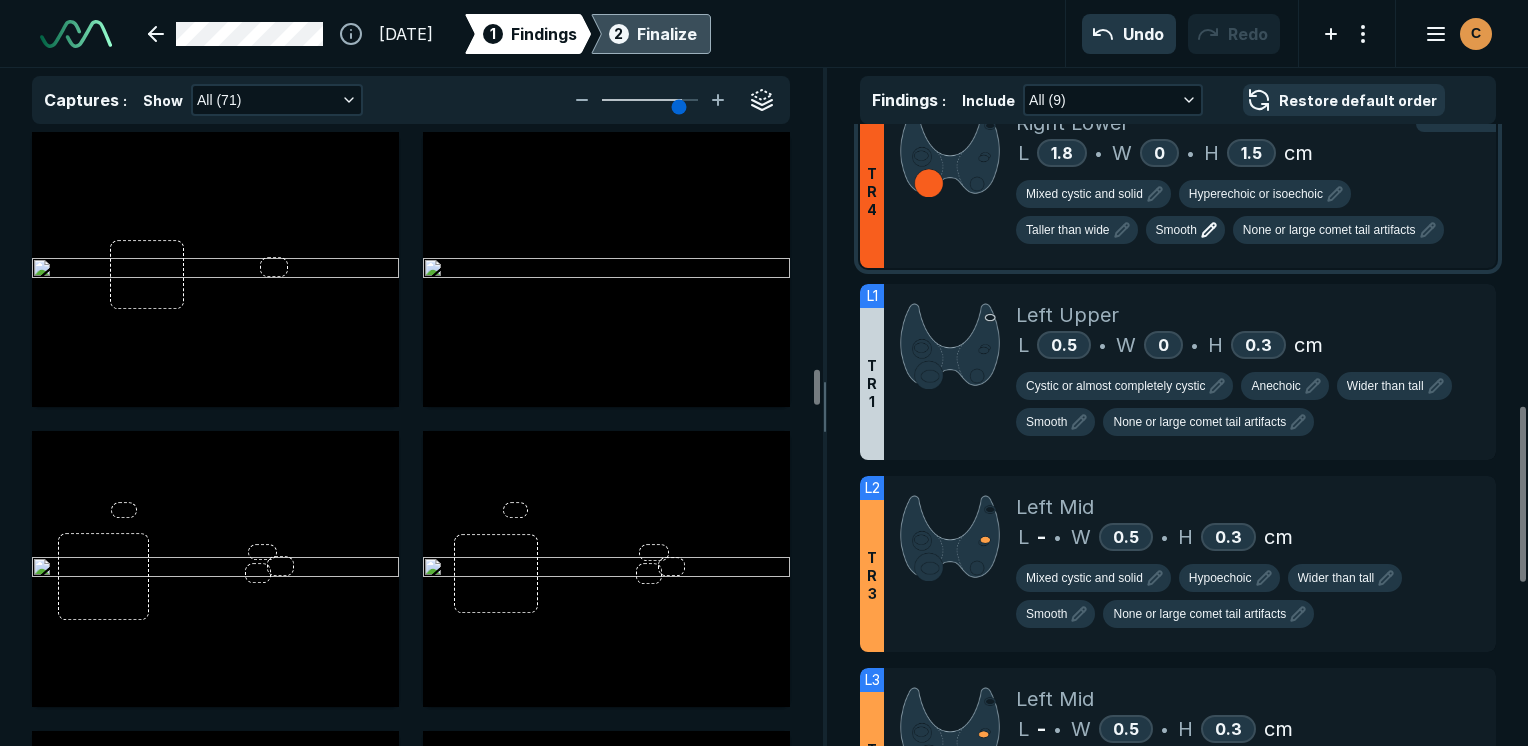 scroll, scrollTop: 5115, scrollLeft: 5949, axis: both 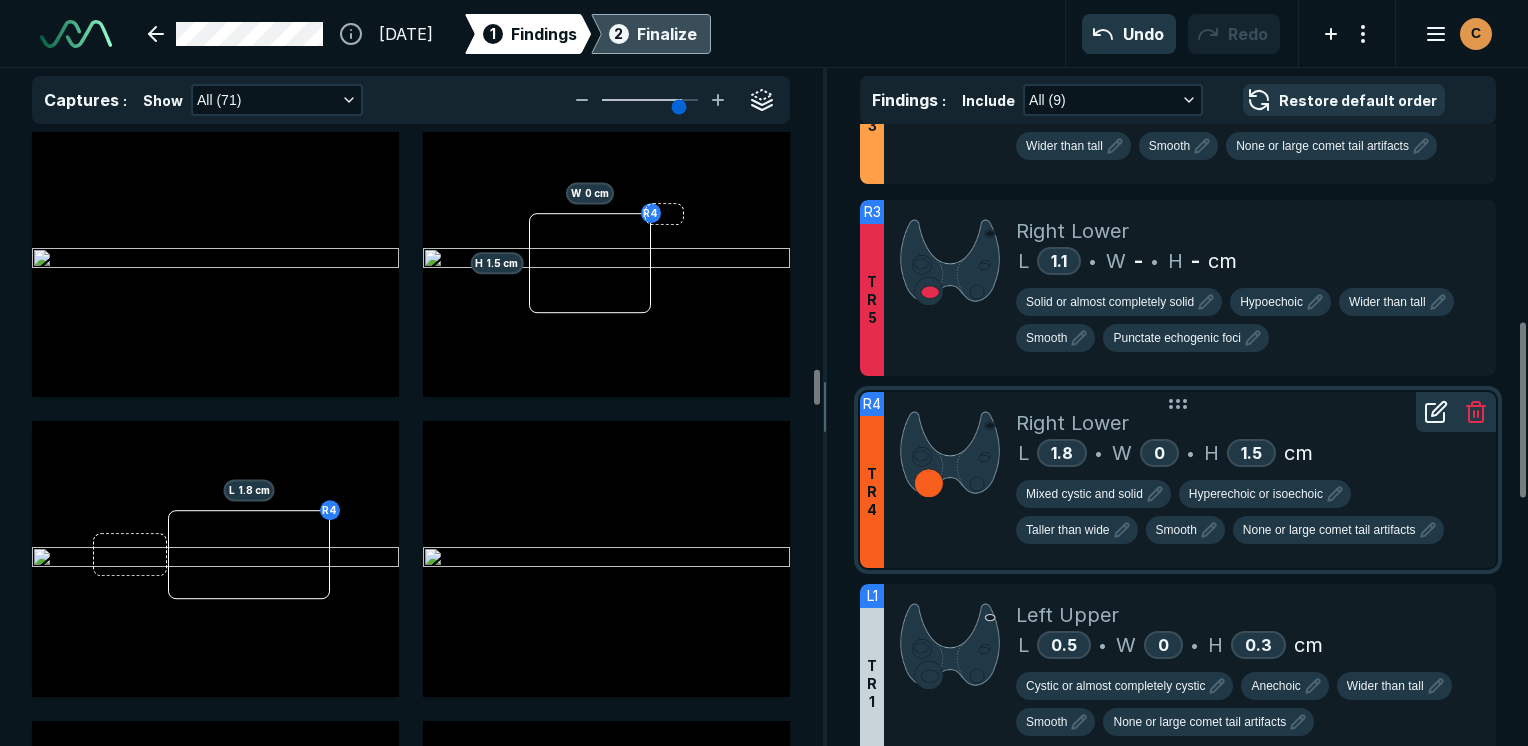 click 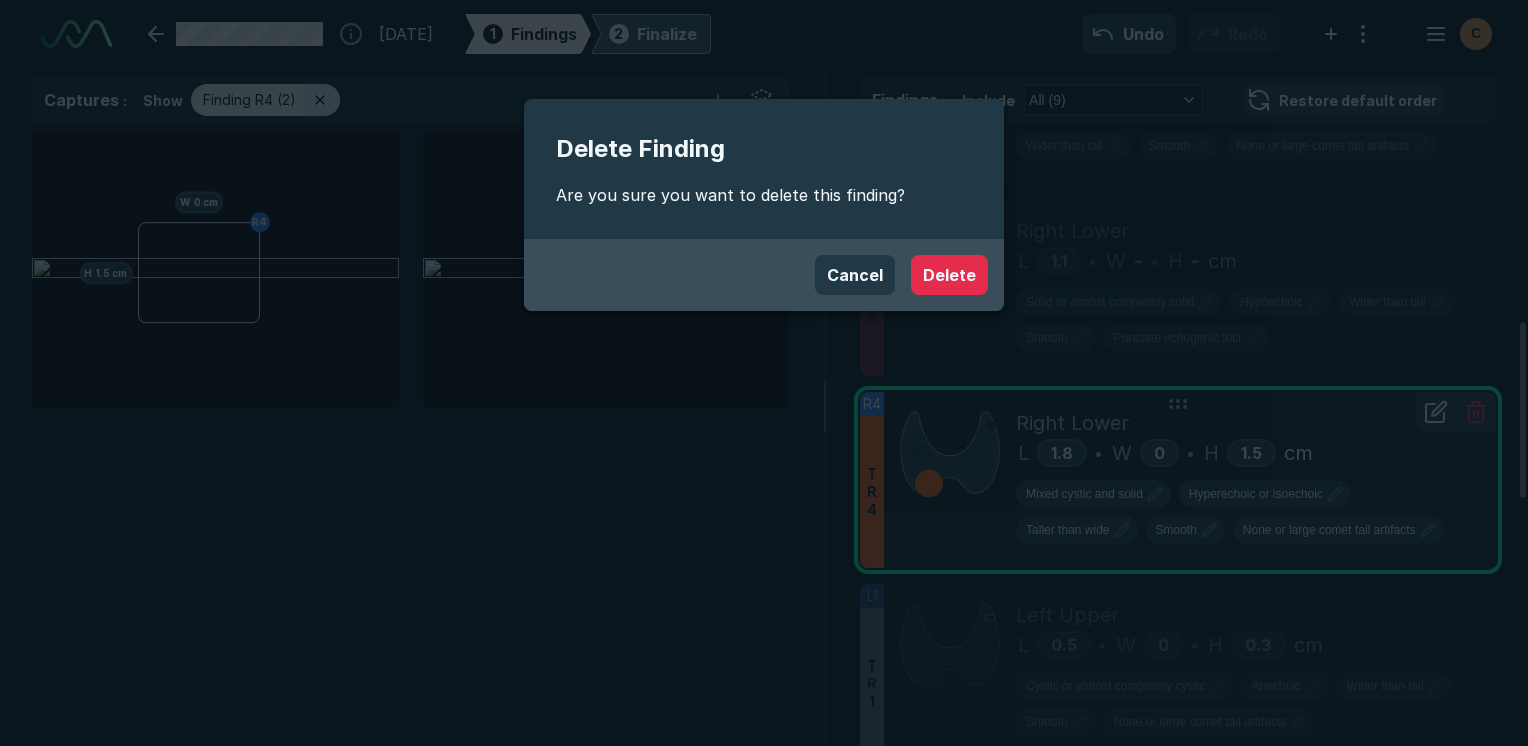 scroll, scrollTop: 5115, scrollLeft: 5949, axis: both 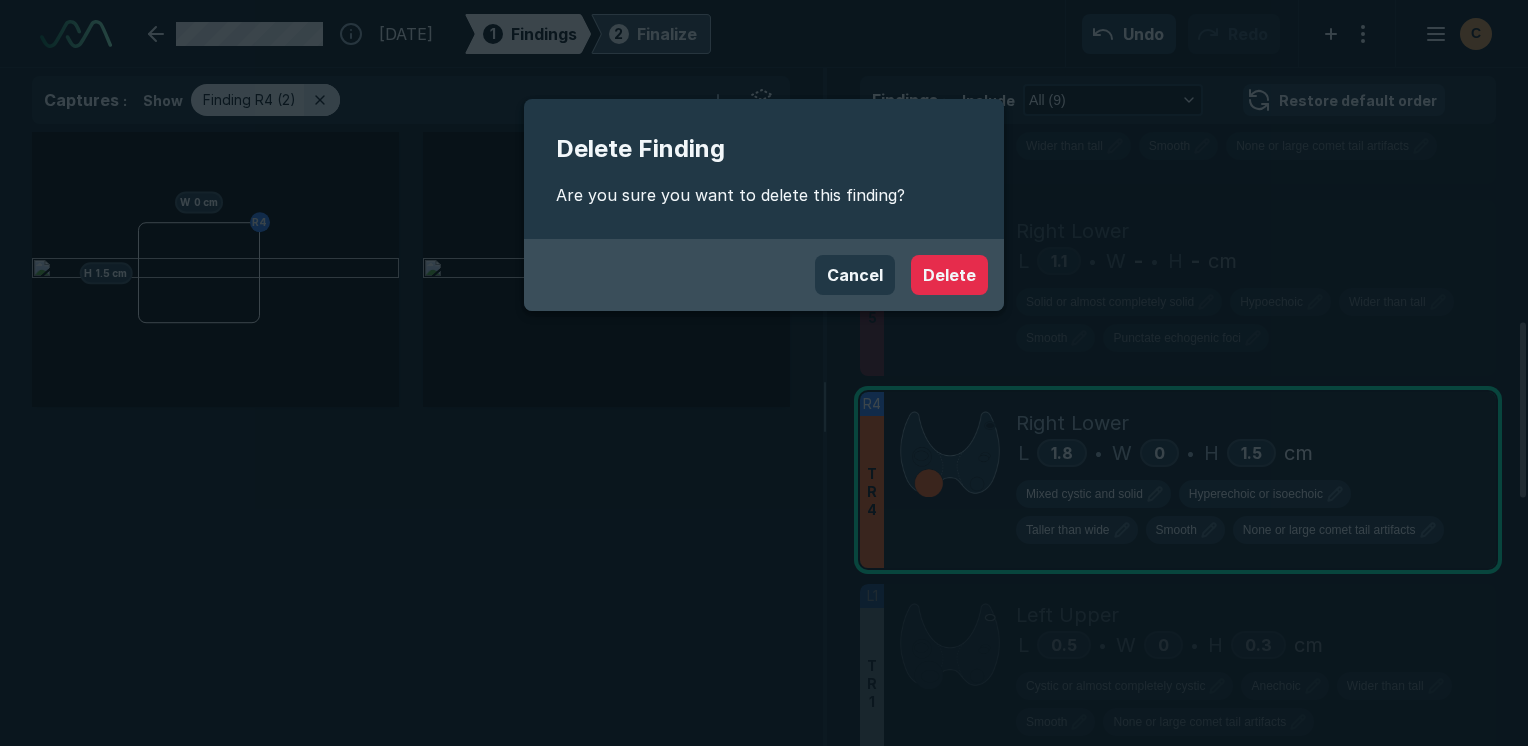 click on "Cancel Delete" at bounding box center [764, 275] 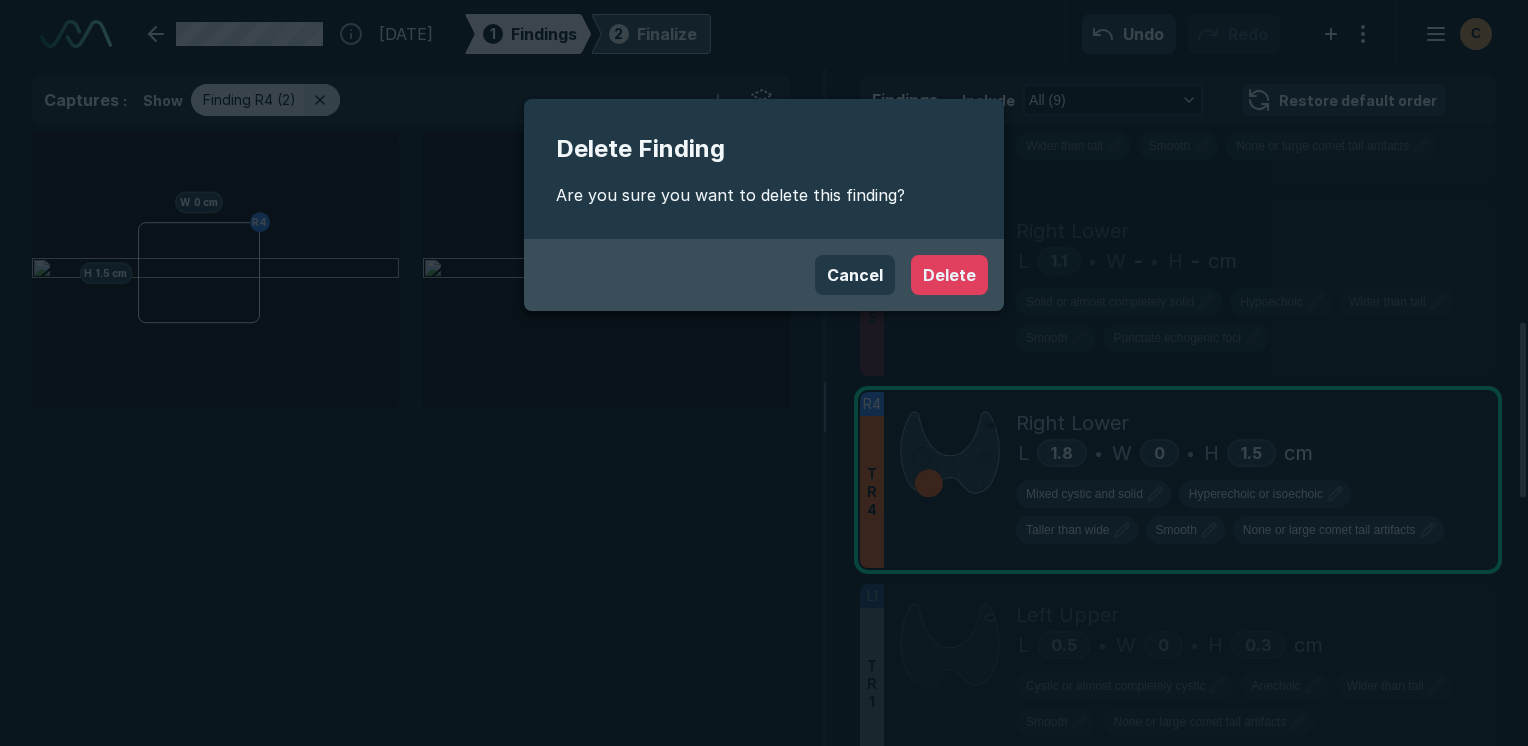 click on "Delete" at bounding box center [949, 275] 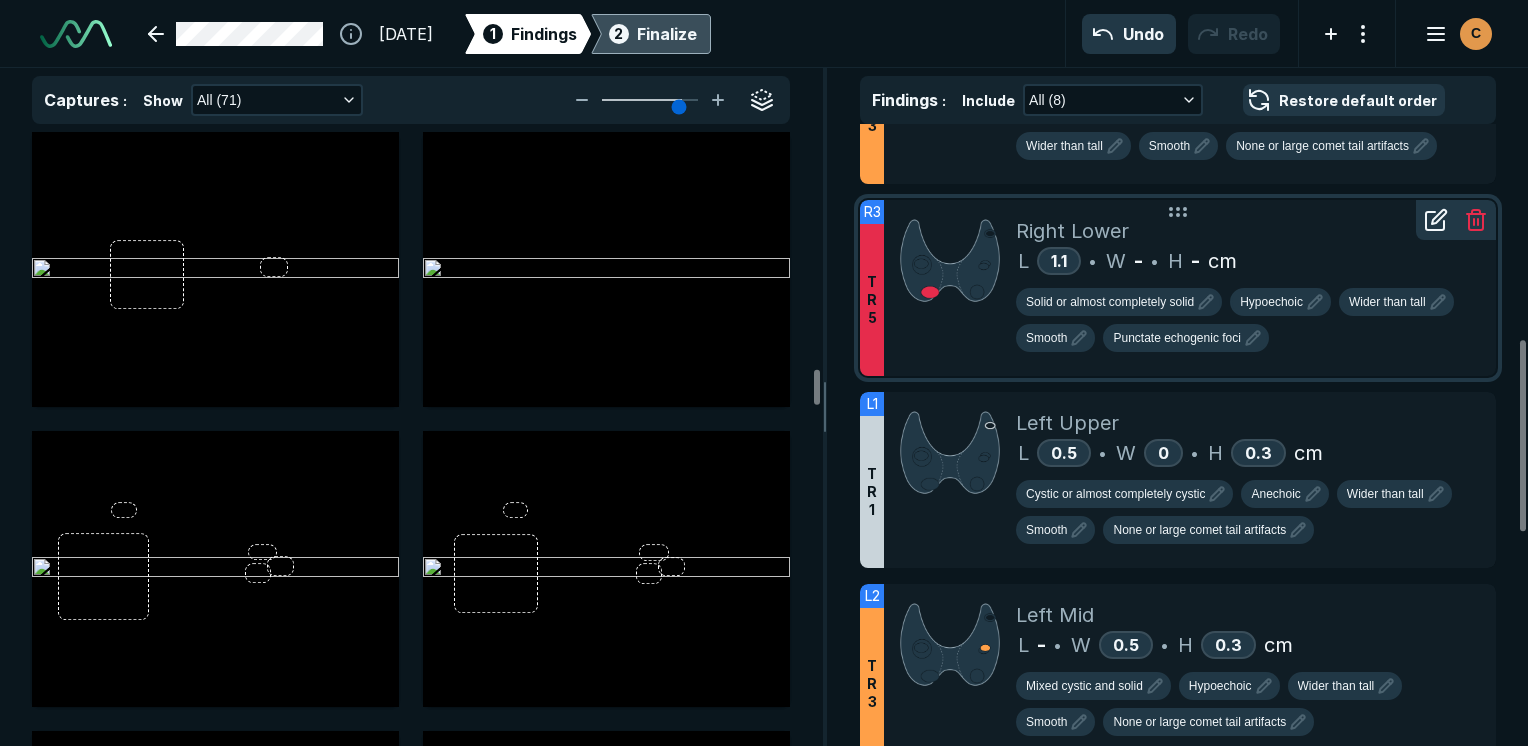 scroll, scrollTop: 5115, scrollLeft: 5949, axis: both 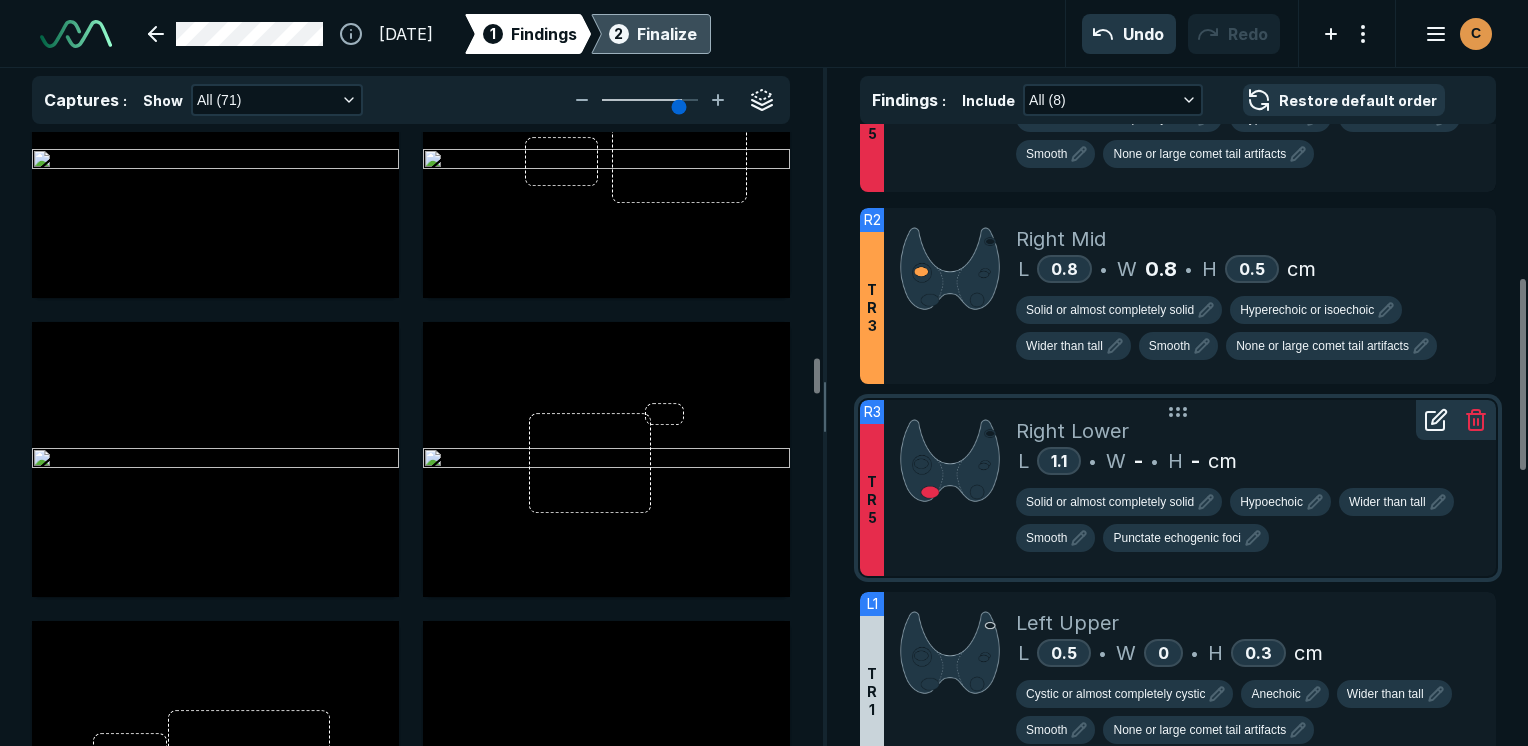 click 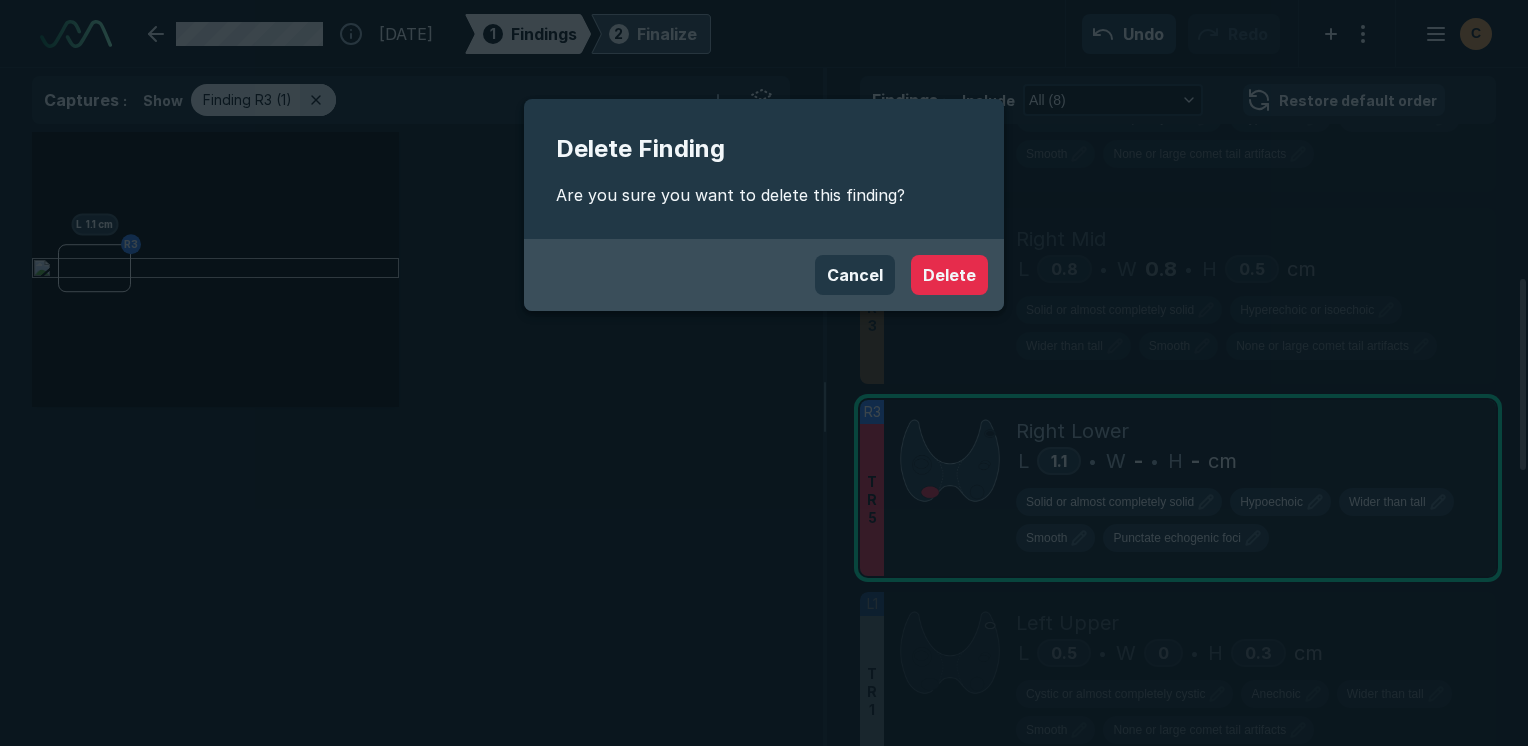scroll, scrollTop: 5115, scrollLeft: 5949, axis: both 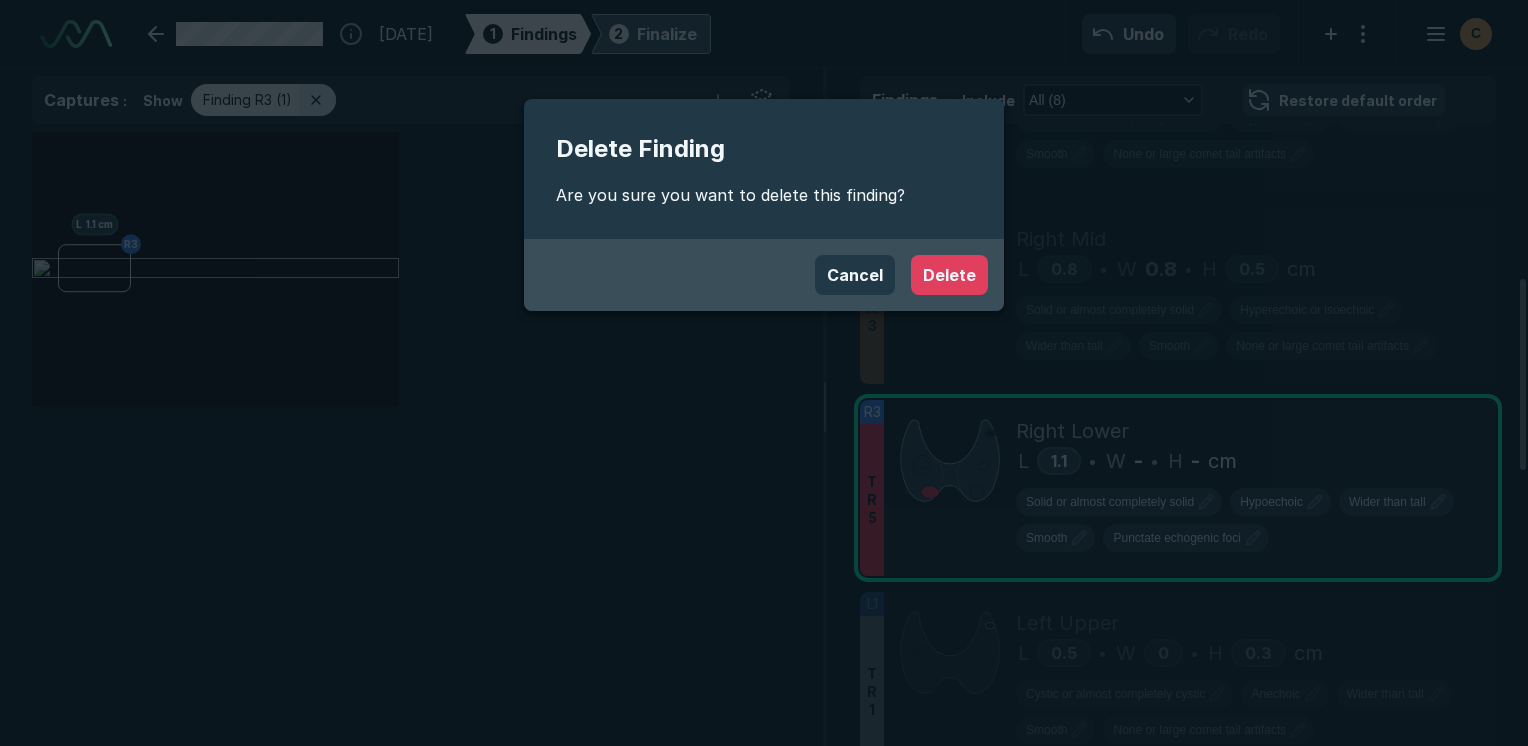 click on "Delete" at bounding box center (949, 275) 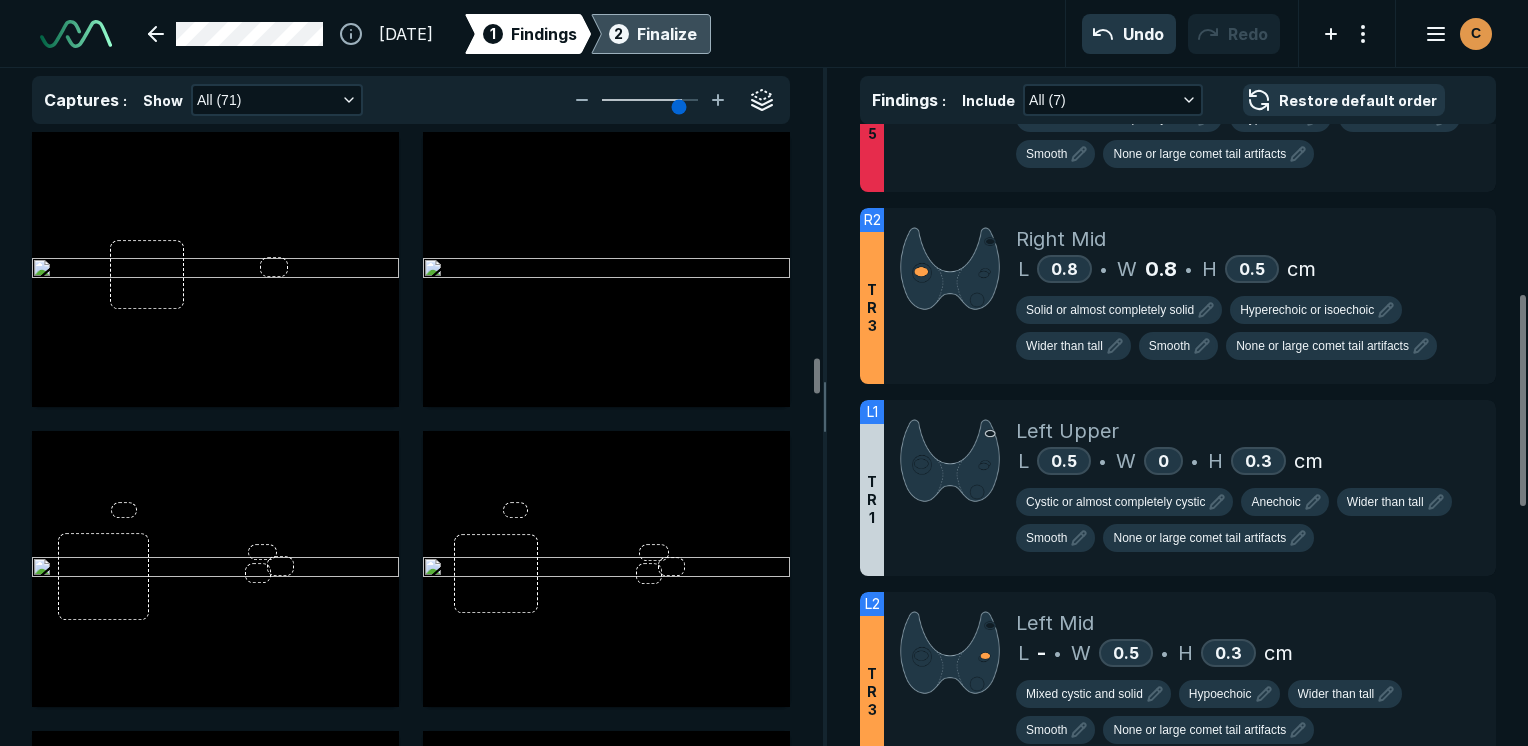 scroll, scrollTop: 5115, scrollLeft: 5949, axis: both 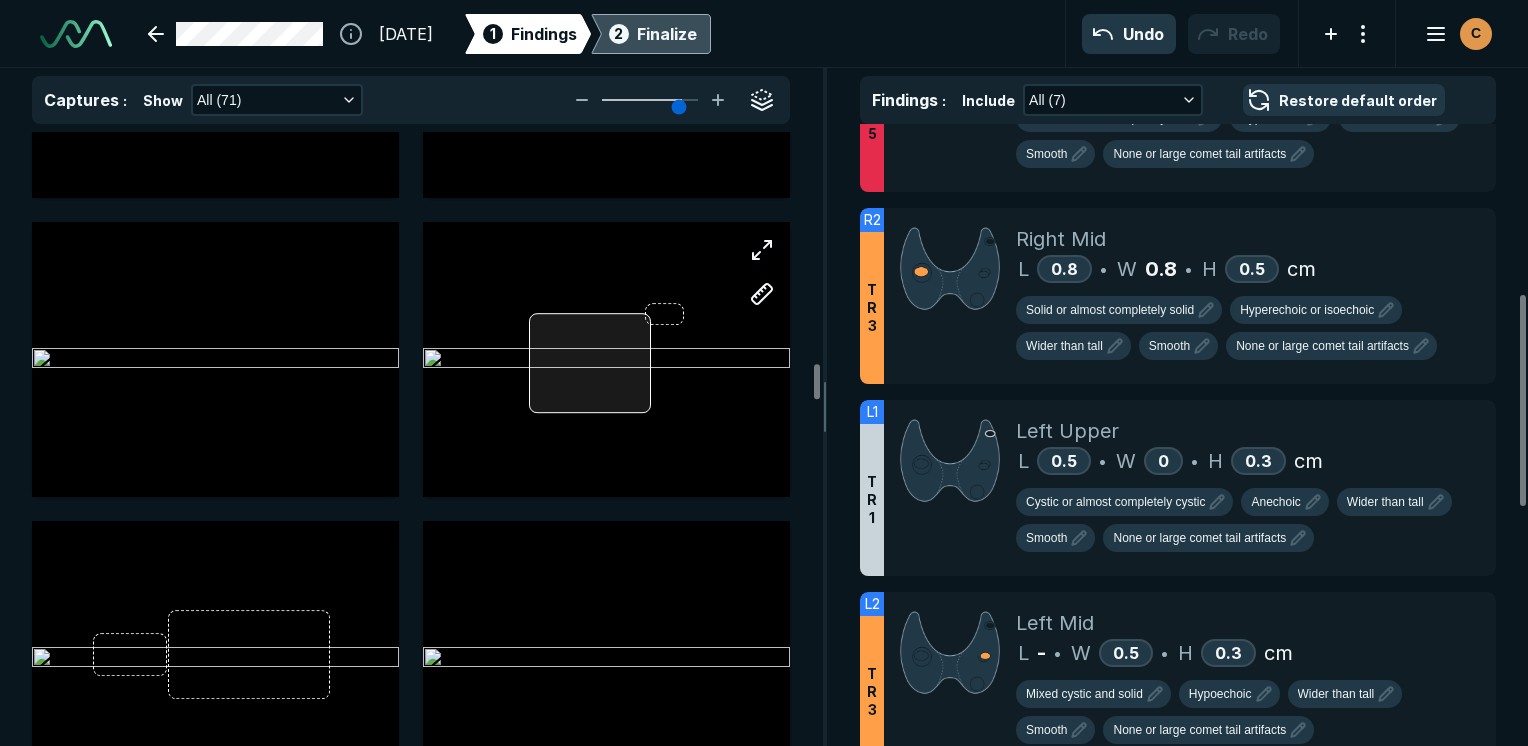 click at bounding box center [590, 363] 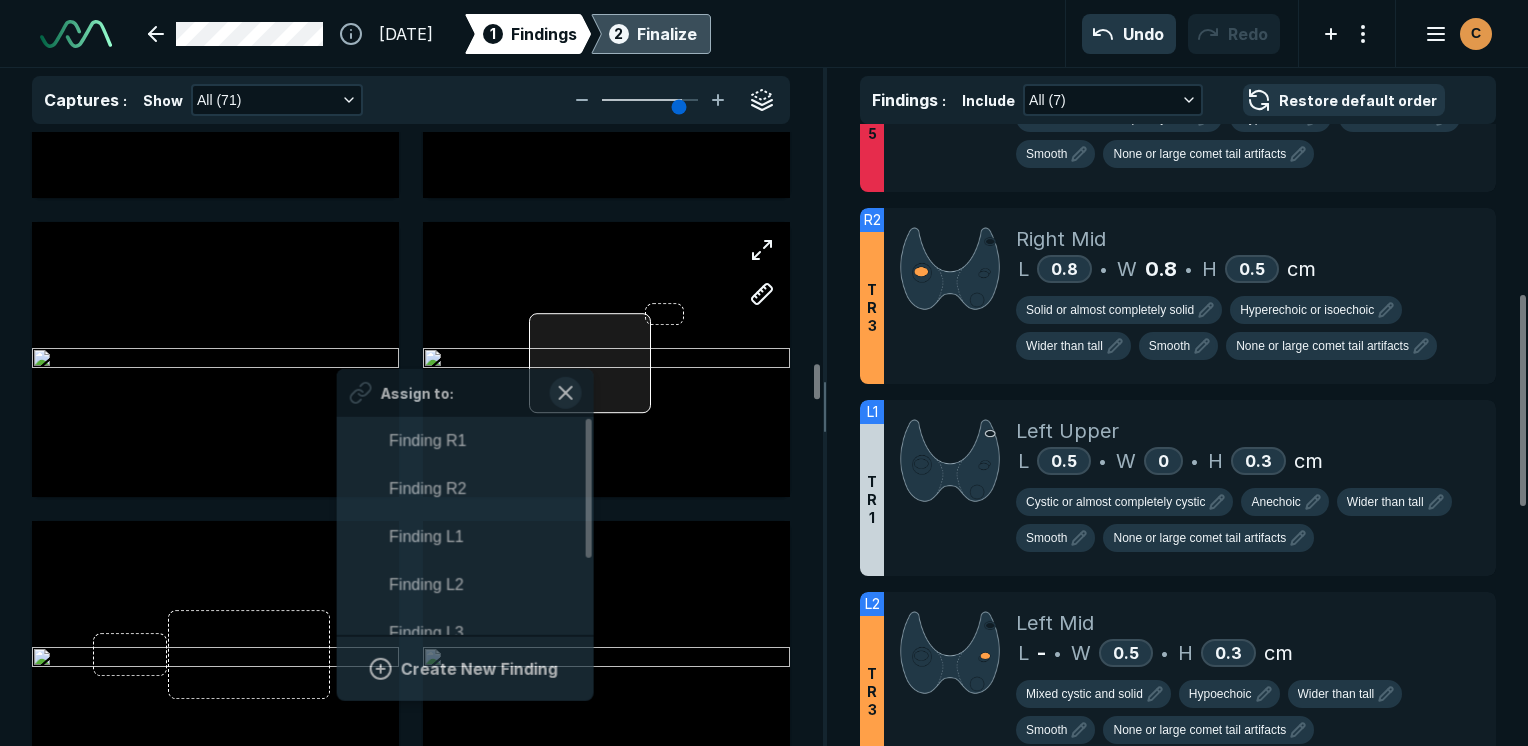 scroll, scrollTop: 3508, scrollLeft: 3708, axis: both 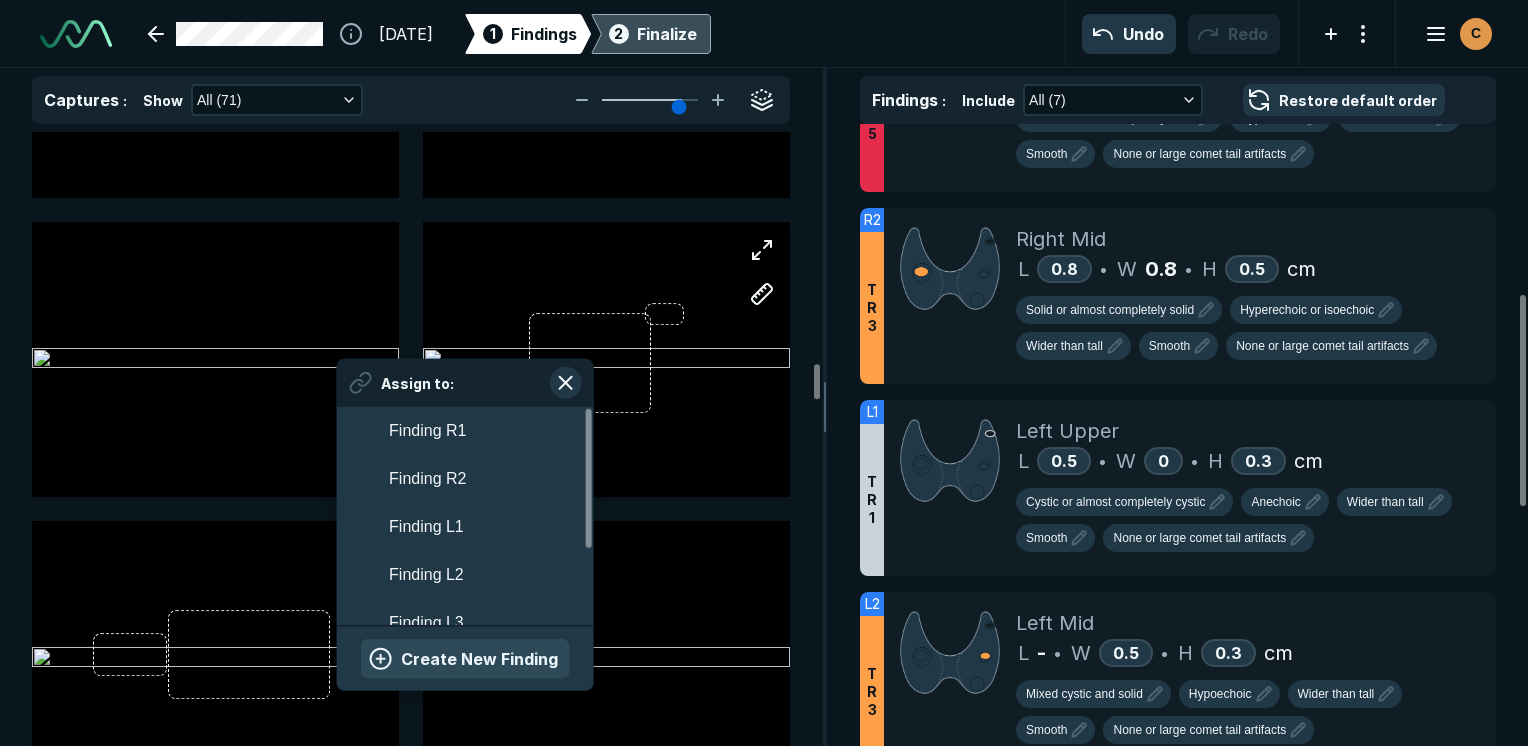 click on "Create New Finding" at bounding box center (465, 659) 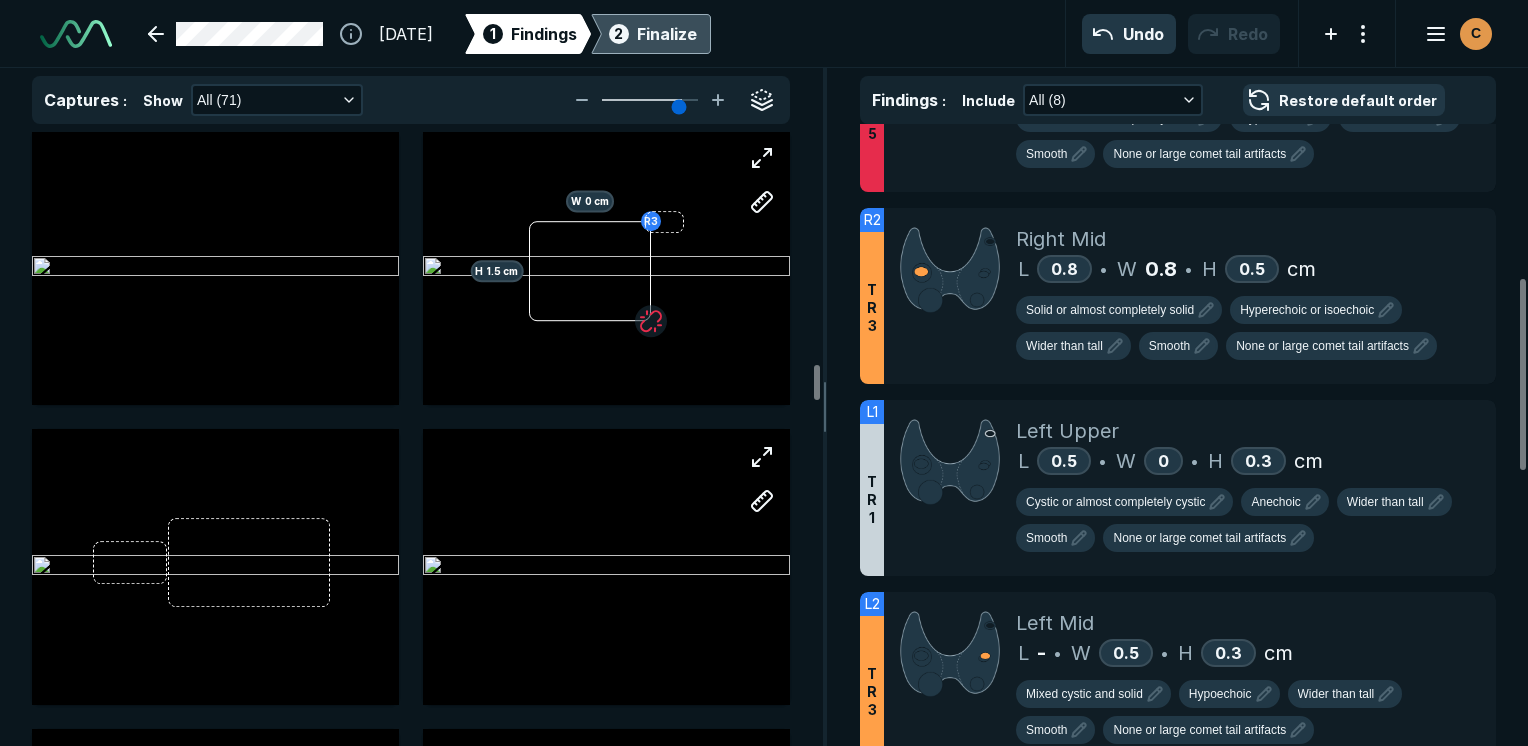 scroll, scrollTop: 4200, scrollLeft: 0, axis: vertical 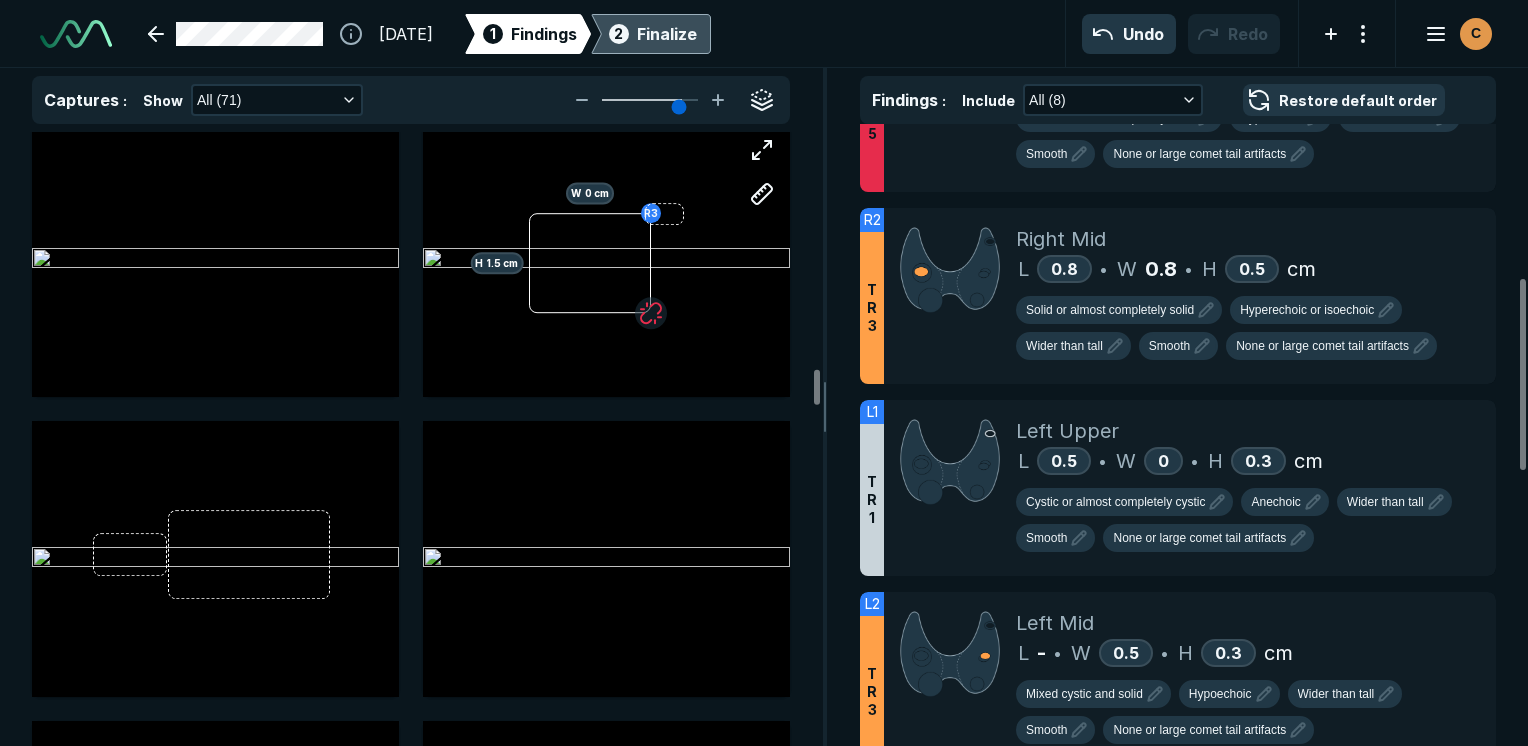 click on "W    0 cm" at bounding box center (590, 193) 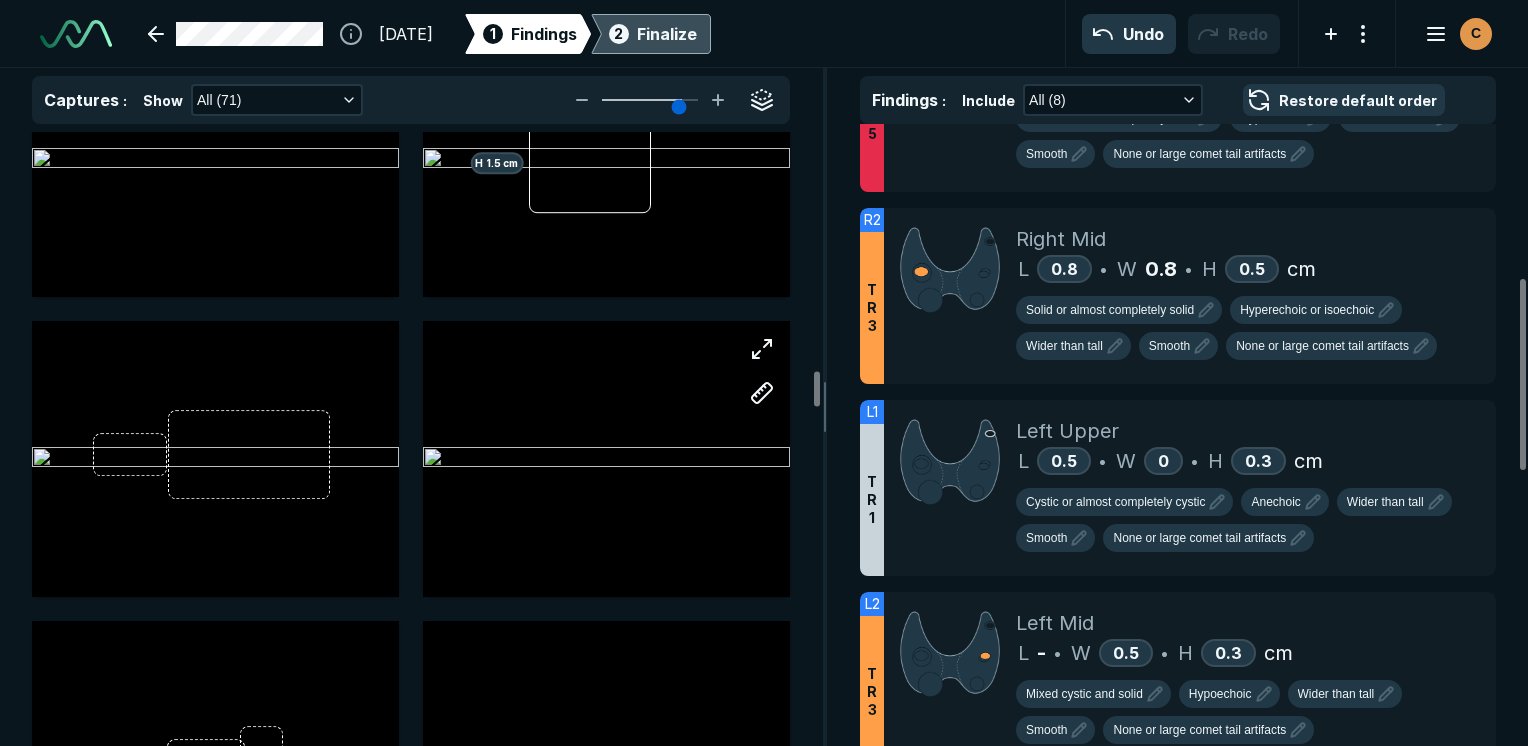 scroll, scrollTop: 4200, scrollLeft: 0, axis: vertical 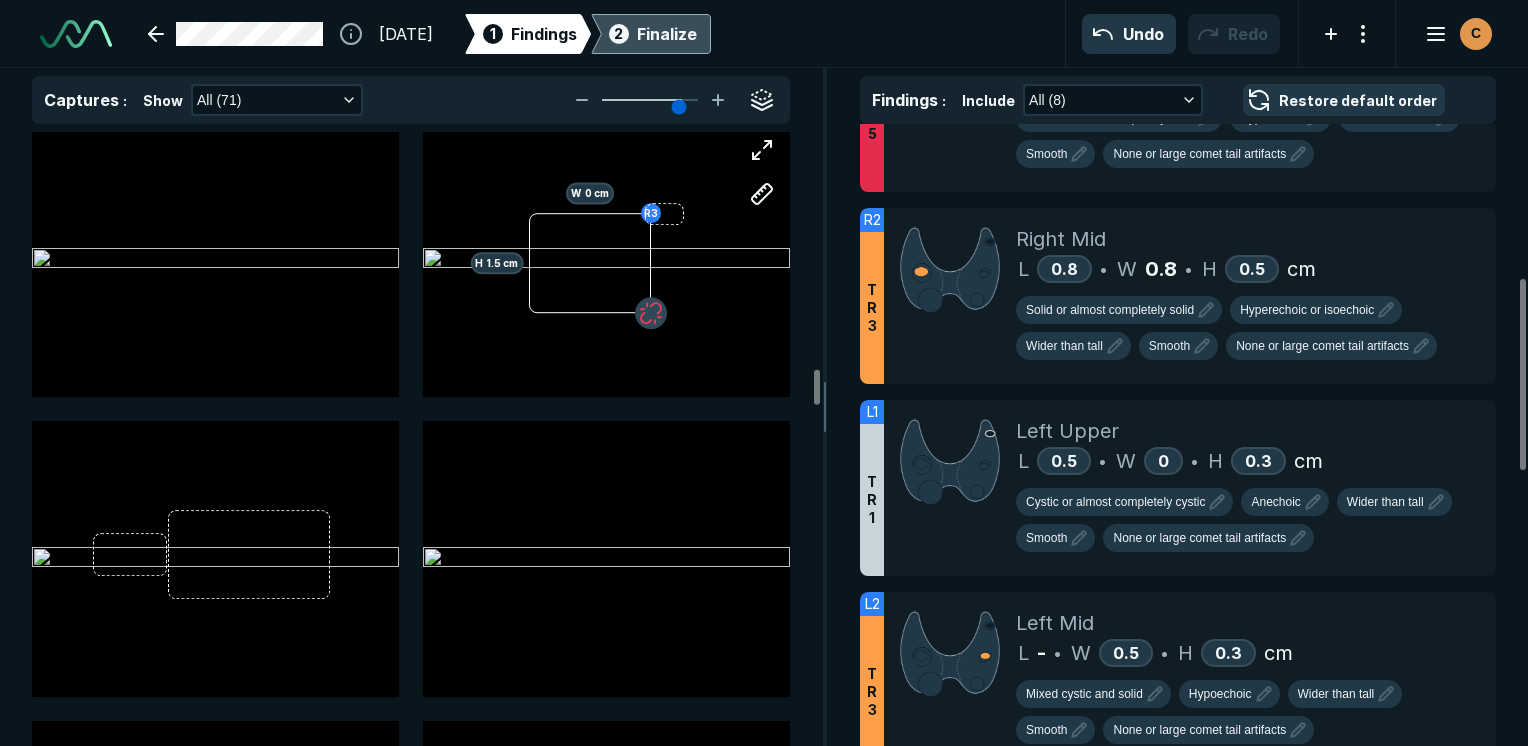 click at bounding box center (651, 313) 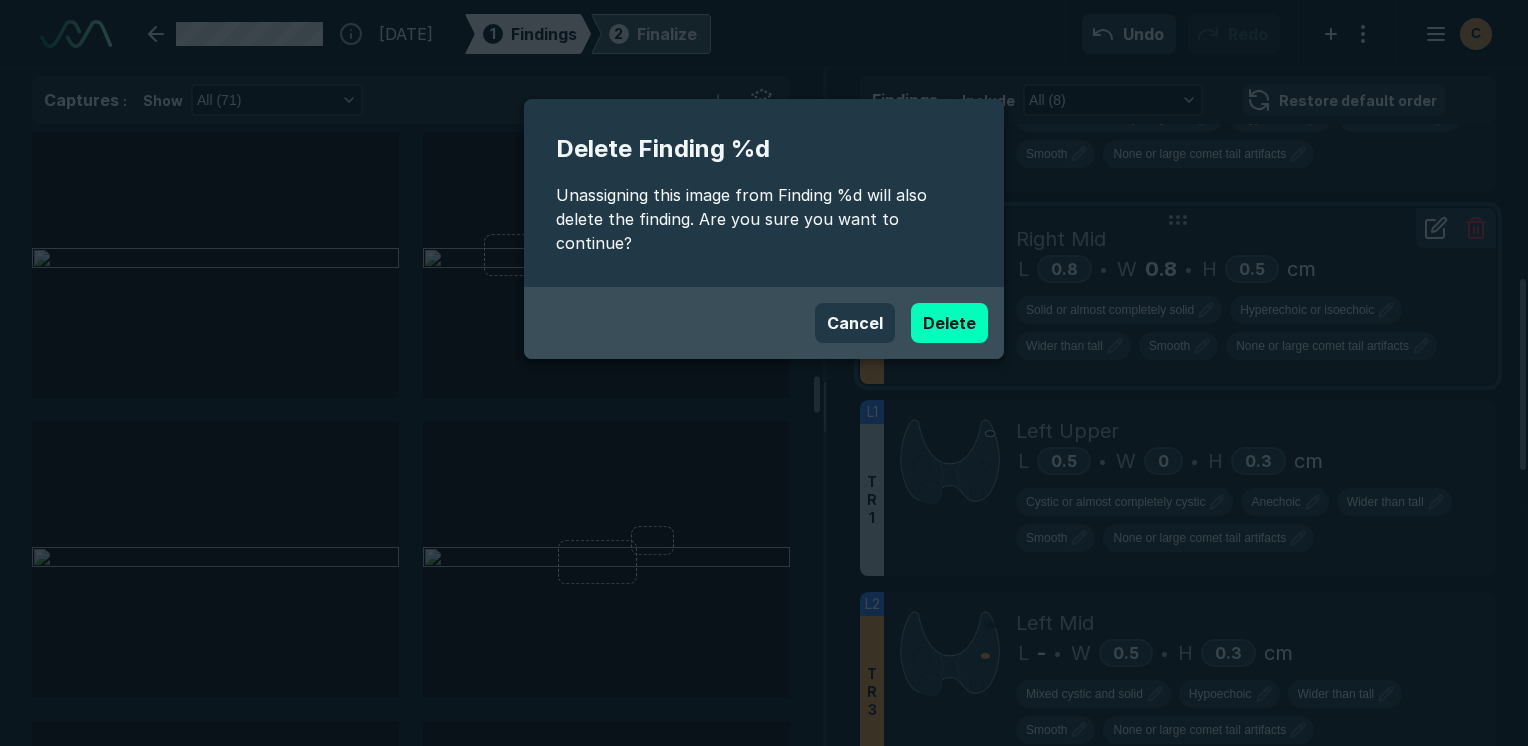 drag, startPoint x: 930, startPoint y: 307, endPoint x: 921, endPoint y: 319, distance: 15 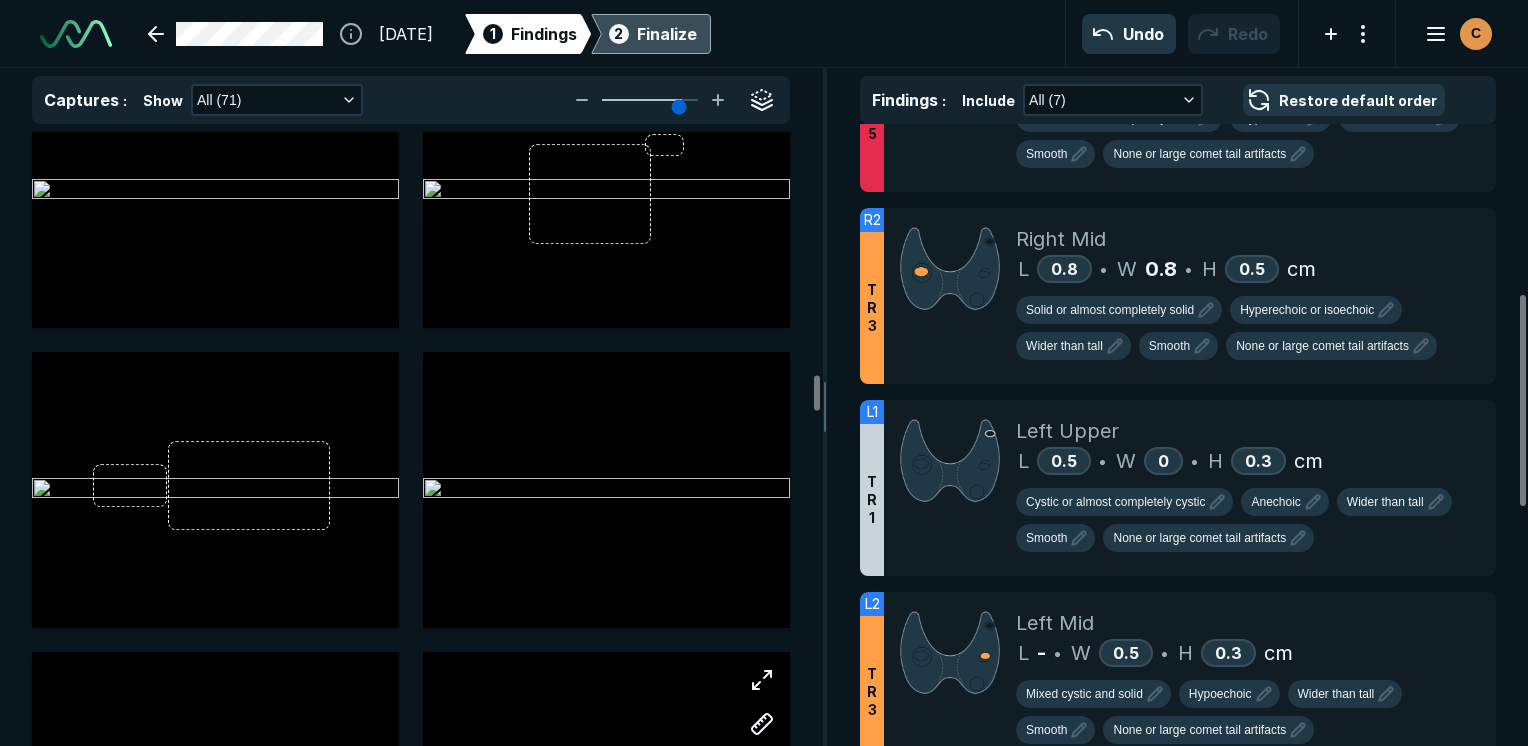 scroll, scrollTop: 4300, scrollLeft: 0, axis: vertical 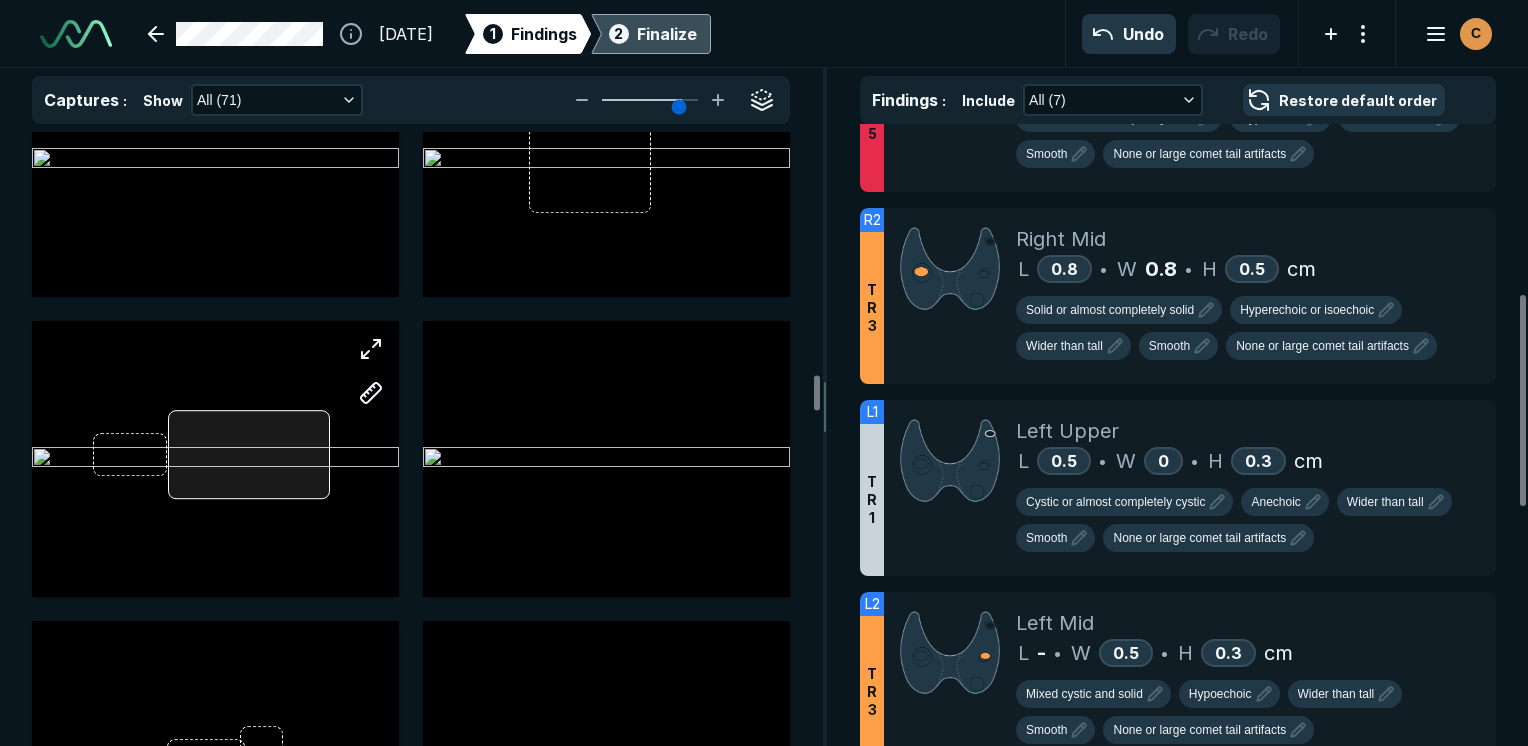 click at bounding box center [215, 458] 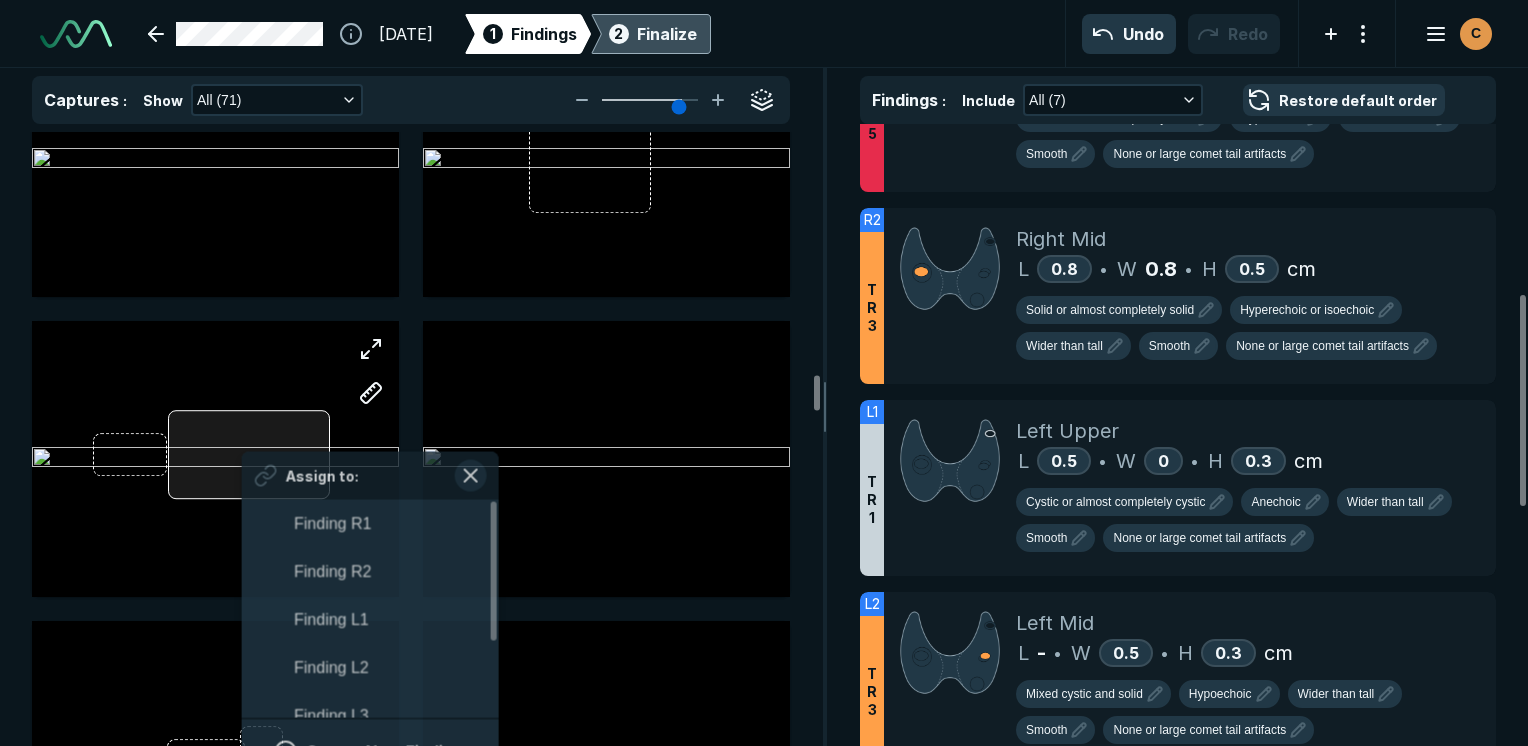 scroll, scrollTop: 3508, scrollLeft: 3708, axis: both 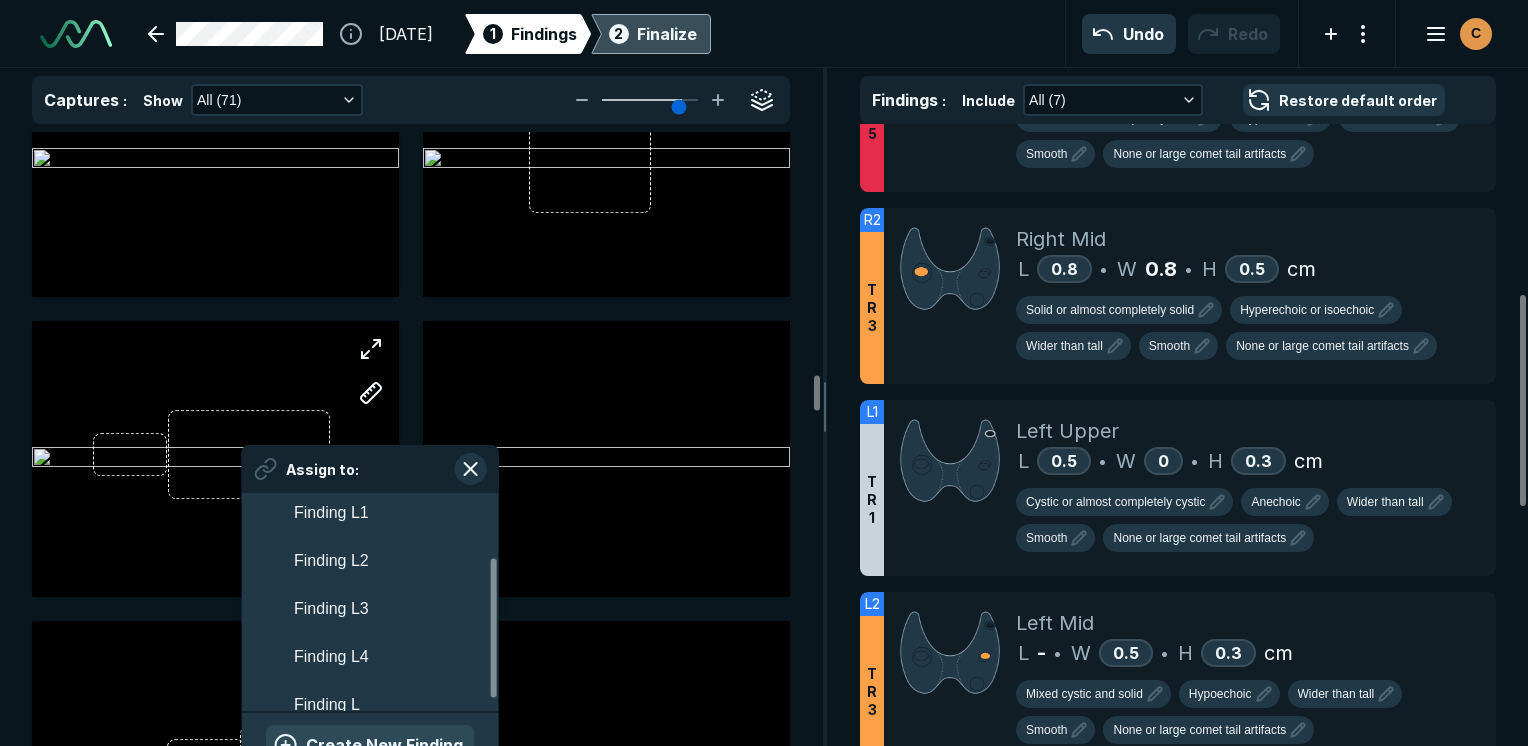 click on "Create New Finding" at bounding box center (370, 745) 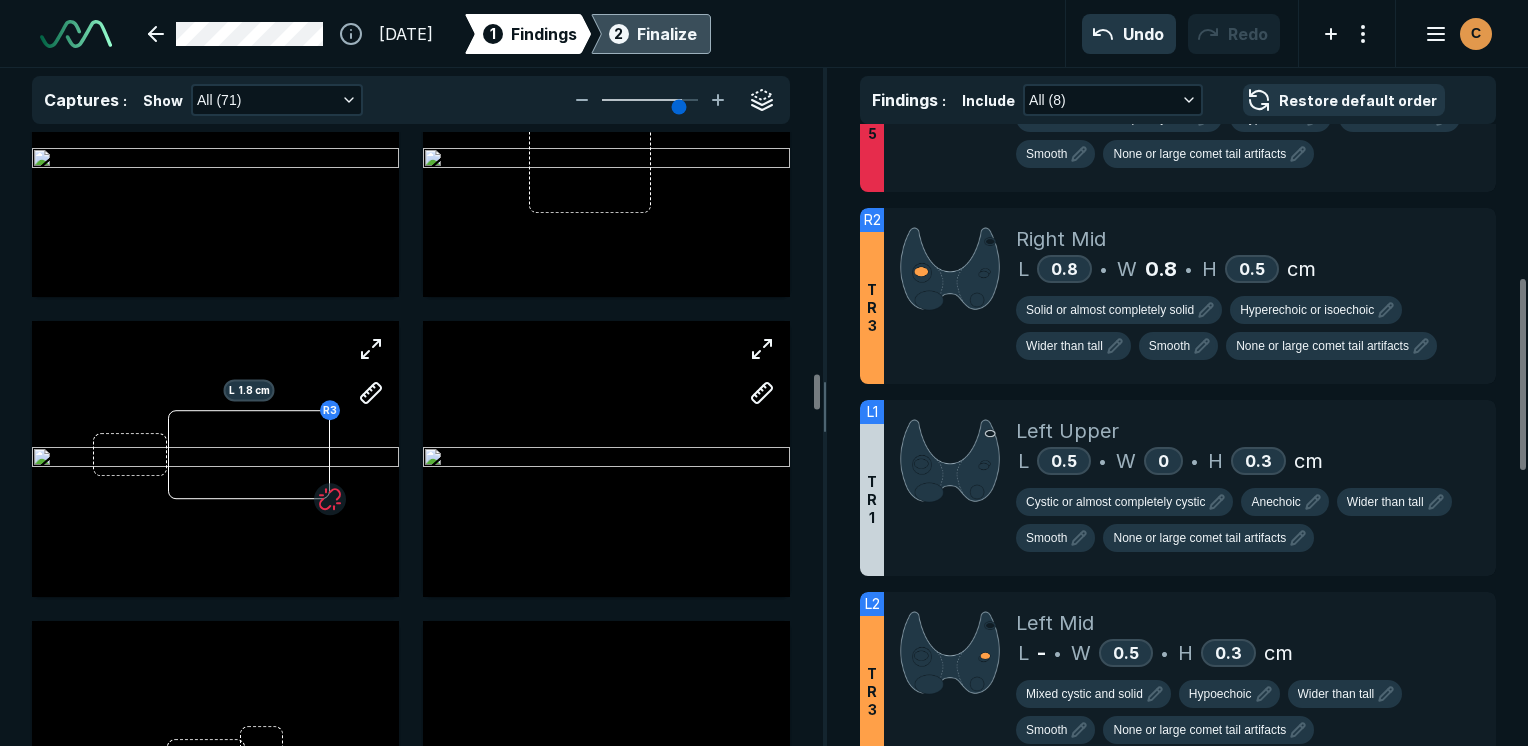 scroll, scrollTop: 4100, scrollLeft: 0, axis: vertical 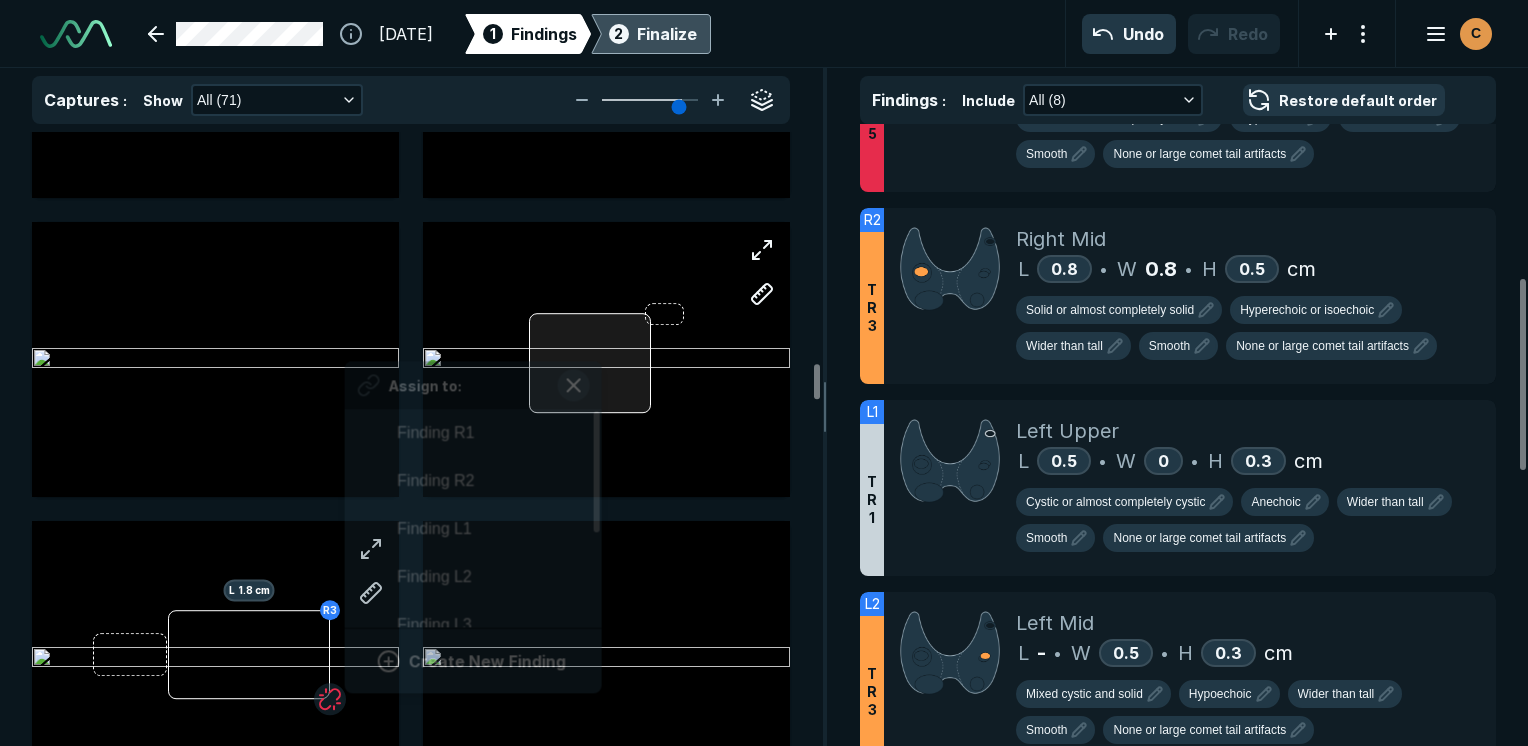 click at bounding box center (590, 363) 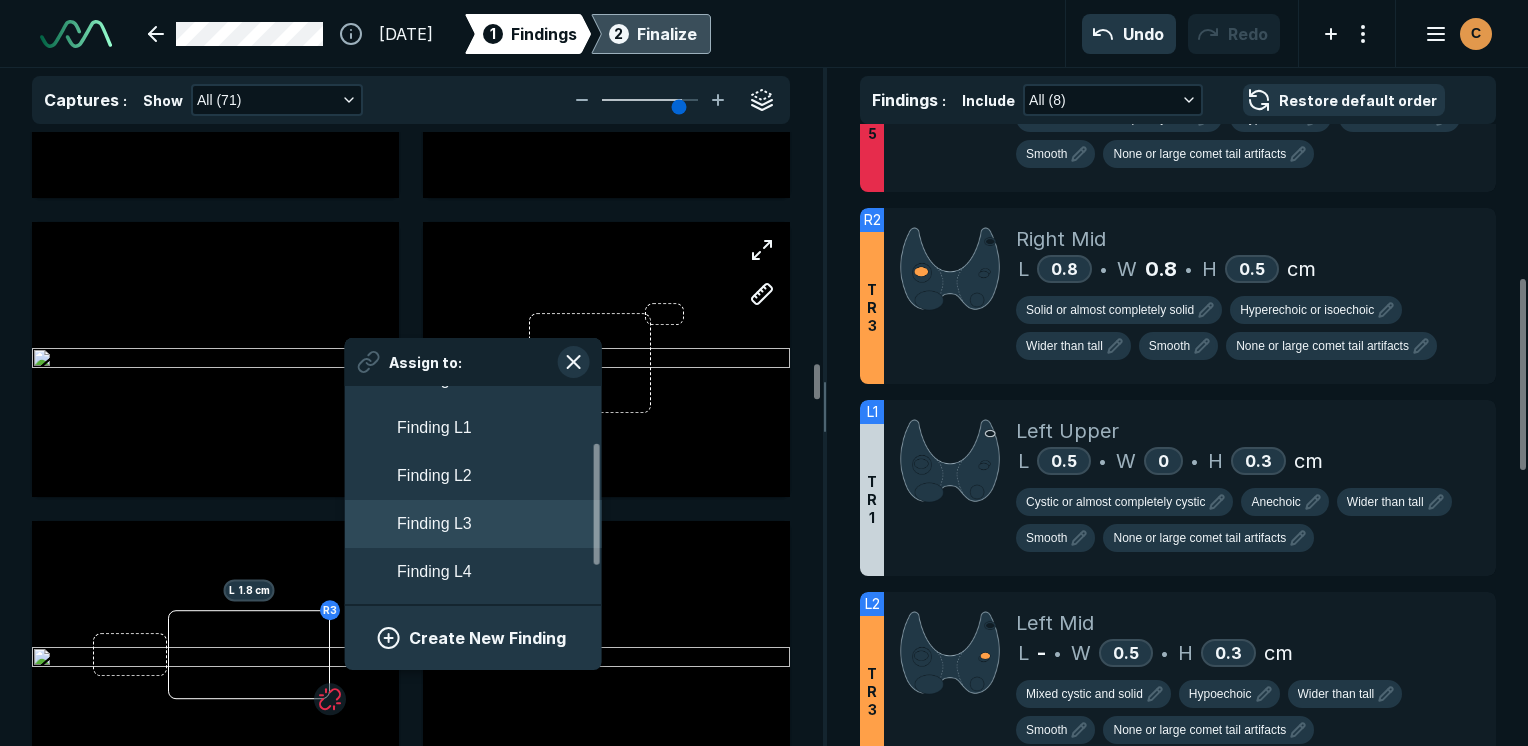 scroll, scrollTop: 100, scrollLeft: 0, axis: vertical 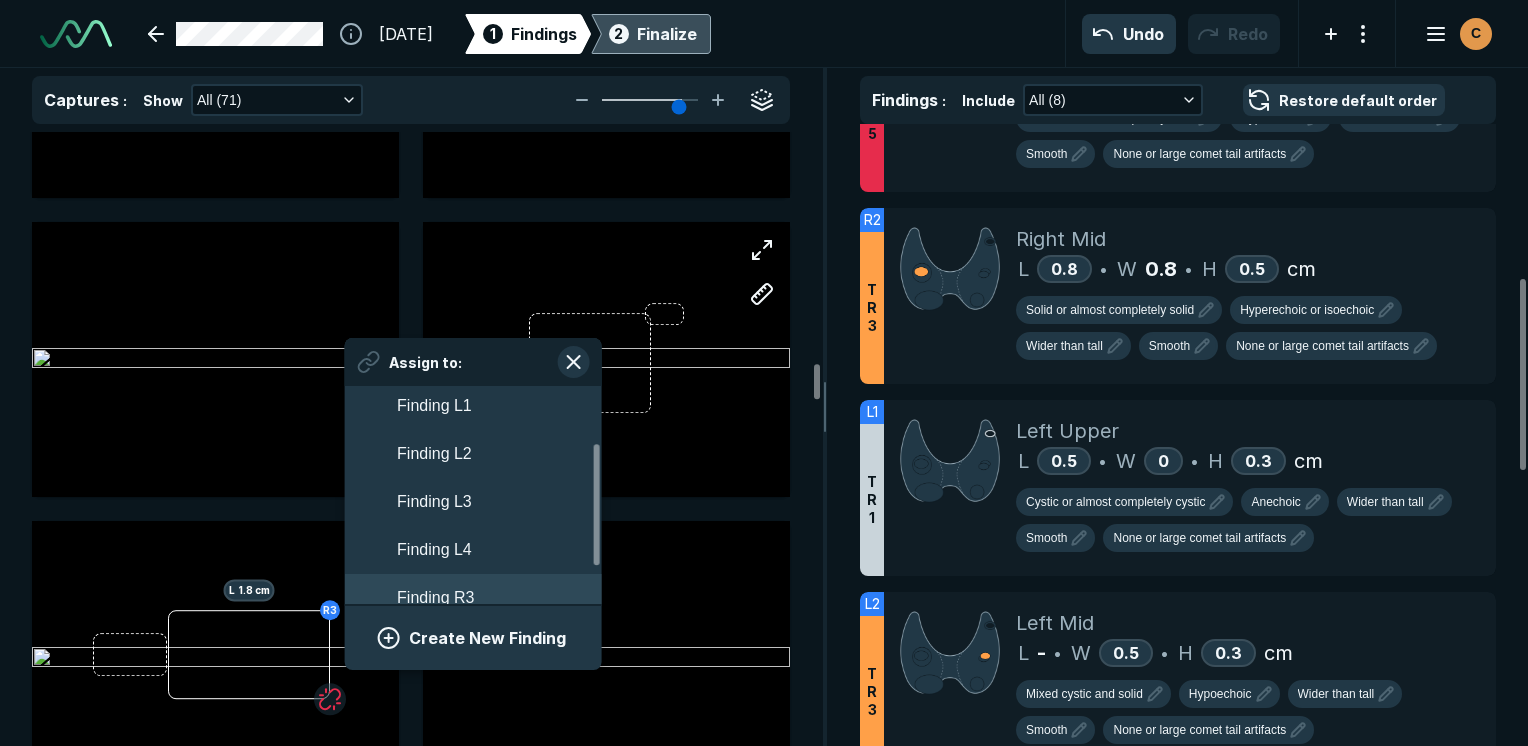 click on "Finding R3" at bounding box center [435, 598] 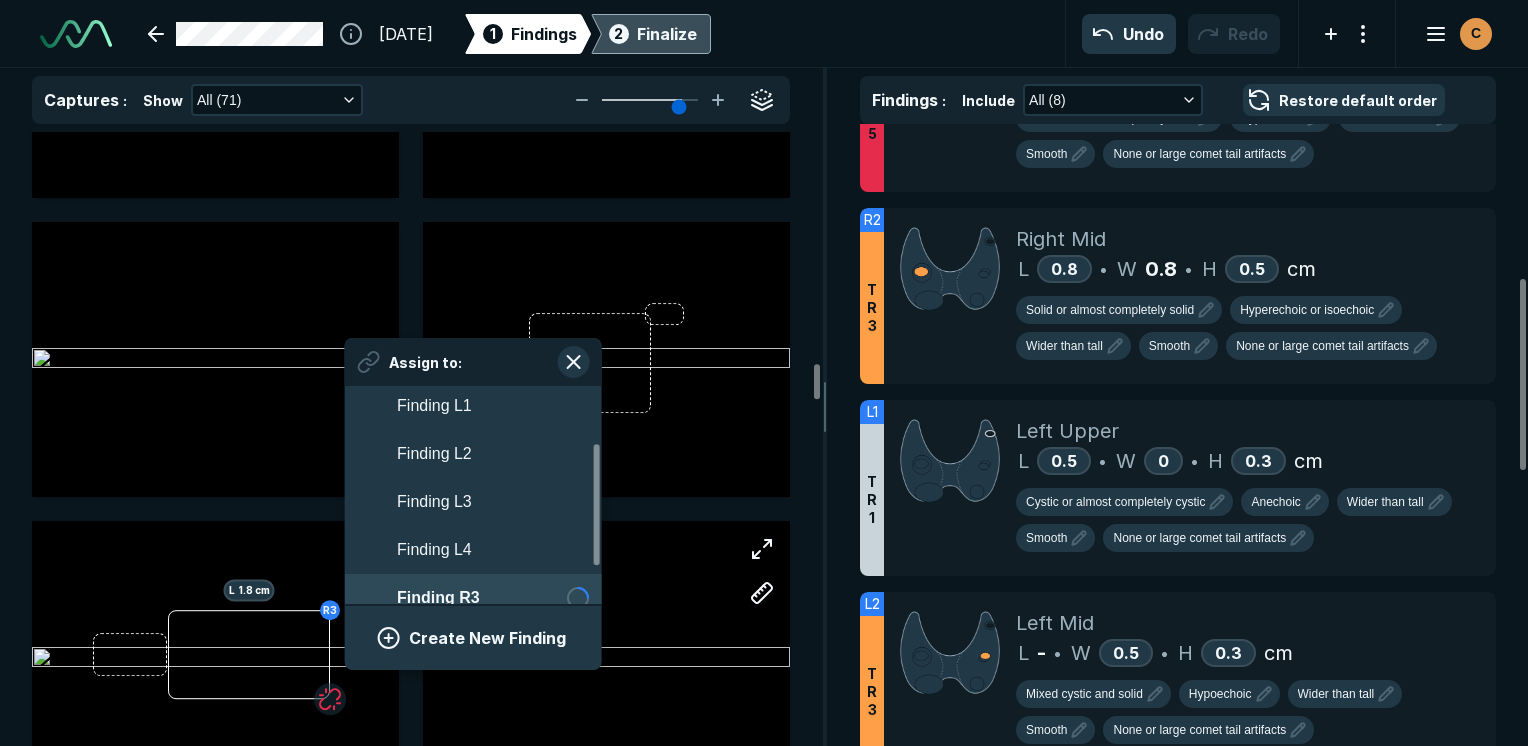 scroll, scrollTop: 118, scrollLeft: 0, axis: vertical 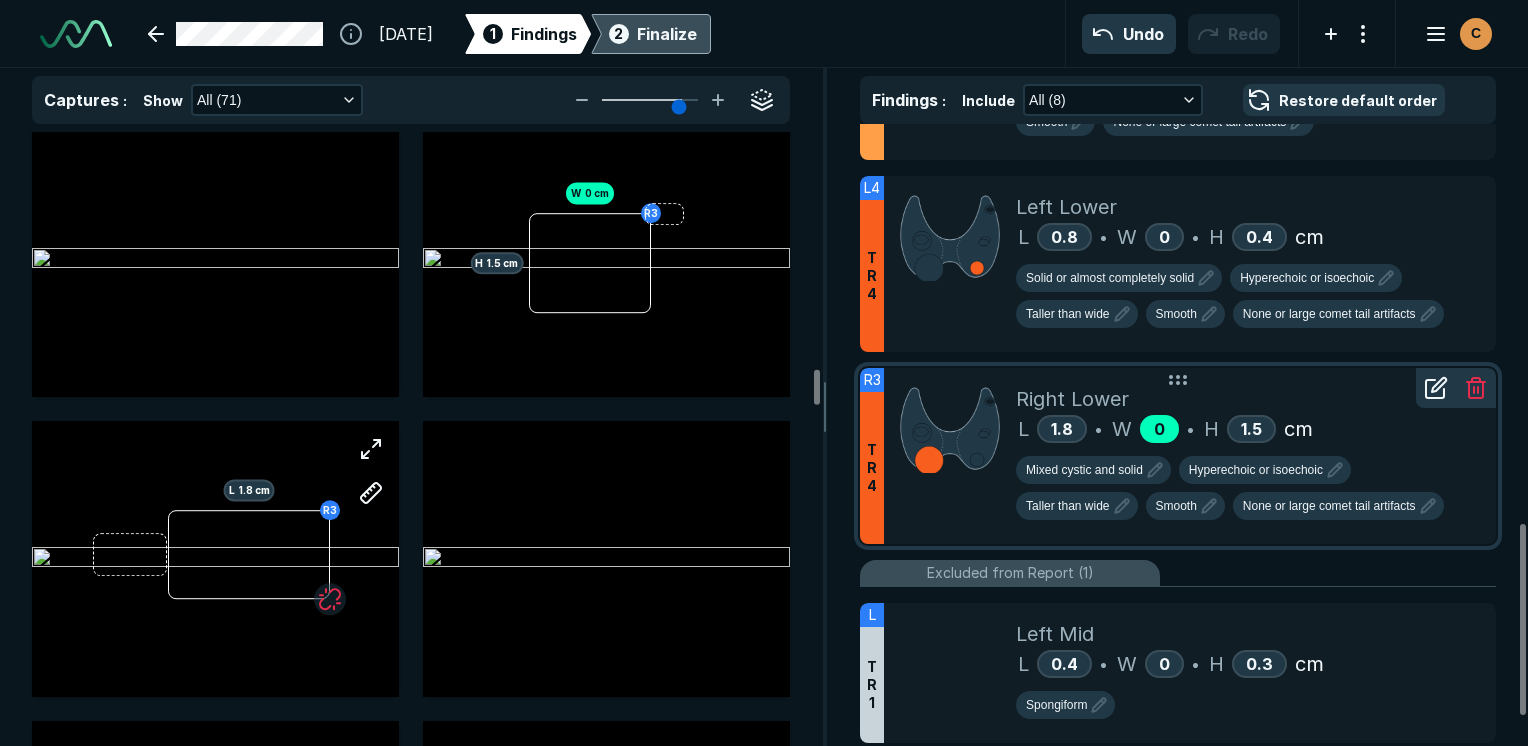 click on "0" at bounding box center [1159, 429] 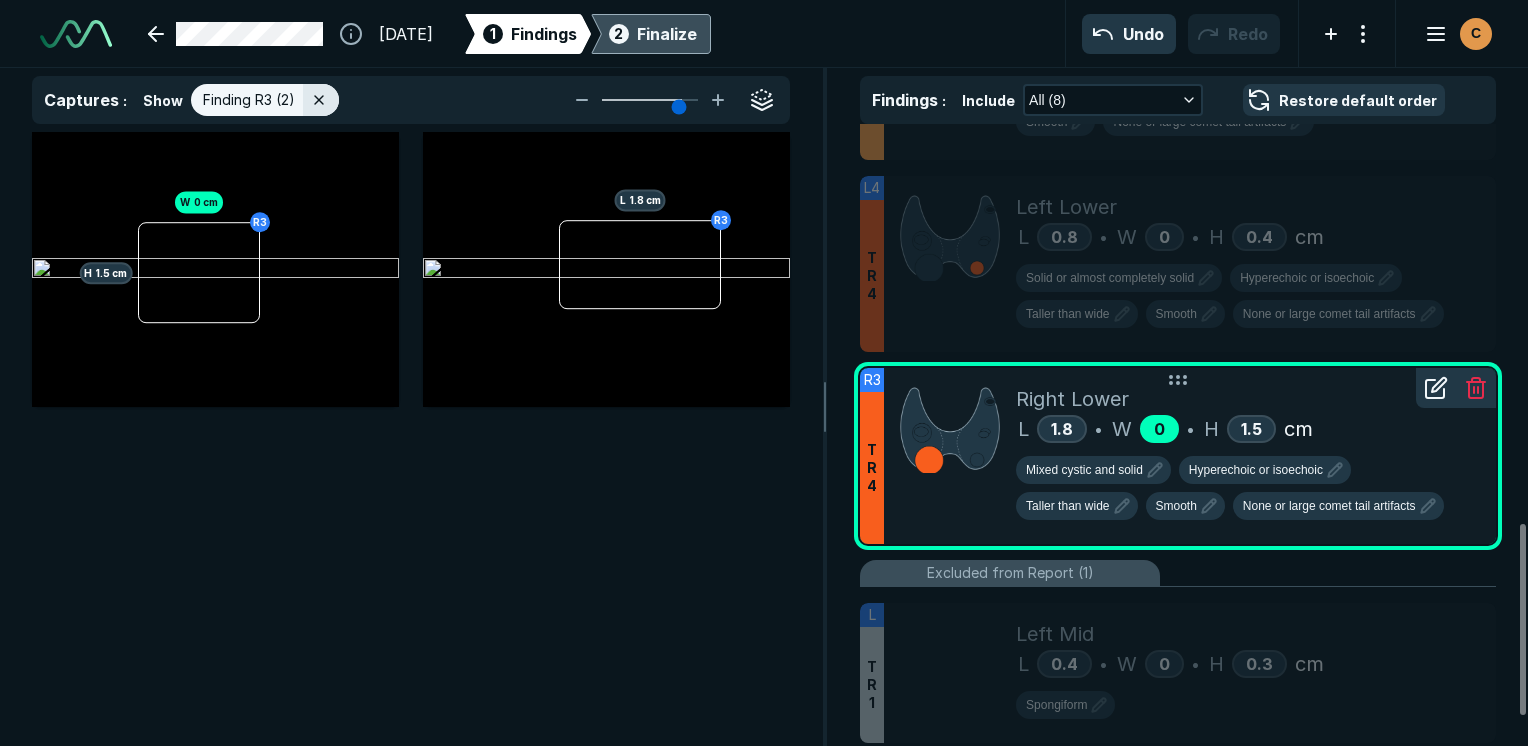 scroll, scrollTop: 5115, scrollLeft: 5949, axis: both 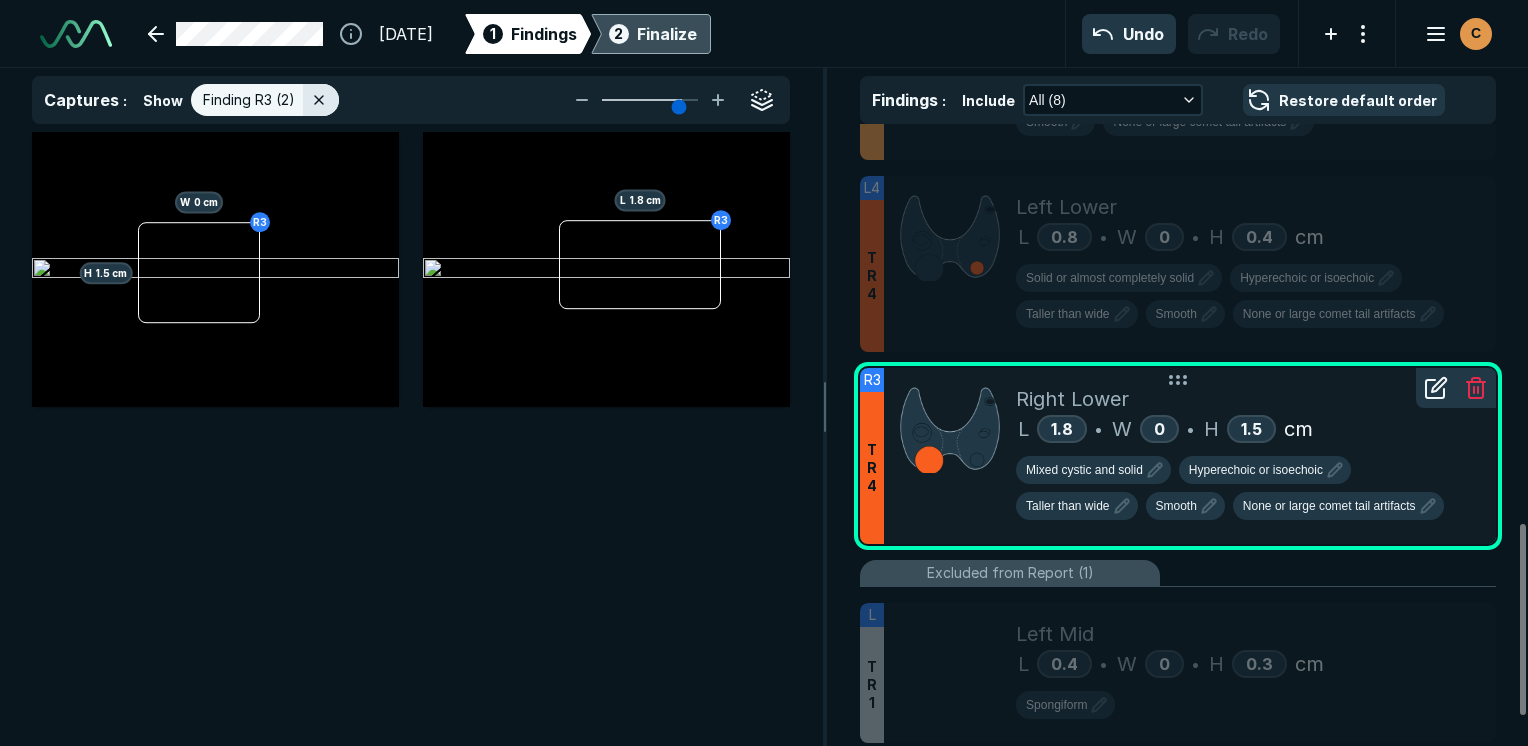 click 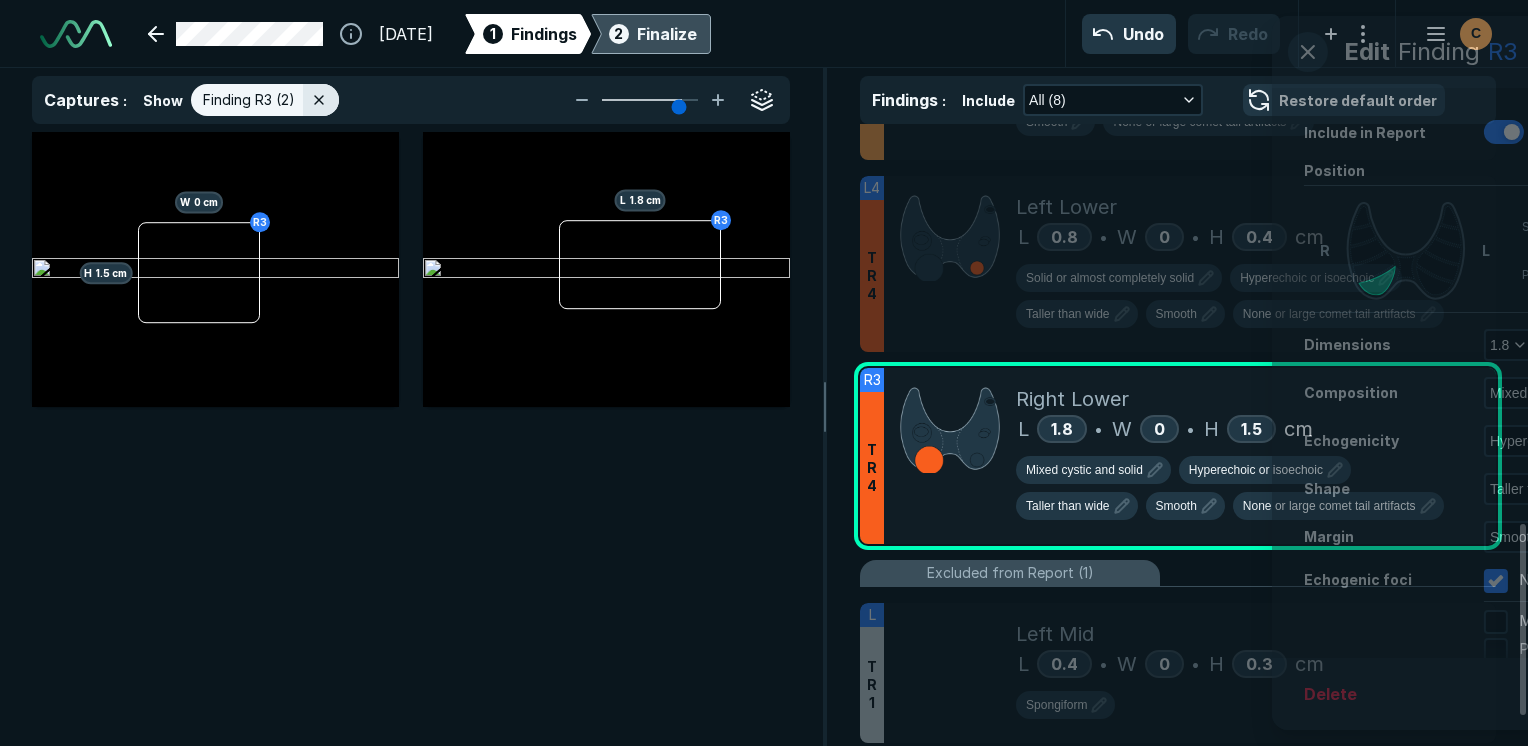 scroll, scrollTop: 4773, scrollLeft: 5129, axis: both 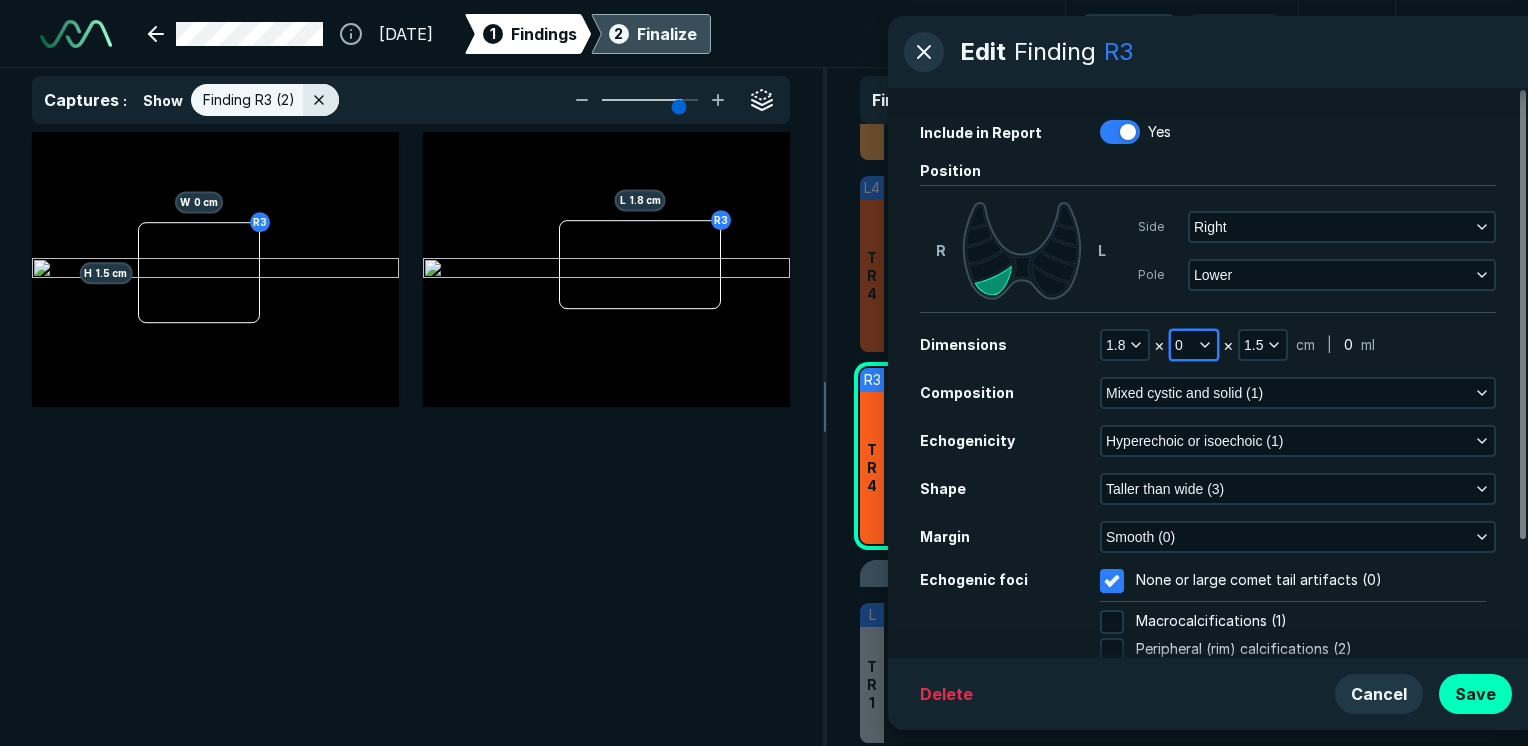 drag, startPoint x: 1203, startPoint y: 338, endPoint x: 1213, endPoint y: 325, distance: 16.40122 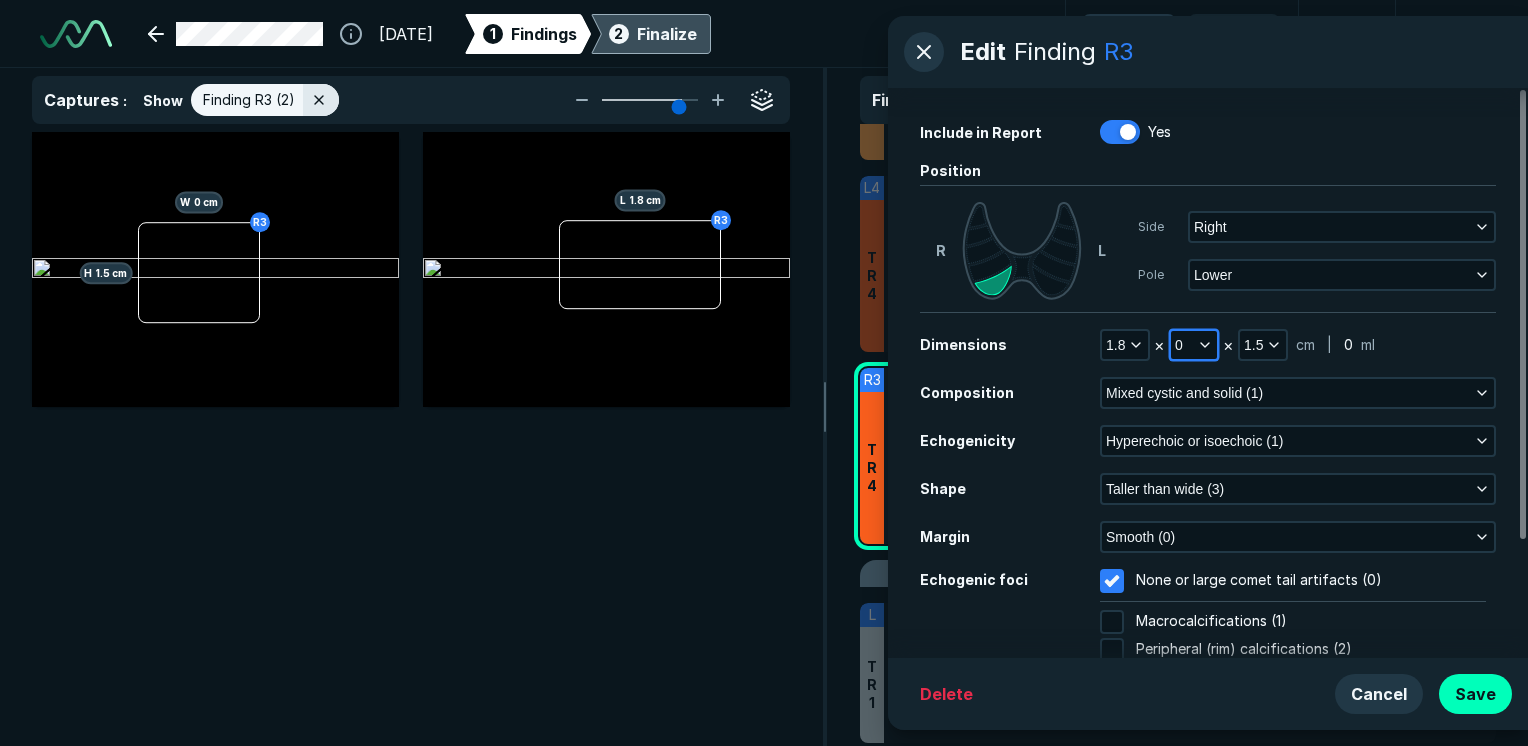 click on "0" at bounding box center (1179, 345) 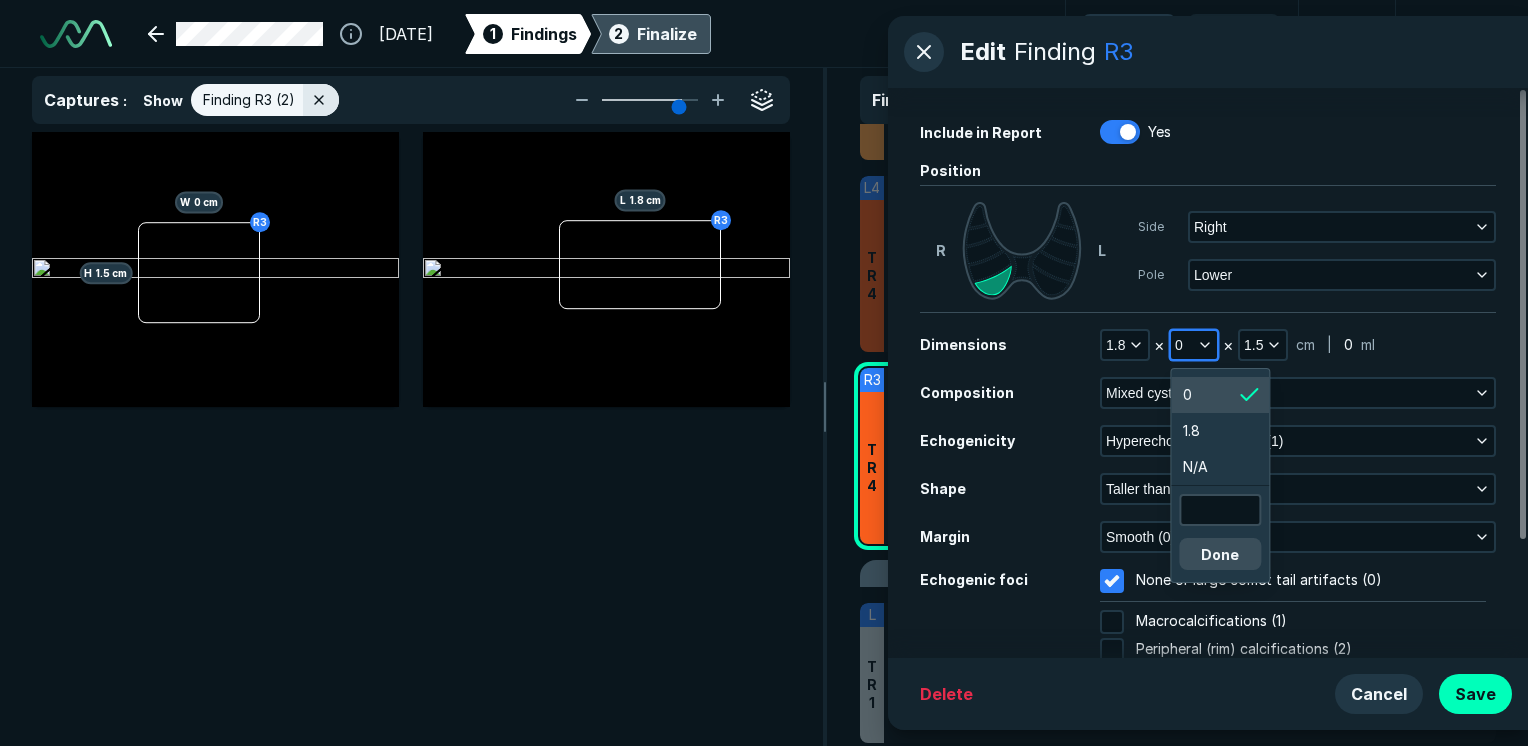 scroll, scrollTop: 3413, scrollLeft: 3012, axis: both 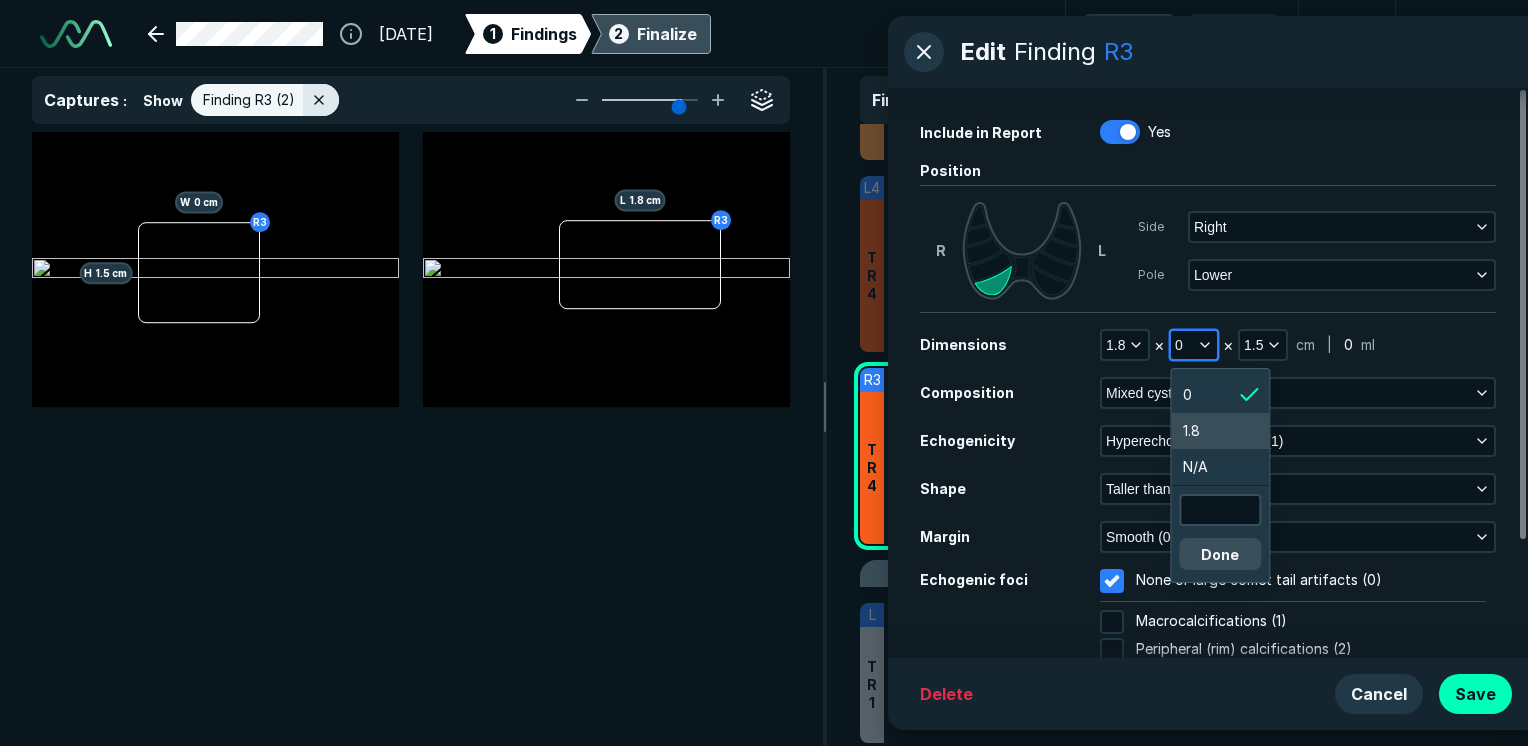 click on "1.8" at bounding box center [1191, 431] 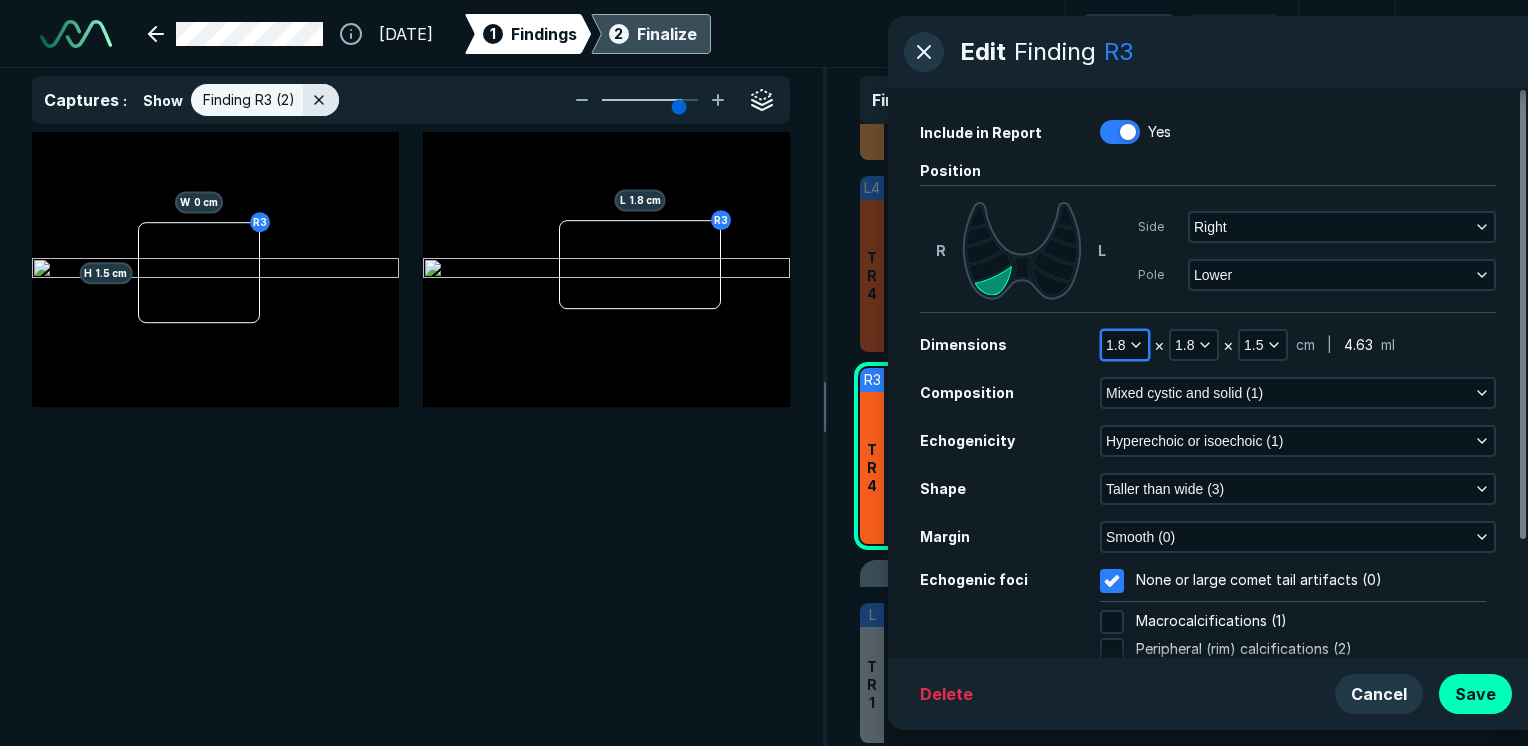click on "1.8" at bounding box center [1125, 345] 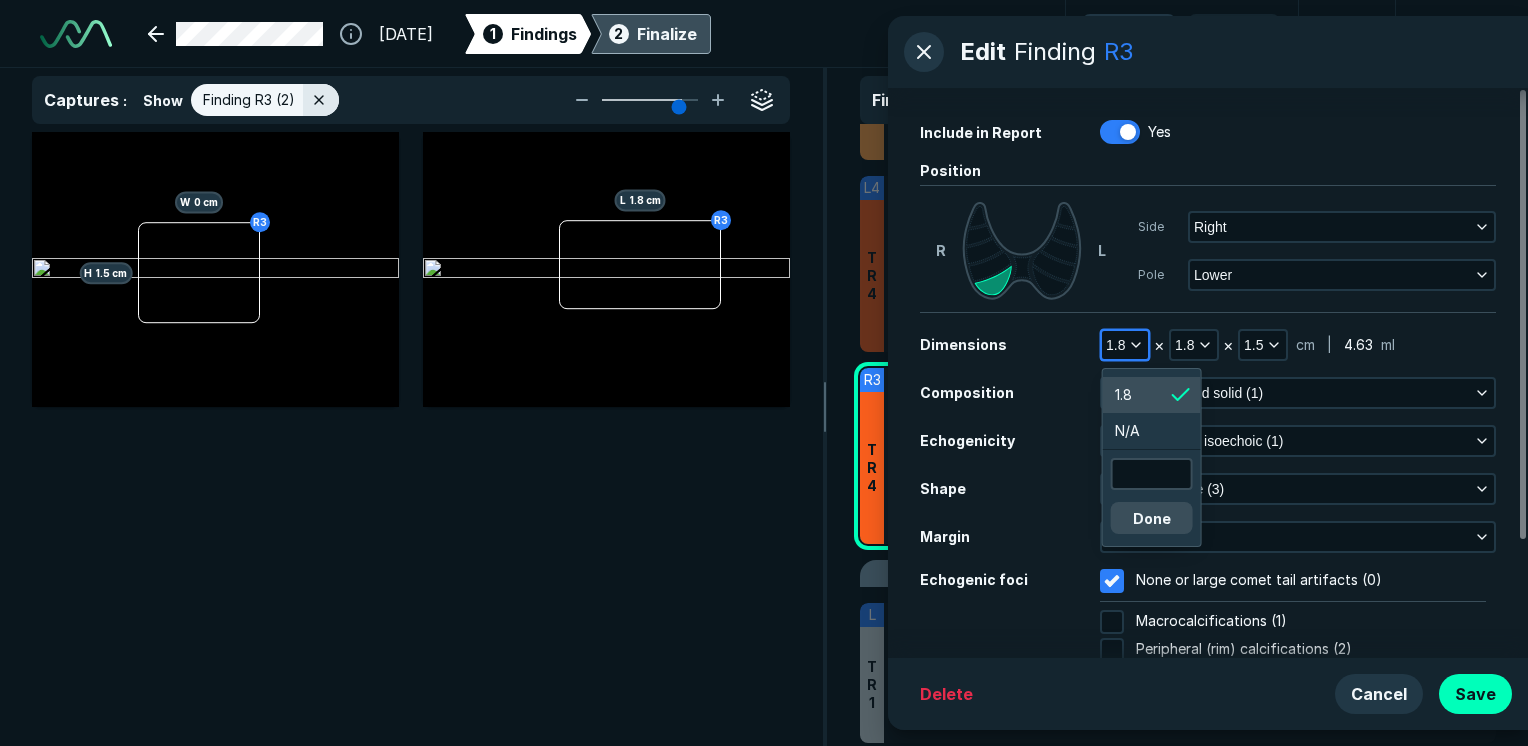 scroll, scrollTop: 3251, scrollLeft: 3012, axis: both 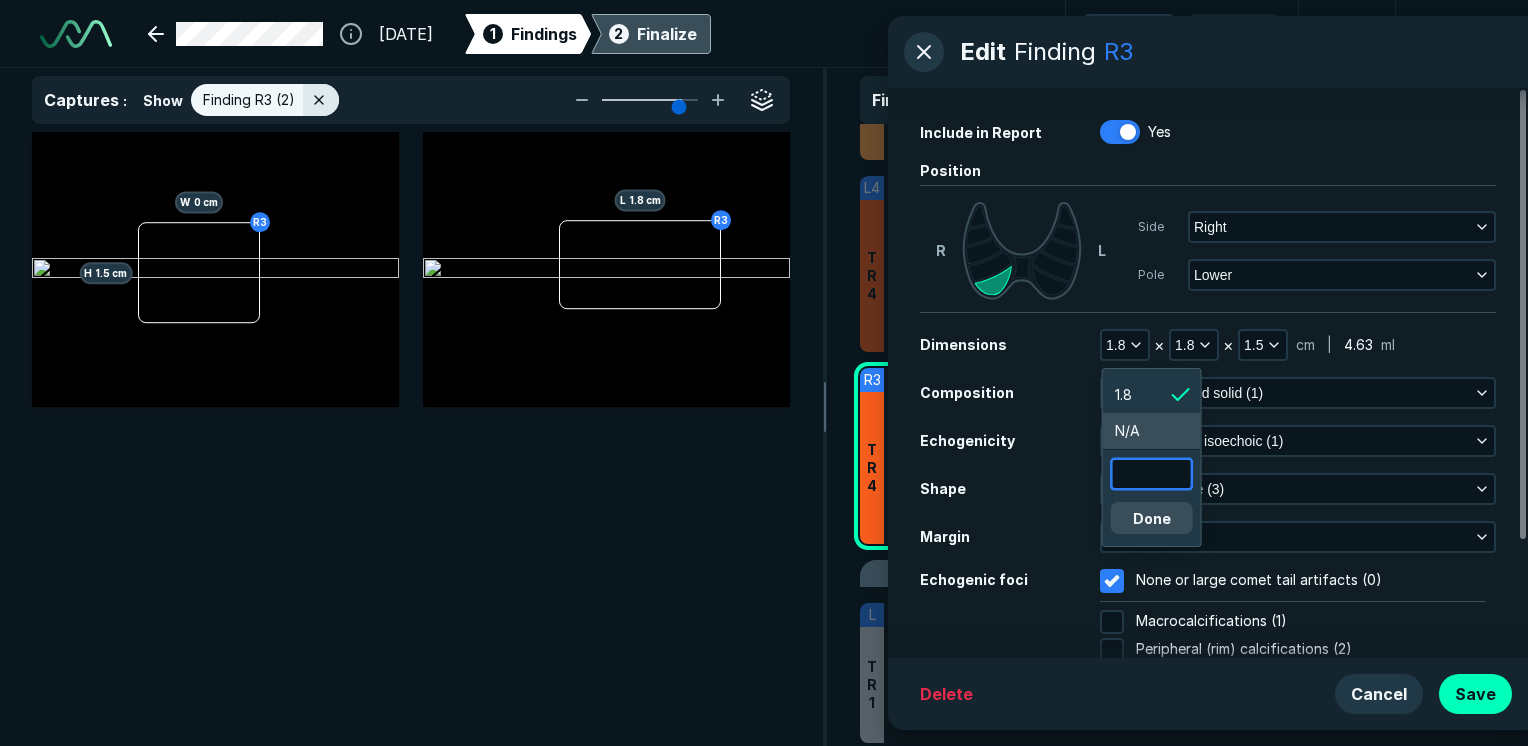 click at bounding box center (1152, 474) 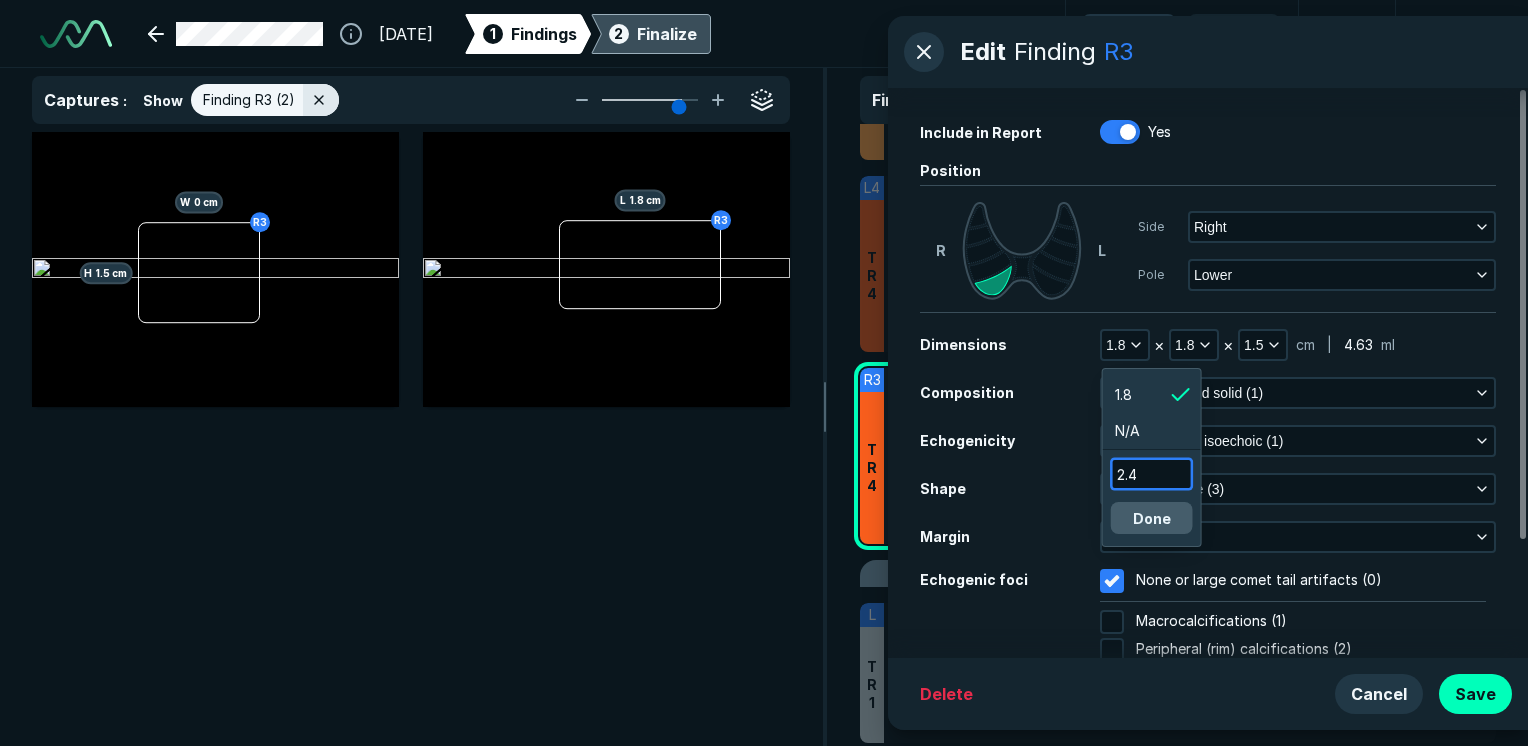type on "2.4" 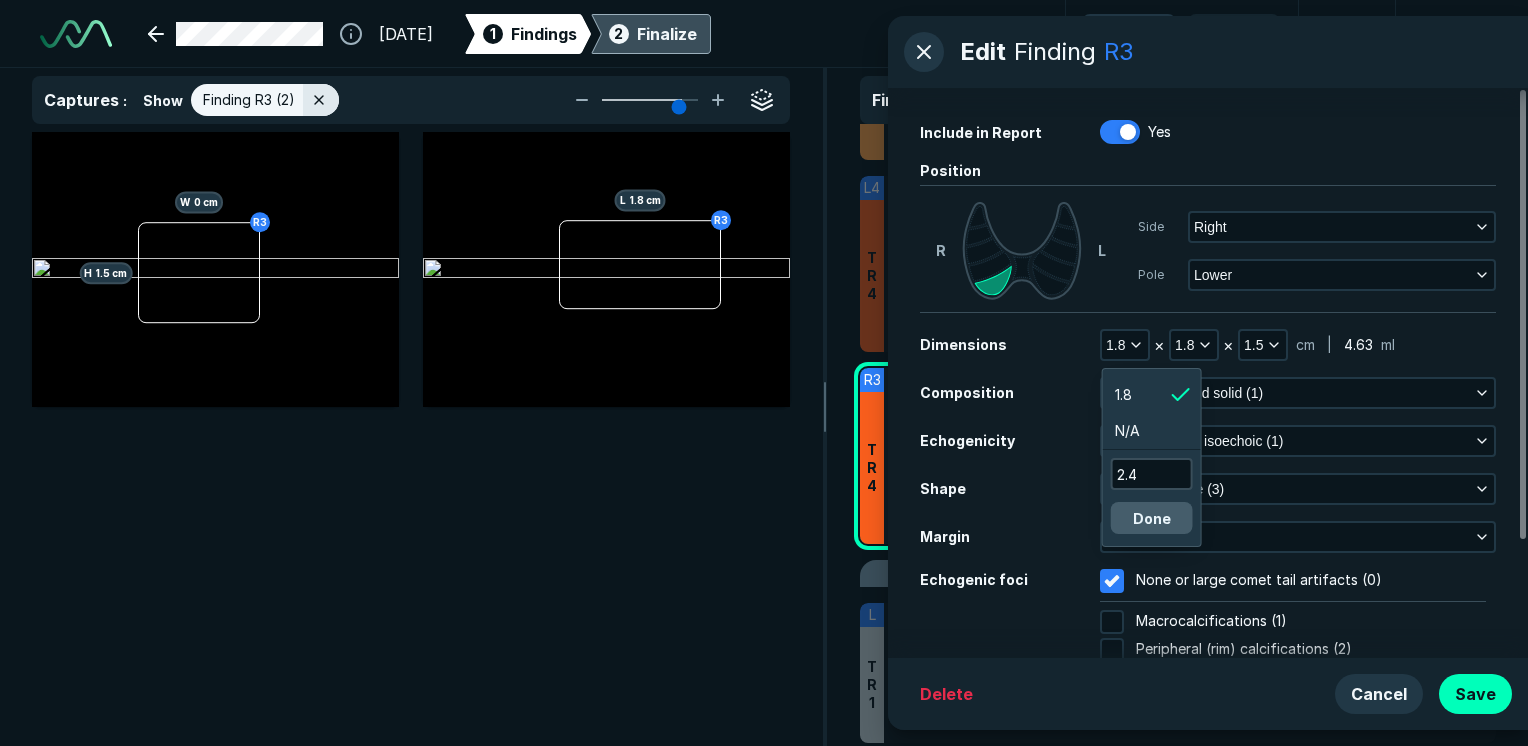 click on "Done" at bounding box center (1152, 518) 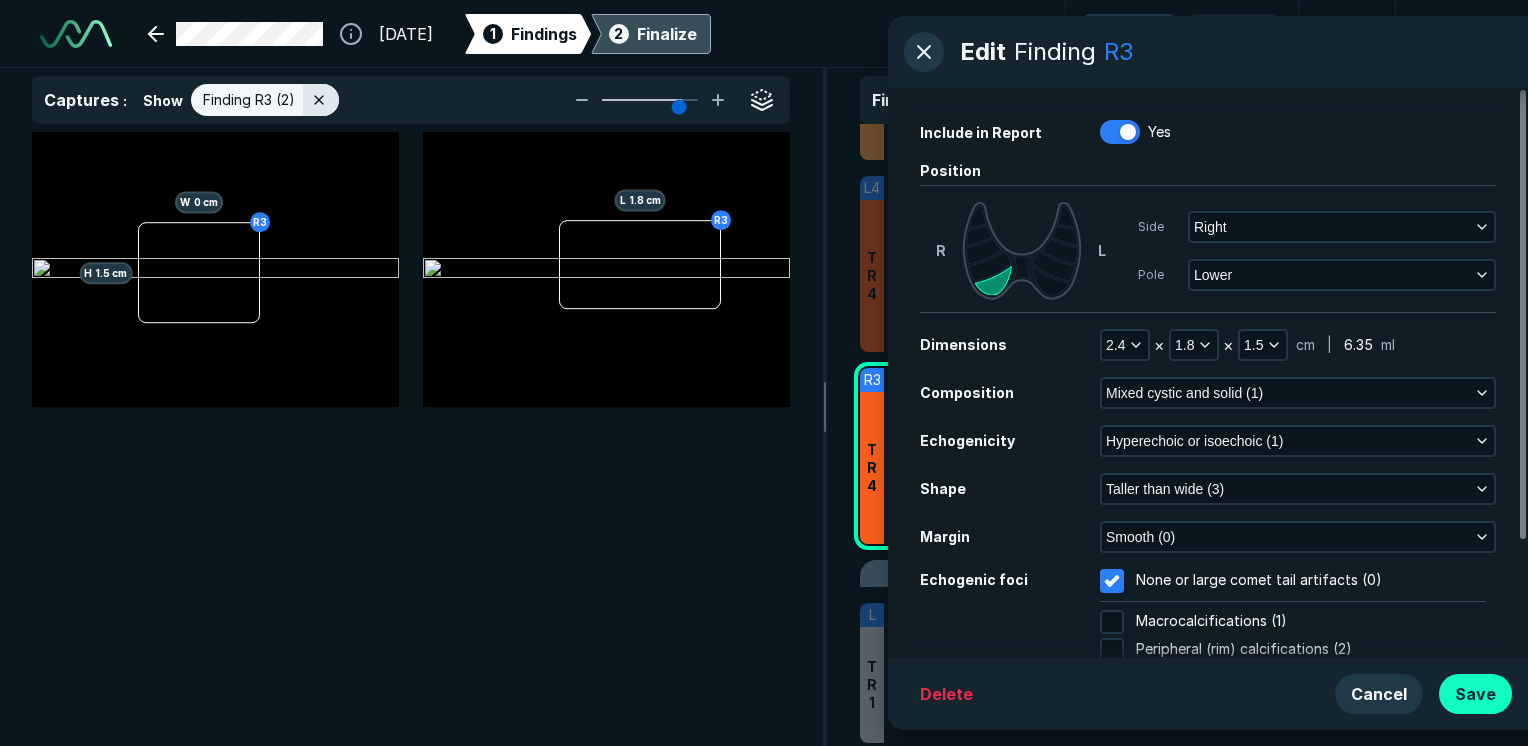 click on "Save" at bounding box center (1475, 694) 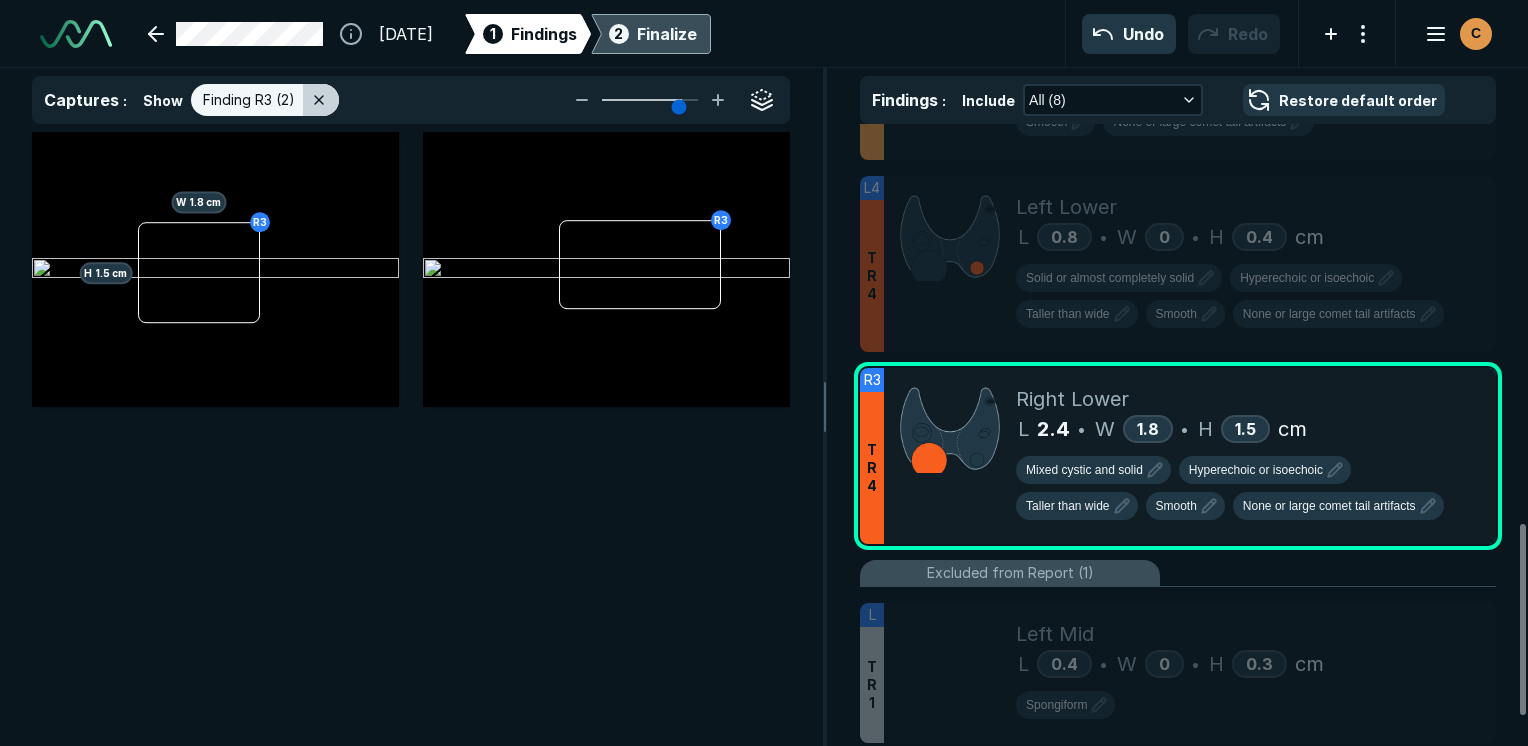 click 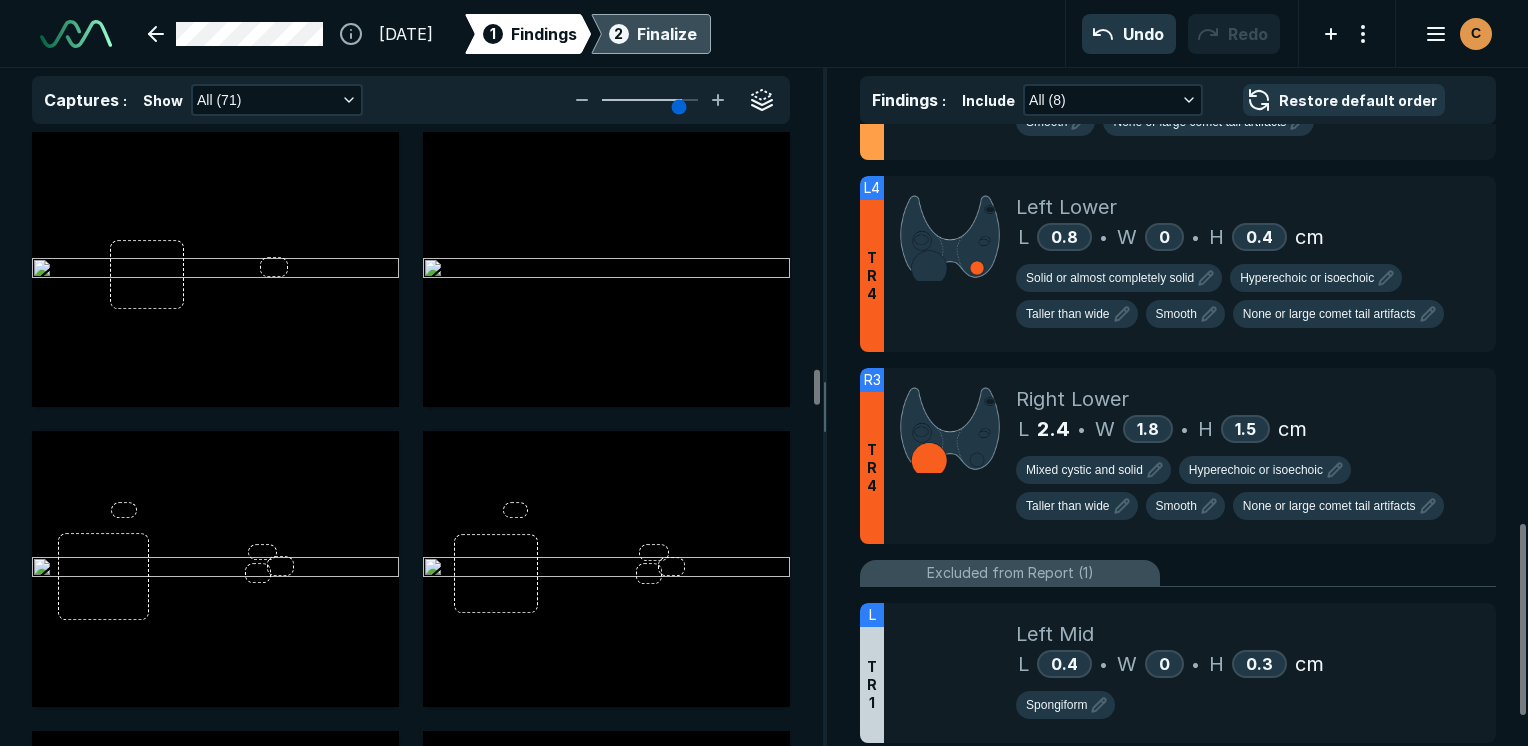 scroll, scrollTop: 5115, scrollLeft: 5949, axis: both 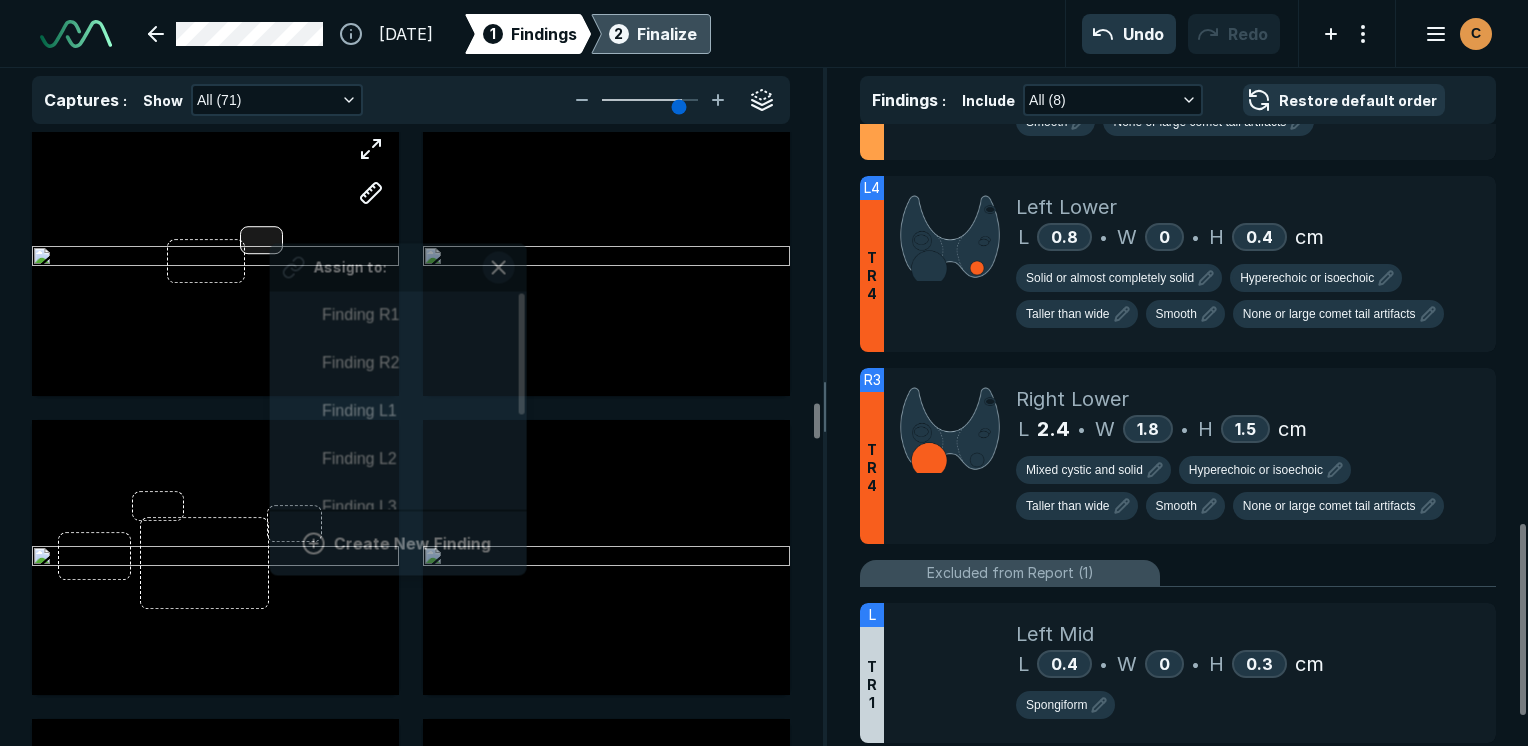 click on "Assign to: Finding R1 Finding R2 Finding L1 Finding L2 Finding L3 Finding L4 Finding R3 Finding L Create New Finding" at bounding box center (215, 258) 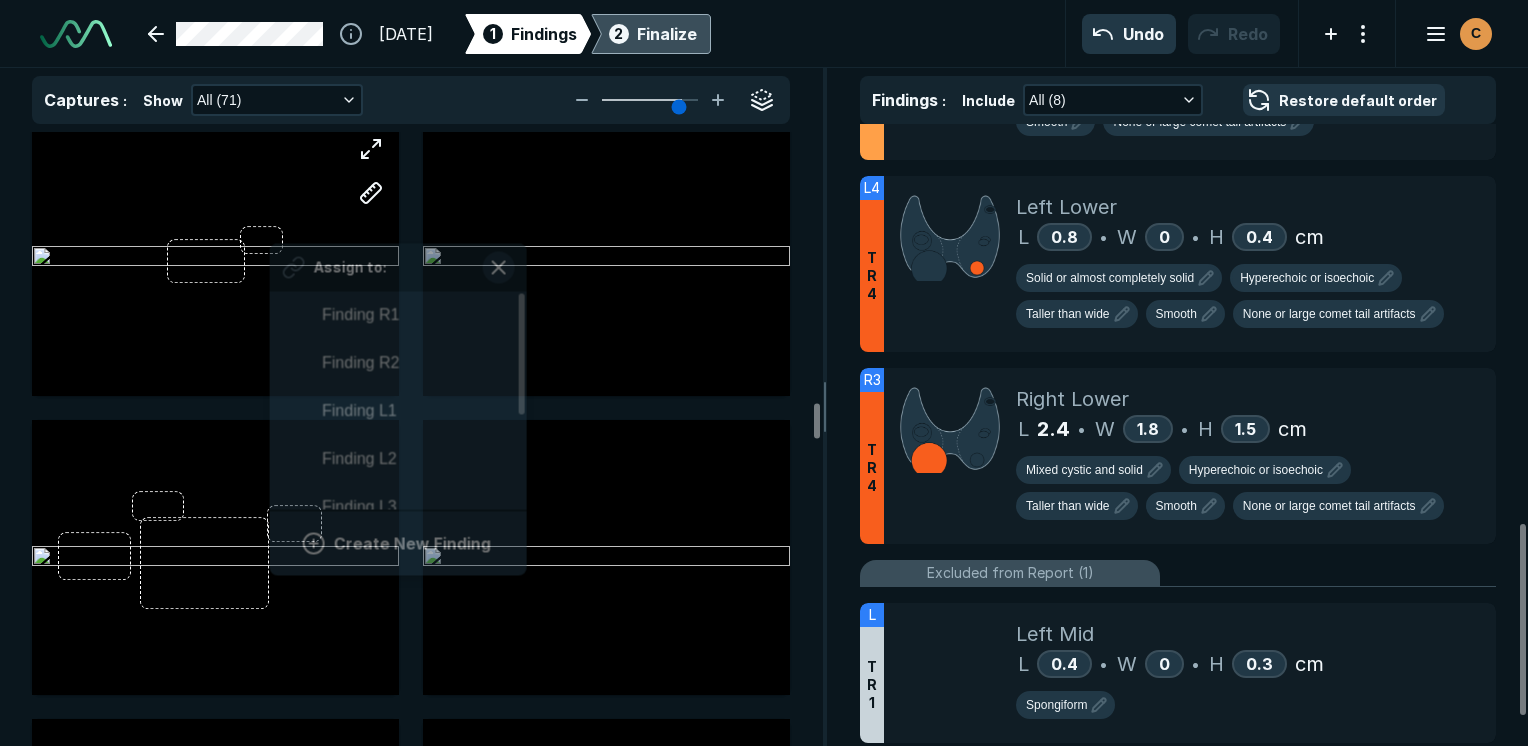 scroll, scrollTop: 3508, scrollLeft: 3708, axis: both 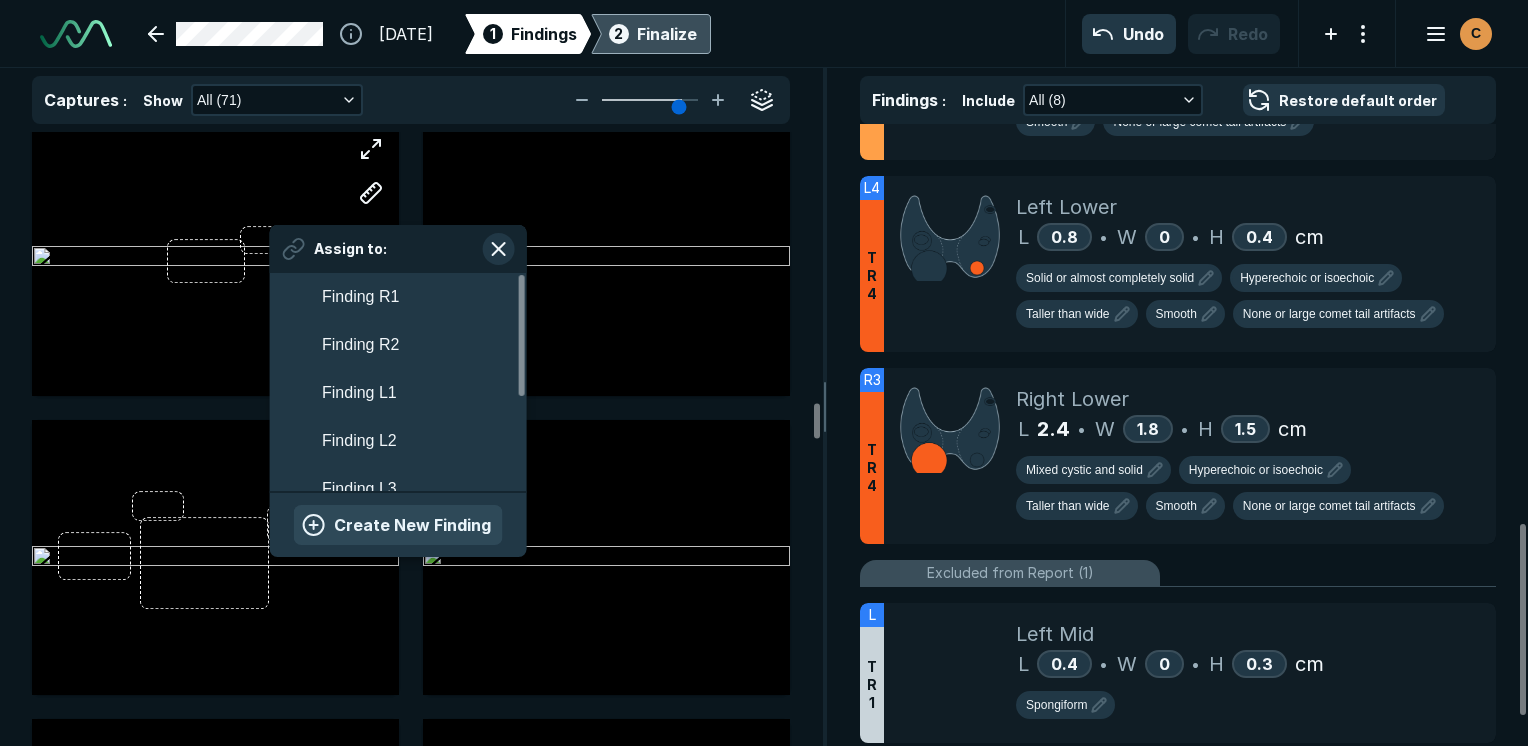 click on "Create New Finding" at bounding box center [398, 525] 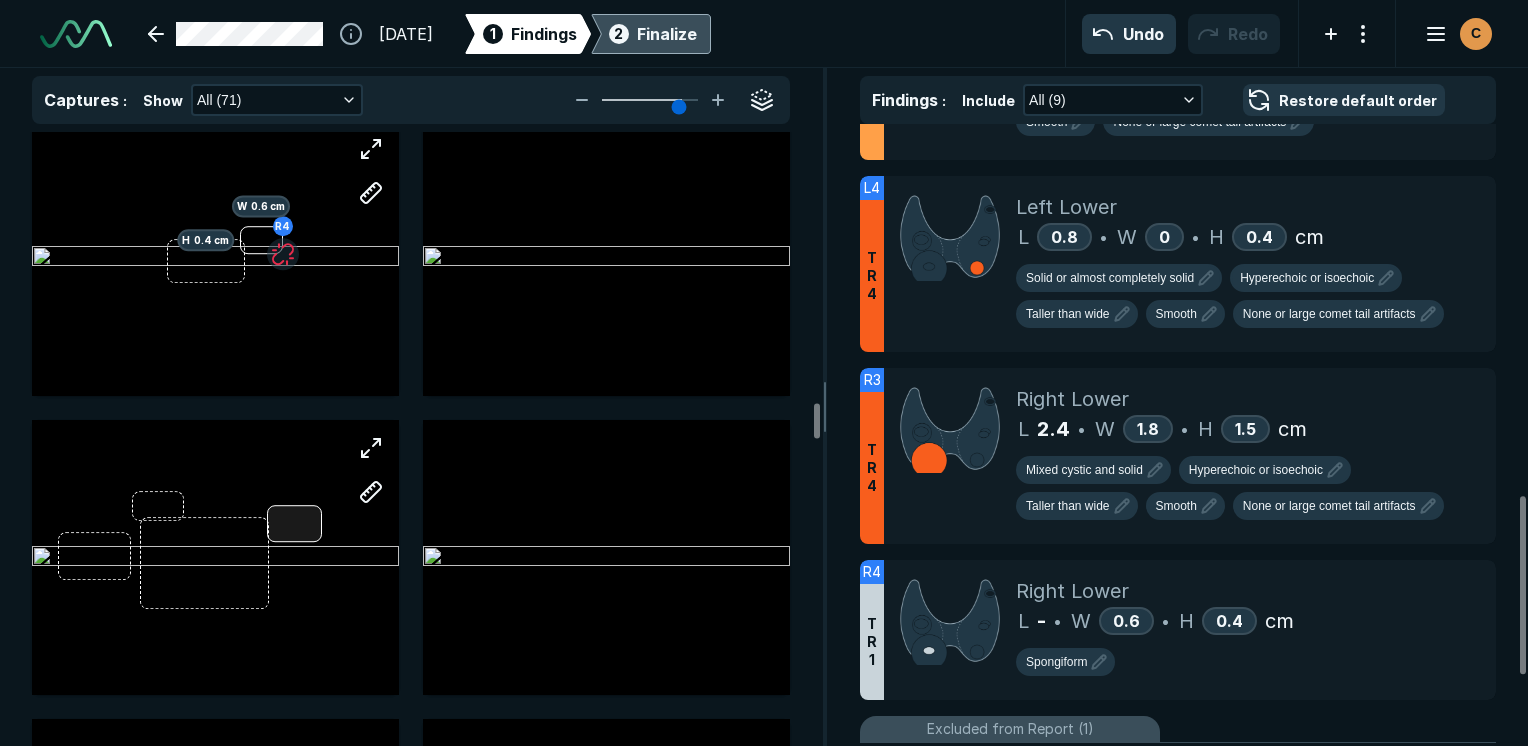 click at bounding box center [215, 557] 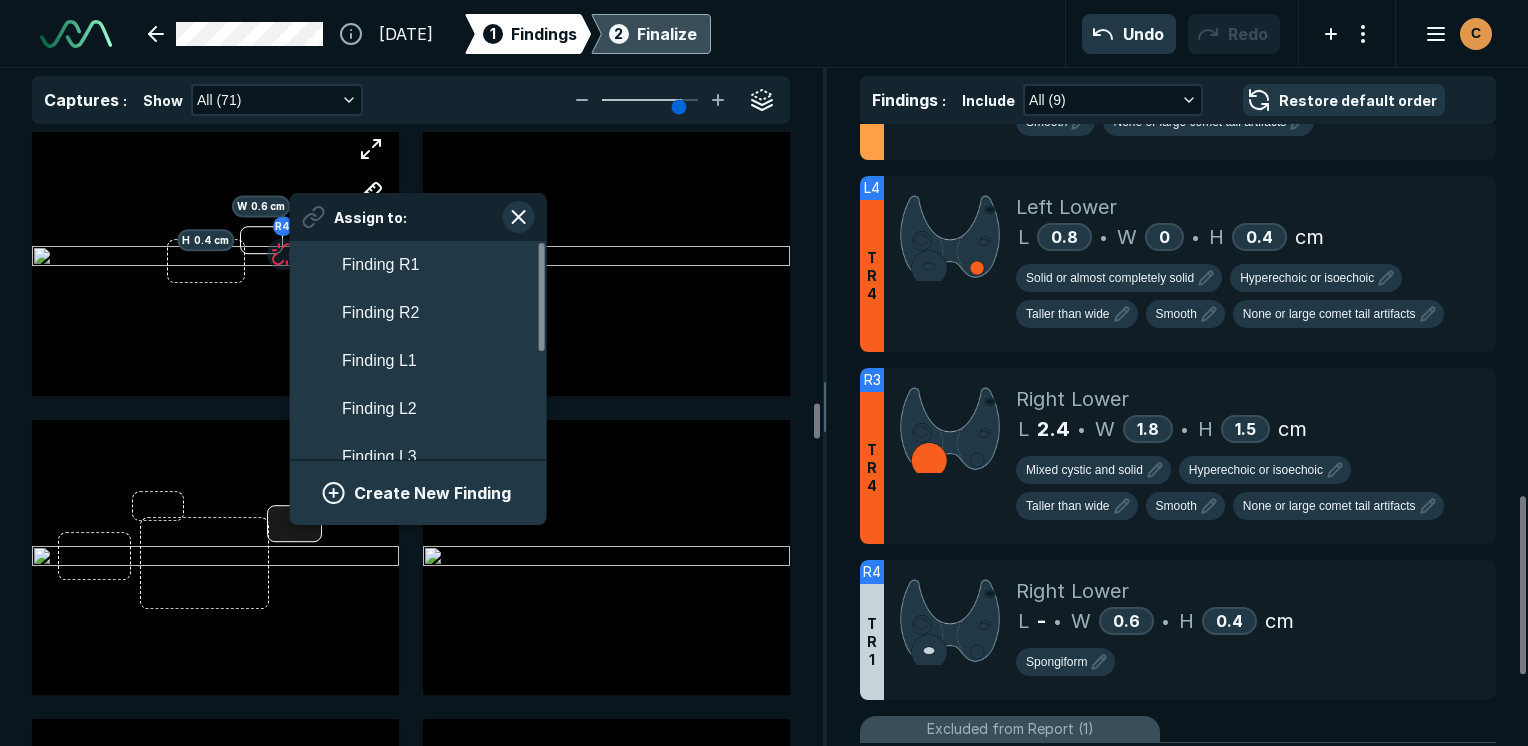 scroll, scrollTop: 3508, scrollLeft: 3708, axis: both 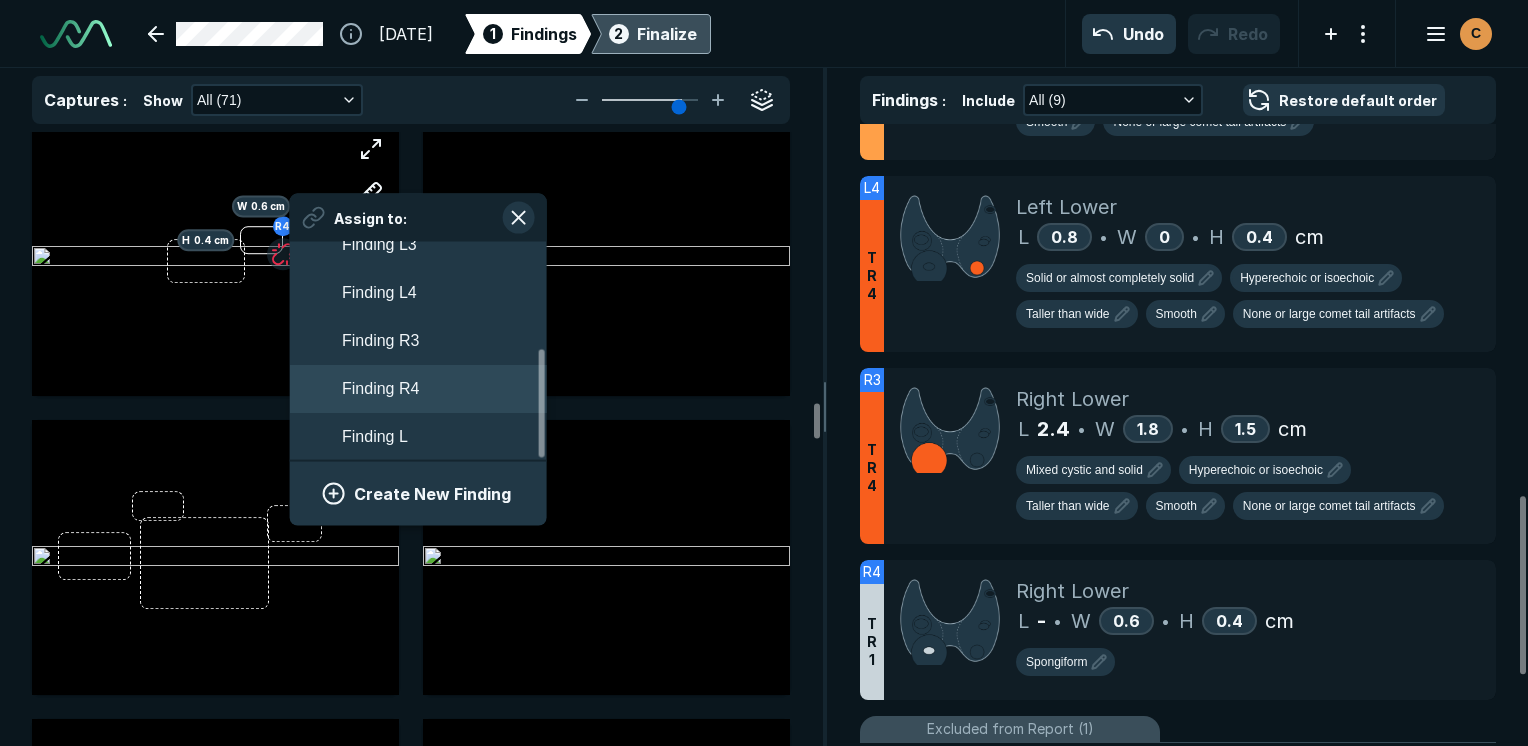 click on "Finding R4" at bounding box center (418, 389) 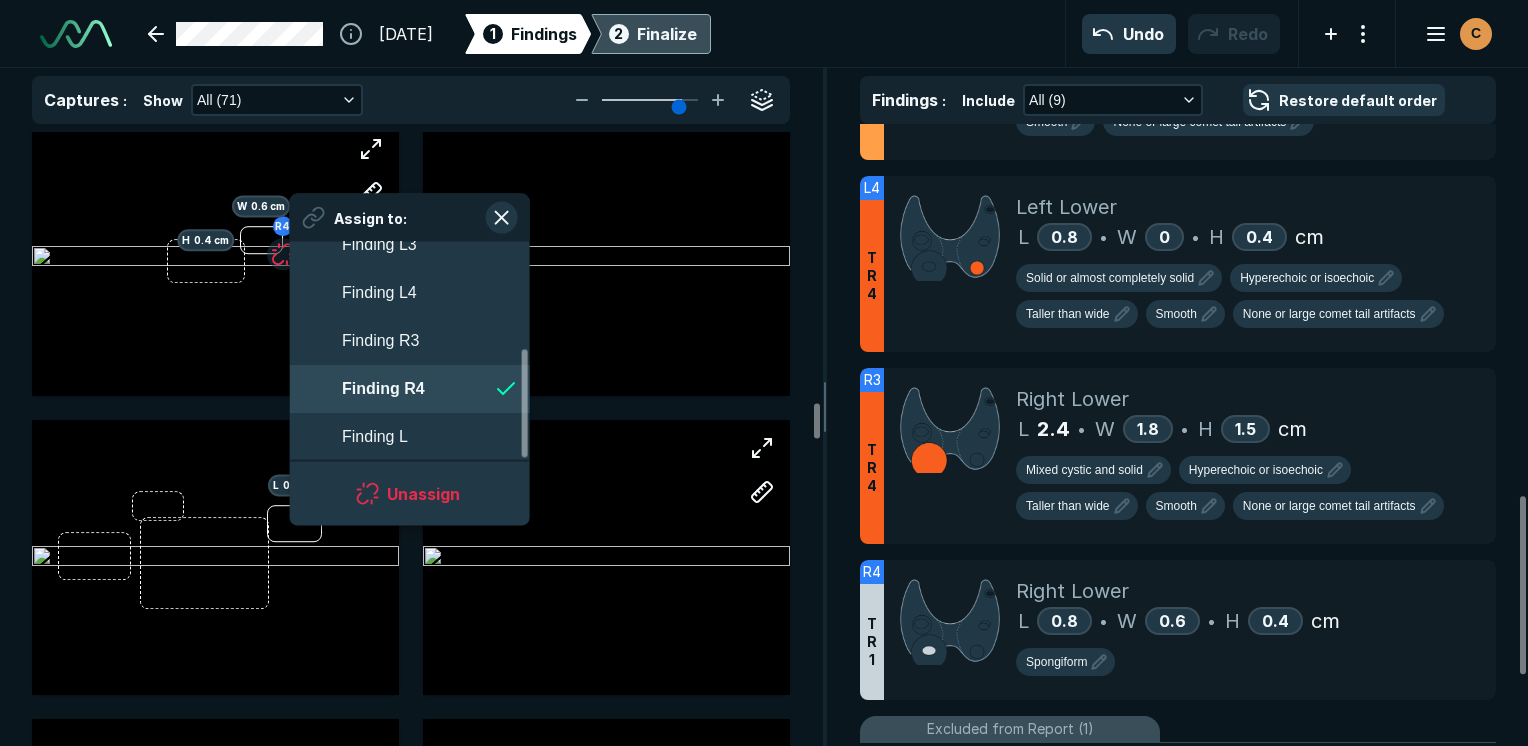 scroll, scrollTop: 3508, scrollLeft: 3649, axis: both 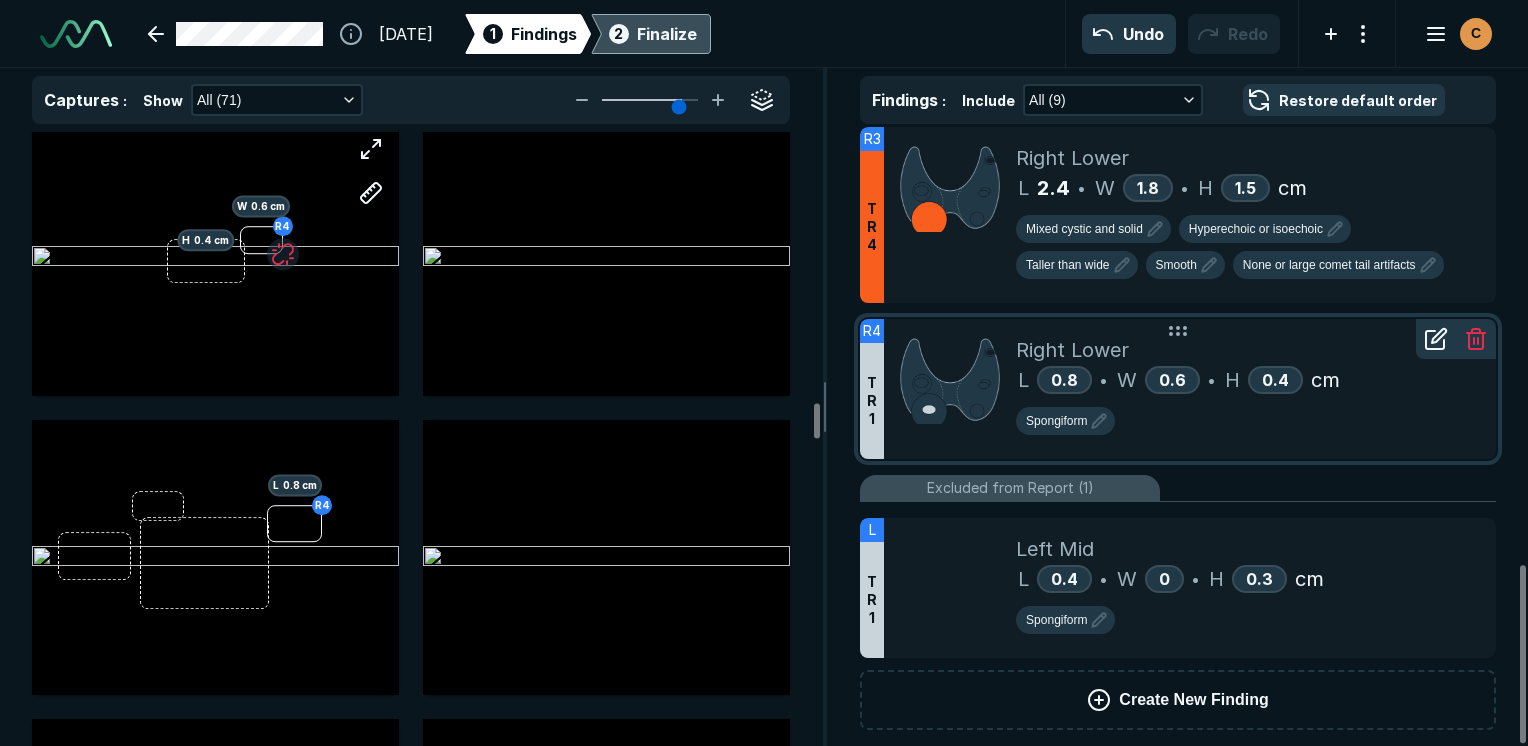 click at bounding box center (1476, 339) 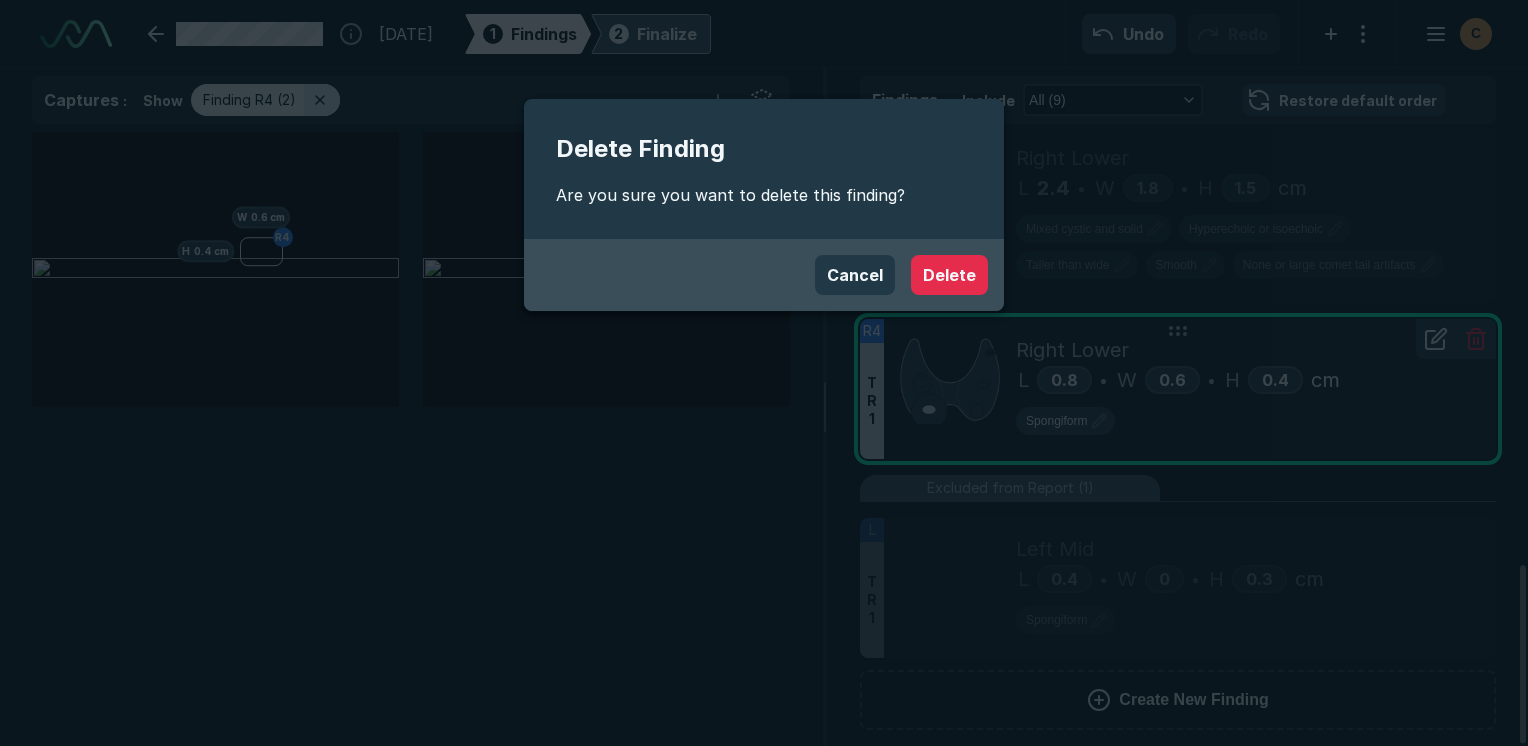 scroll, scrollTop: 5115, scrollLeft: 5949, axis: both 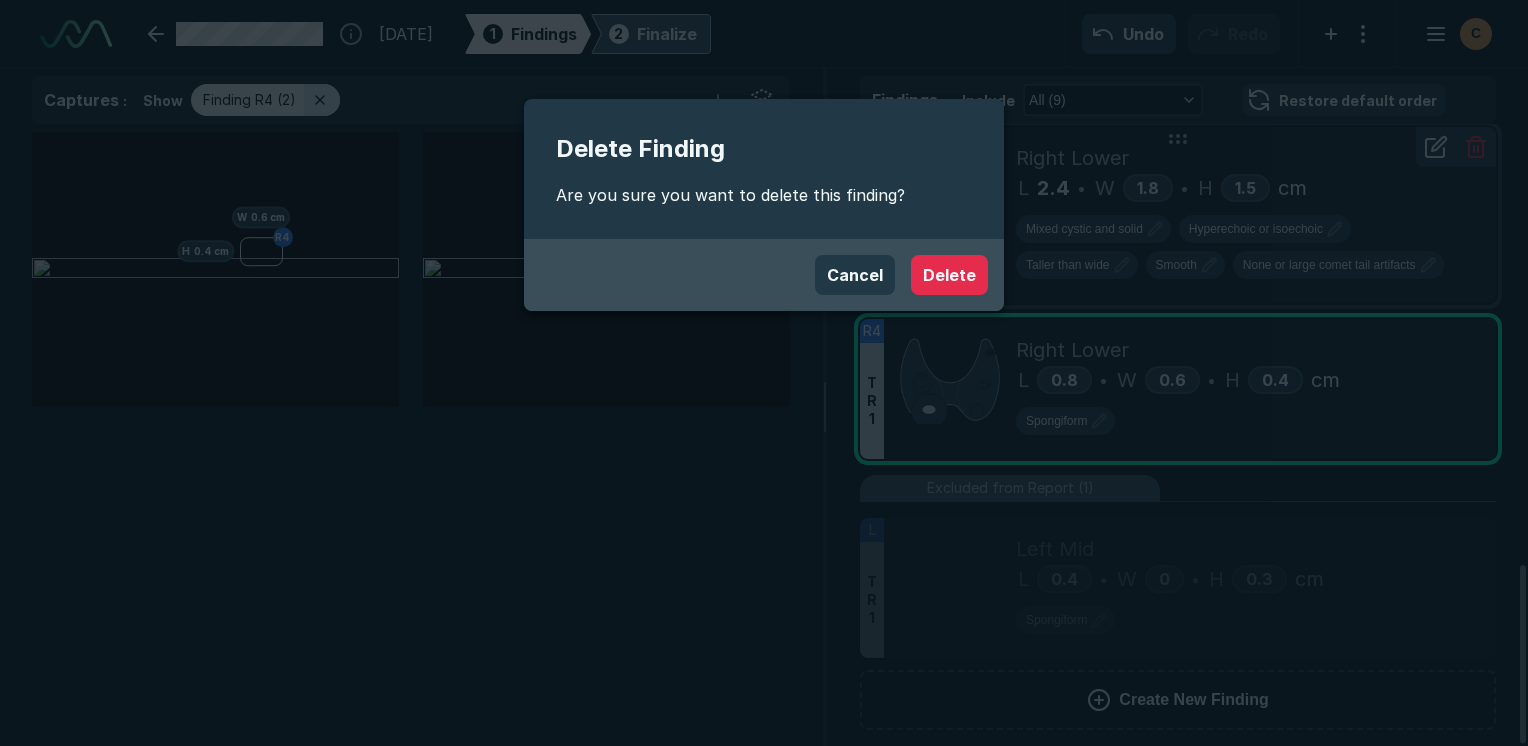 click on "Cancel" at bounding box center [855, 275] 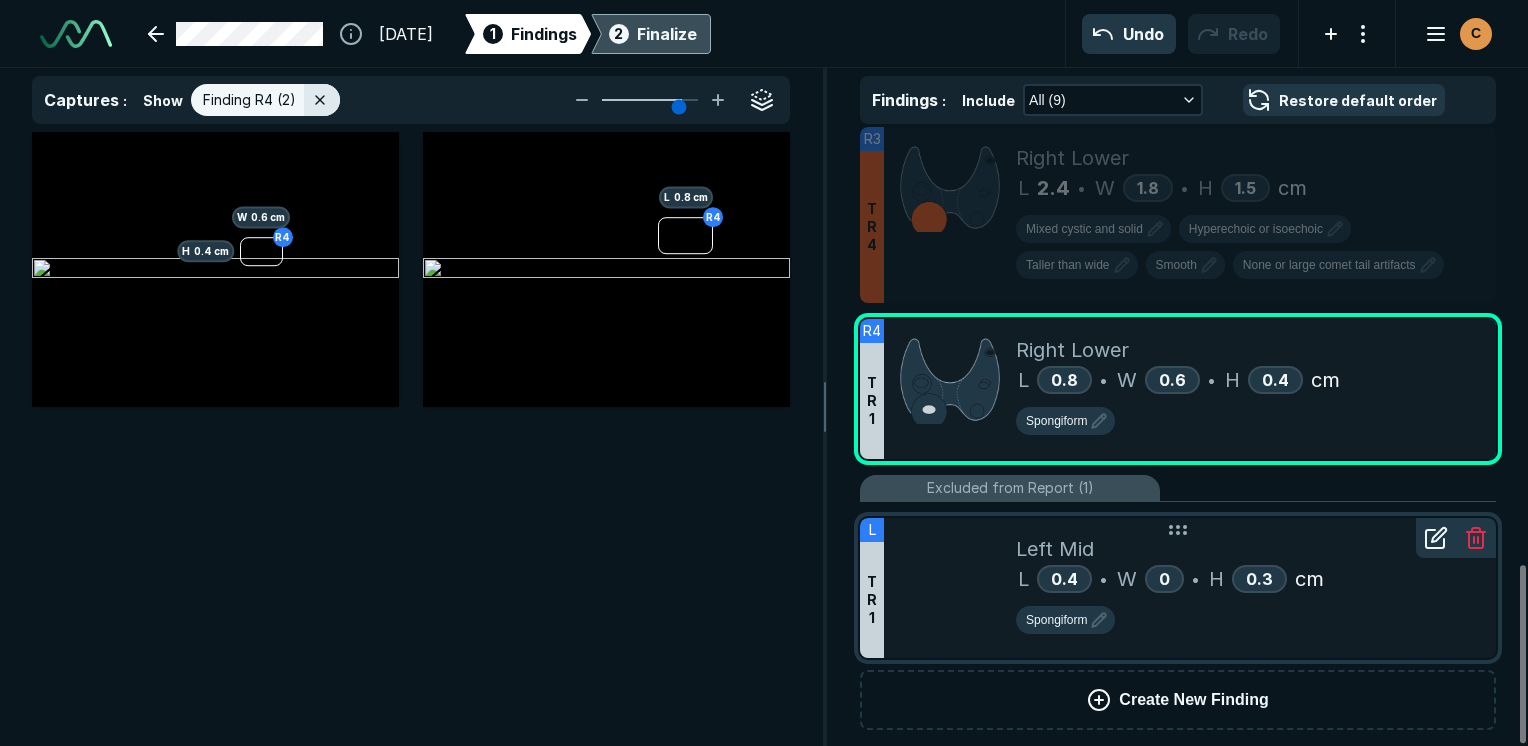 click 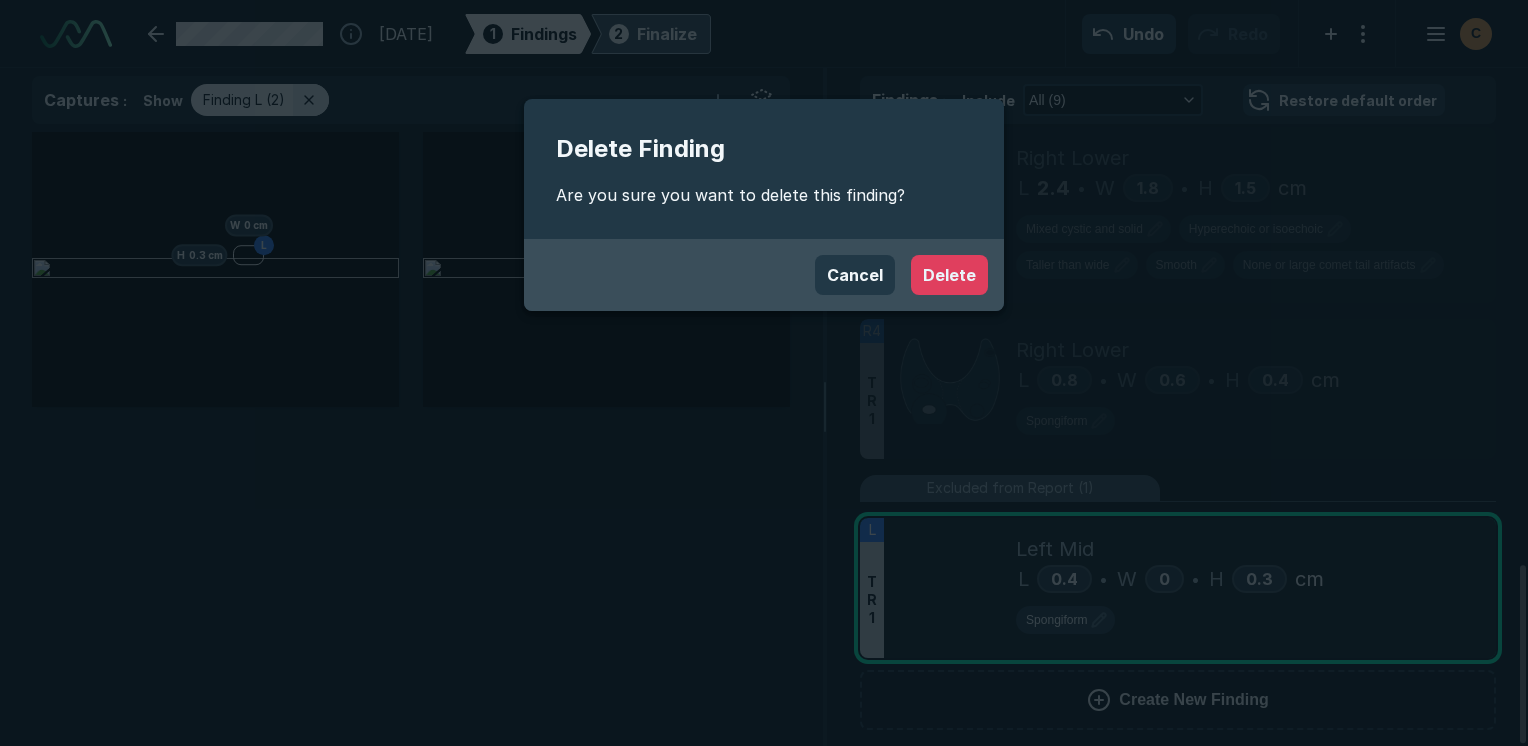 drag, startPoint x: 989, startPoint y: 282, endPoint x: 978, endPoint y: 274, distance: 13.601471 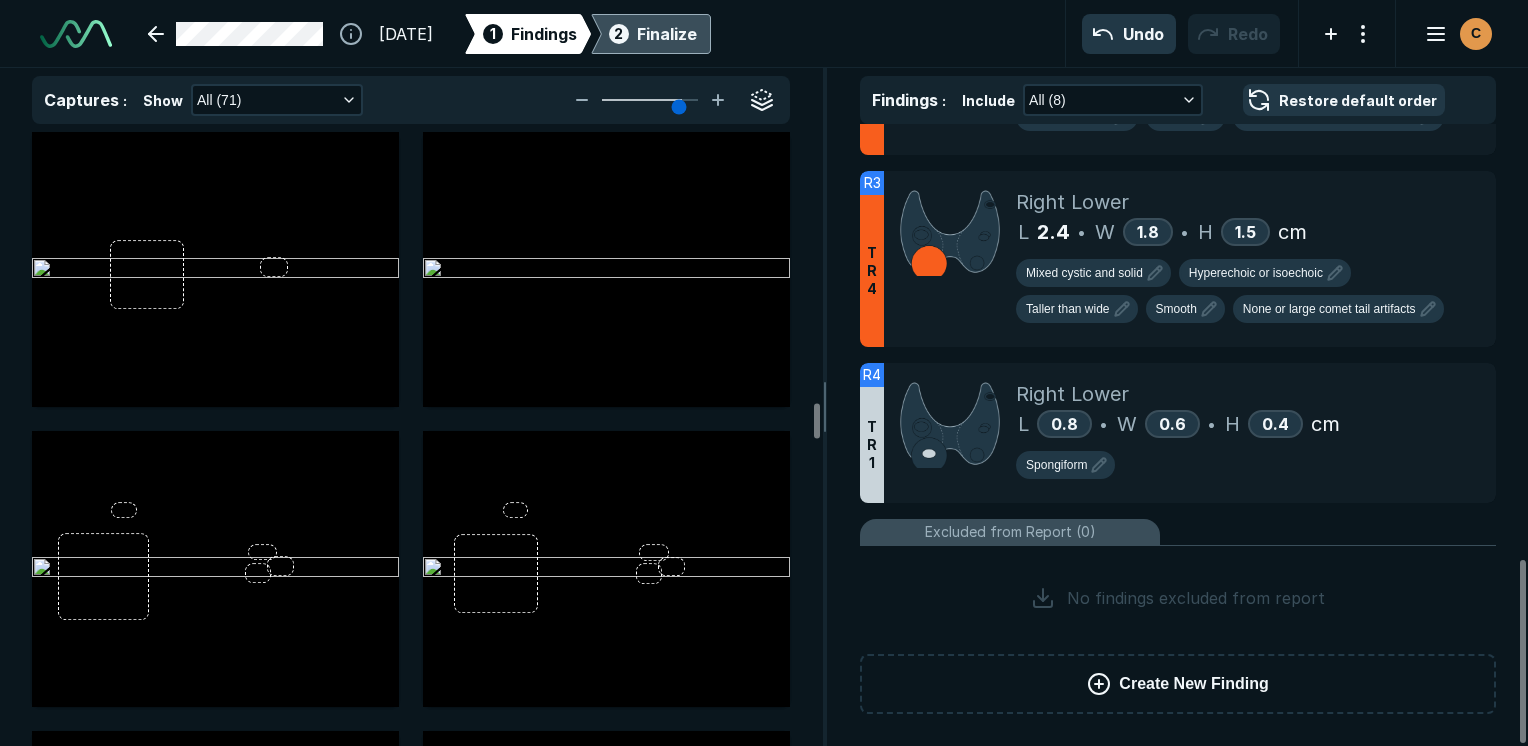 scroll, scrollTop: 1482, scrollLeft: 0, axis: vertical 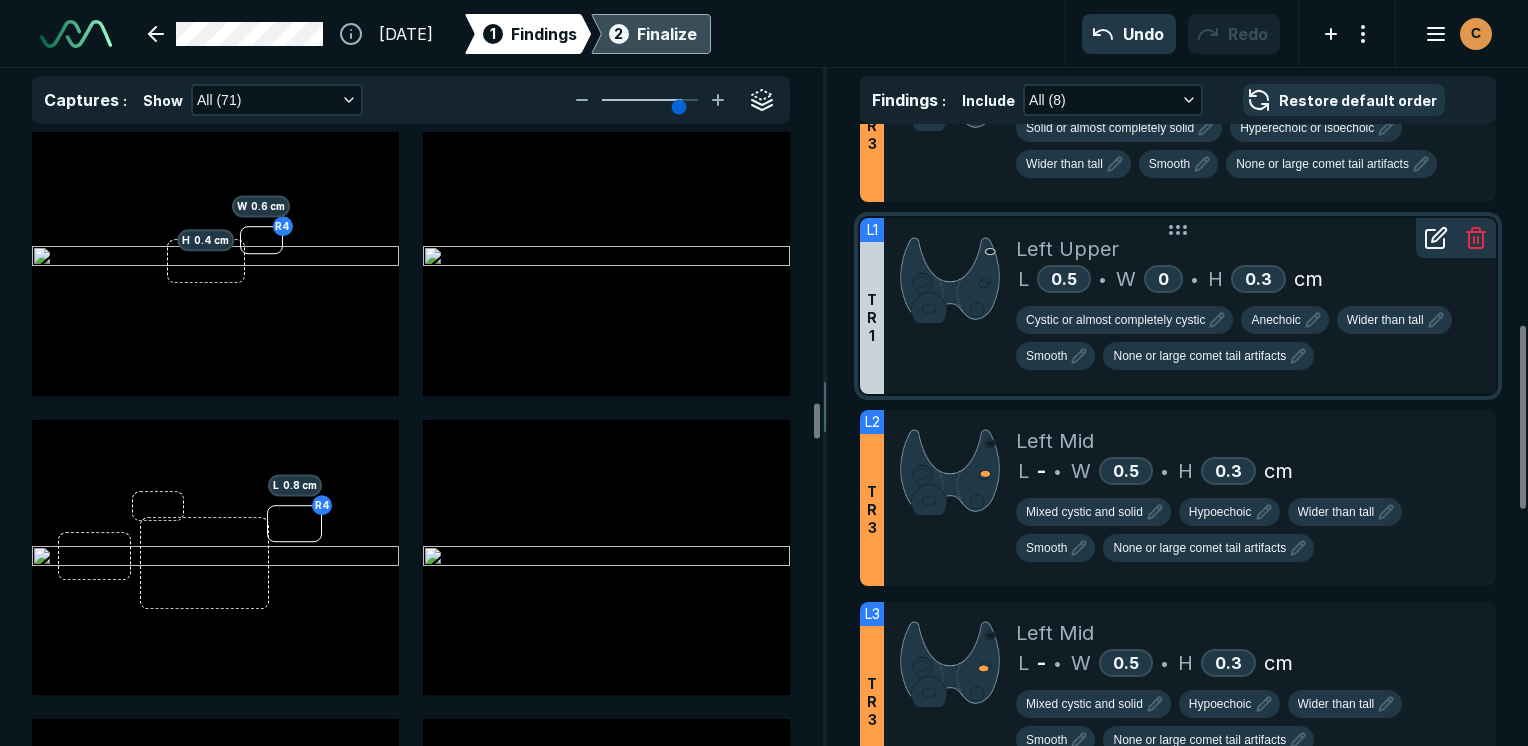 click 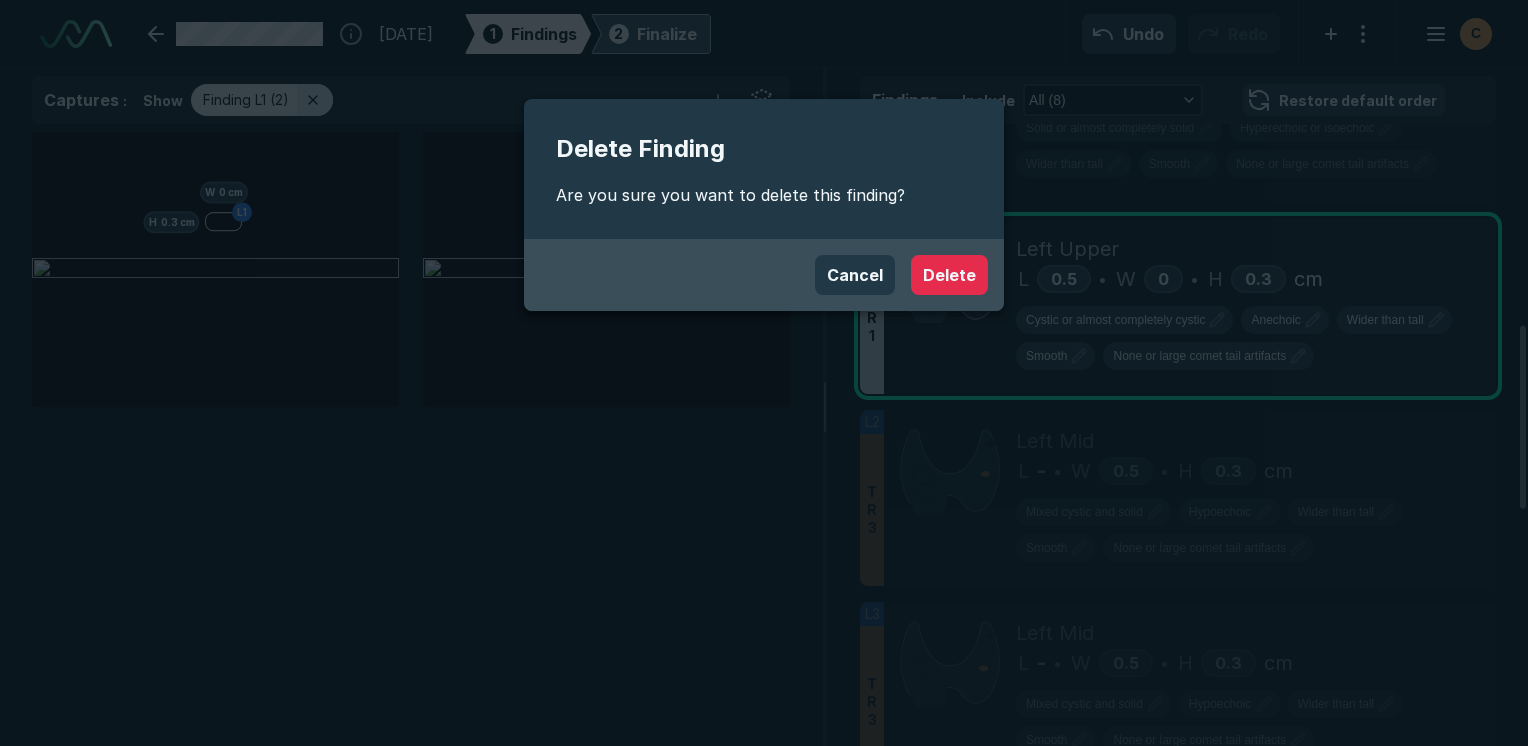 scroll, scrollTop: 5115, scrollLeft: 5949, axis: both 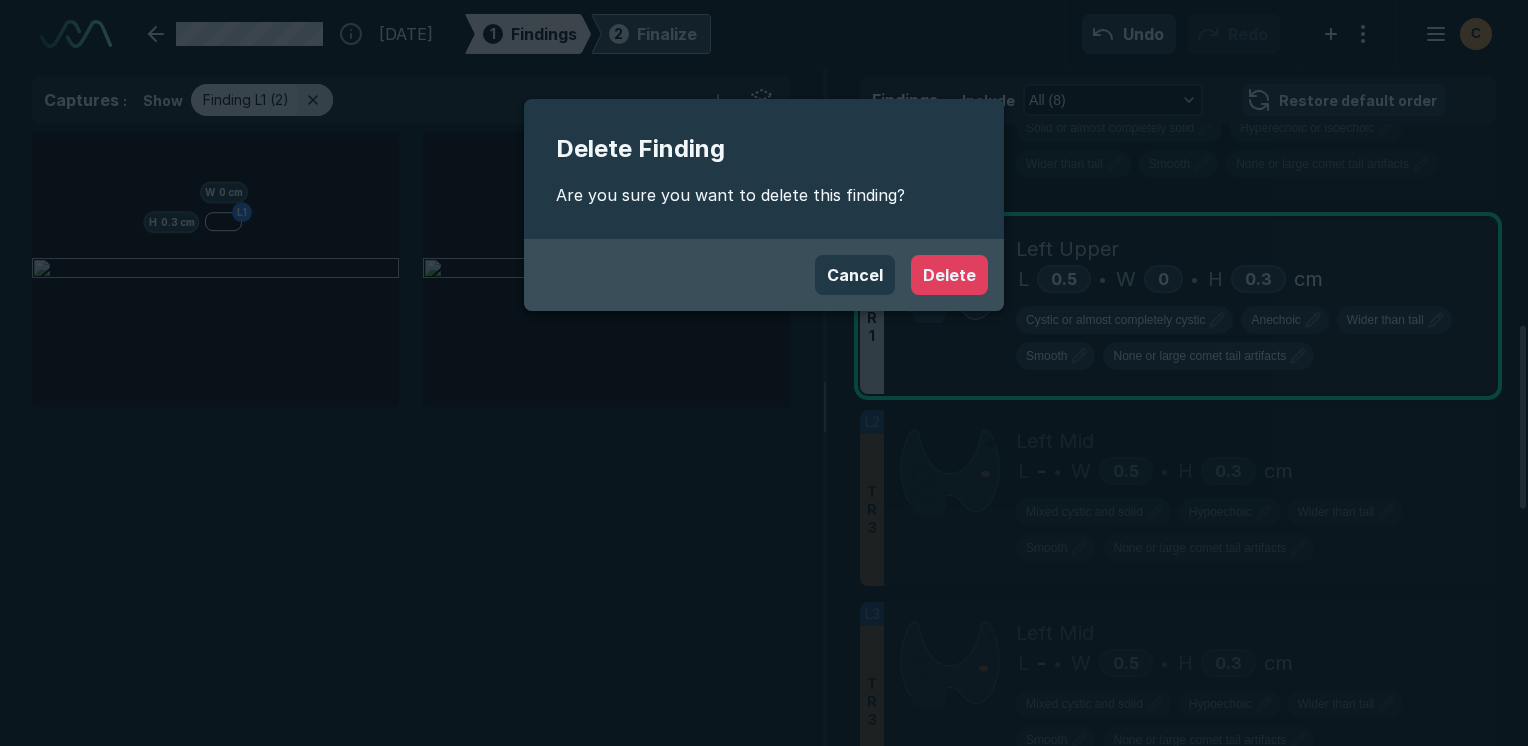 click on "Delete" at bounding box center (949, 275) 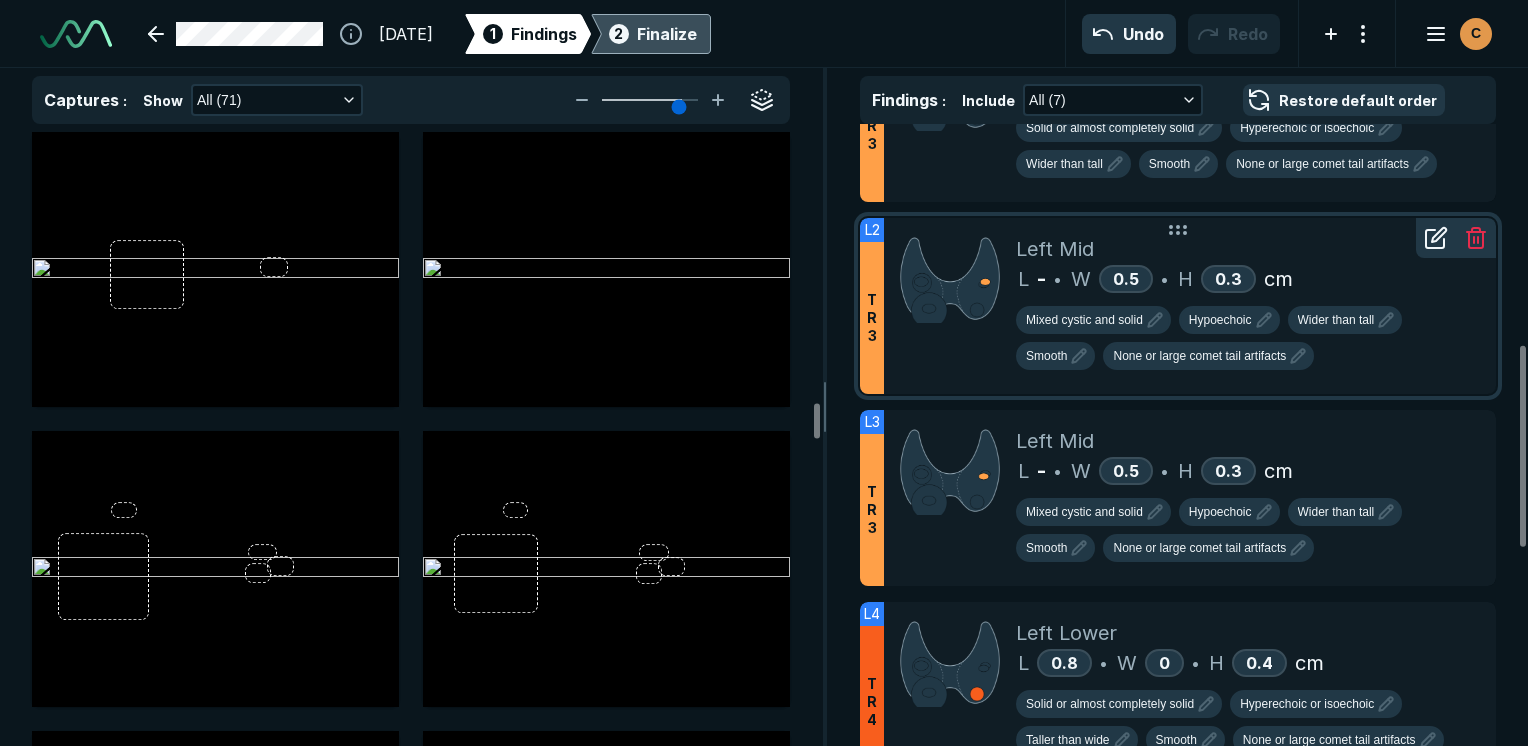 scroll, scrollTop: 5115, scrollLeft: 5949, axis: both 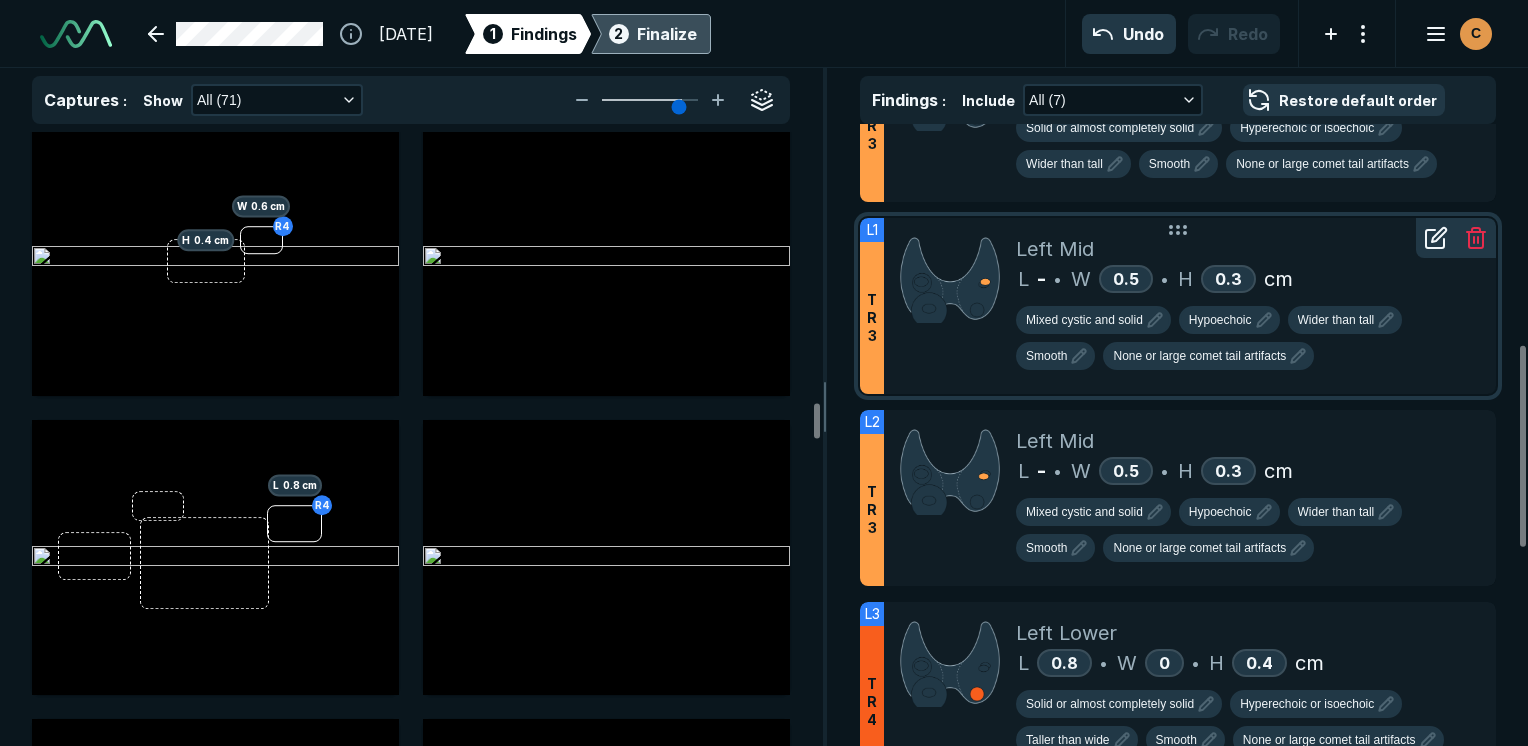 click 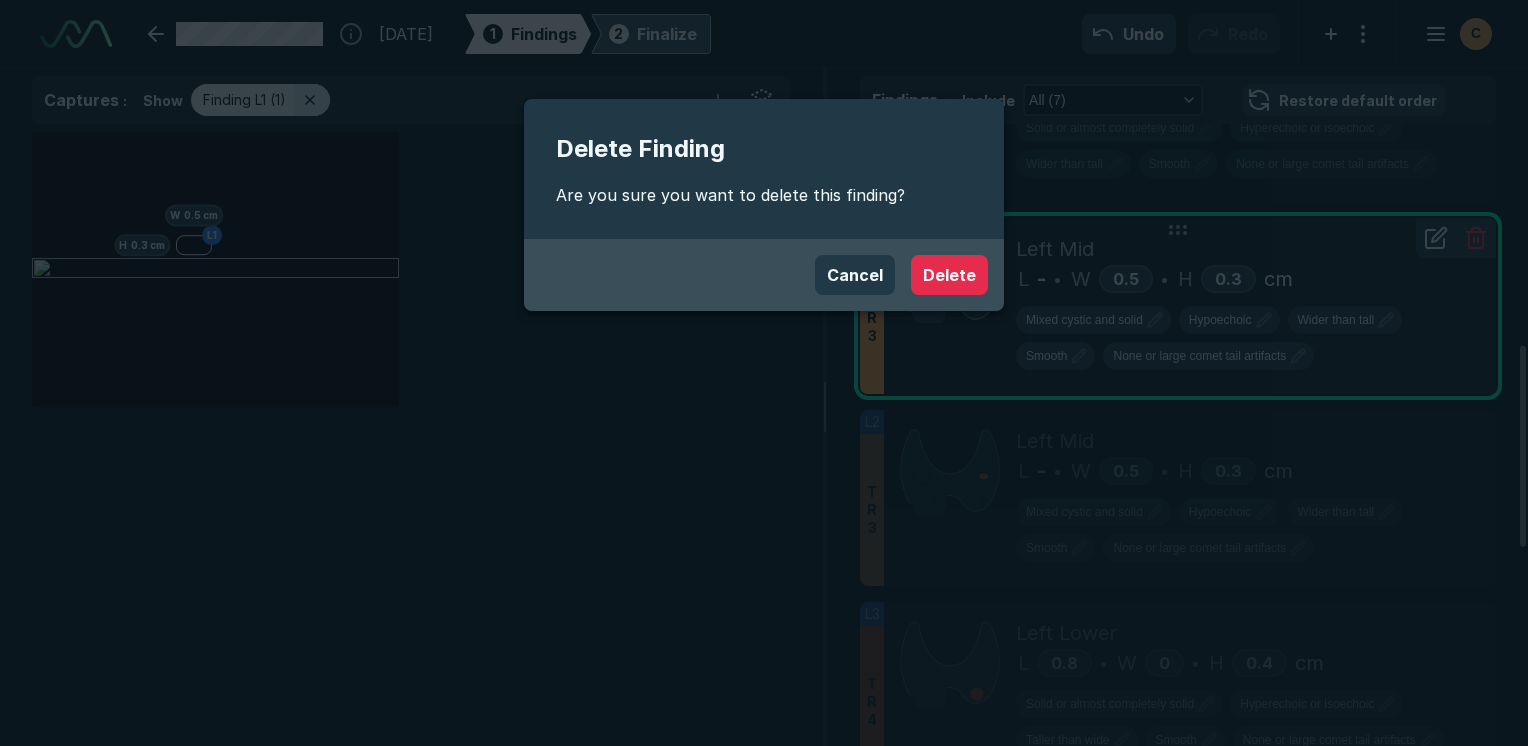 scroll, scrollTop: 5115, scrollLeft: 5949, axis: both 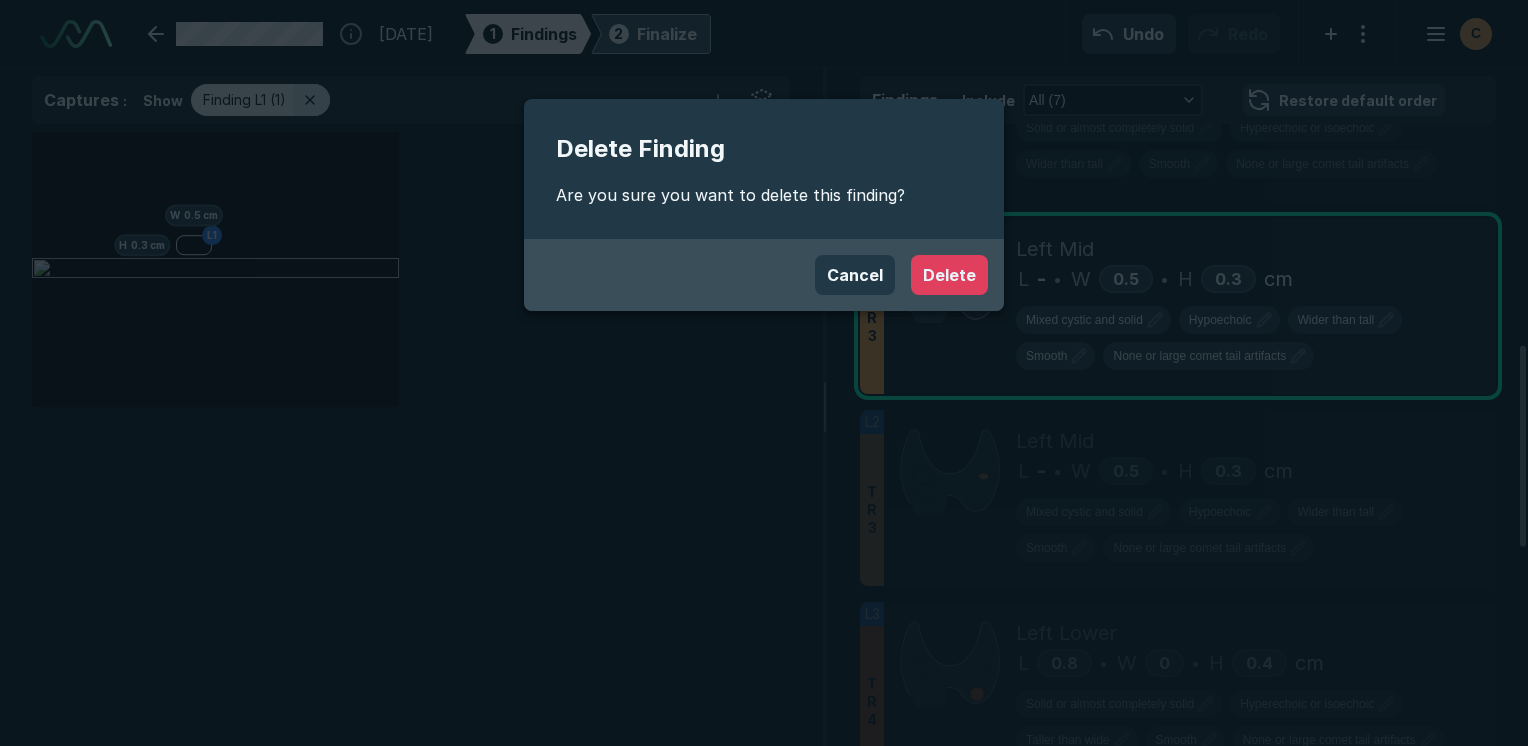click on "Delete" at bounding box center [949, 275] 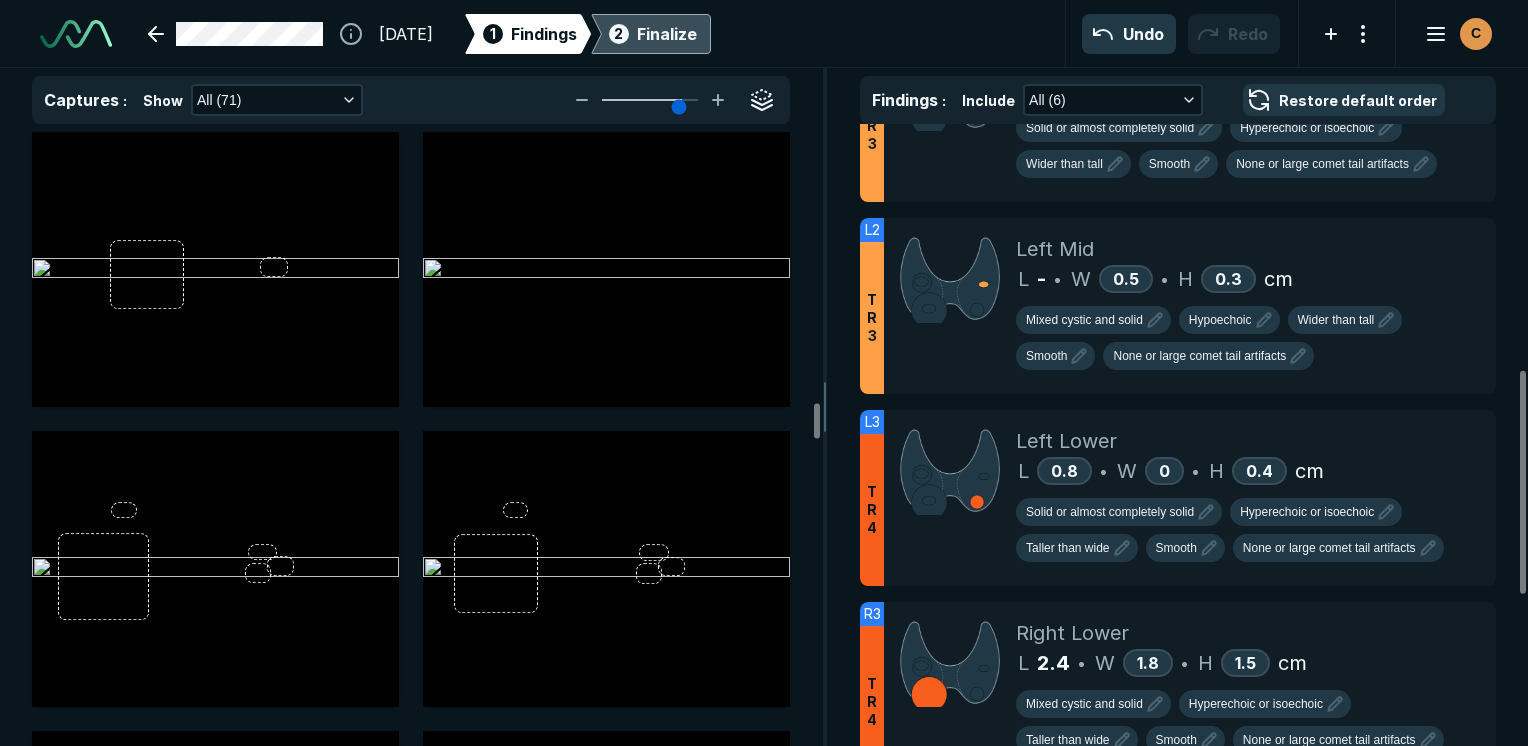 scroll, scrollTop: 5115, scrollLeft: 5949, axis: both 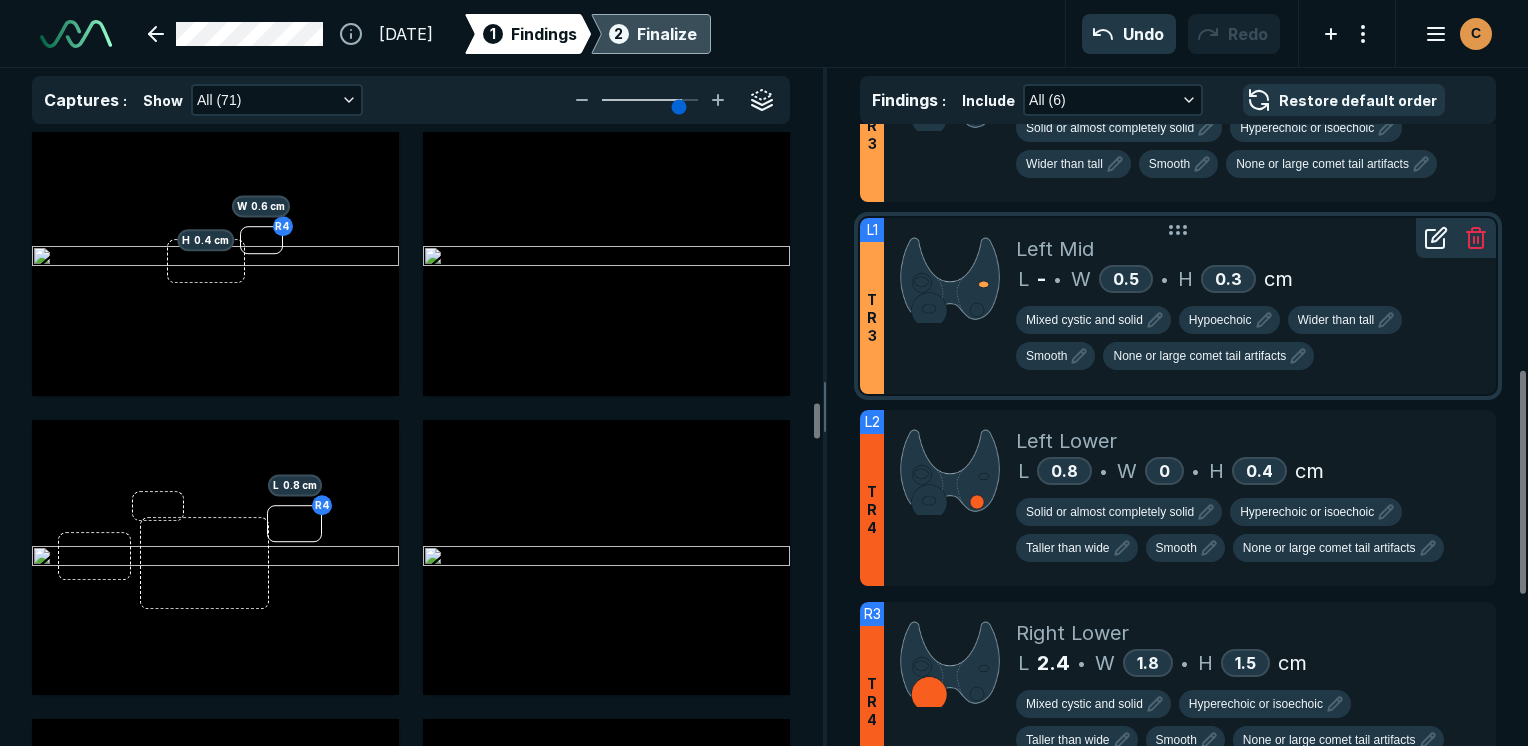 click 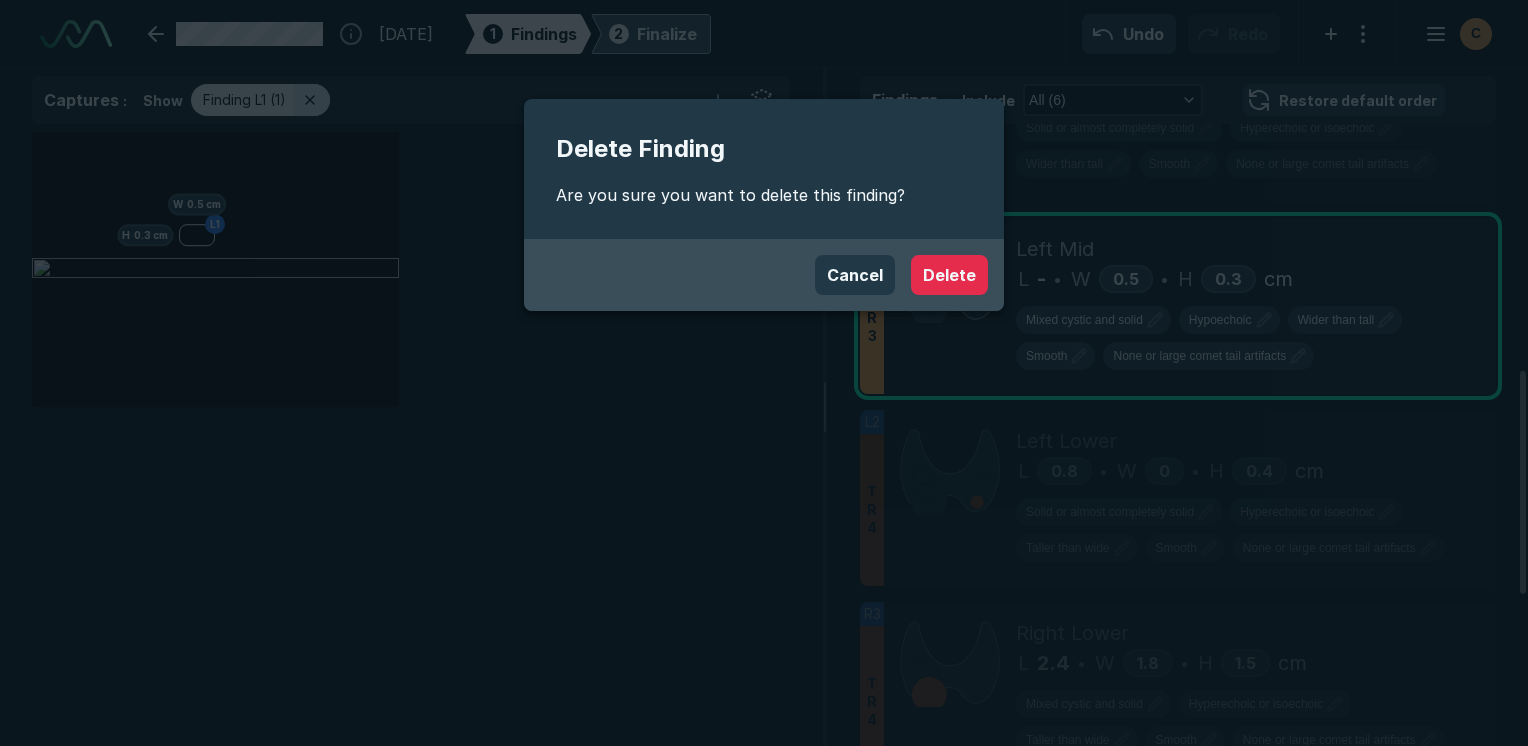 scroll, scrollTop: 5115, scrollLeft: 5949, axis: both 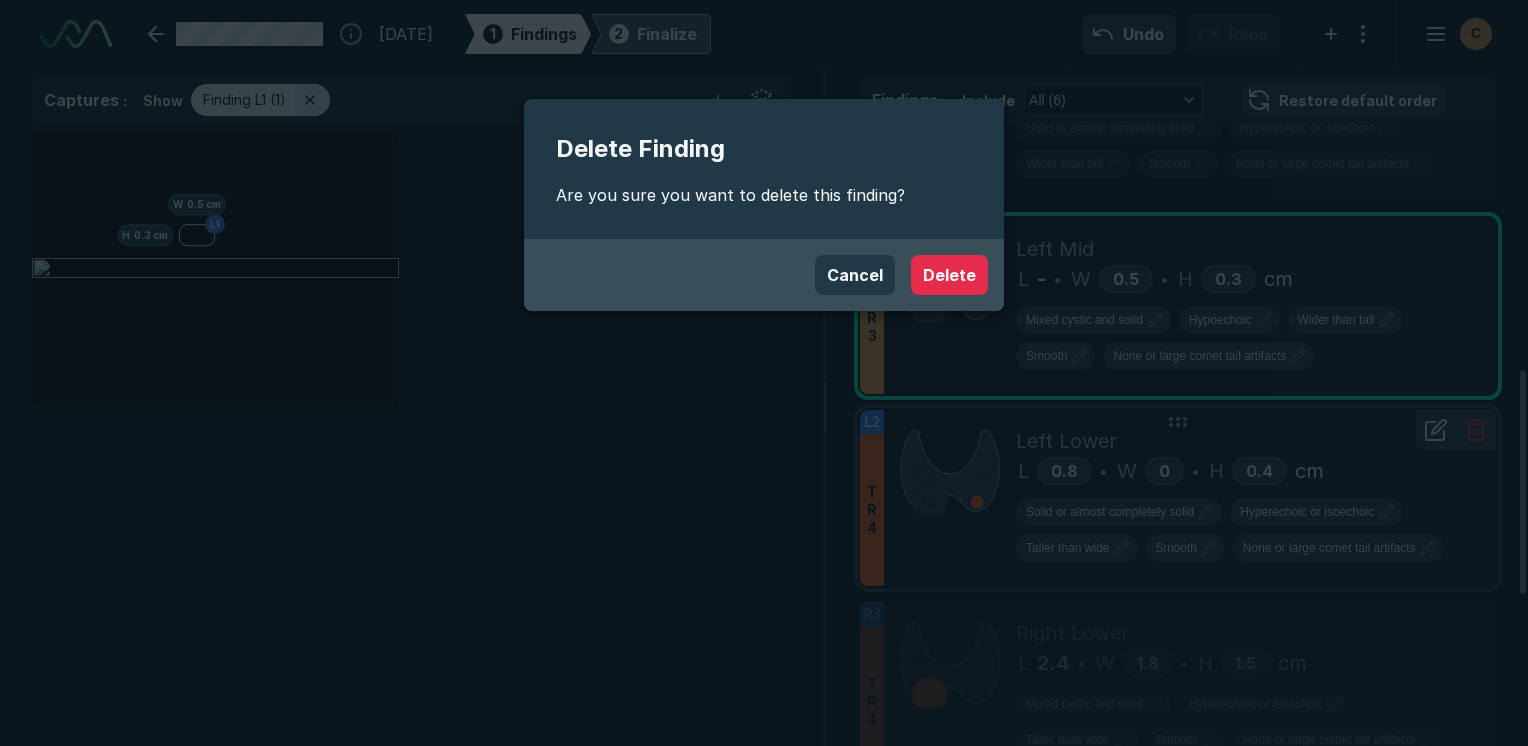 drag, startPoint x: 974, startPoint y: 274, endPoint x: 1240, endPoint y: 298, distance: 267.0805 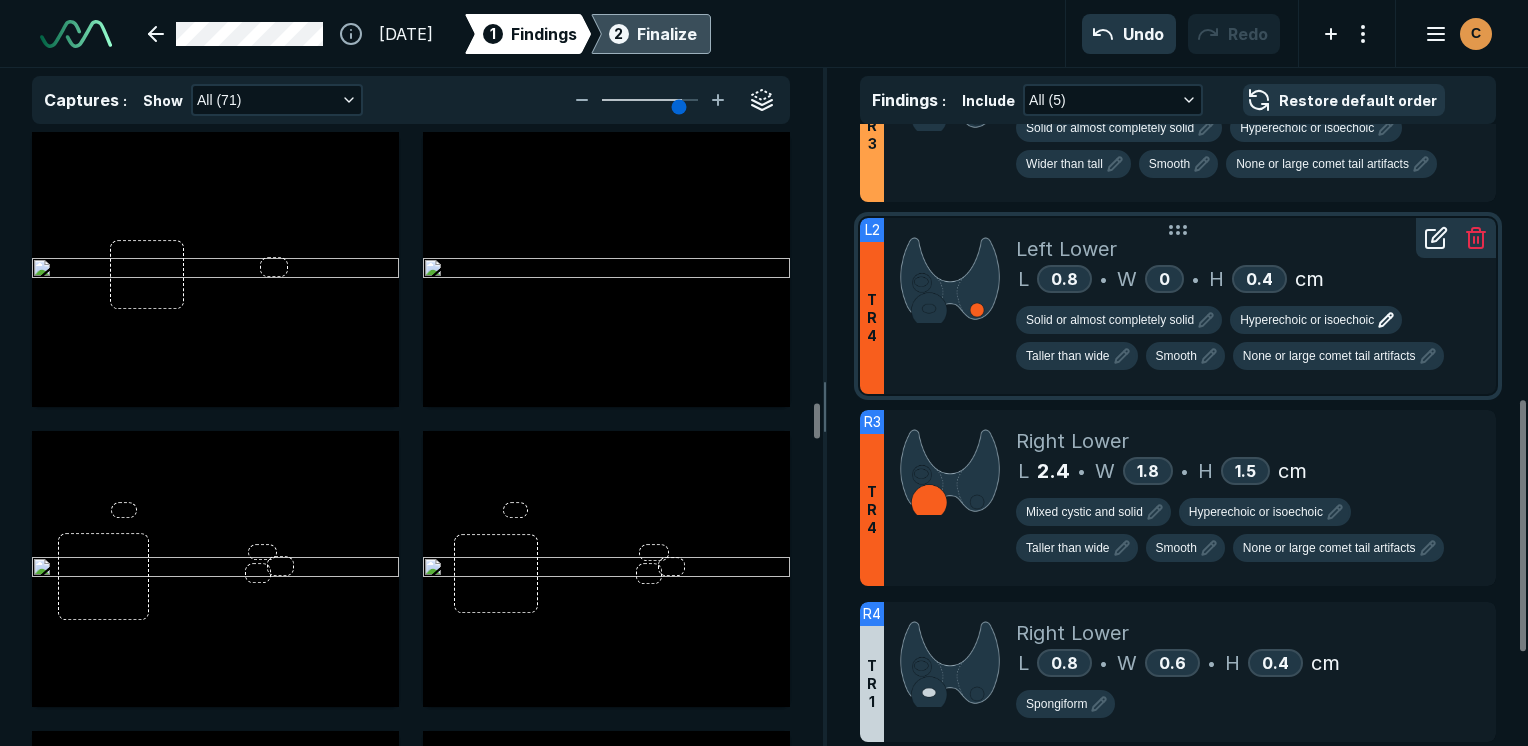 scroll, scrollTop: 5115, scrollLeft: 5949, axis: both 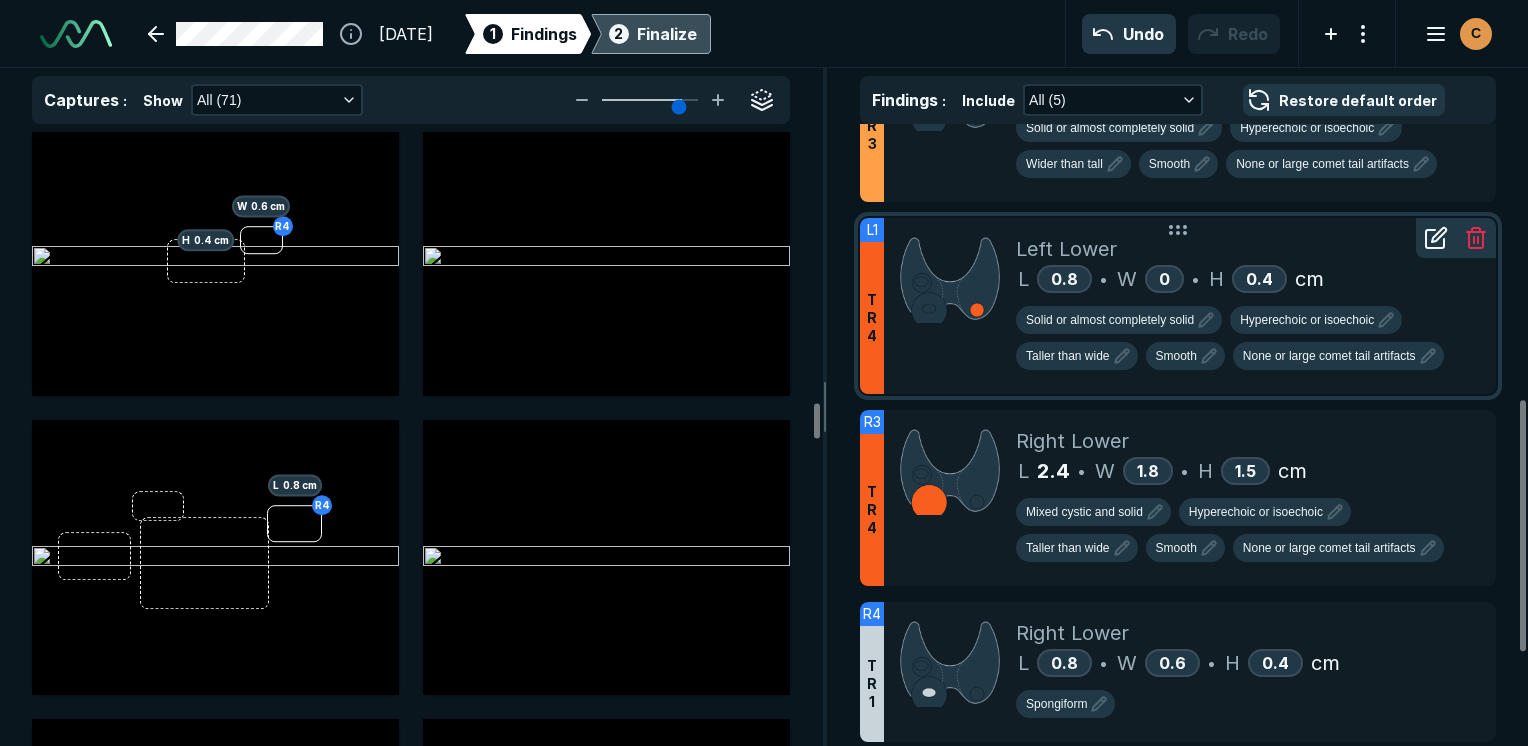 click 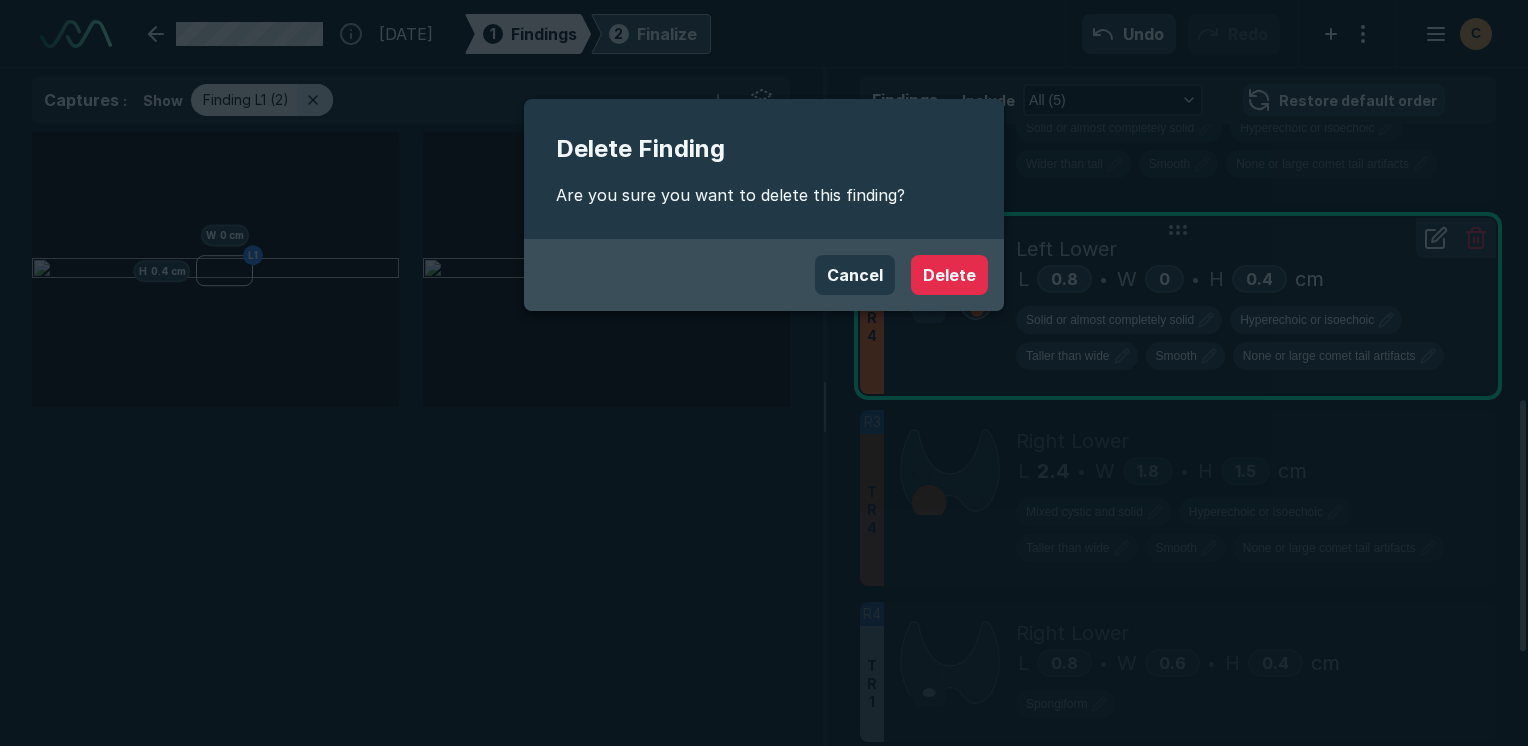 scroll, scrollTop: 5115, scrollLeft: 5949, axis: both 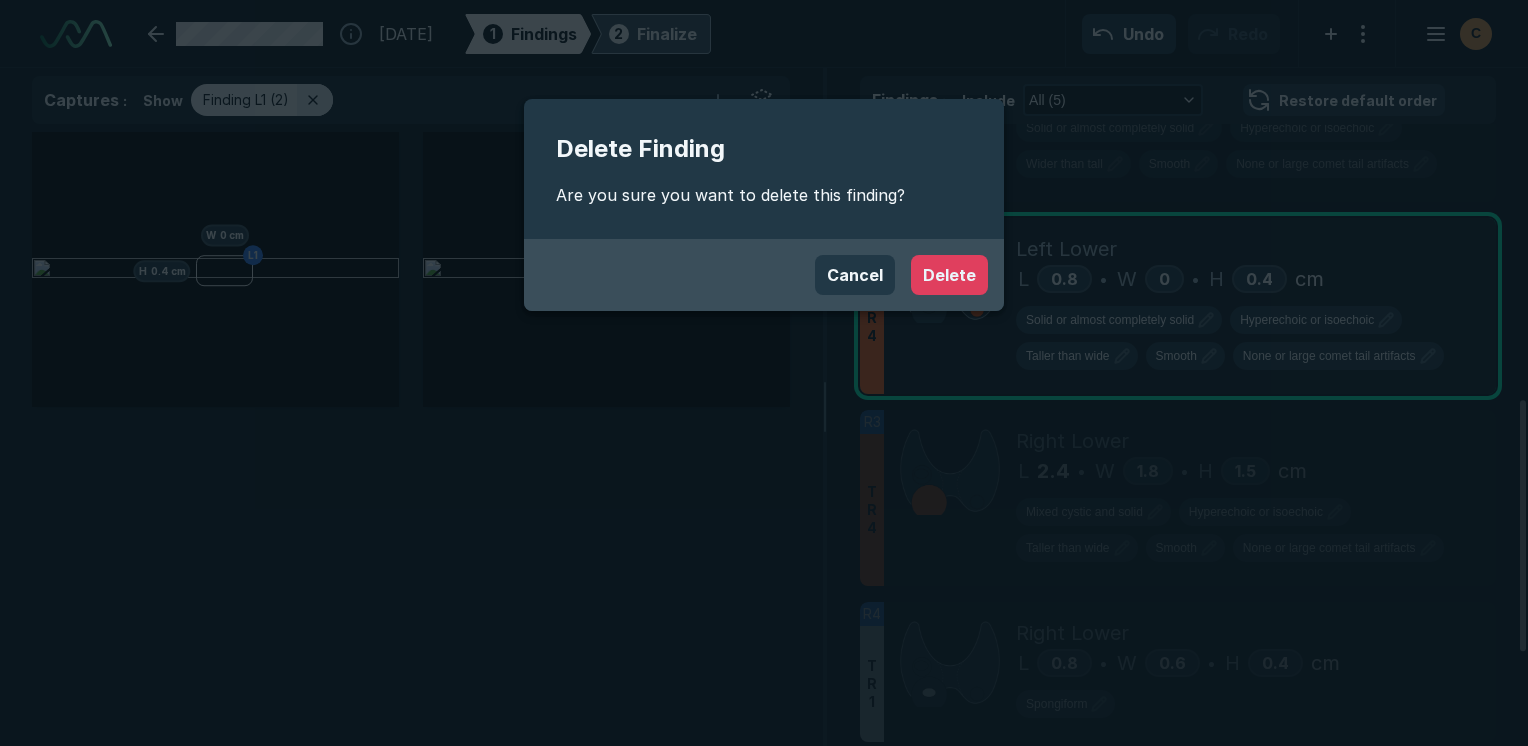 click on "Delete" at bounding box center (949, 275) 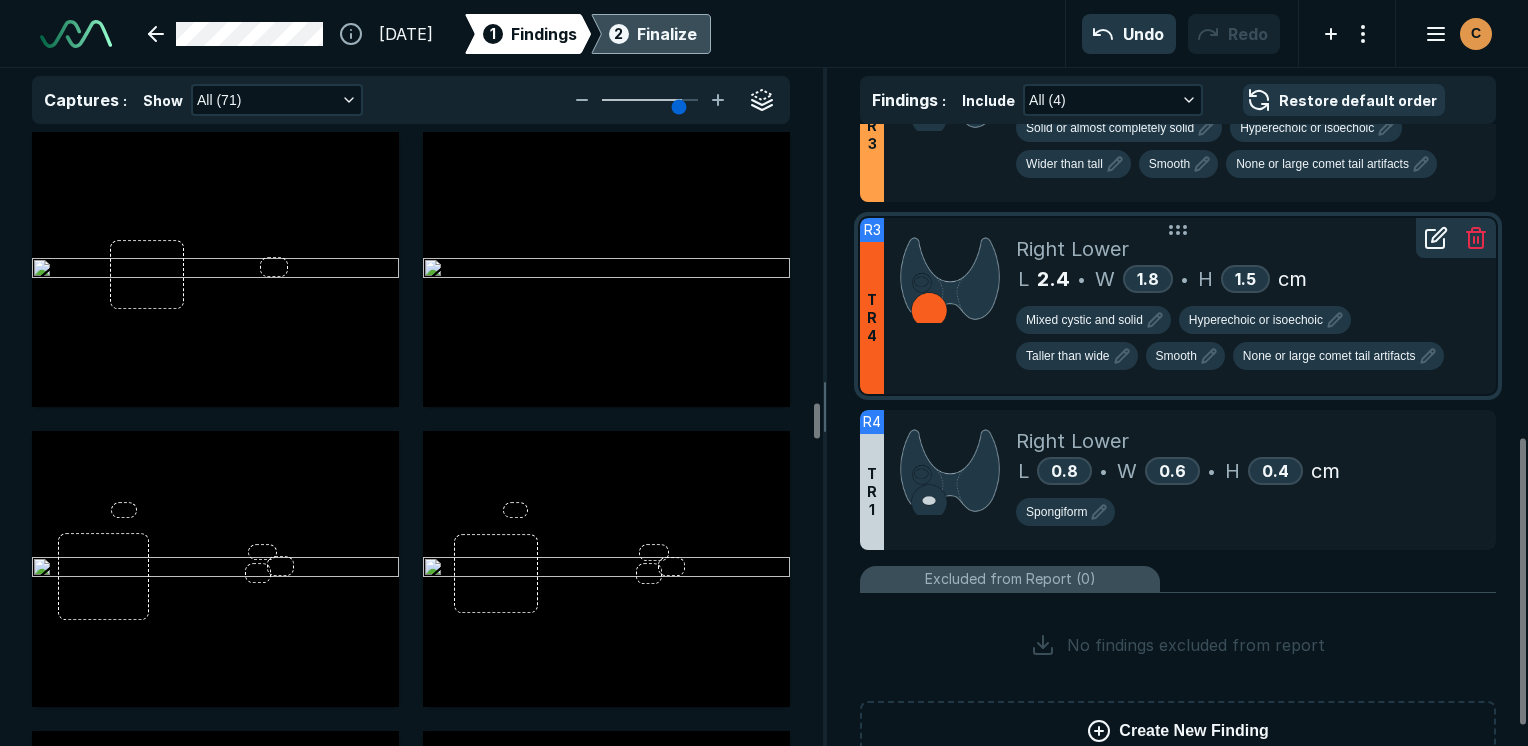 scroll, scrollTop: 5115, scrollLeft: 5949, axis: both 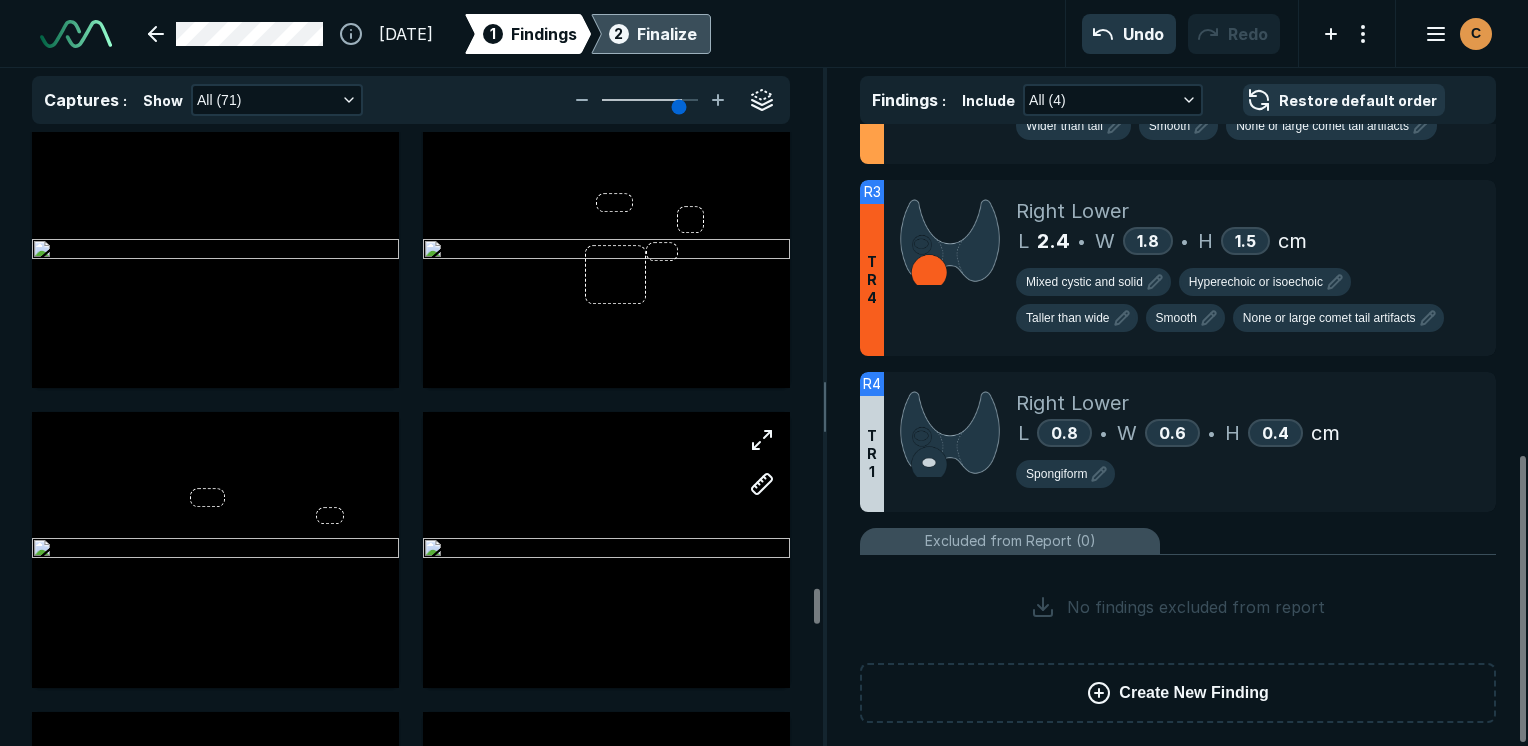 click at bounding box center (606, 550) 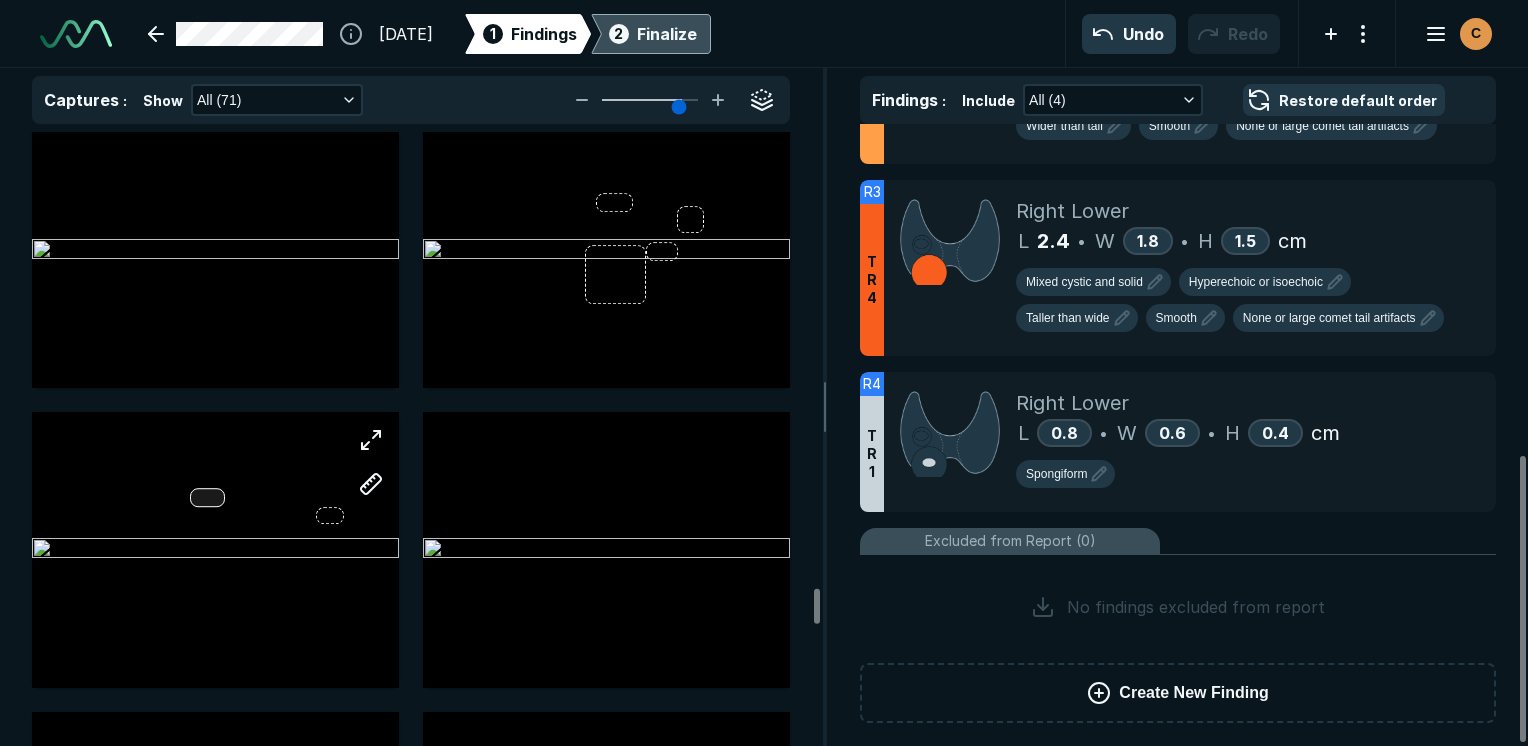 click at bounding box center [215, 549] 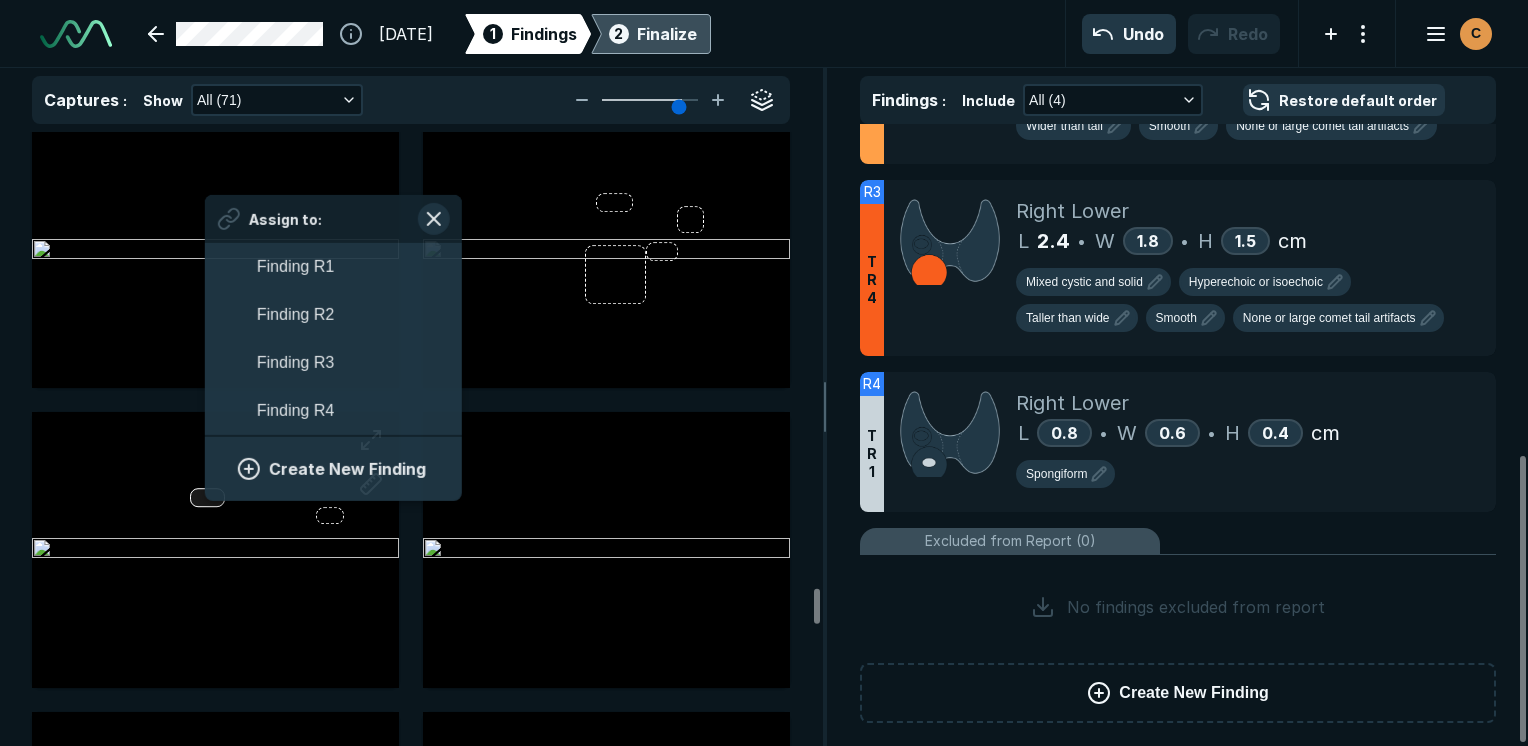scroll, scrollTop: 3390, scrollLeft: 3708, axis: both 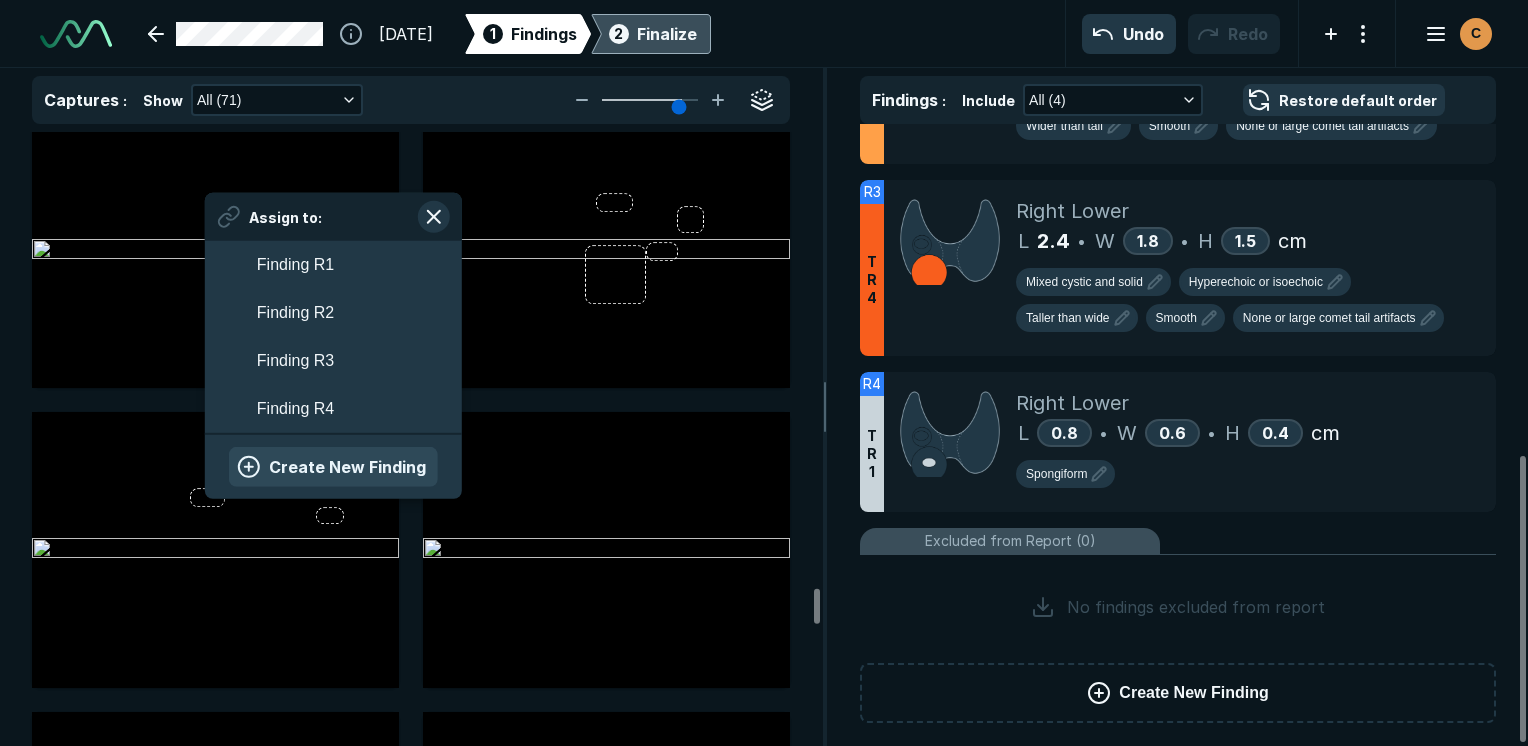 click on "Create New Finding" at bounding box center (333, 467) 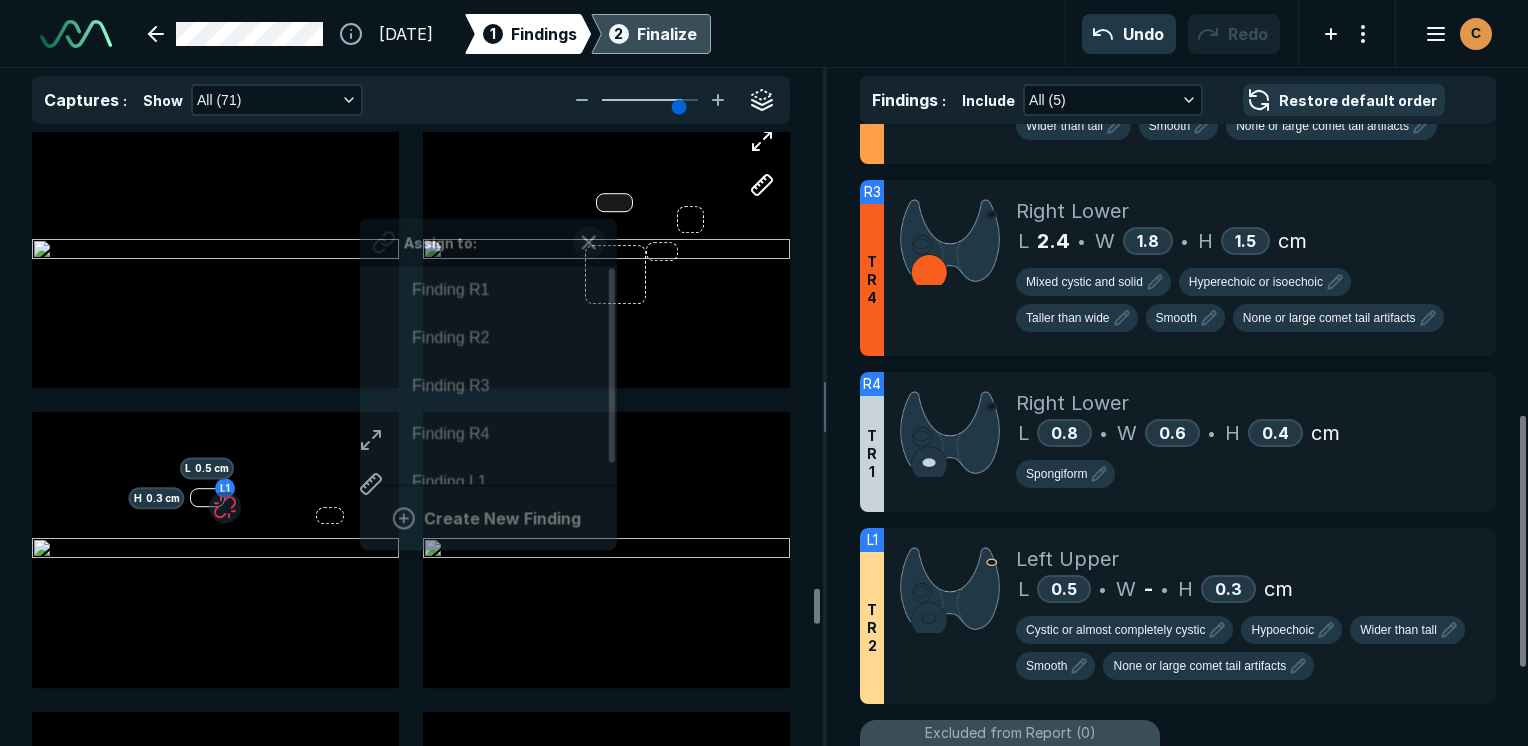 click at bounding box center [614, 203] 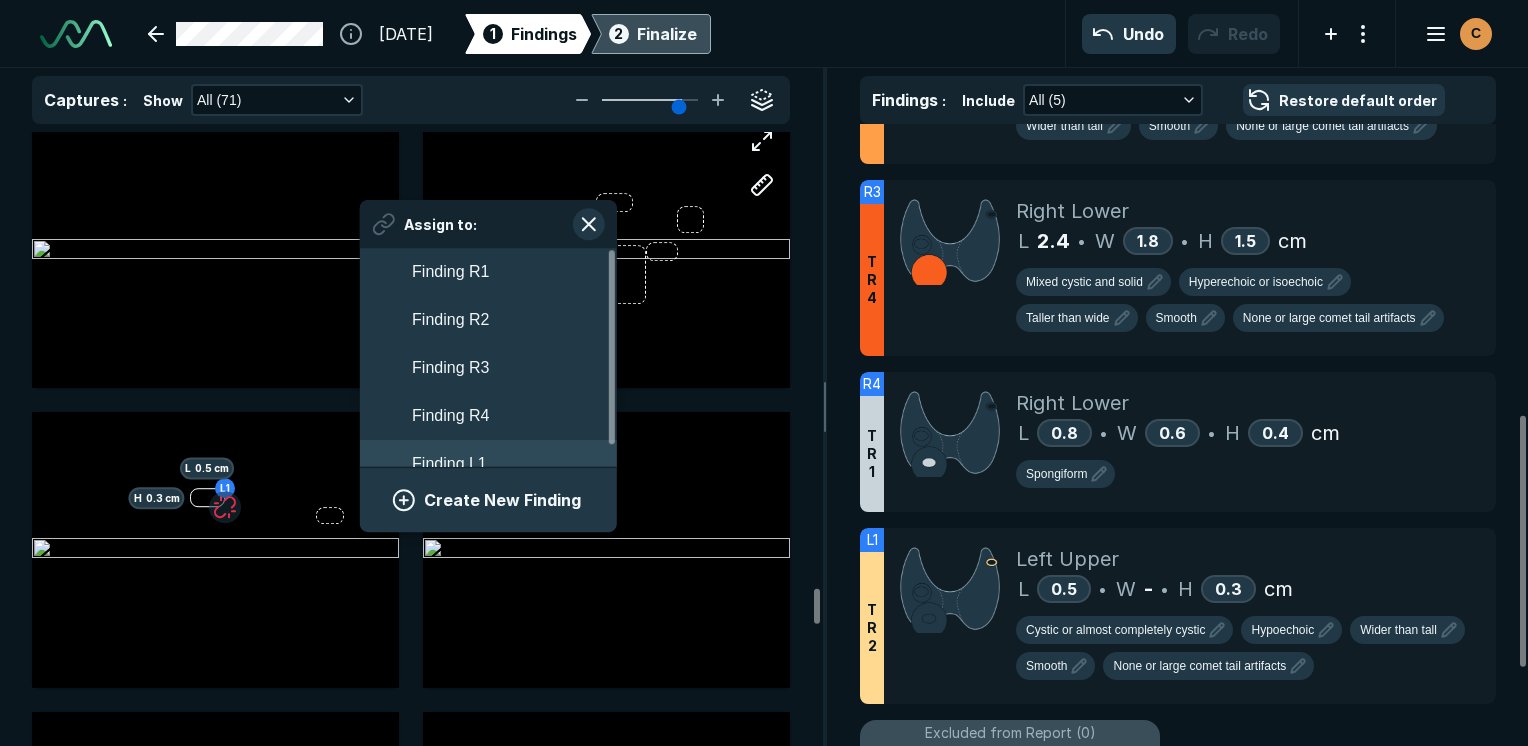 click on "Finding L1" at bounding box center [449, 464] 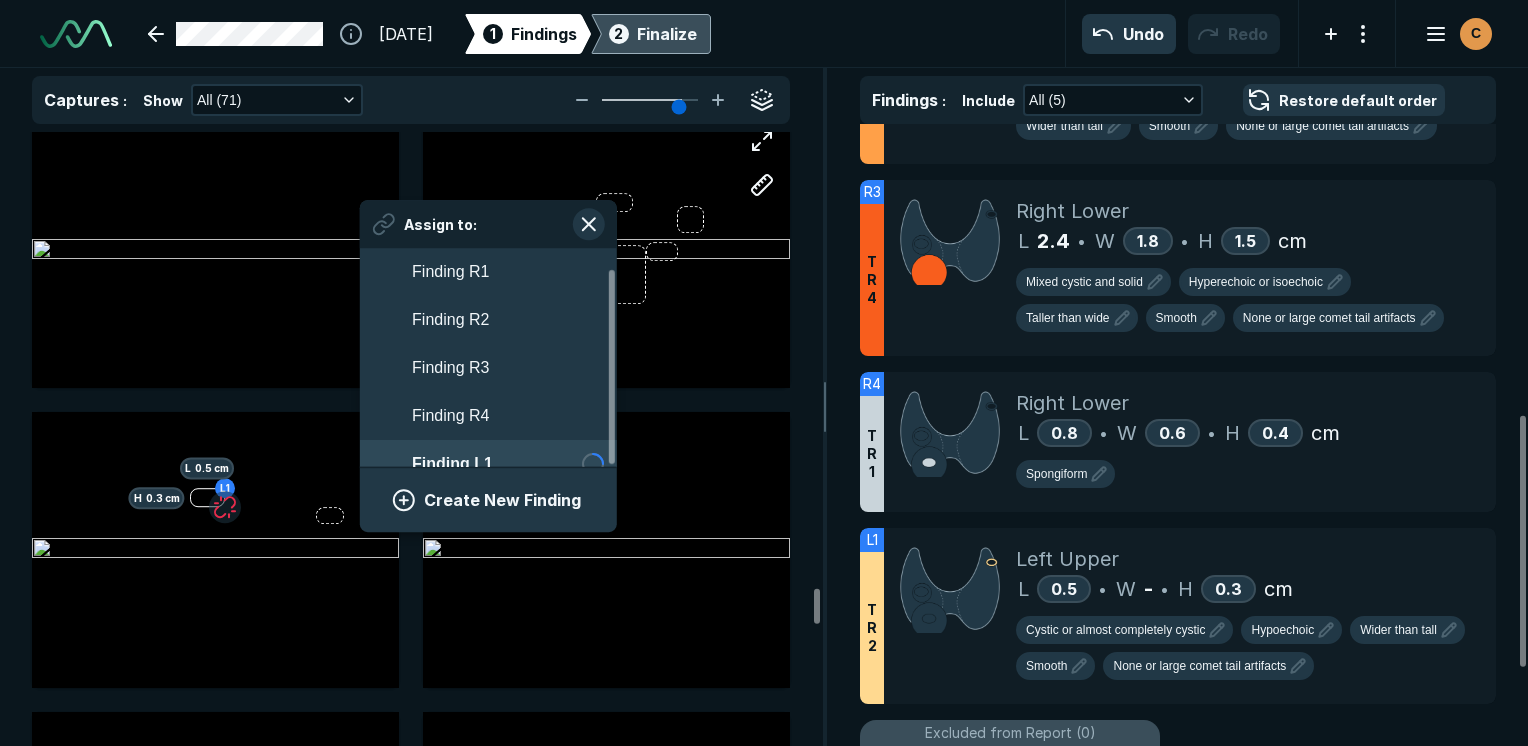 scroll, scrollTop: 21, scrollLeft: 0, axis: vertical 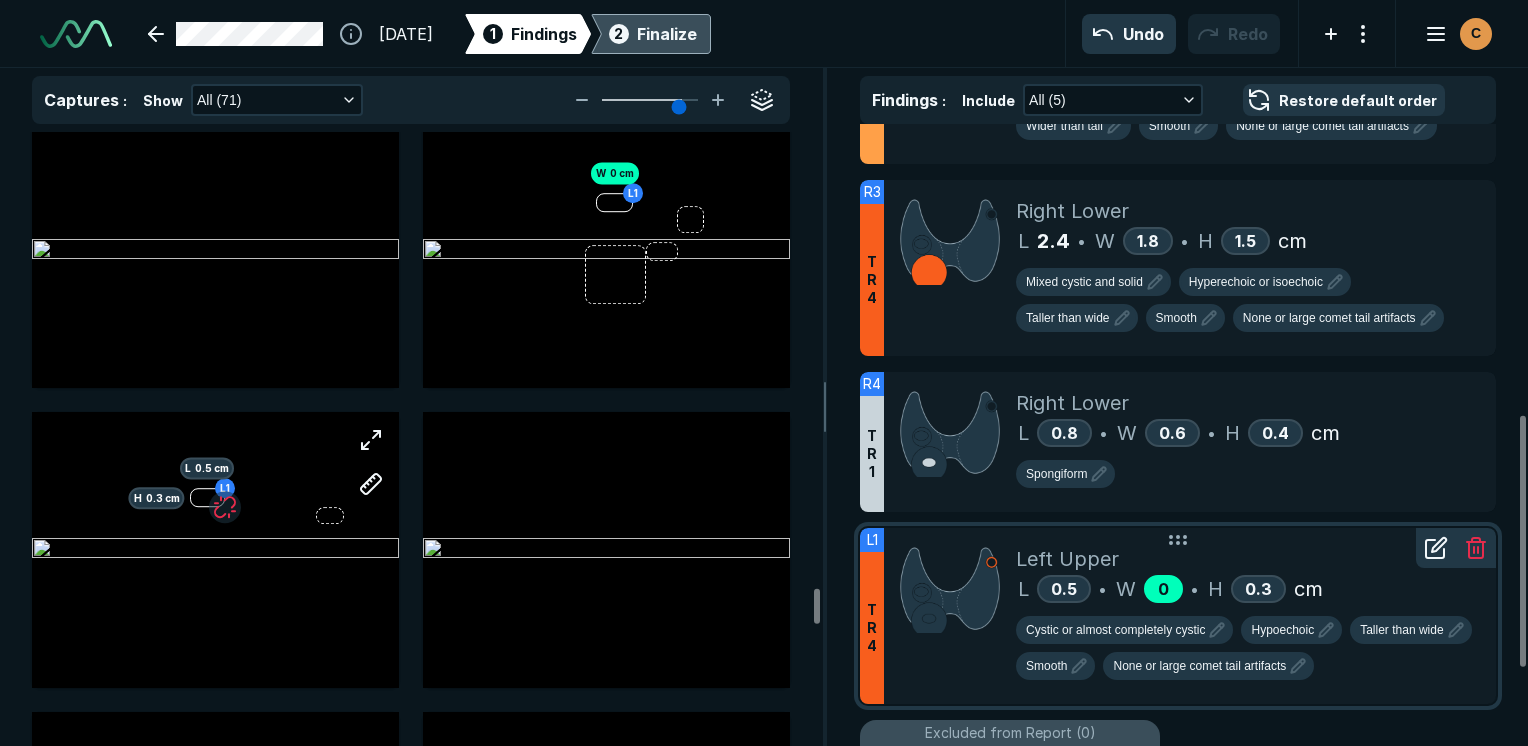 click on "0" at bounding box center [1163, 589] 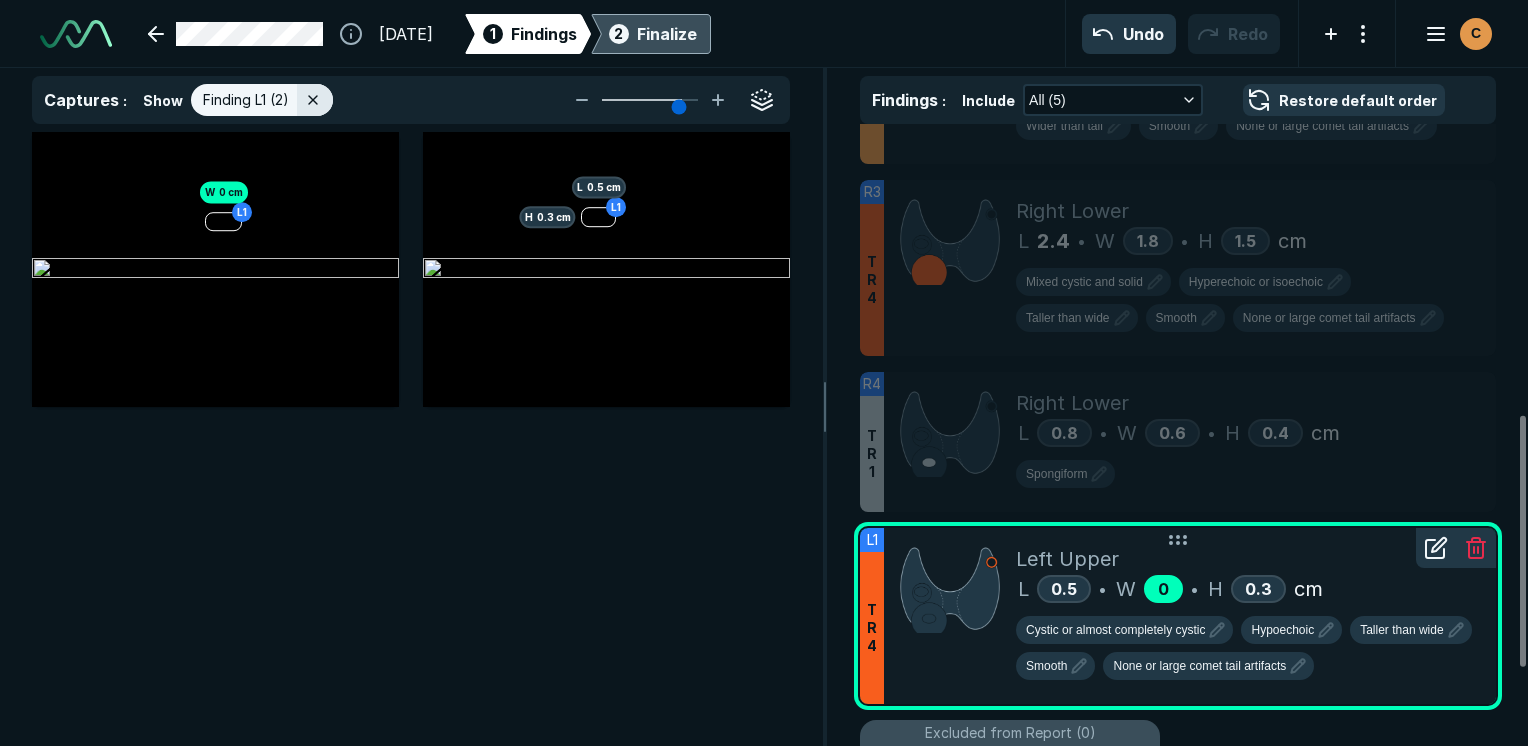 scroll, scrollTop: 5115, scrollLeft: 5949, axis: both 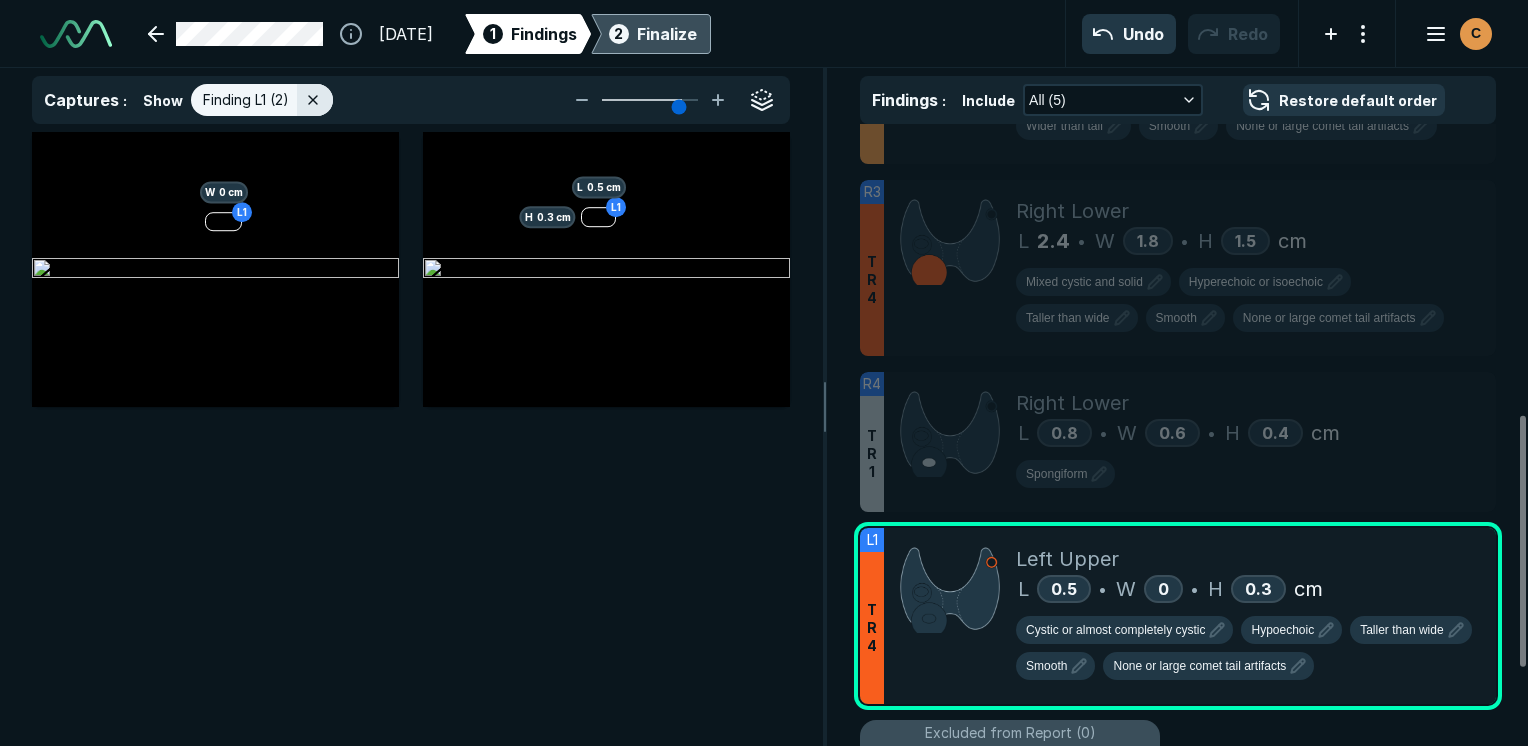 click at bounding box center (1436, 508) 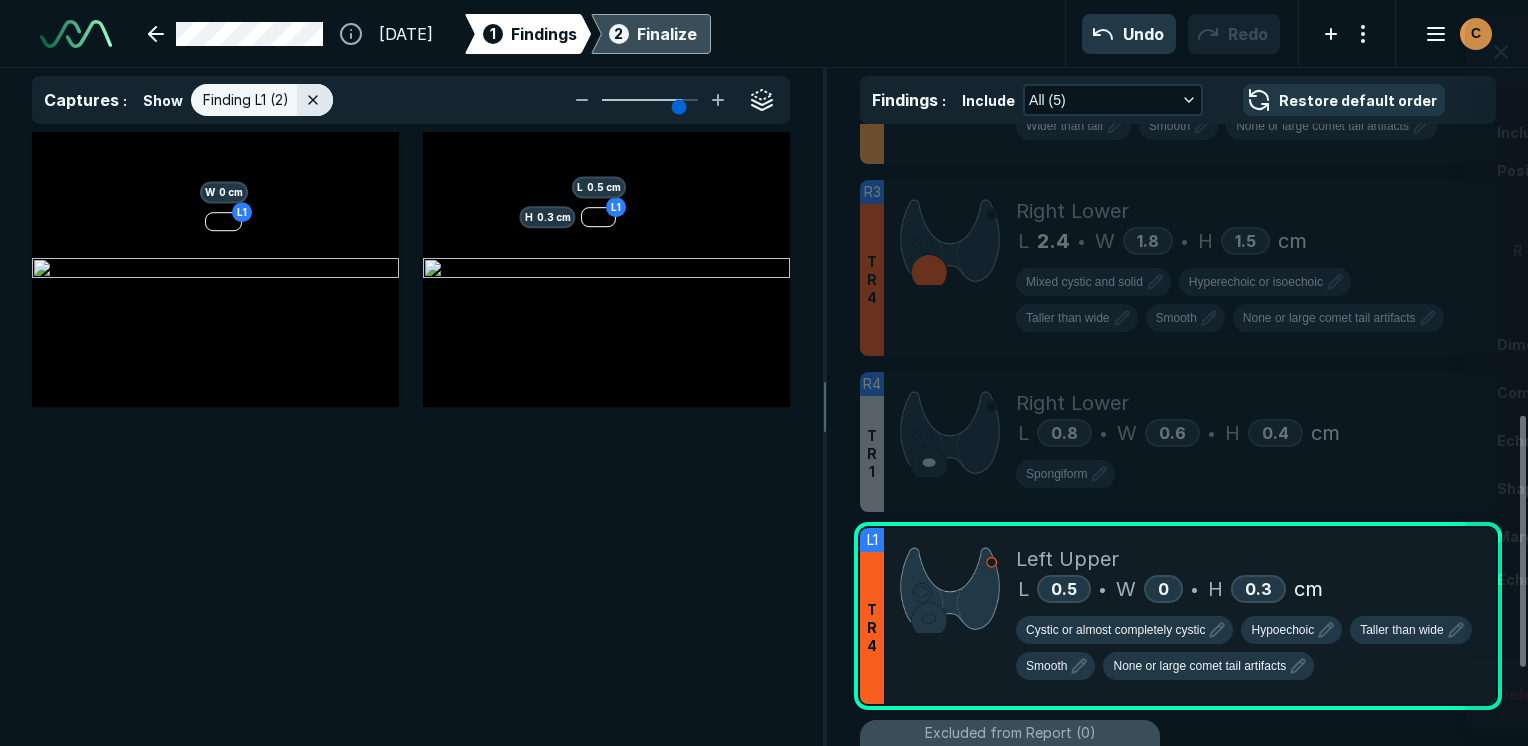 scroll, scrollTop: 4773, scrollLeft: 5129, axis: both 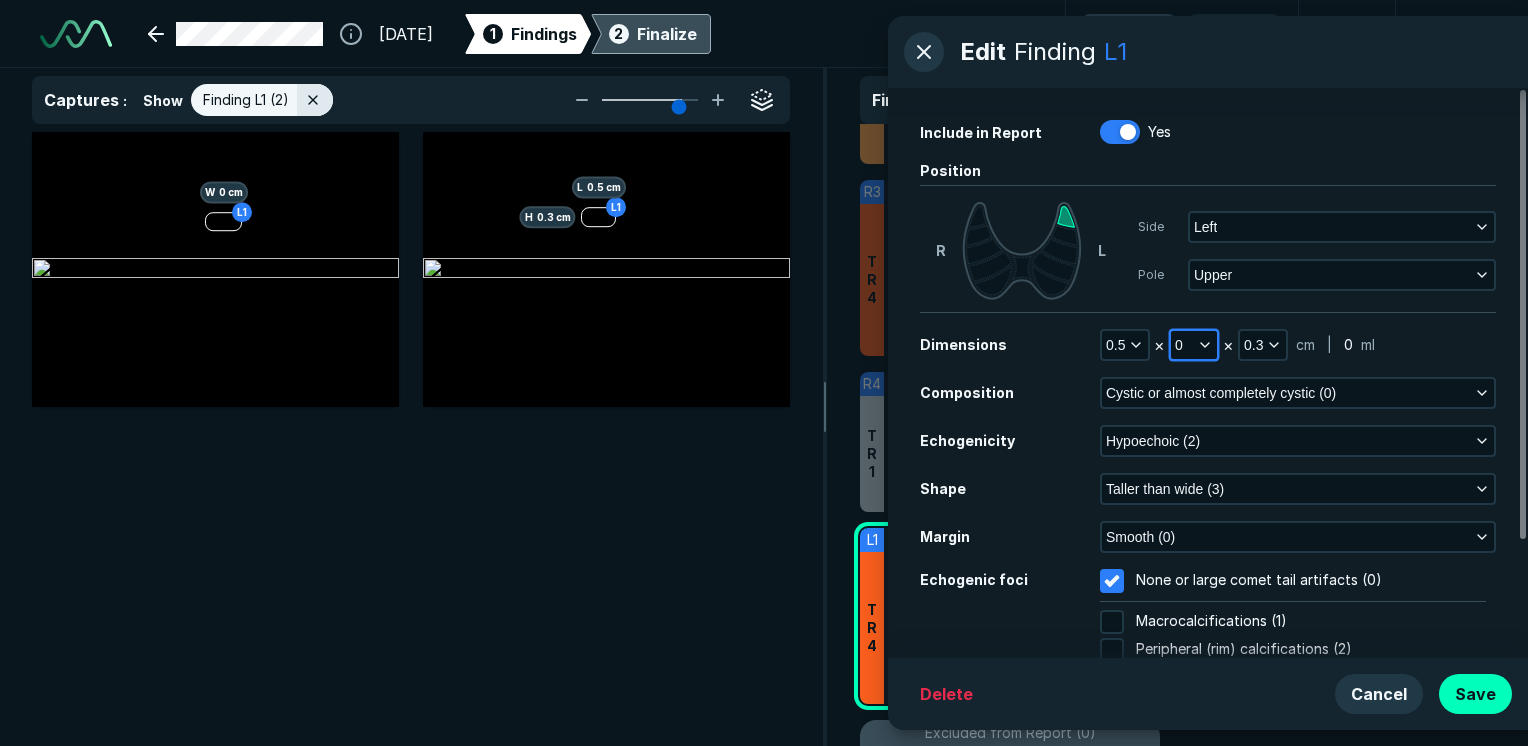 click on "0" at bounding box center (1194, 345) 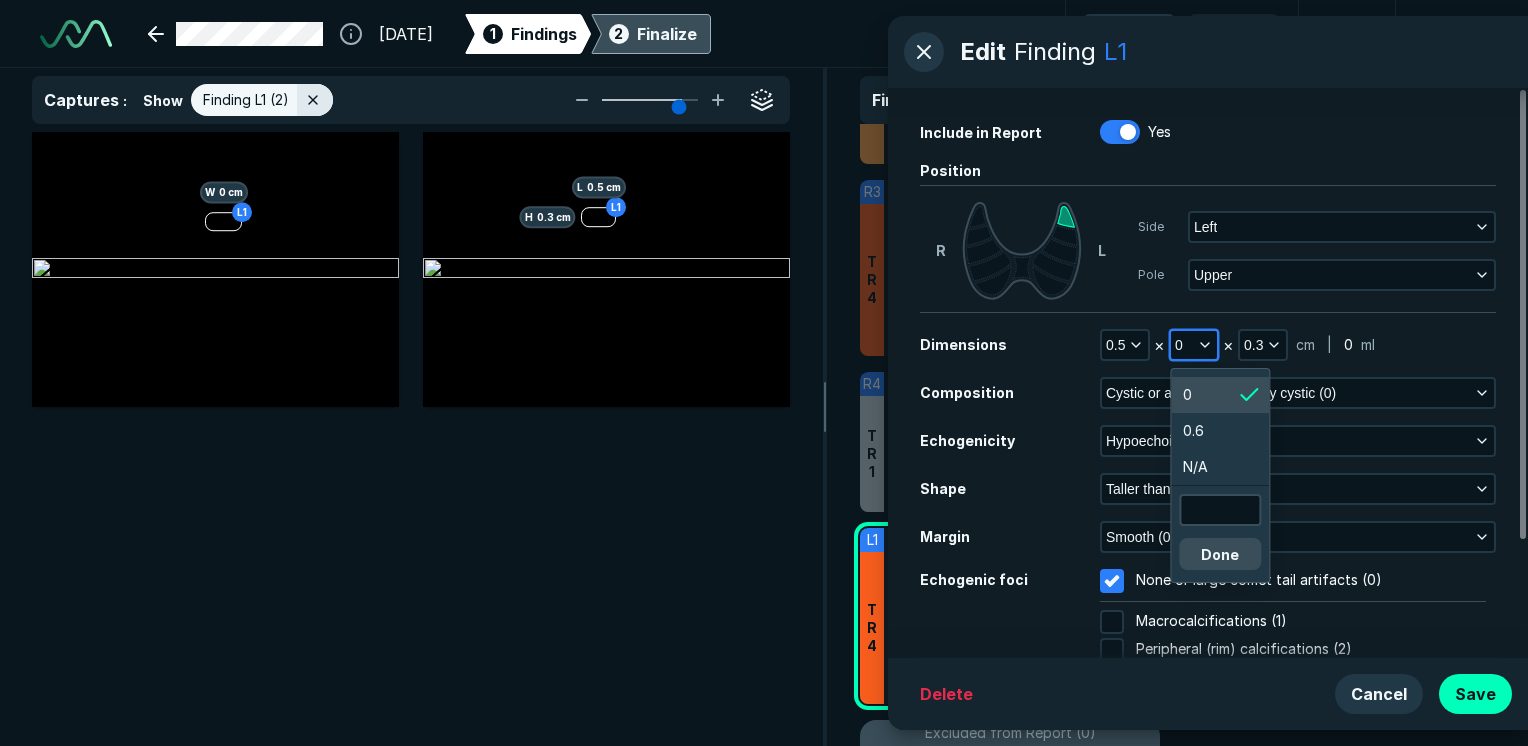 scroll, scrollTop: 3413, scrollLeft: 3012, axis: both 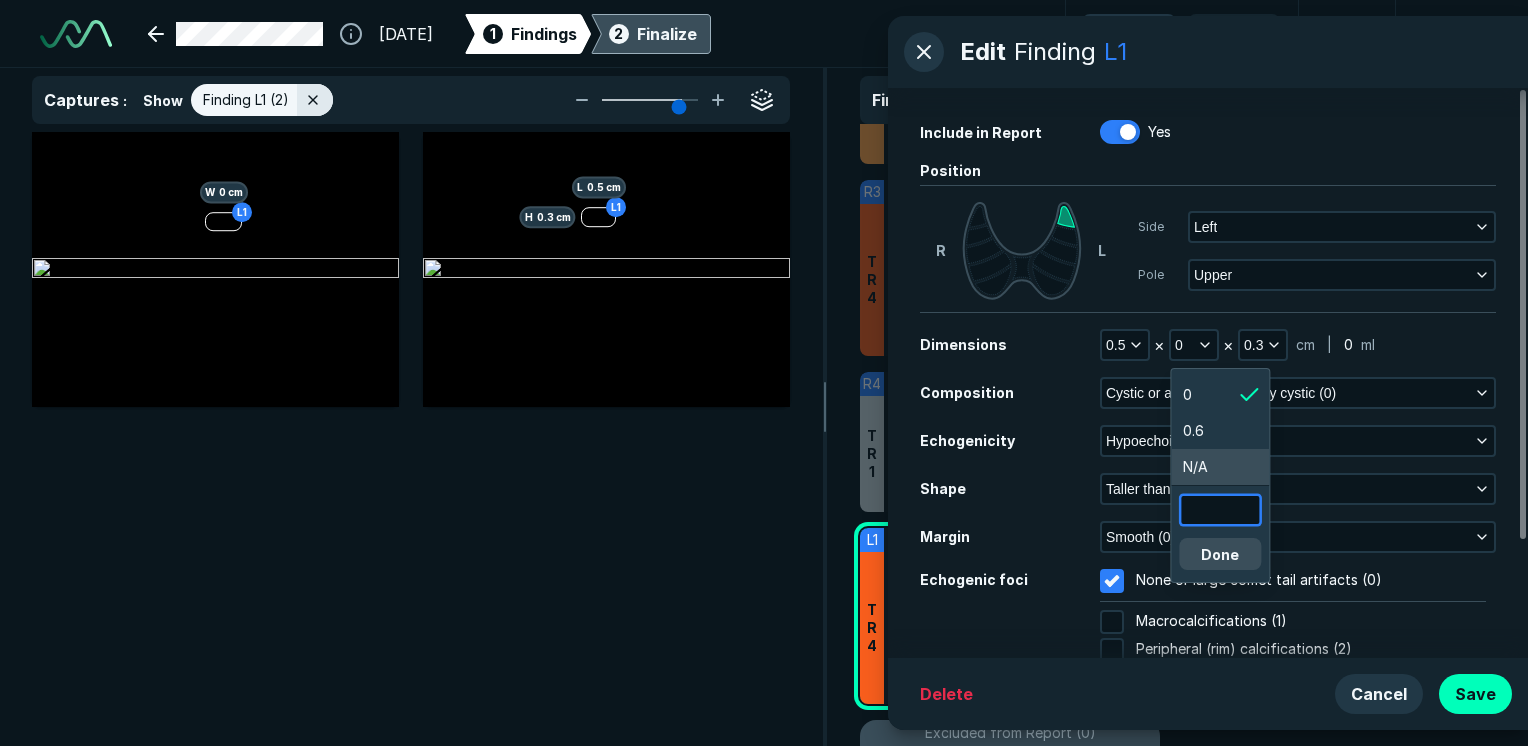 drag, startPoint x: 1205, startPoint y: 506, endPoint x: 1192, endPoint y: 502, distance: 13.601471 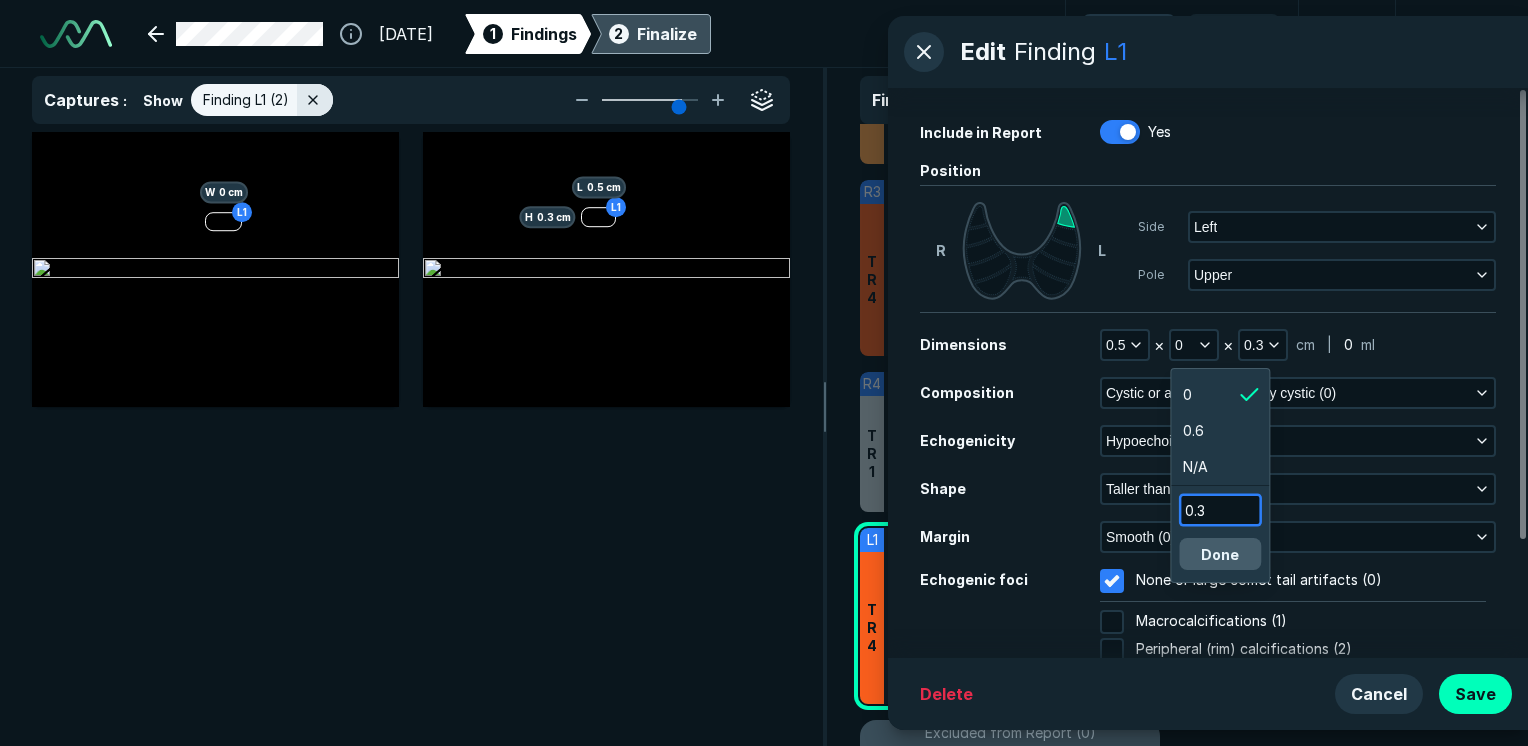 type on "0.3" 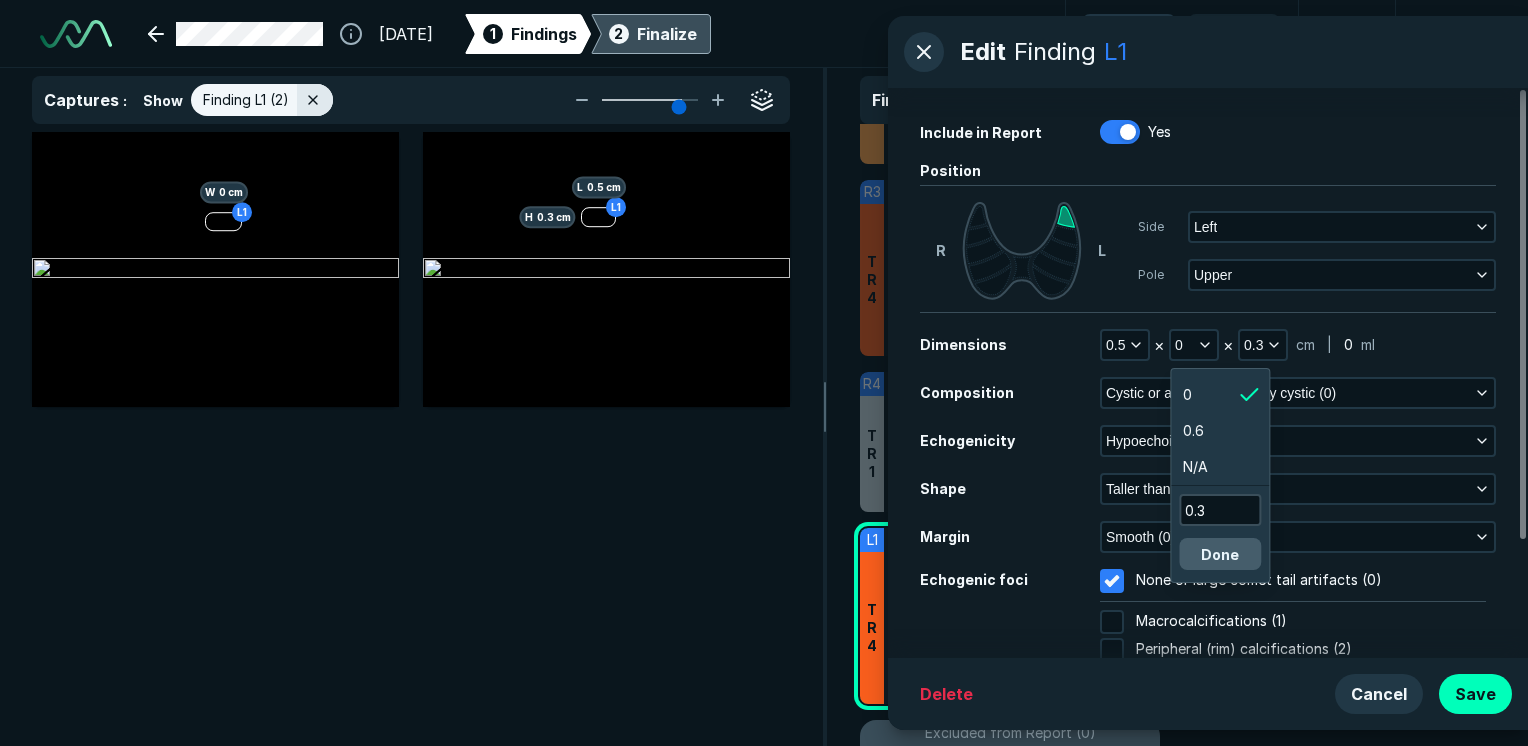 click on "Done" at bounding box center (1220, 554) 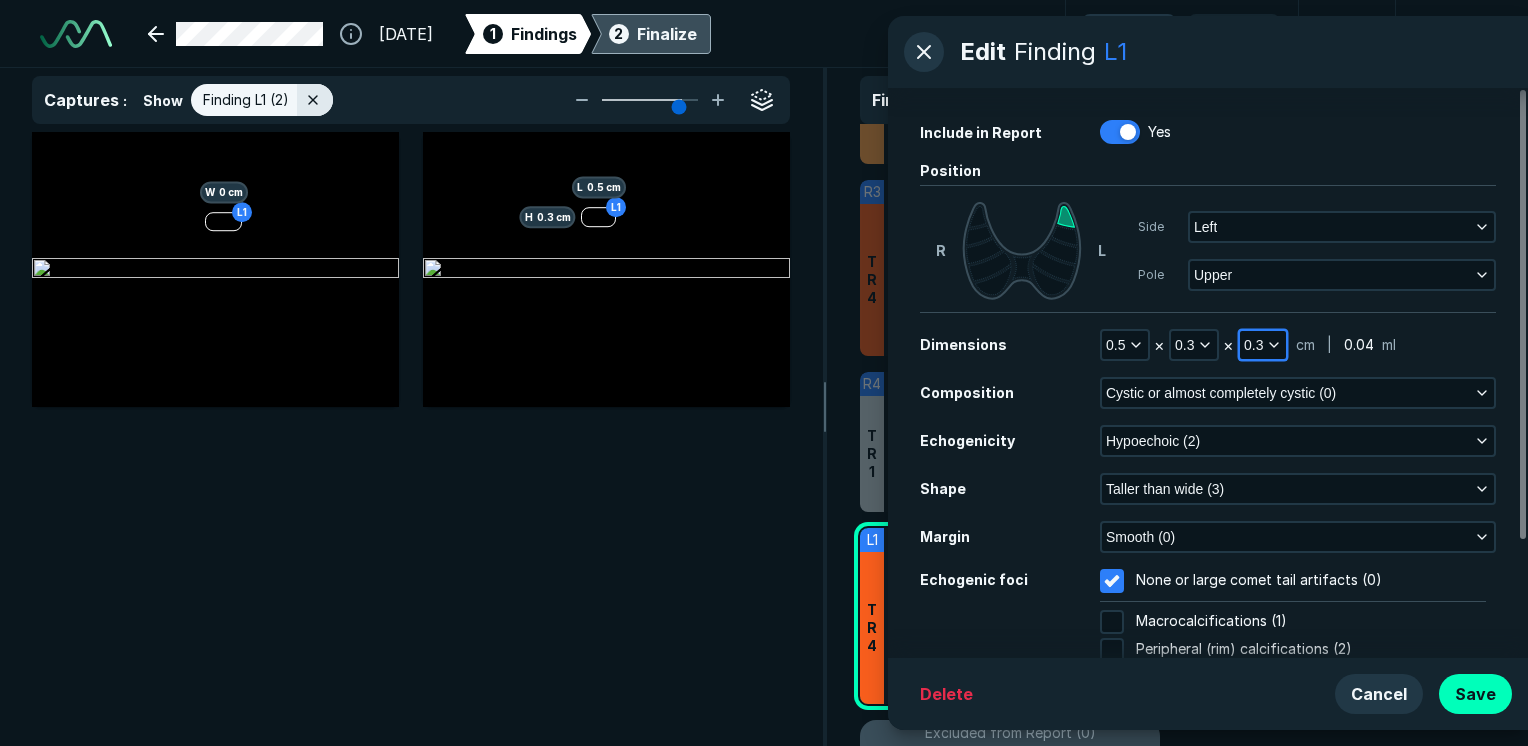 click 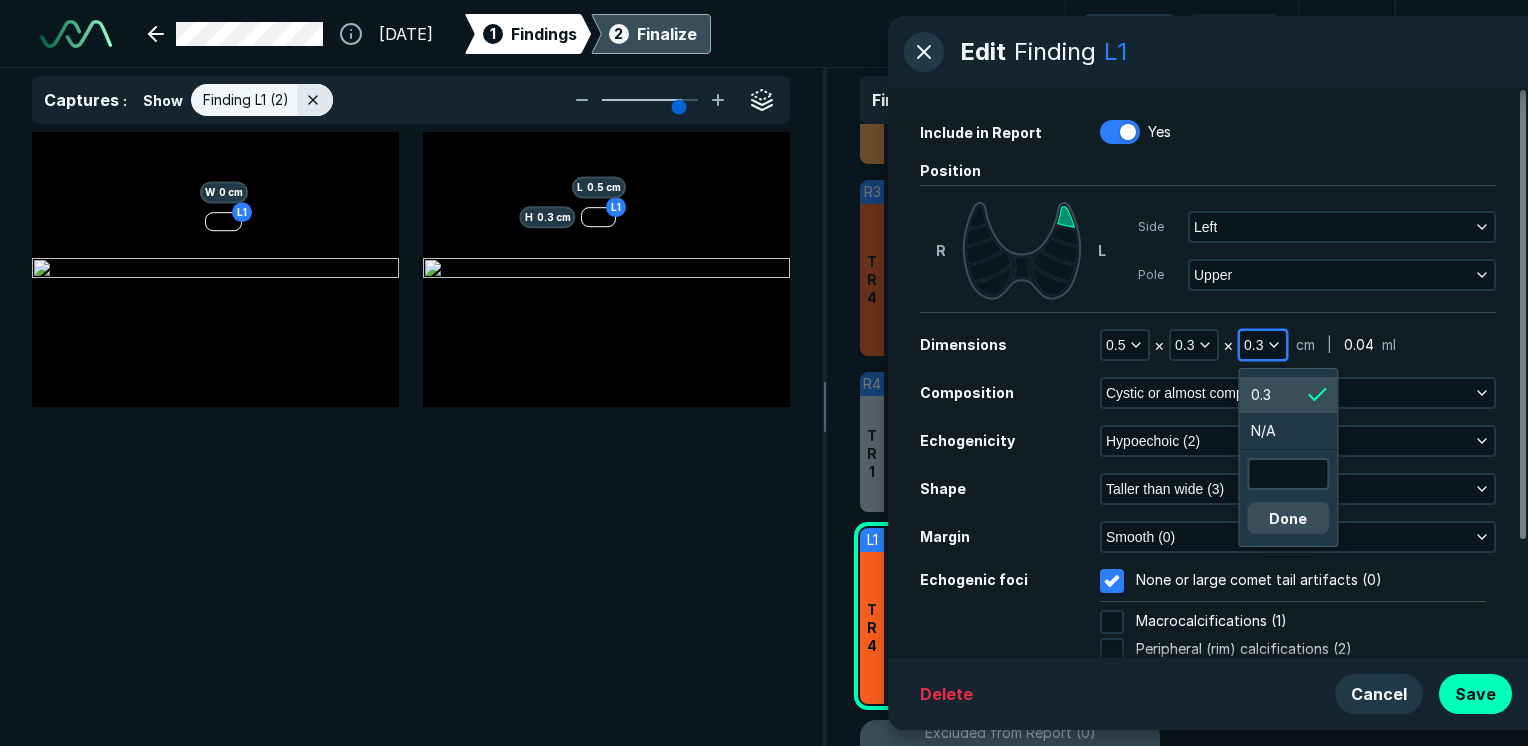 scroll, scrollTop: 3251, scrollLeft: 3012, axis: both 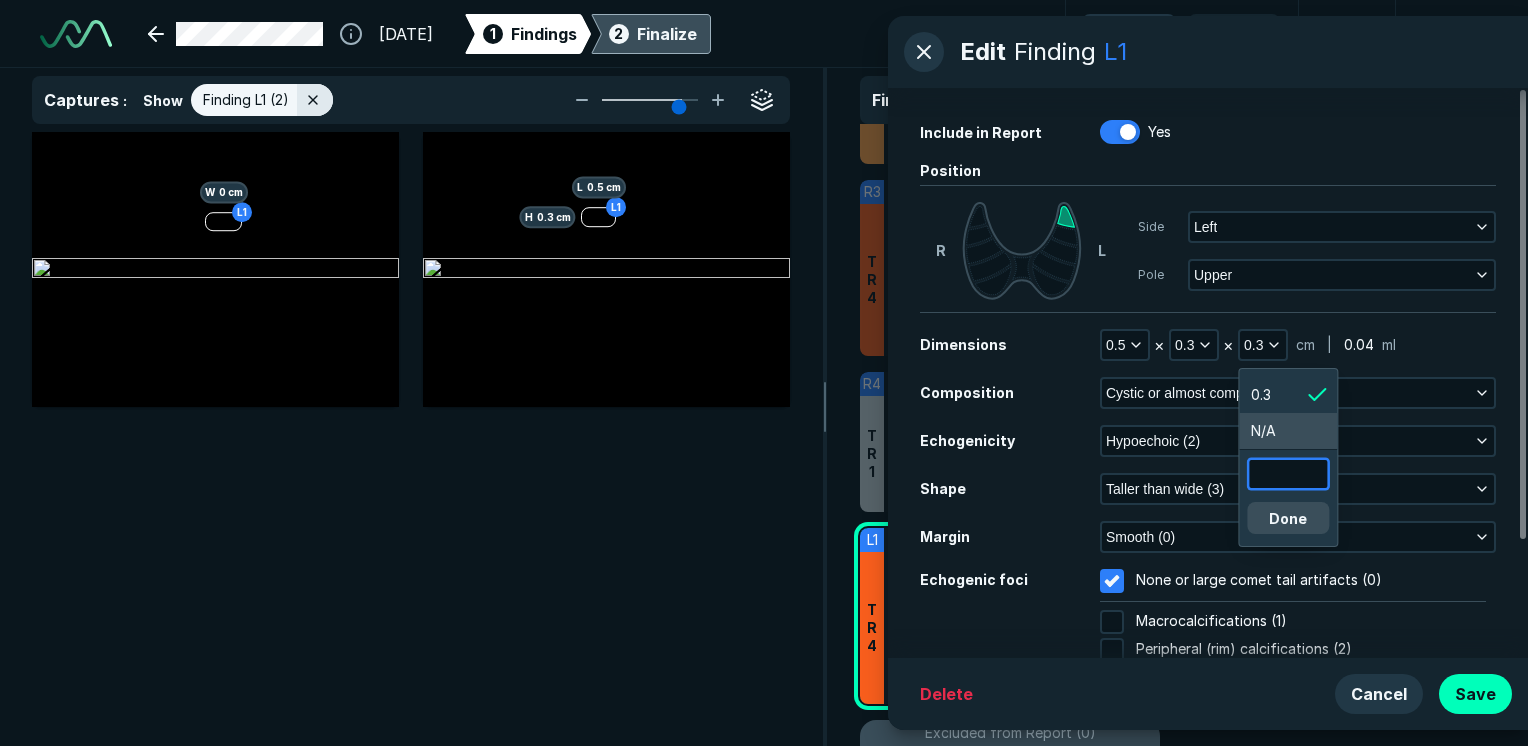 click at bounding box center (1288, 474) 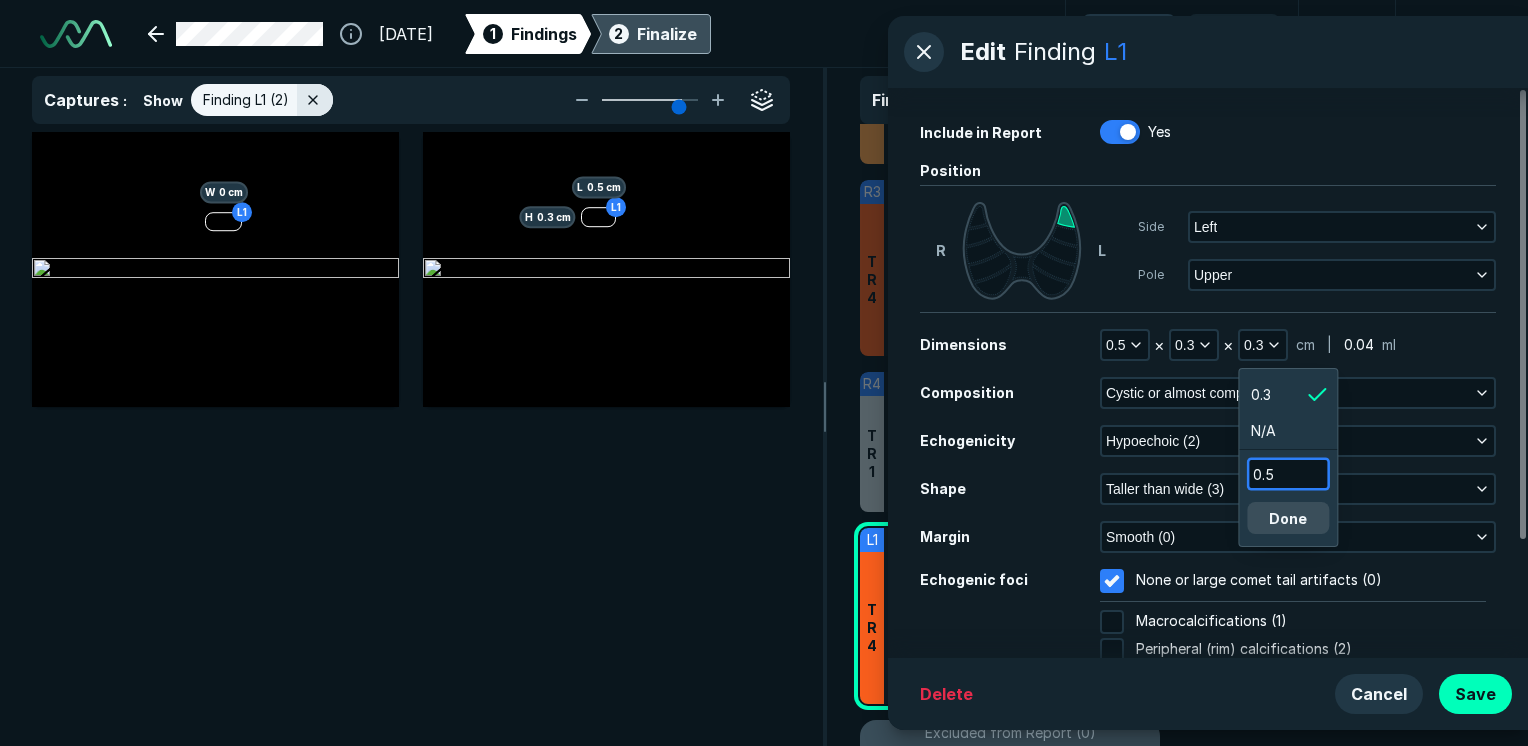 type on "0.5" 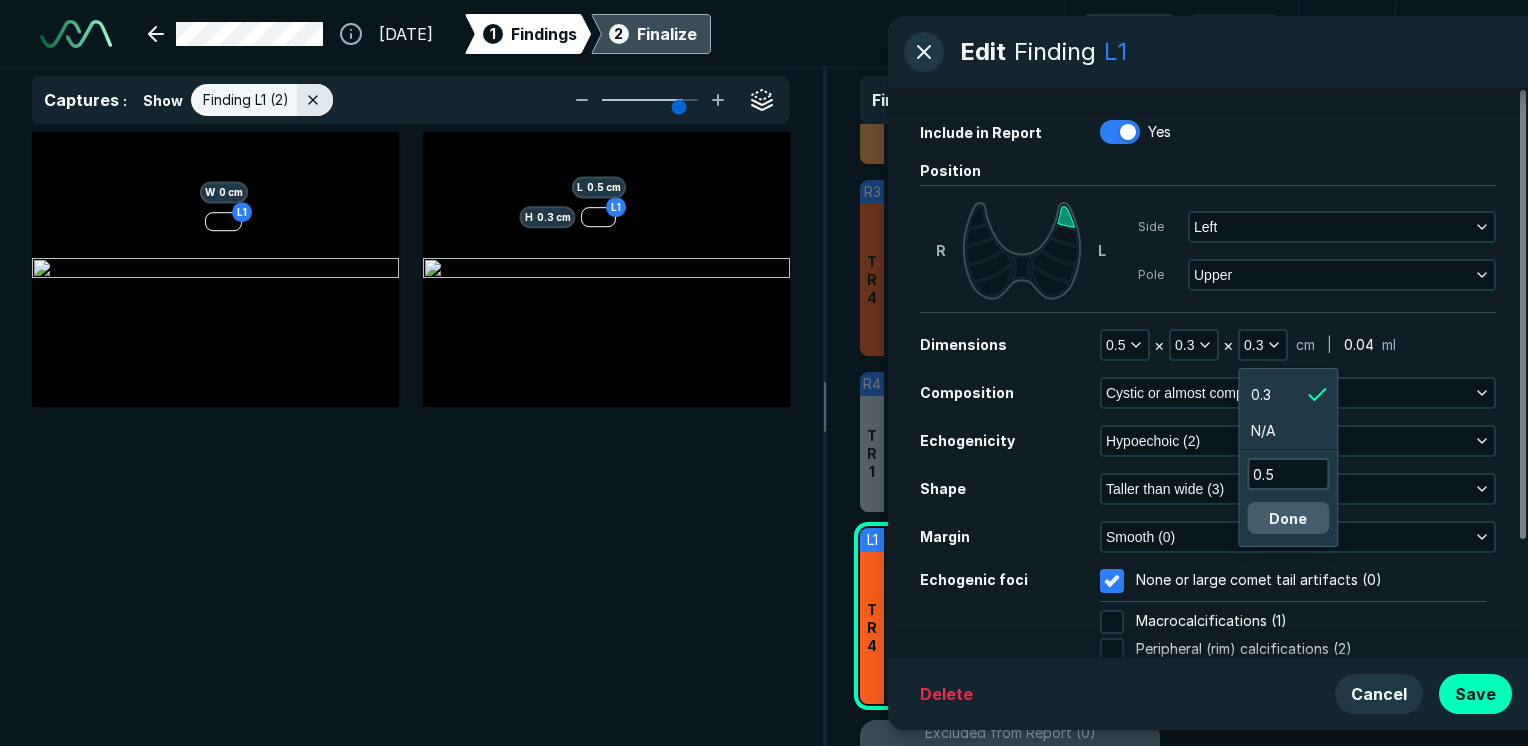 click on "[NUMBER] Done" at bounding box center [1288, 494] 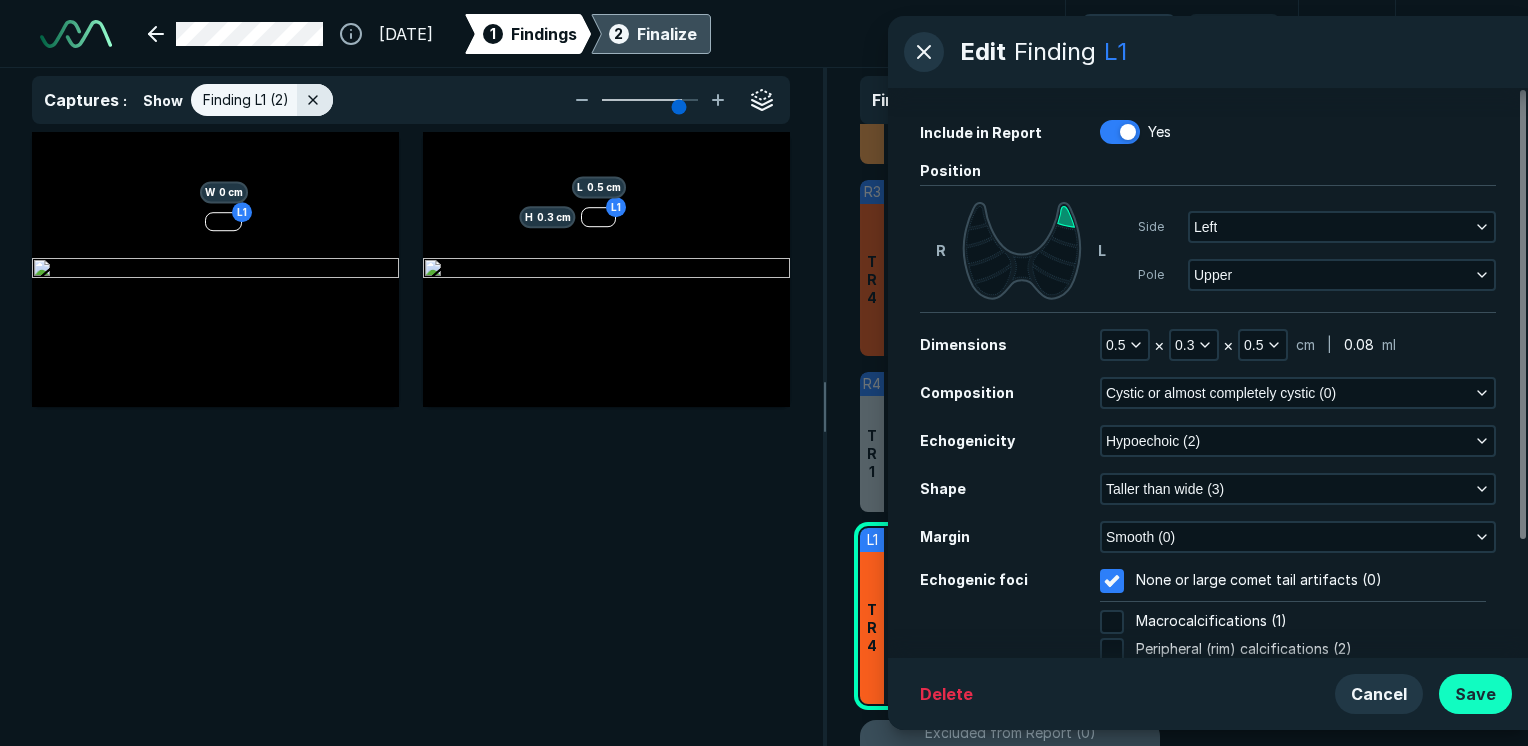 click on "Save" at bounding box center [1475, 694] 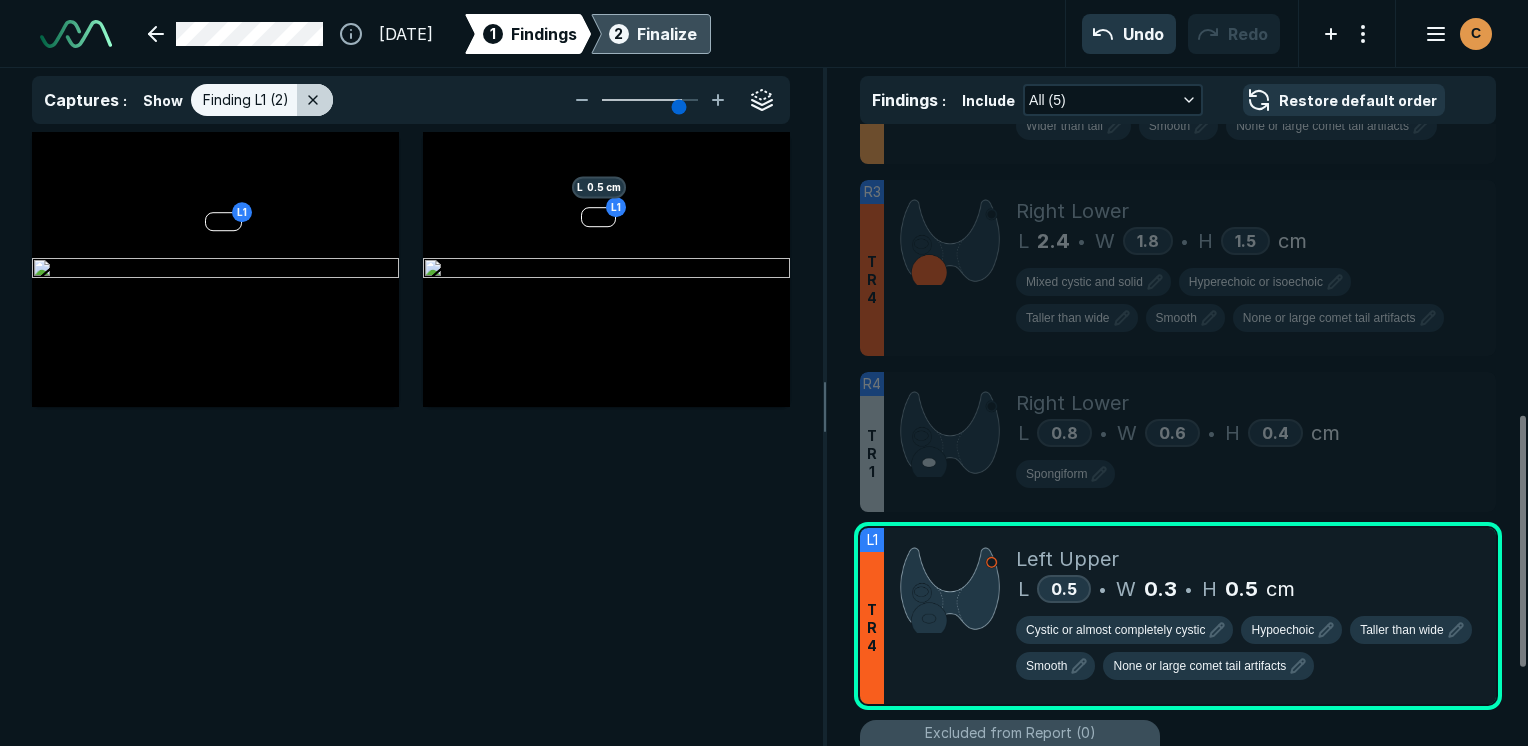click 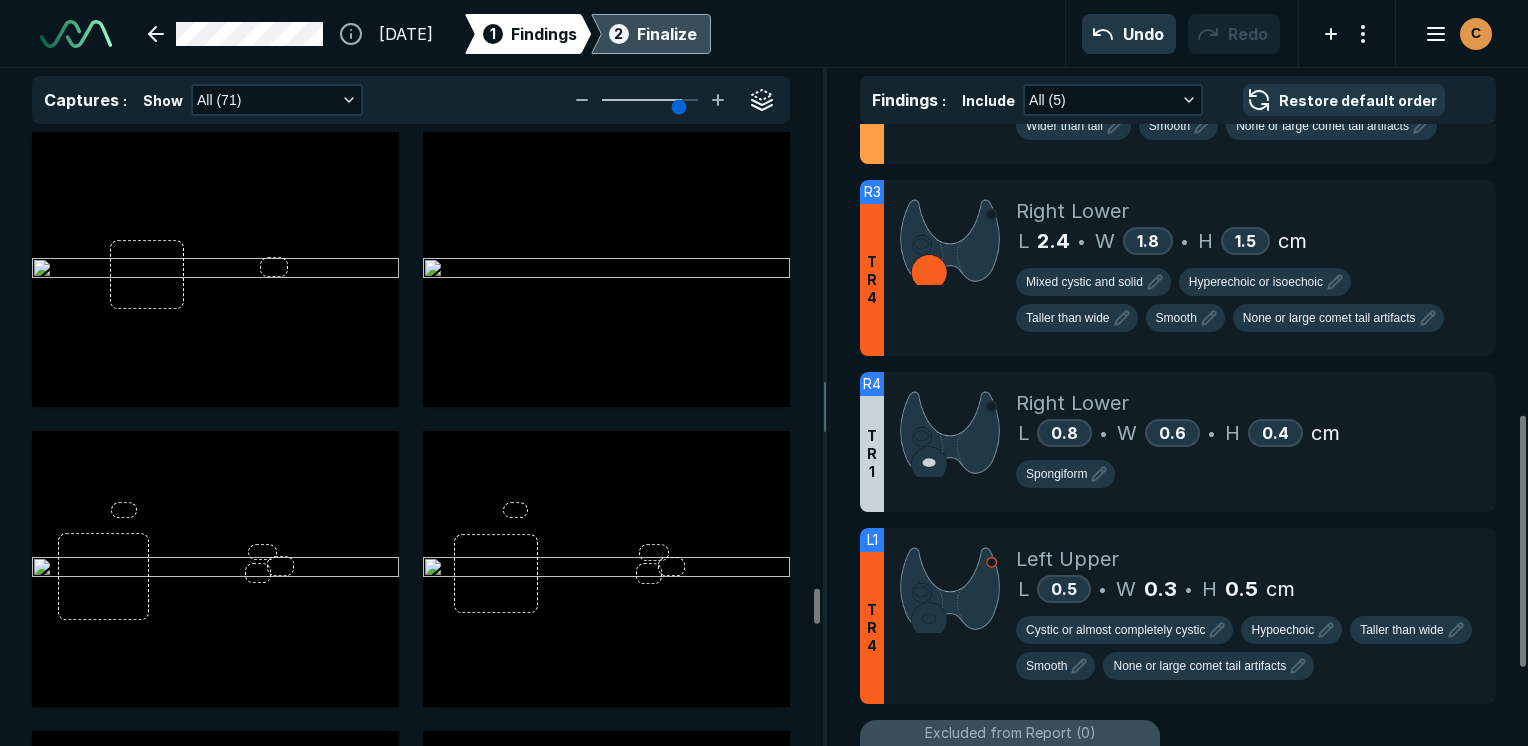 scroll, scrollTop: 5115, scrollLeft: 5949, axis: both 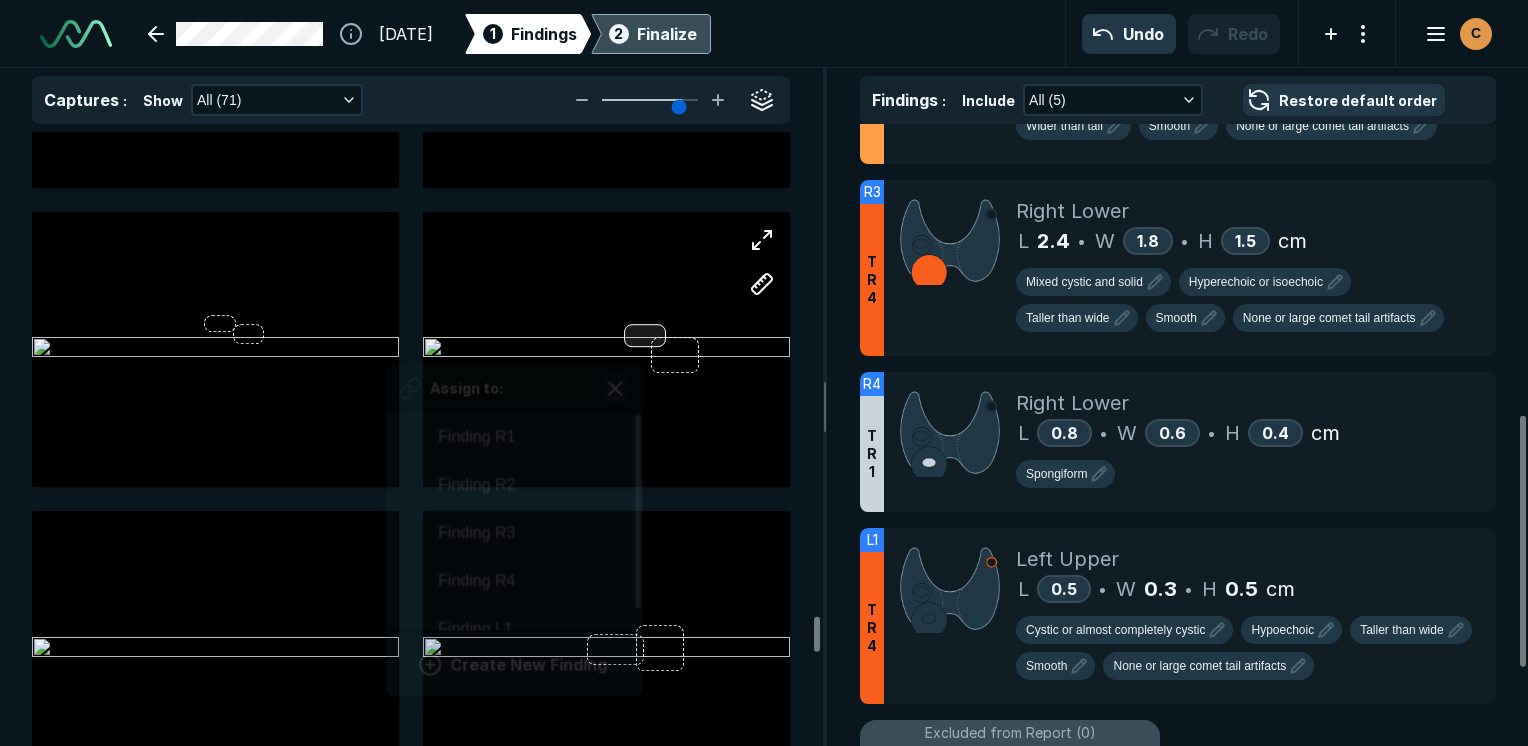 click at bounding box center (645, 335) 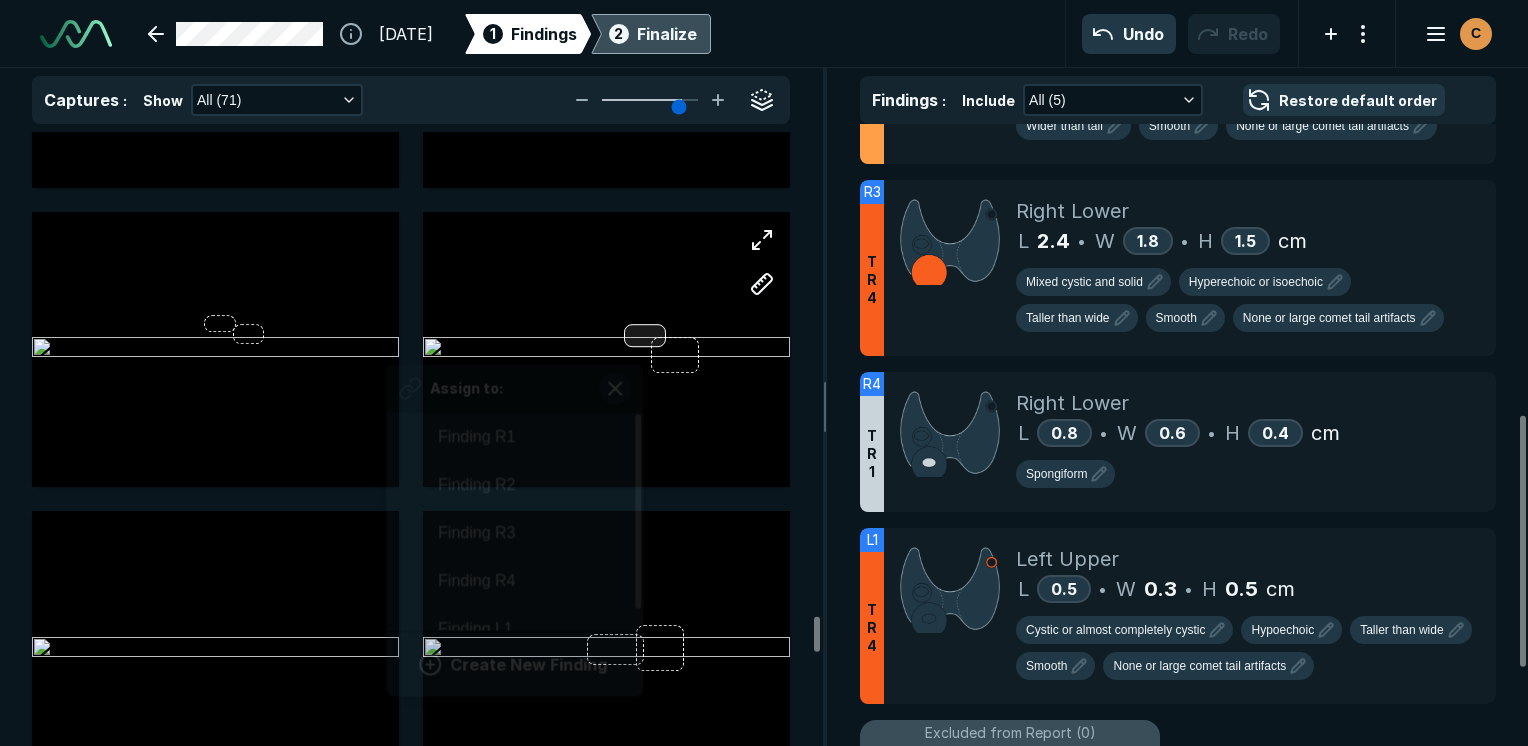 scroll, scrollTop: 3508, scrollLeft: 3708, axis: both 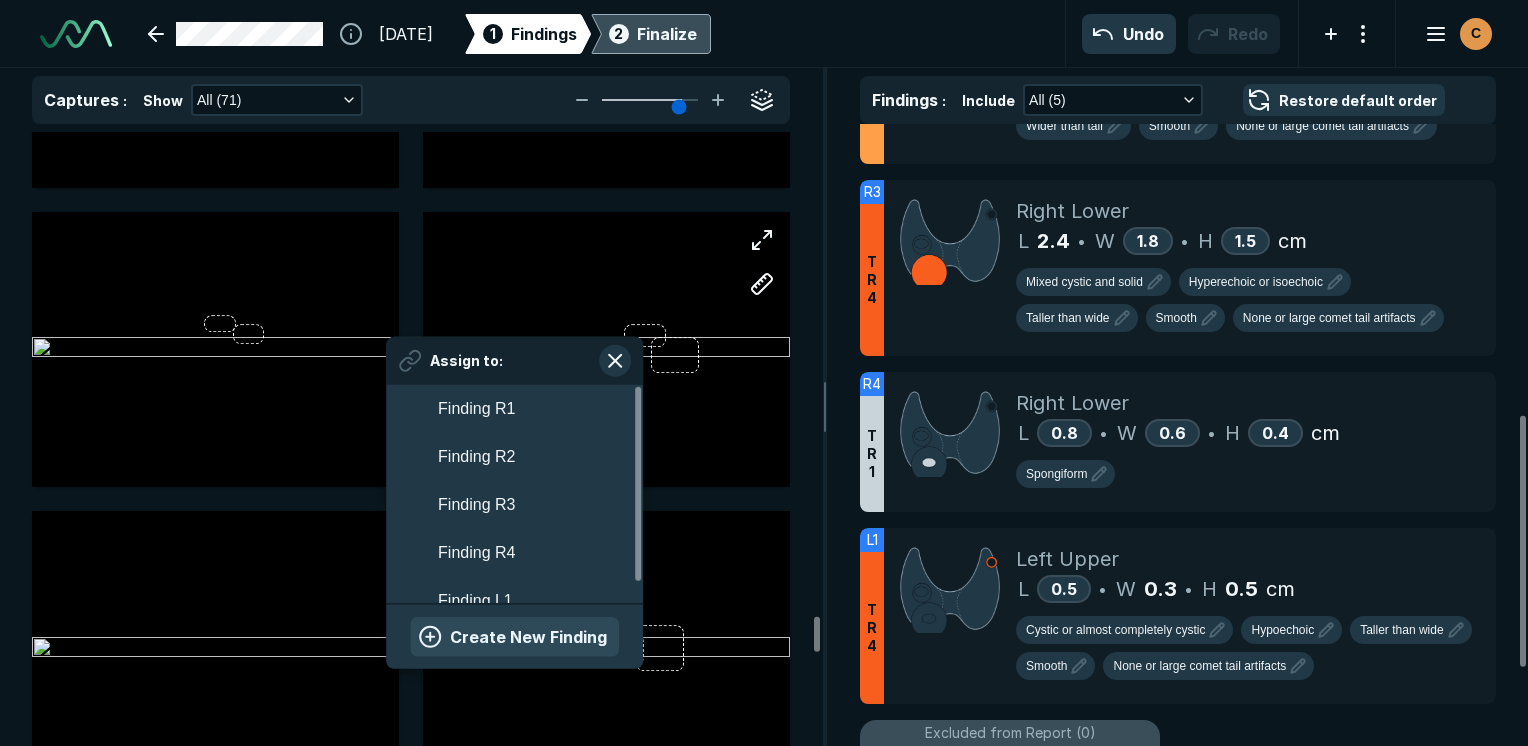 click on "Create New Finding" at bounding box center [514, 636] 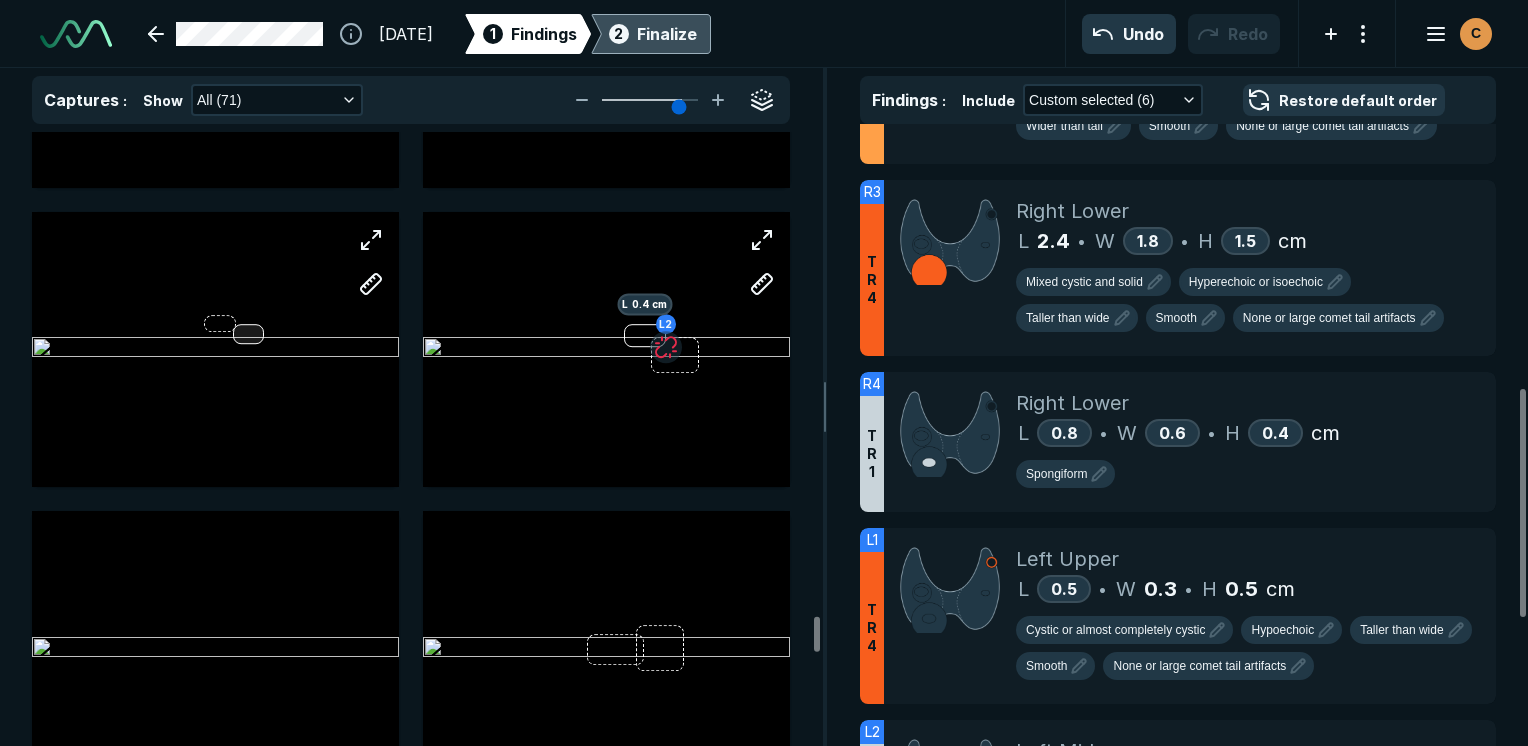 click at bounding box center [215, 349] 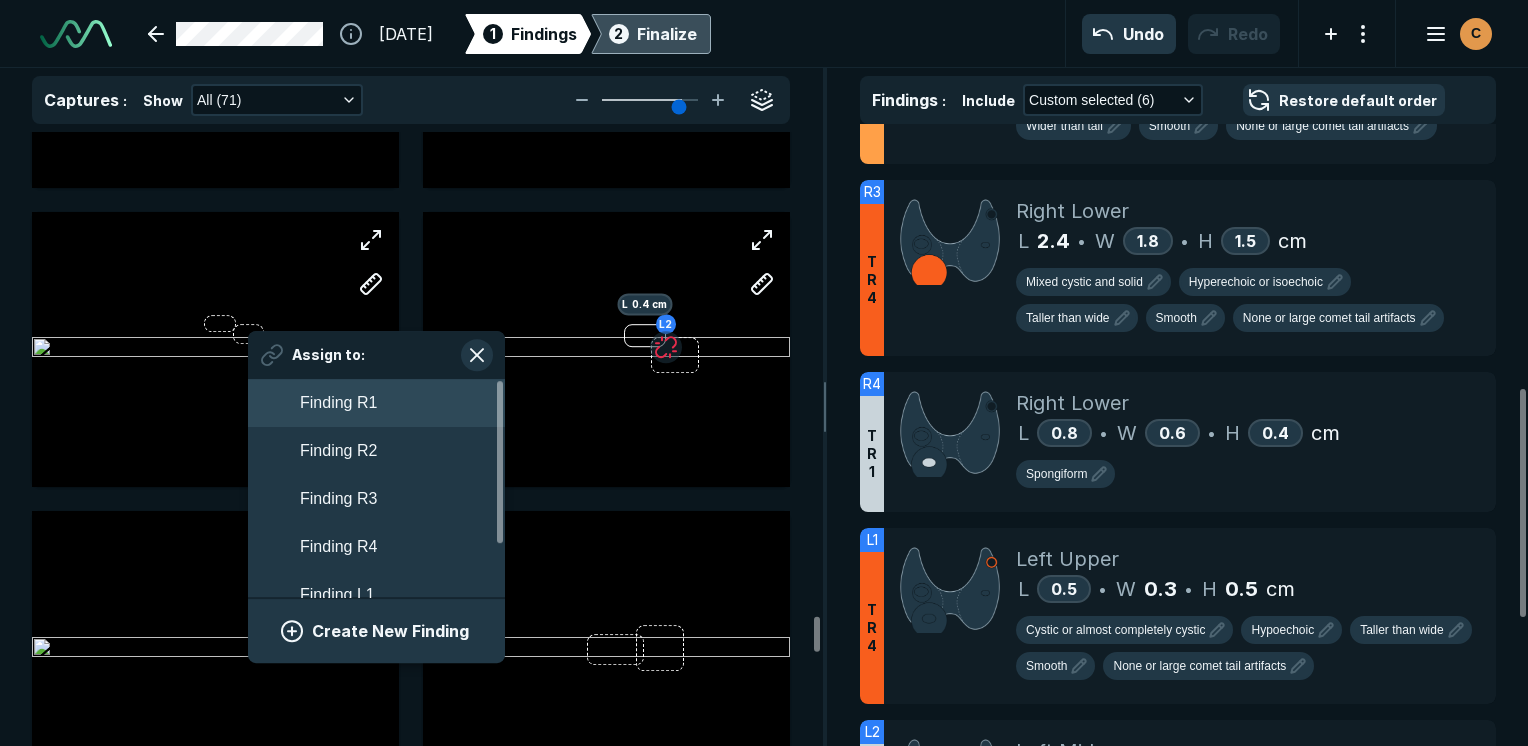 scroll, scrollTop: 3508, scrollLeft: 3708, axis: both 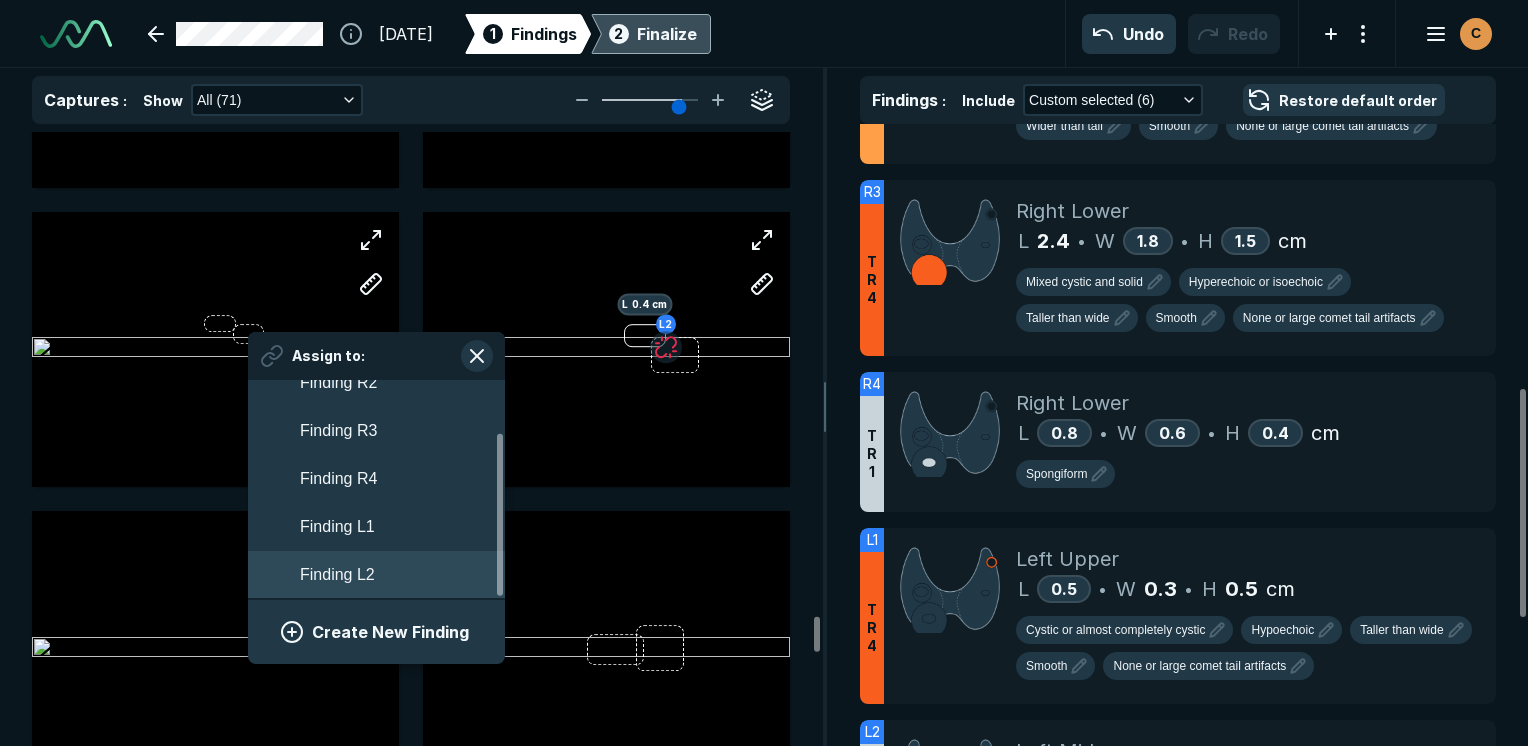 click on "Finding L2" at bounding box center [337, 575] 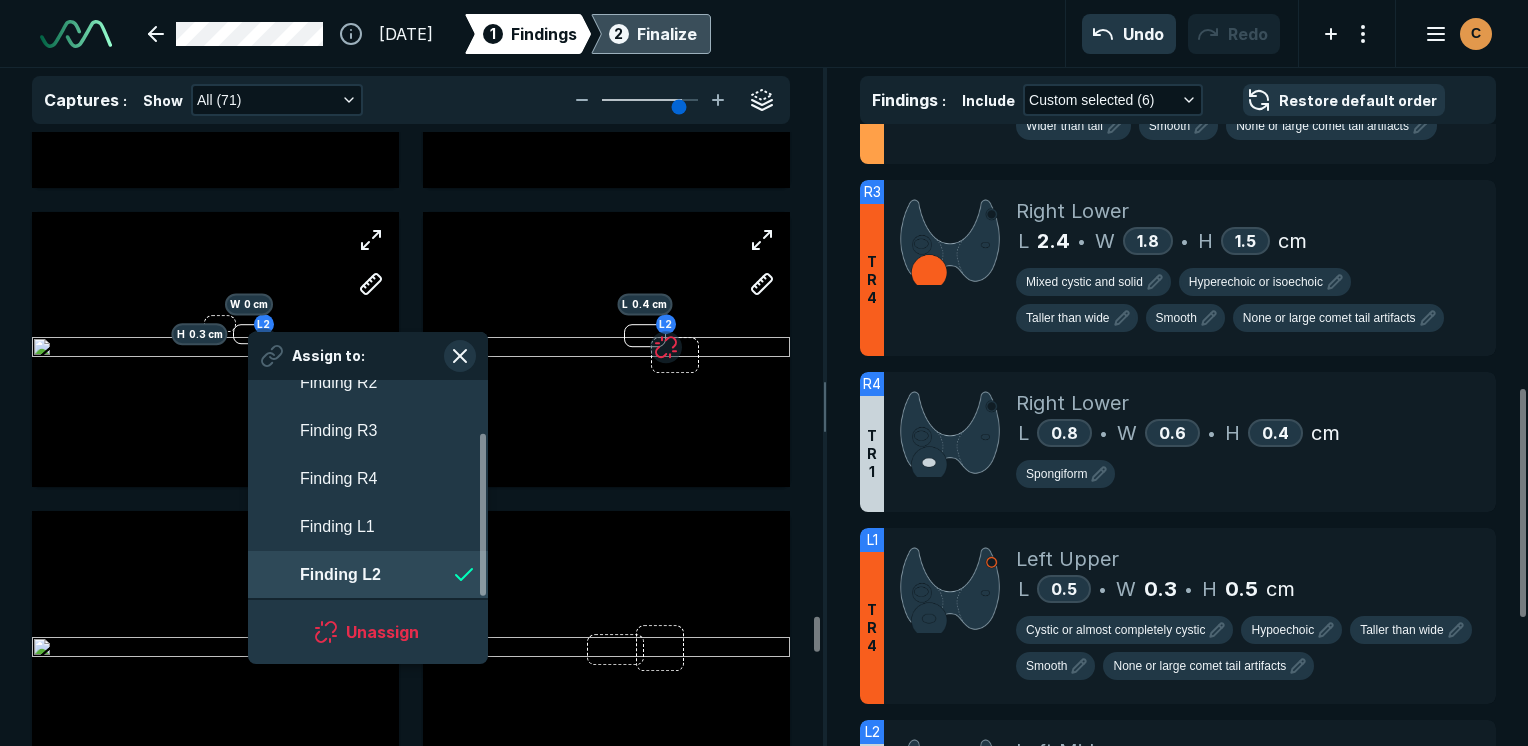 scroll, scrollTop: 3508, scrollLeft: 3649, axis: both 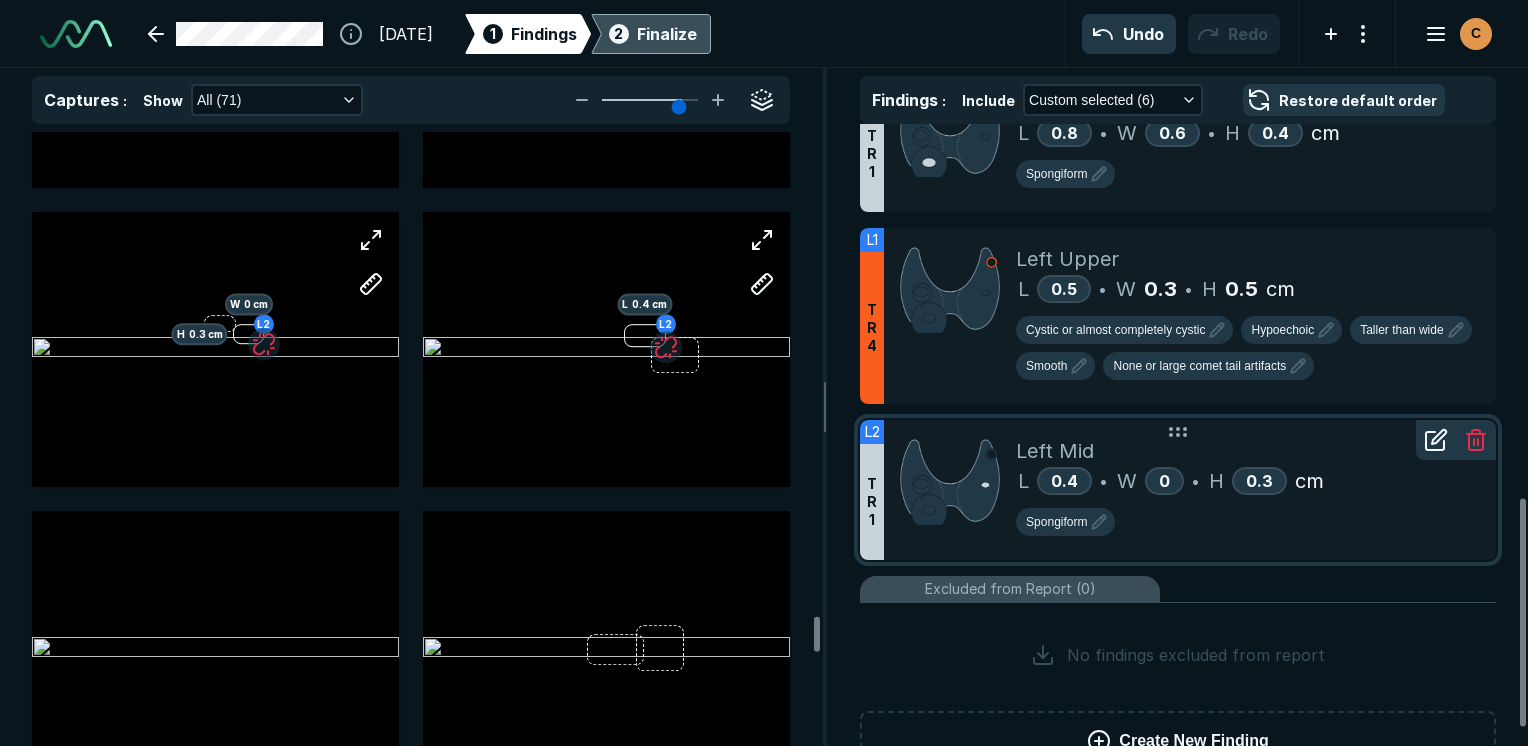 click 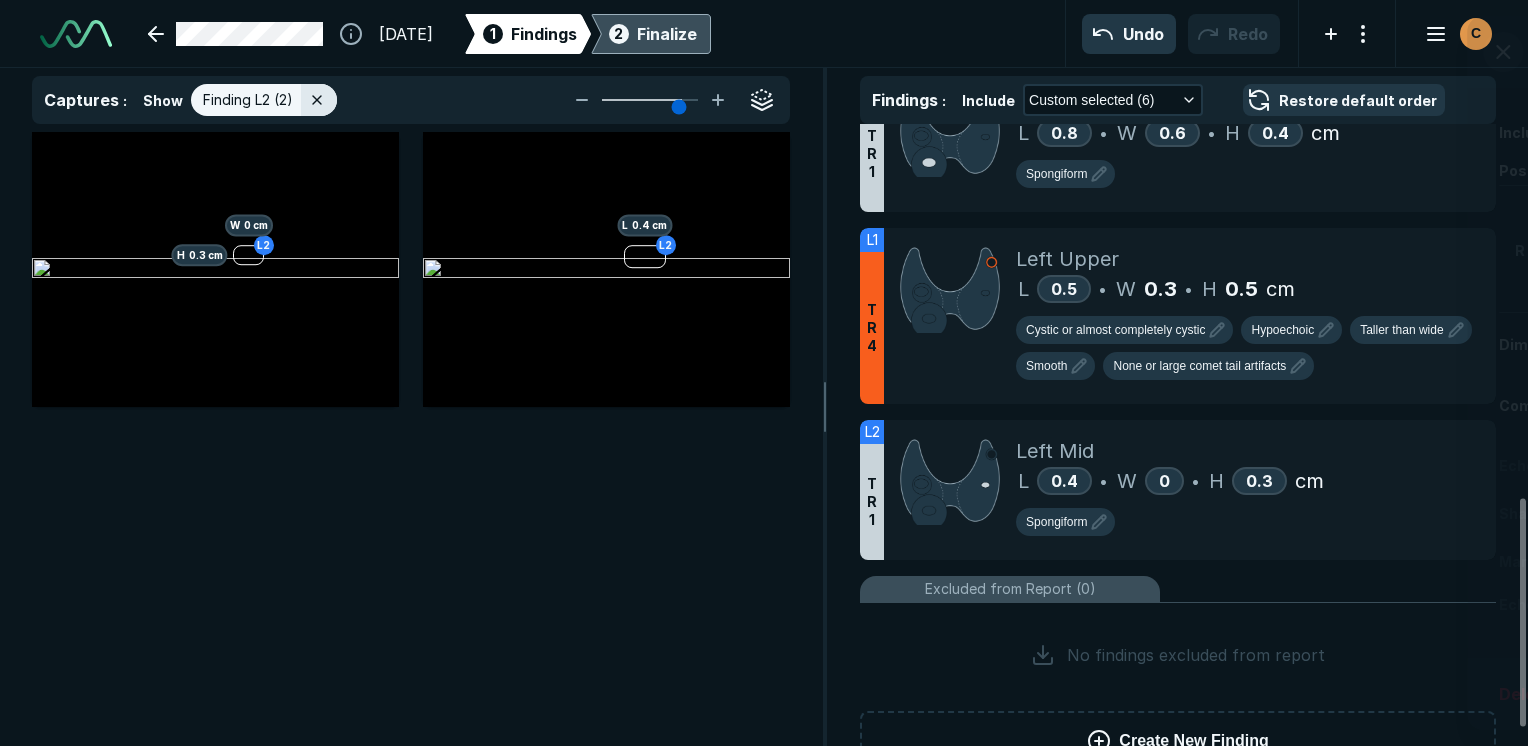 scroll, scrollTop: 4773, scrollLeft: 5129, axis: both 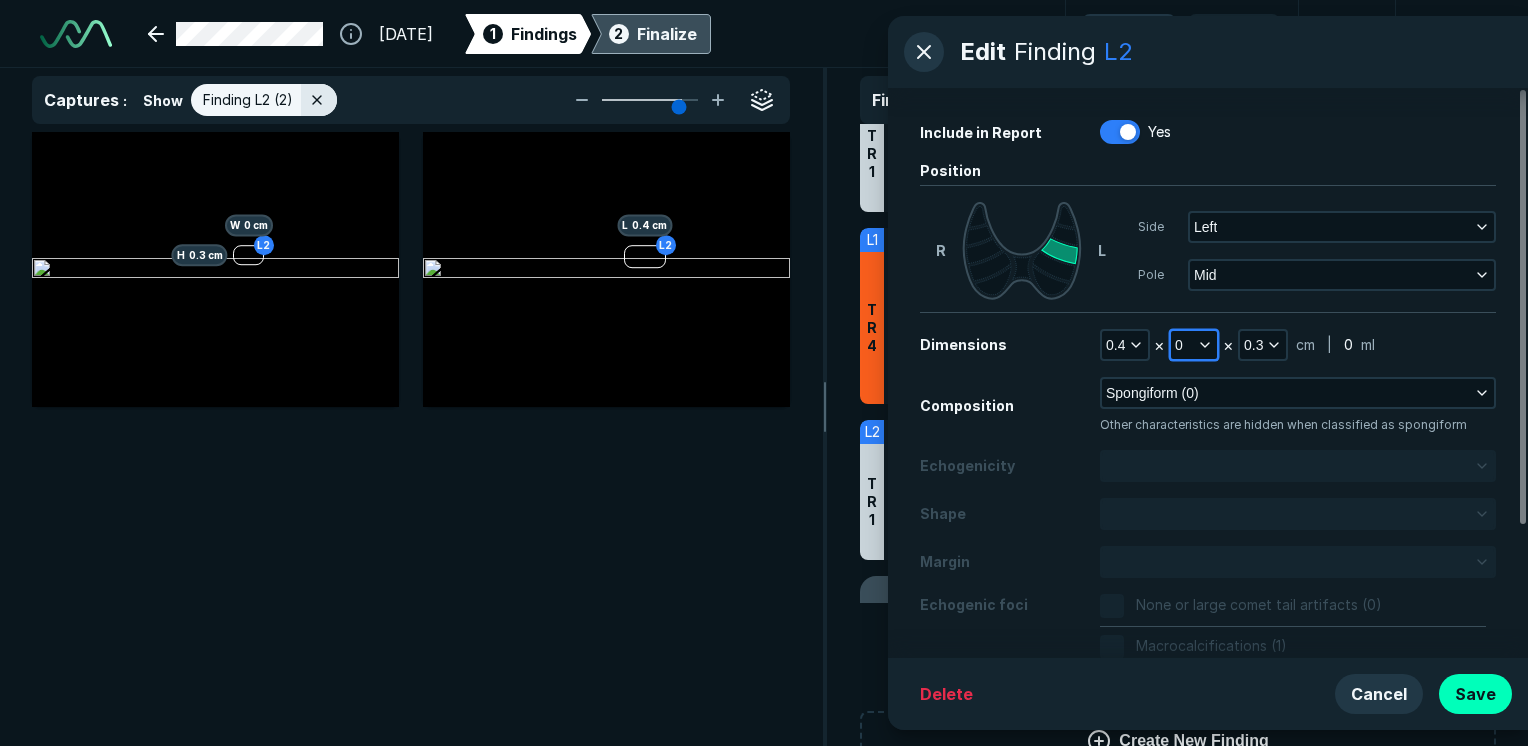 click 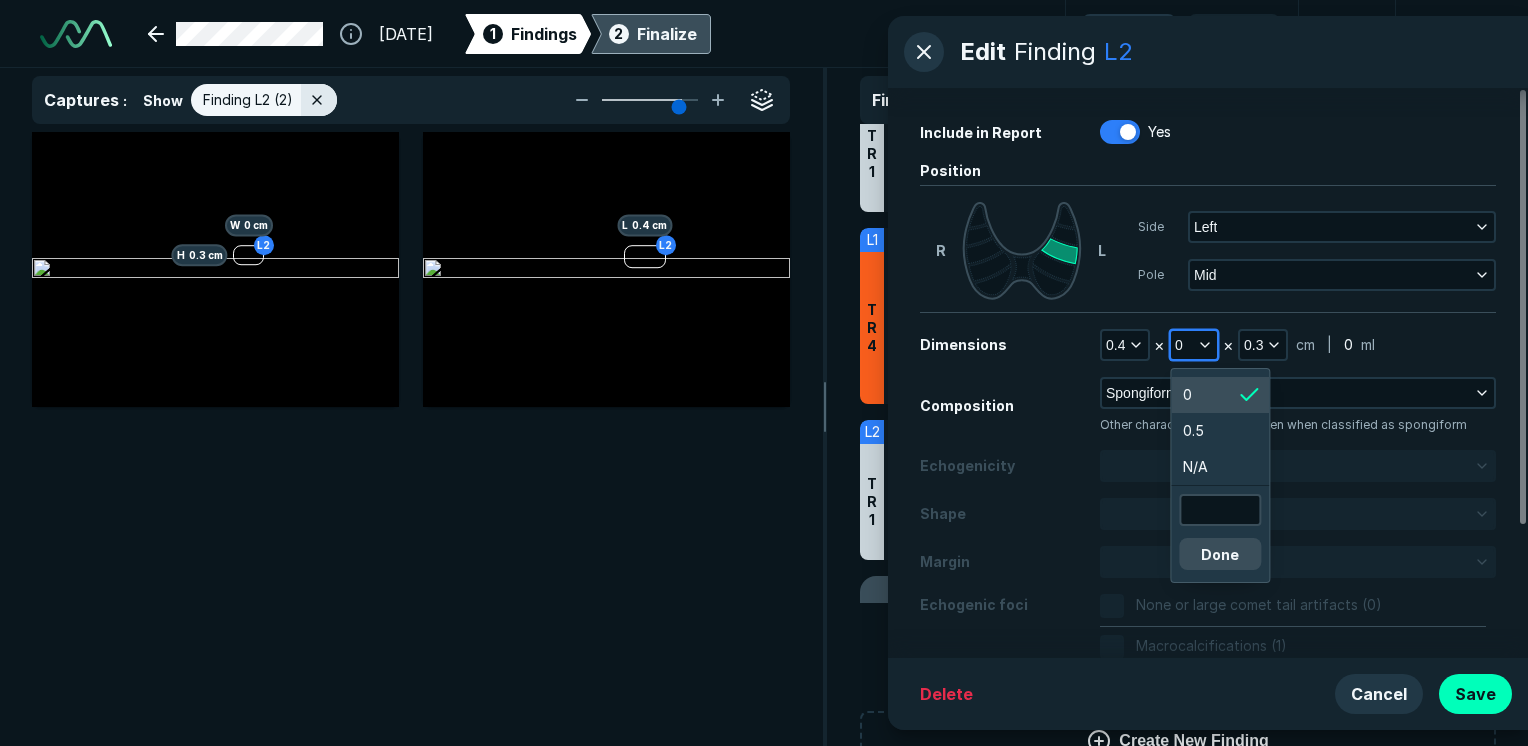 scroll, scrollTop: 3413, scrollLeft: 3012, axis: both 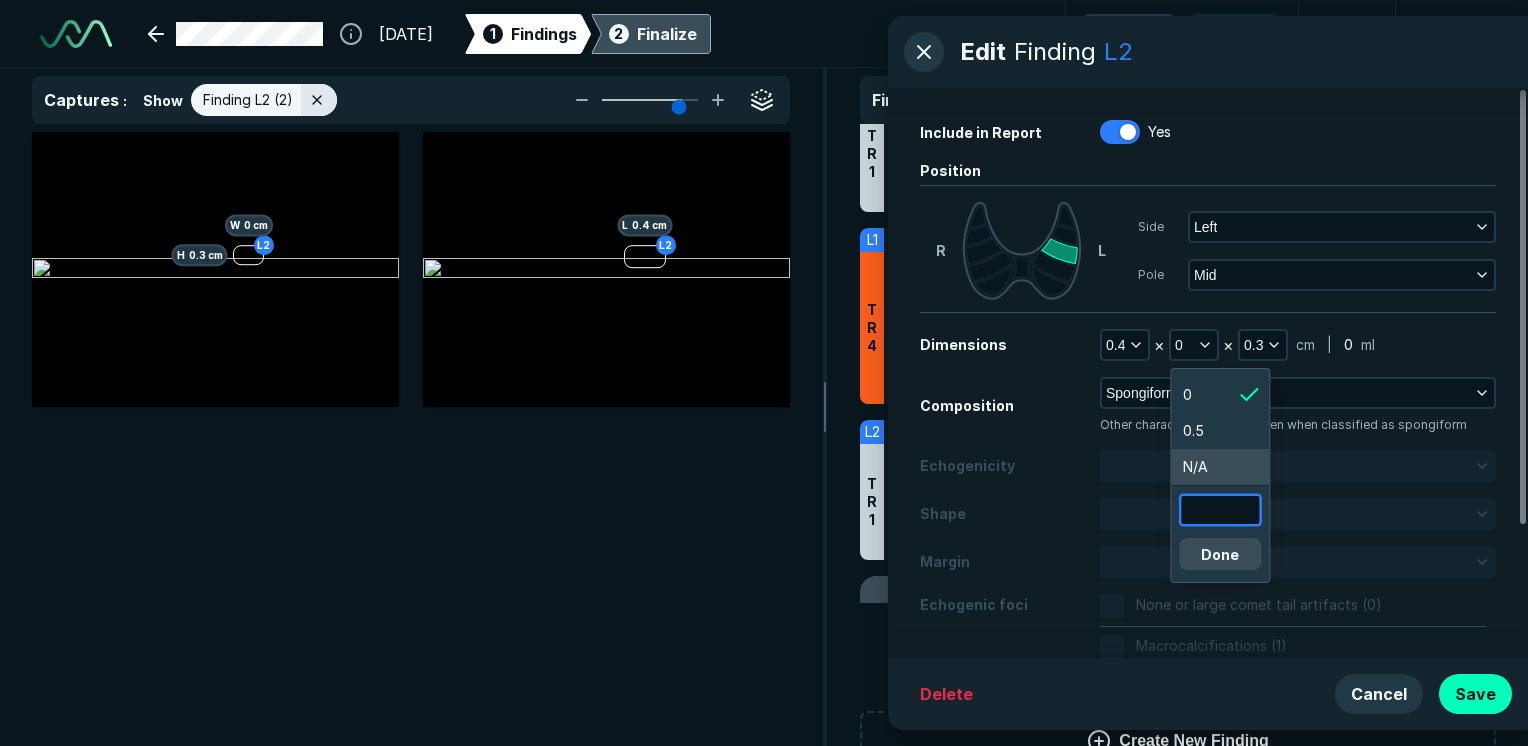 click at bounding box center [1220, 510] 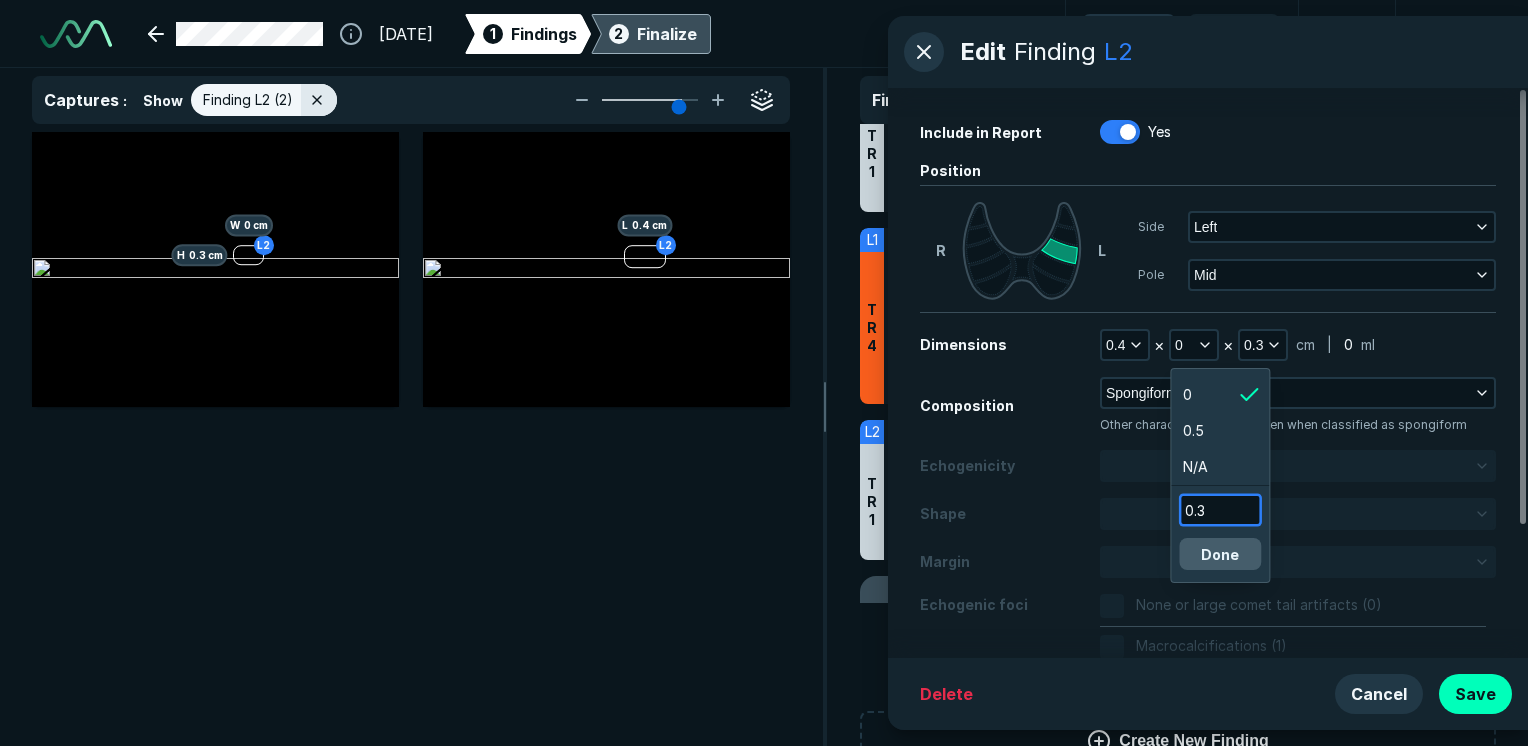 type on "0.3" 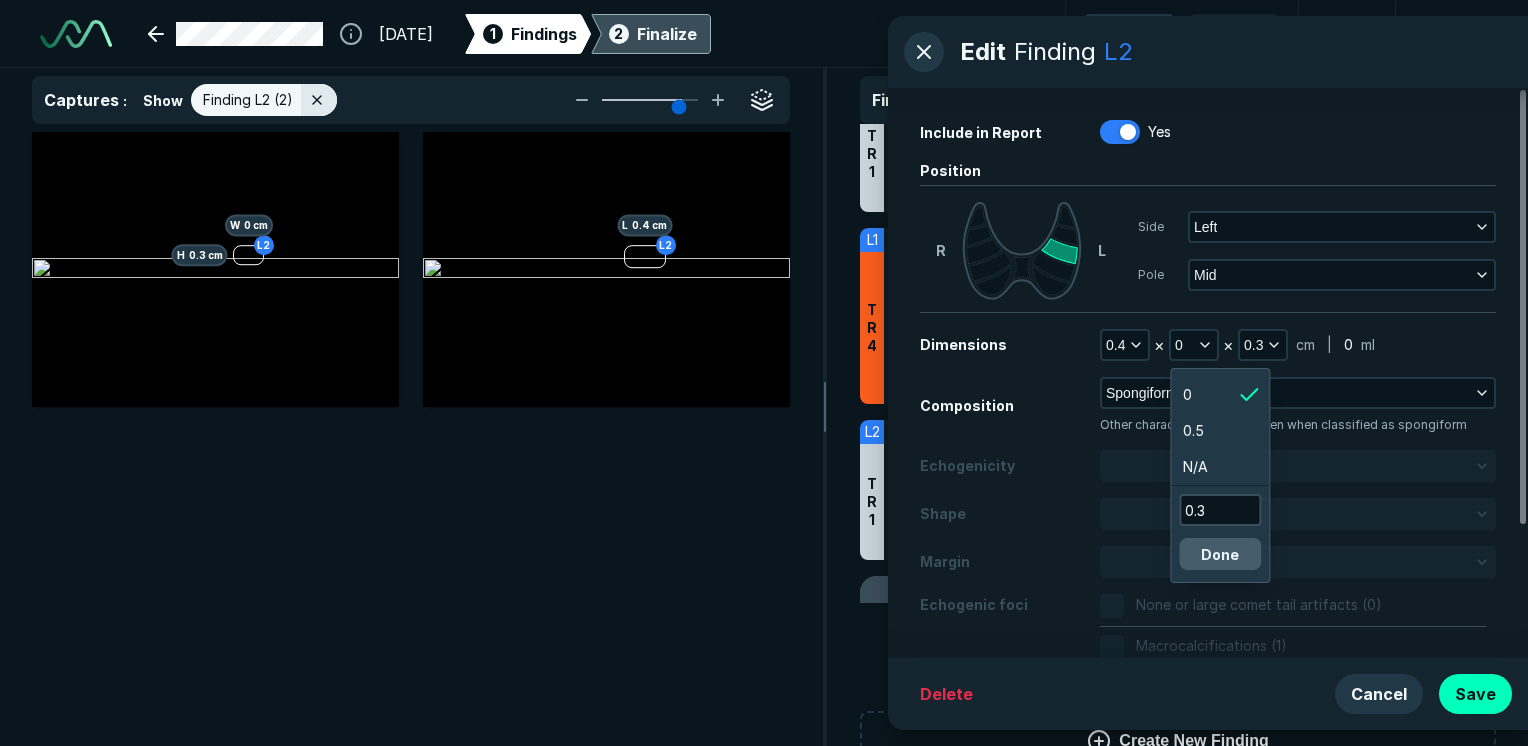 click on "Done" at bounding box center (1220, 554) 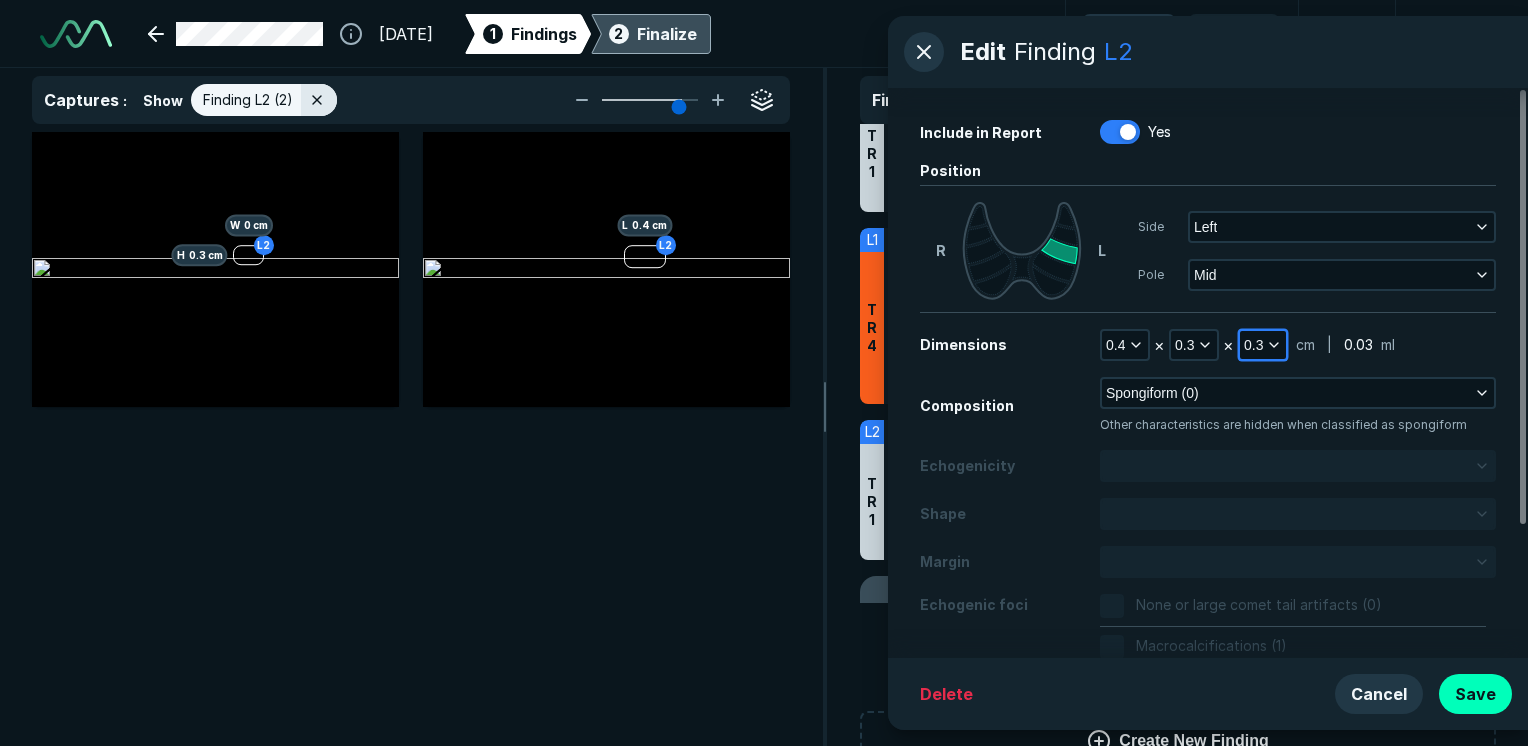 click on "0.3" at bounding box center (1253, 345) 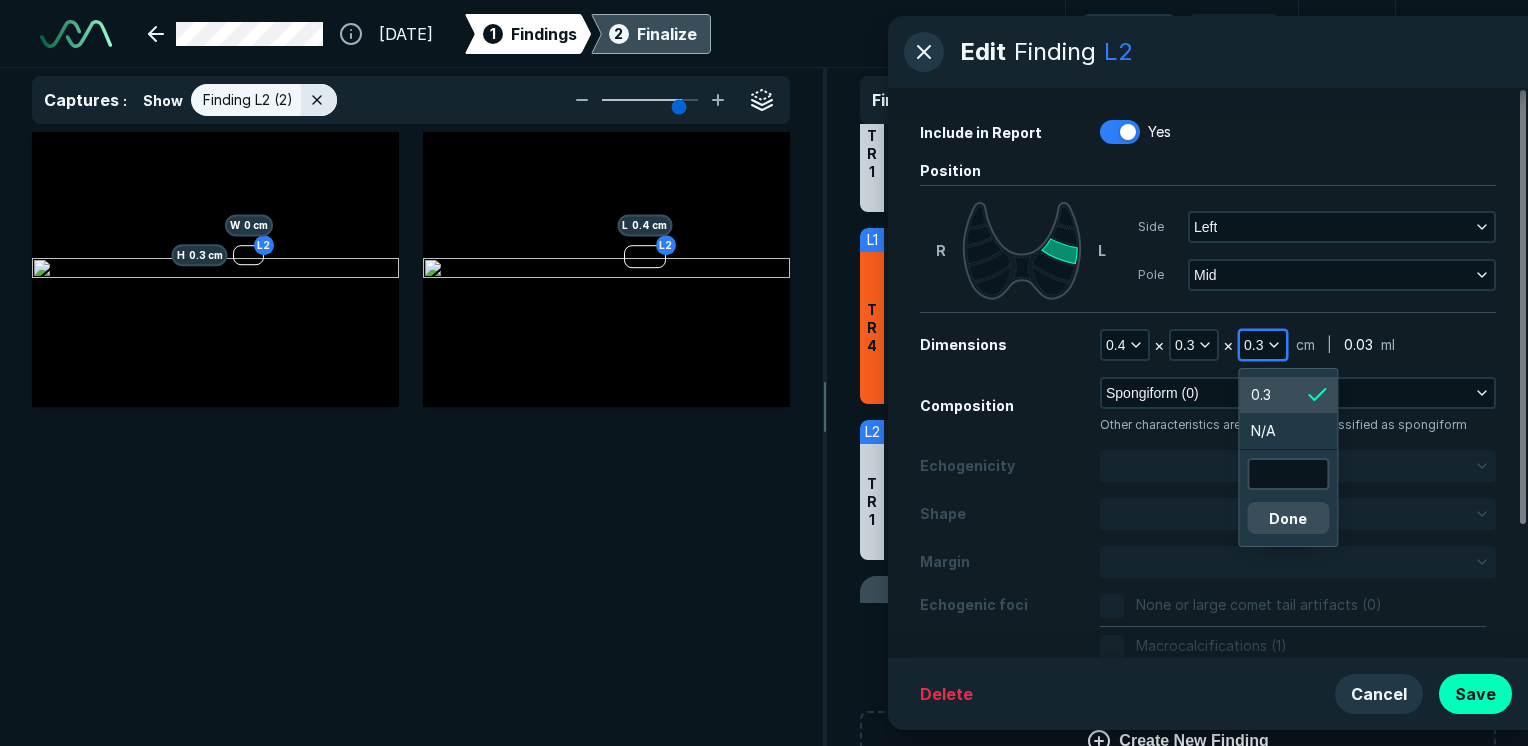 scroll, scrollTop: 3251, scrollLeft: 3012, axis: both 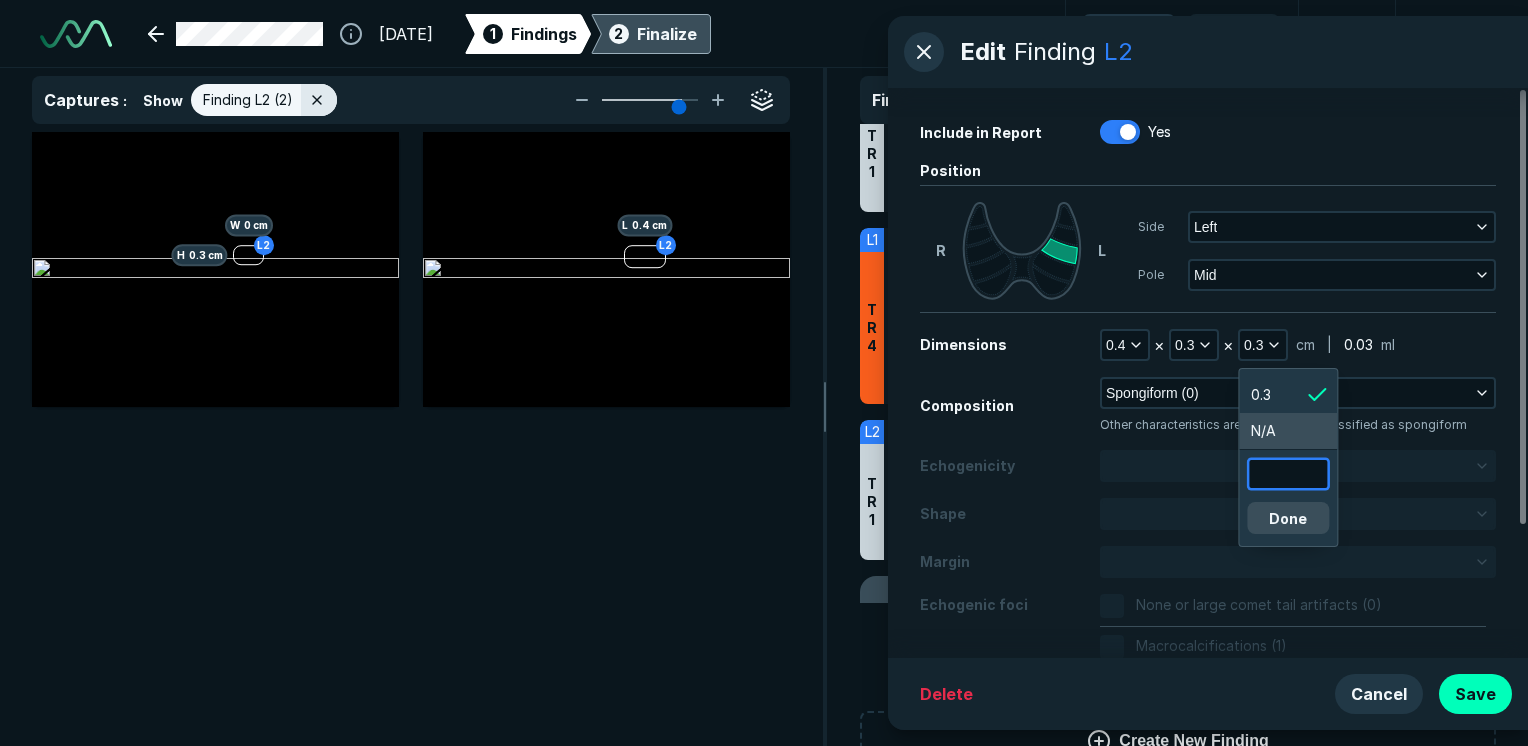 click at bounding box center (1288, 474) 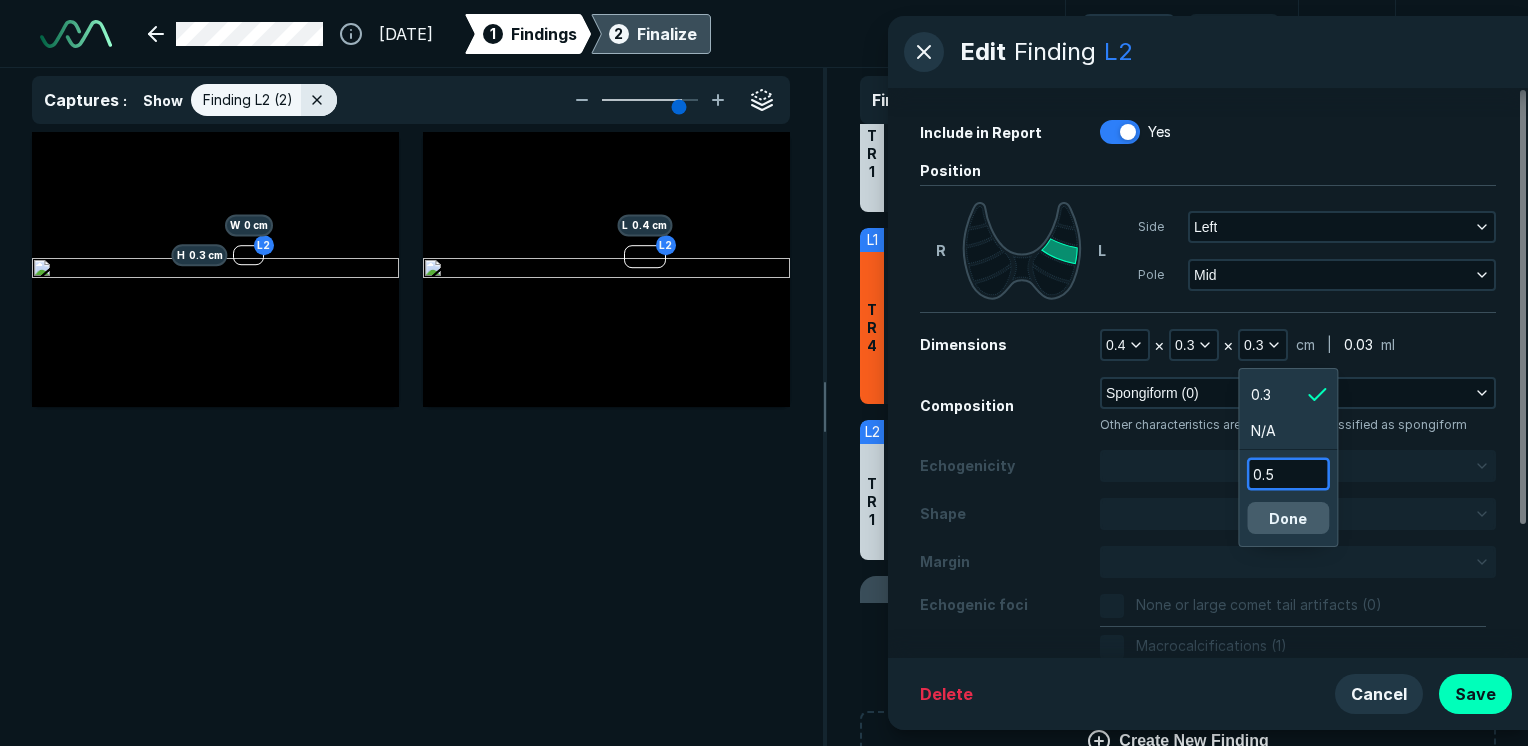 type on "0.5" 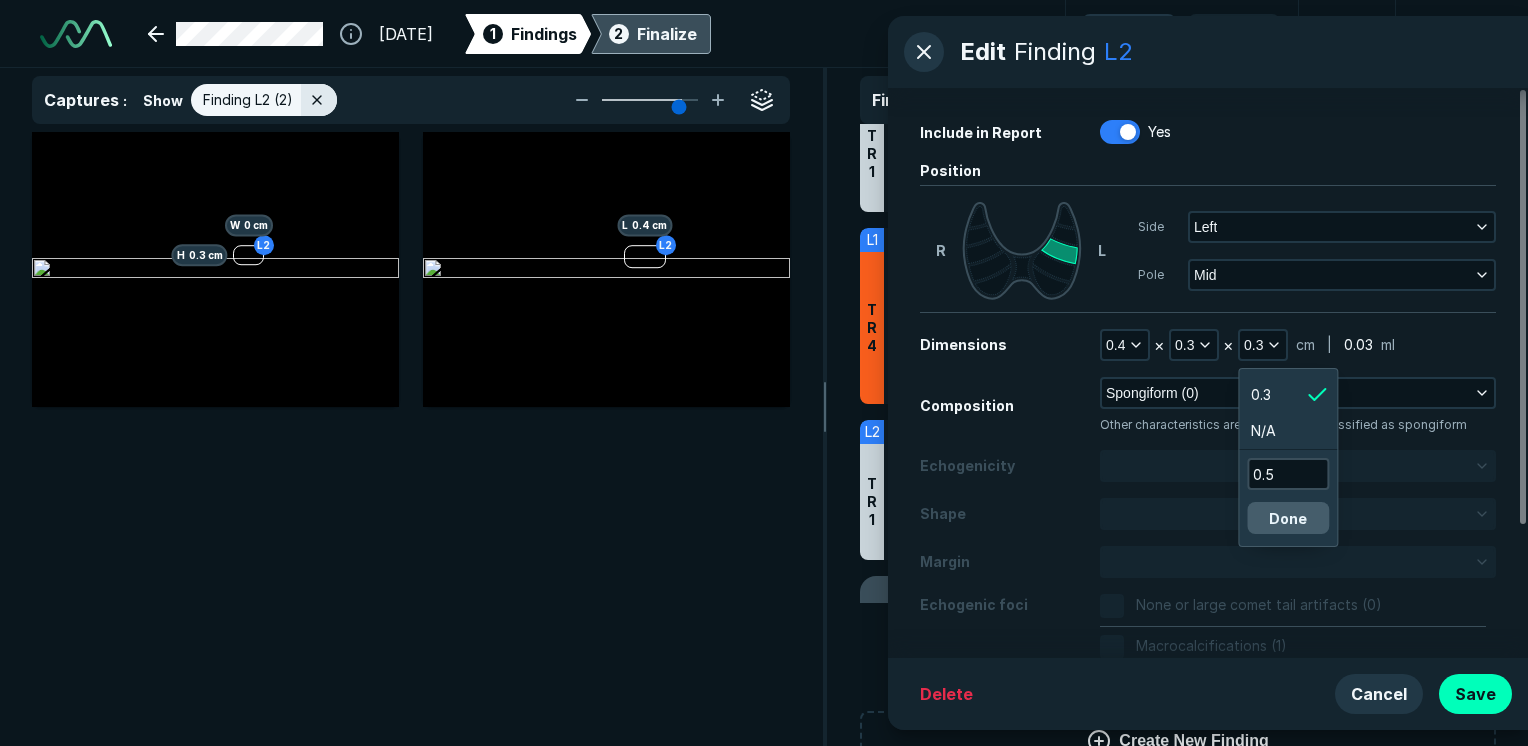 click on "Done" at bounding box center [1288, 518] 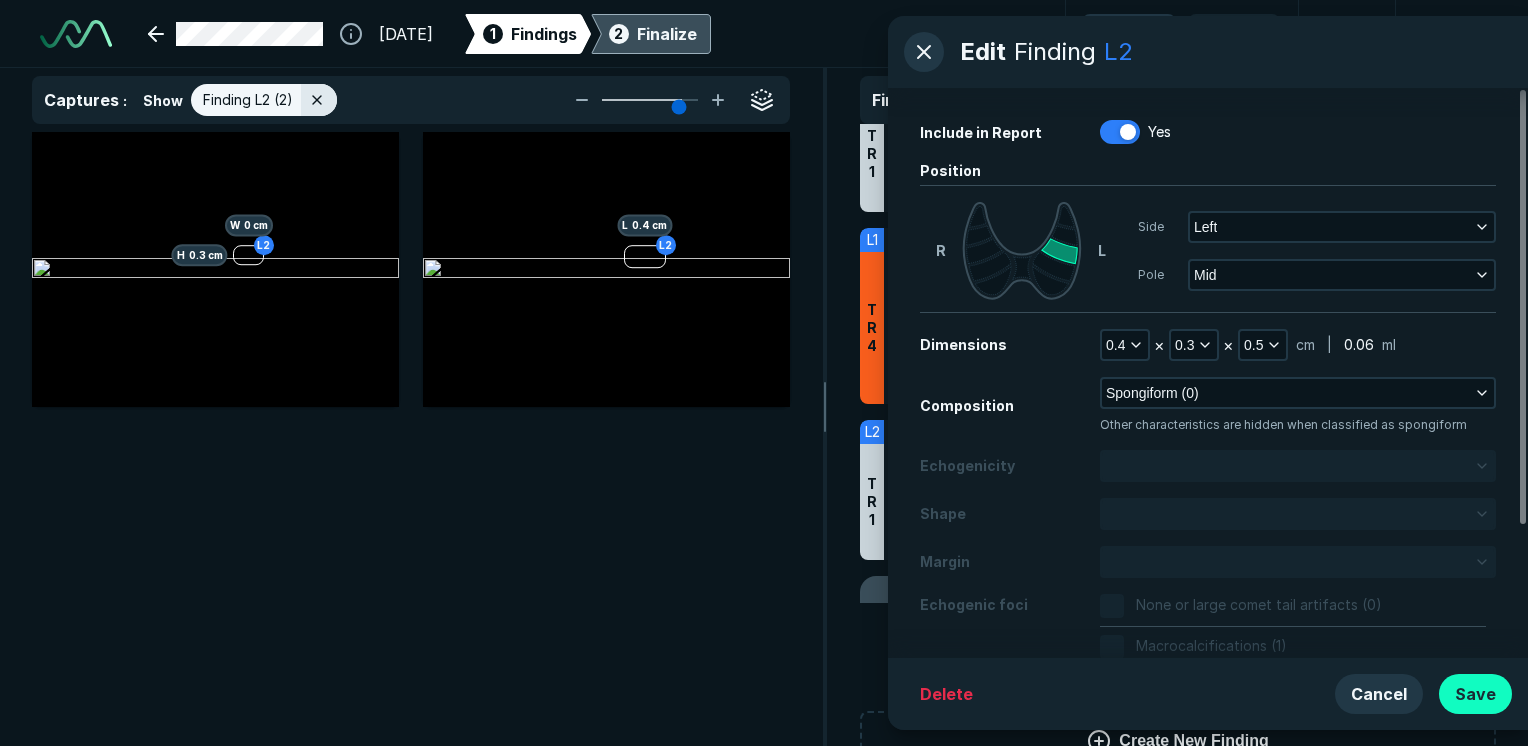 click on "Save" at bounding box center (1475, 694) 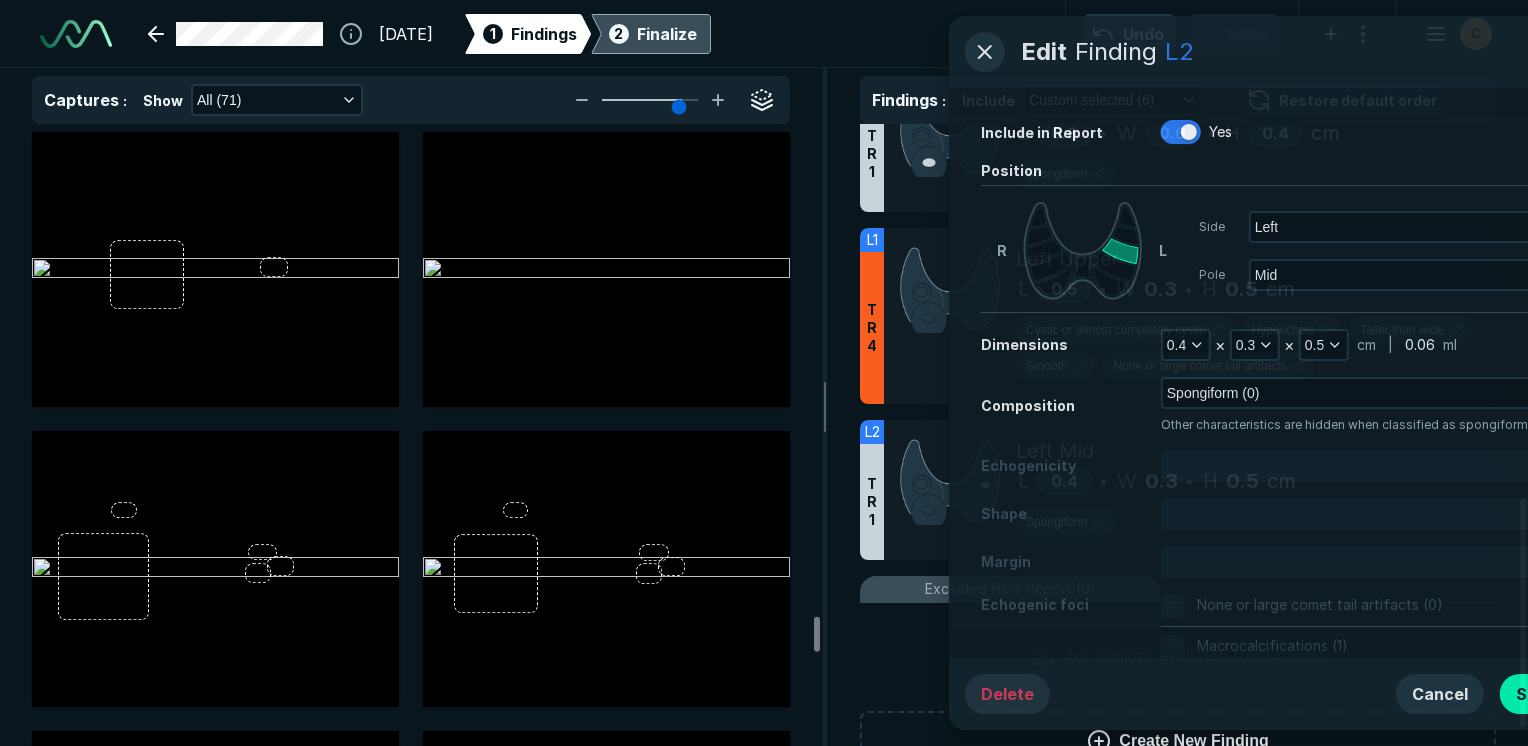 scroll, scrollTop: 5115, scrollLeft: 5949, axis: both 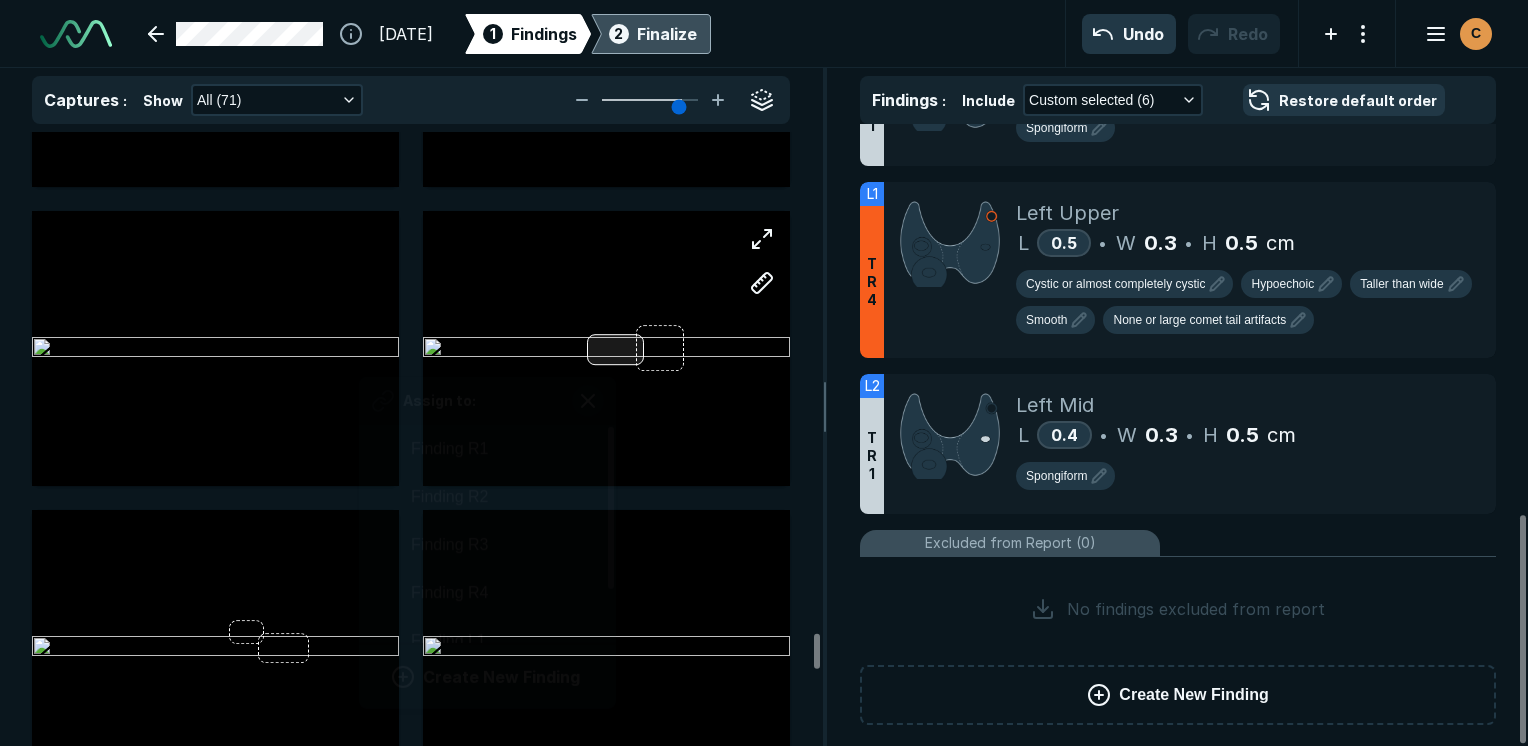click at bounding box center (615, 349) 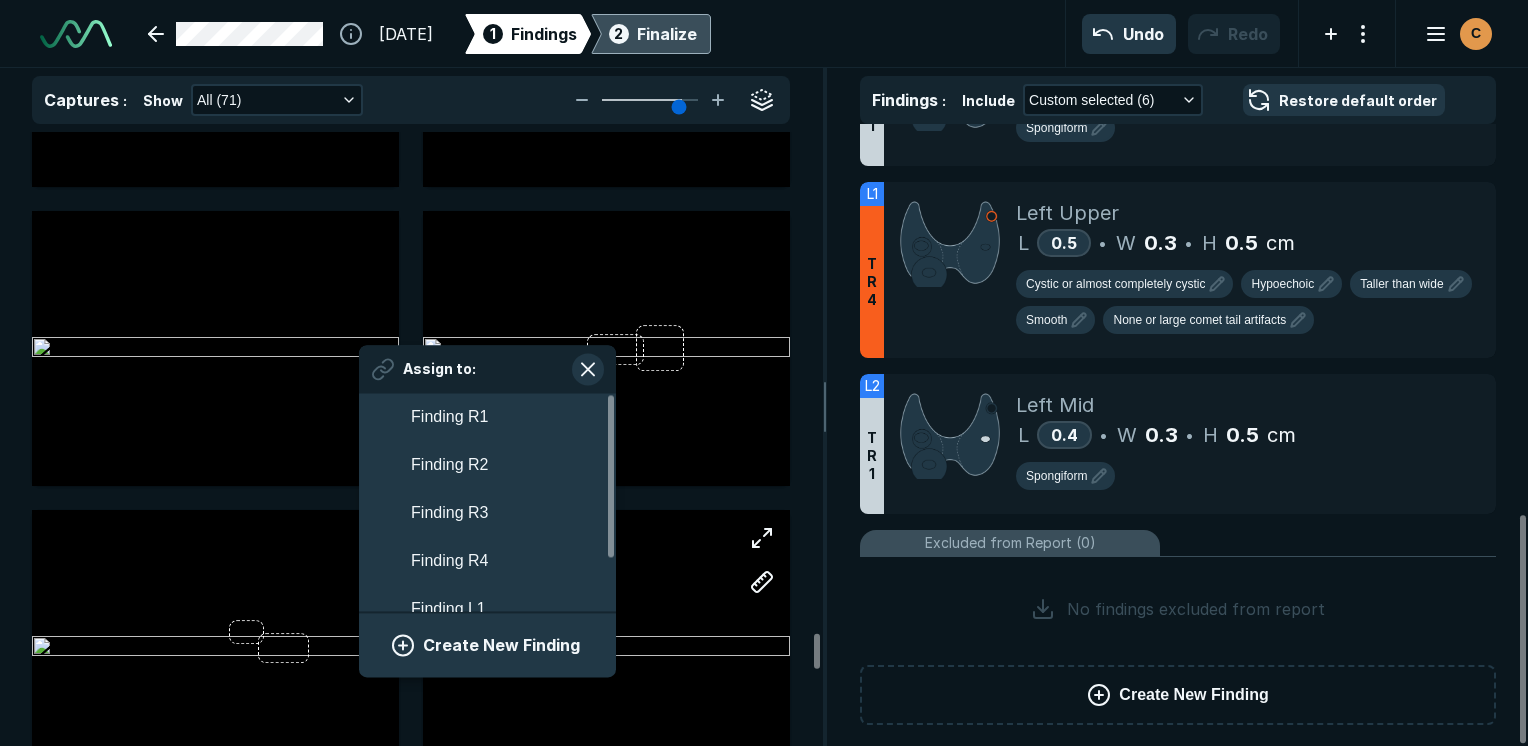 click on "Create New Finding" at bounding box center (487, 645) 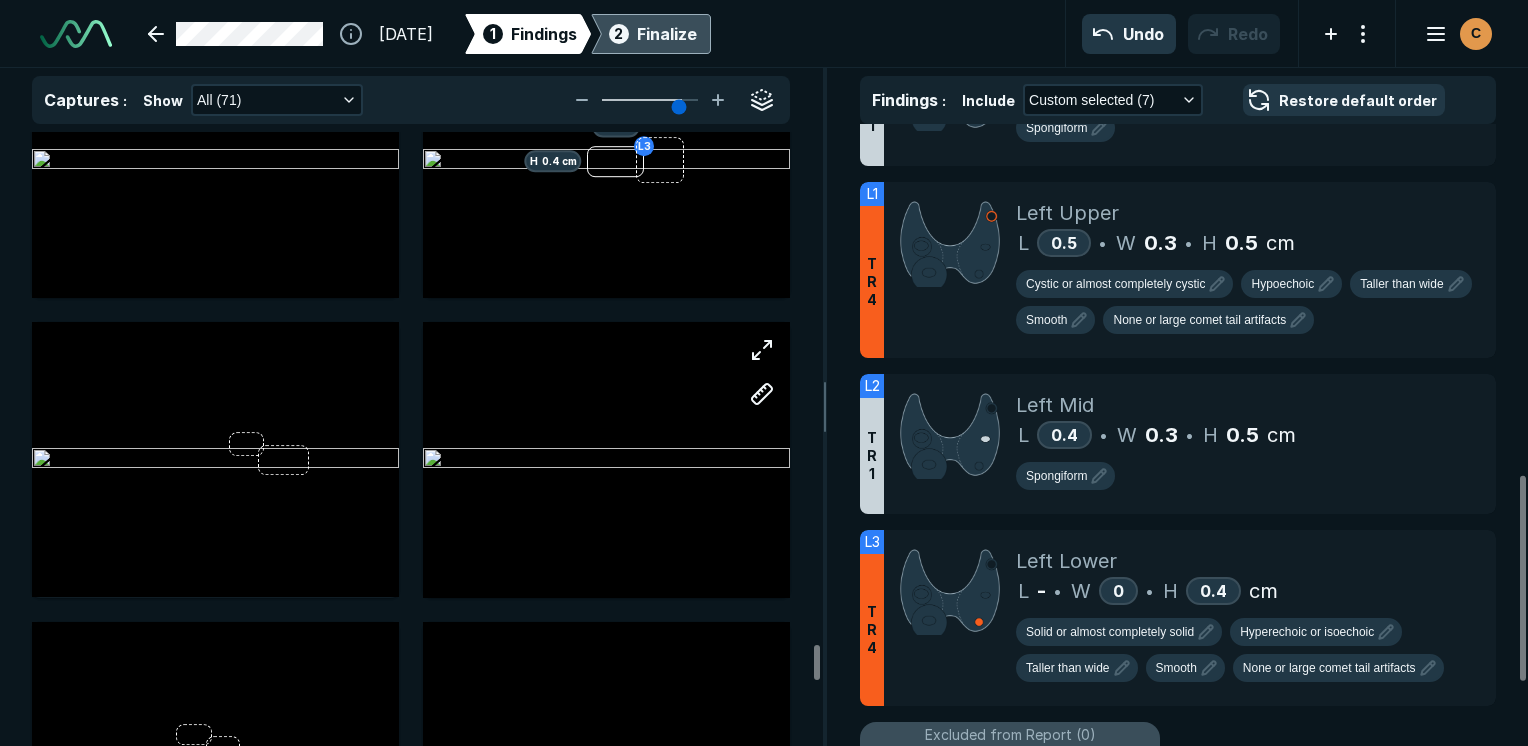 scroll, scrollTop: 9100, scrollLeft: 0, axis: vertical 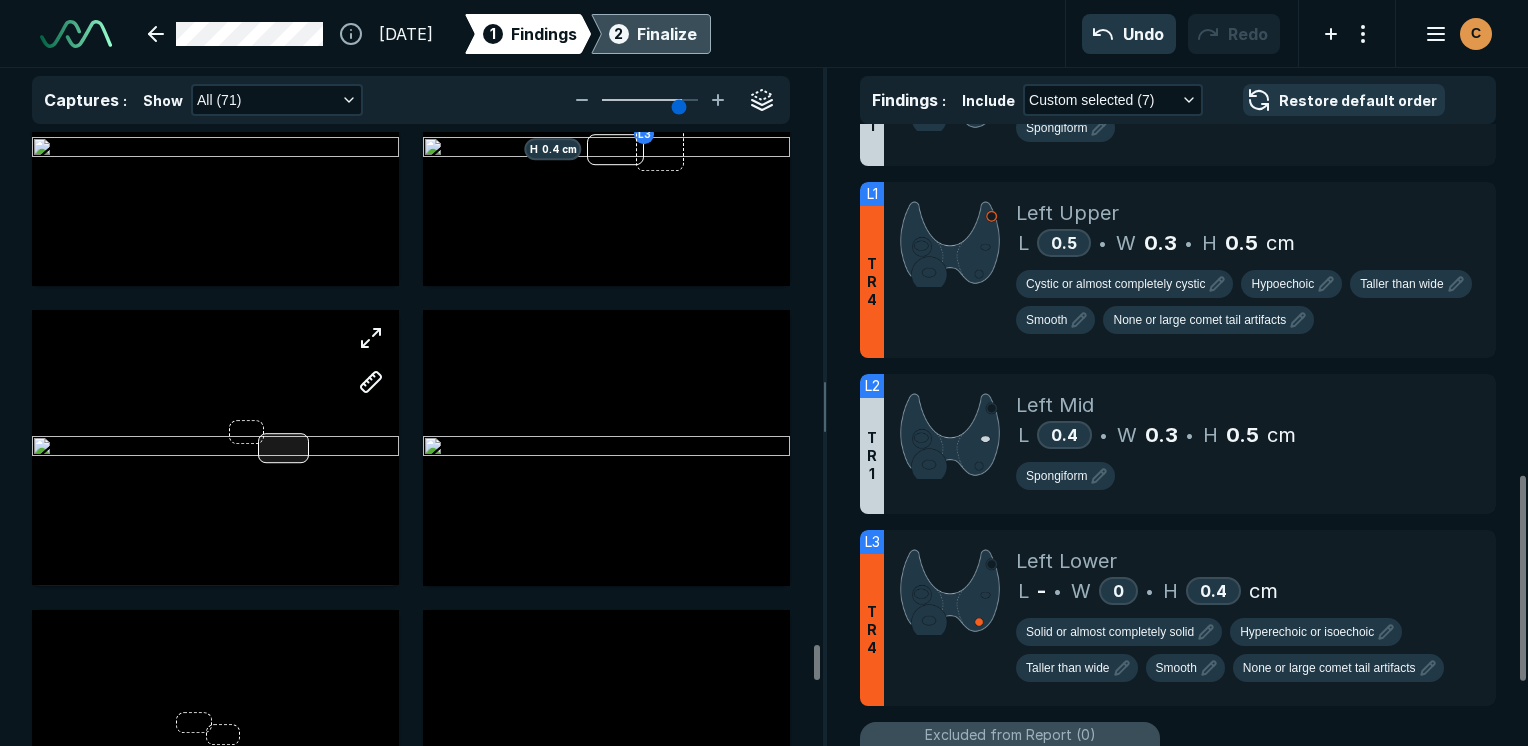 click at bounding box center (215, 447) 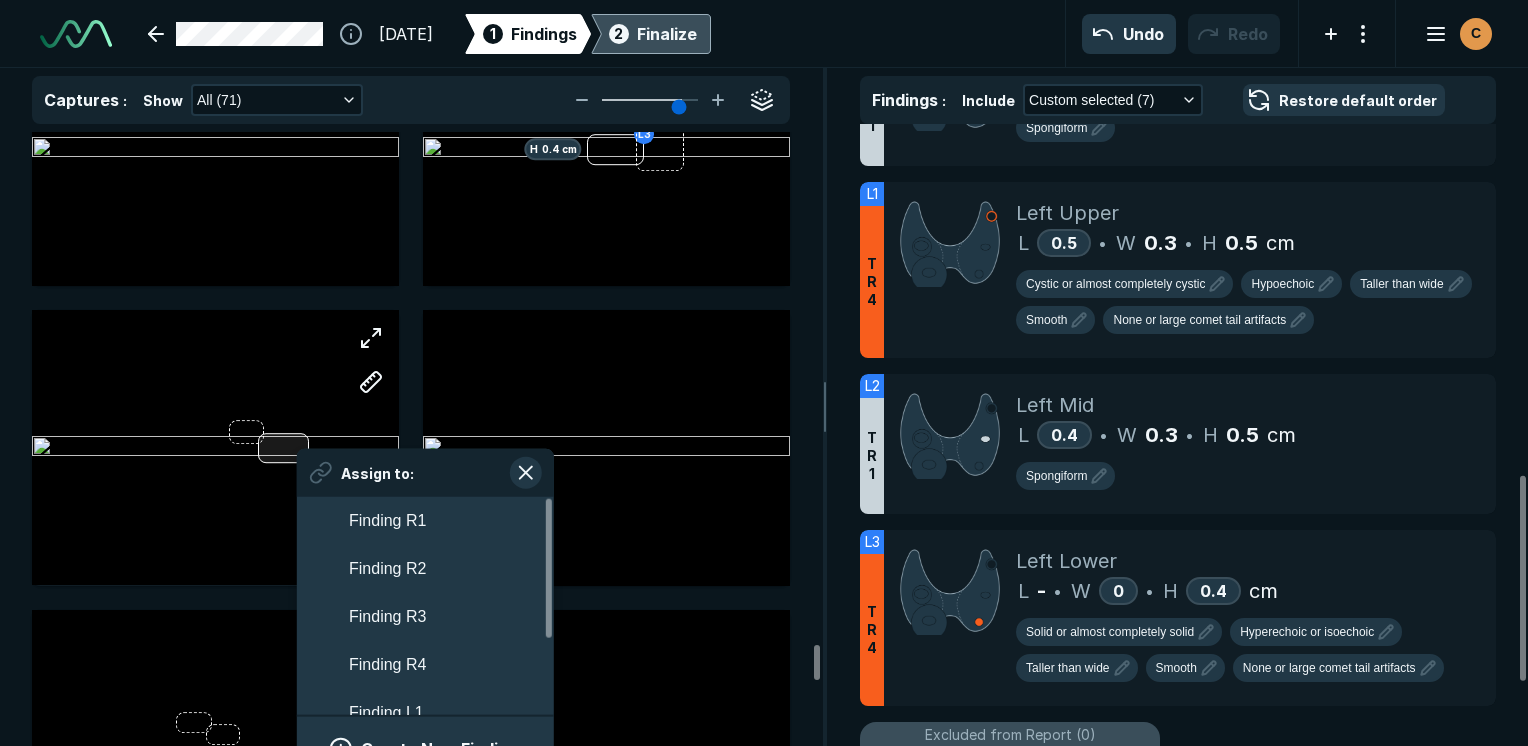 scroll, scrollTop: 3508, scrollLeft: 3708, axis: both 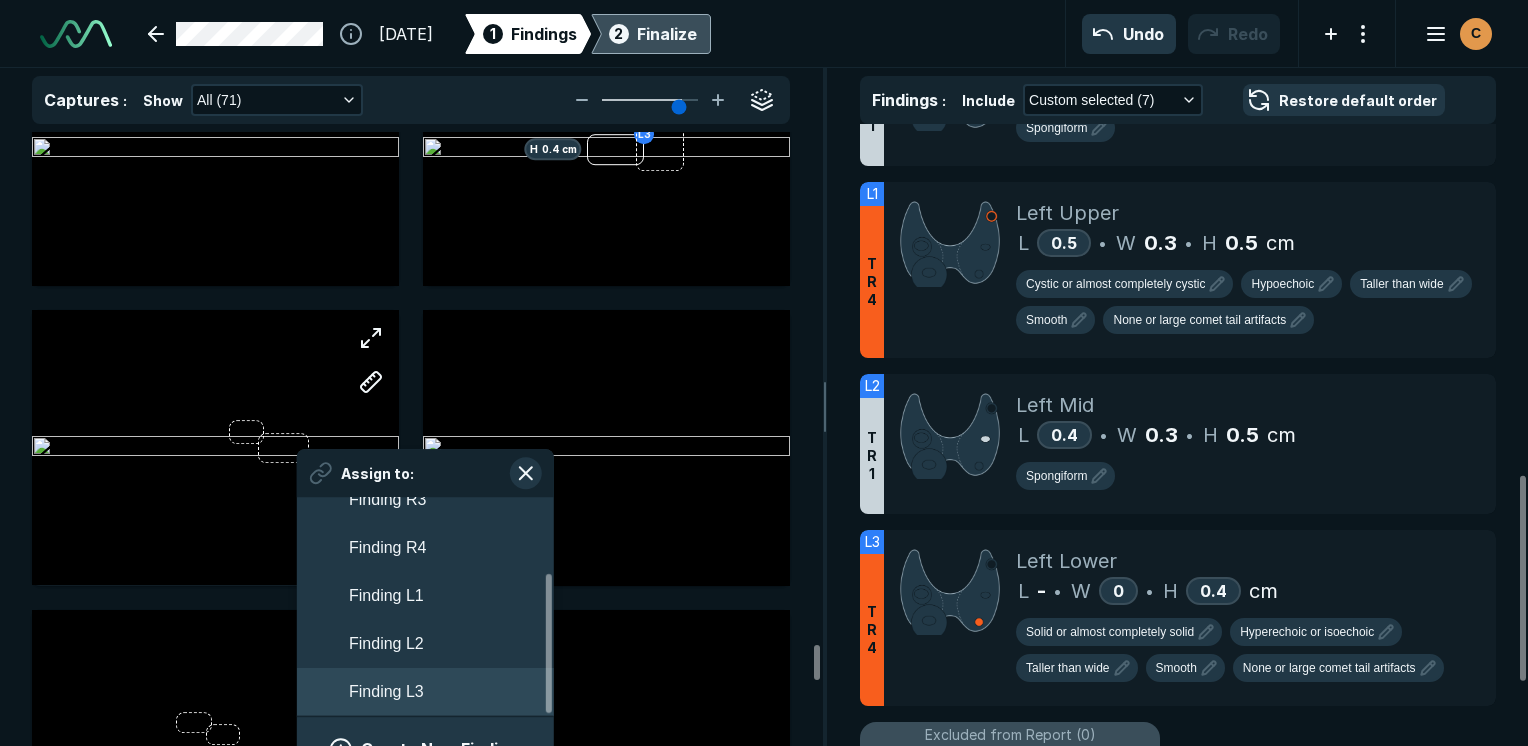 click on "Finding L3" at bounding box center (425, 692) 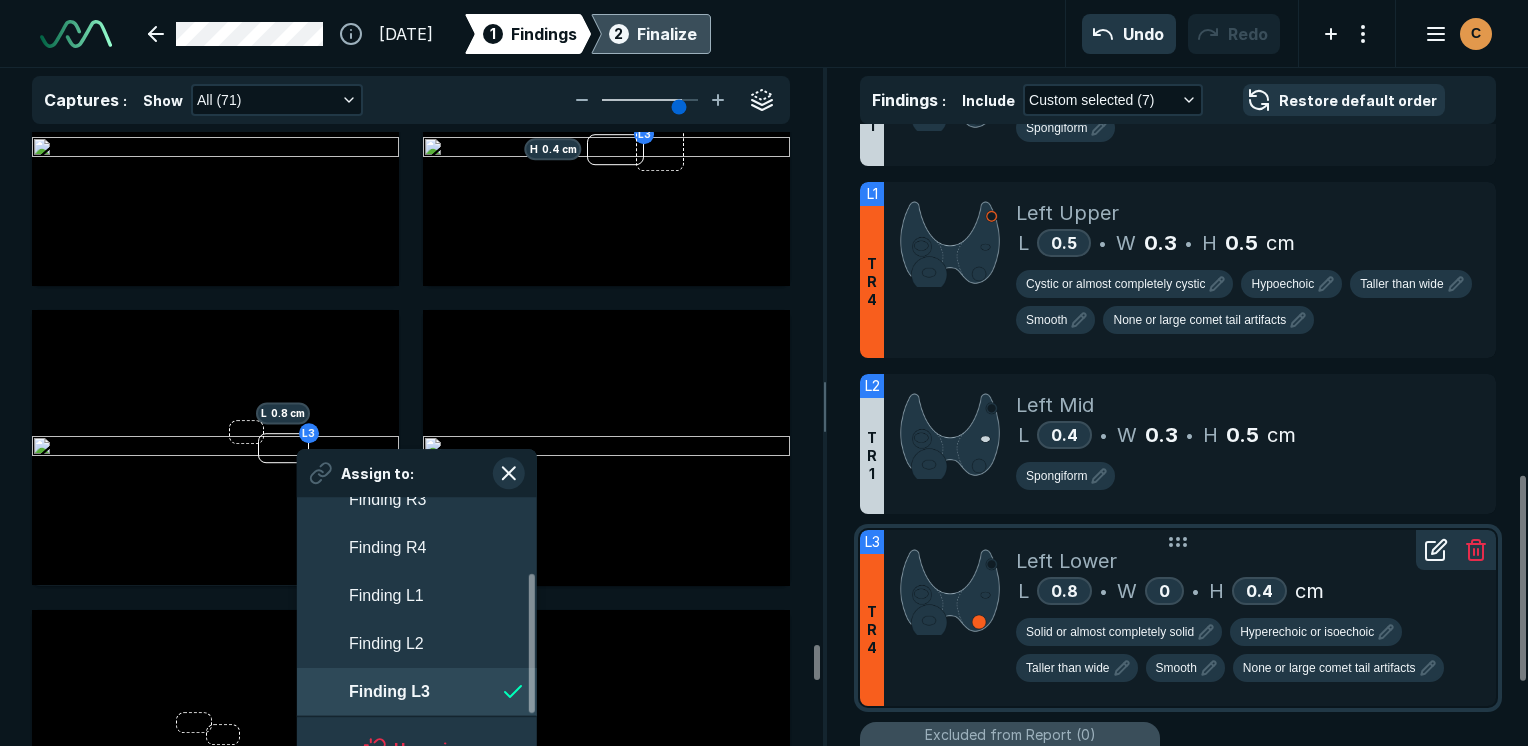 scroll, scrollTop: 3508, scrollLeft: 3649, axis: both 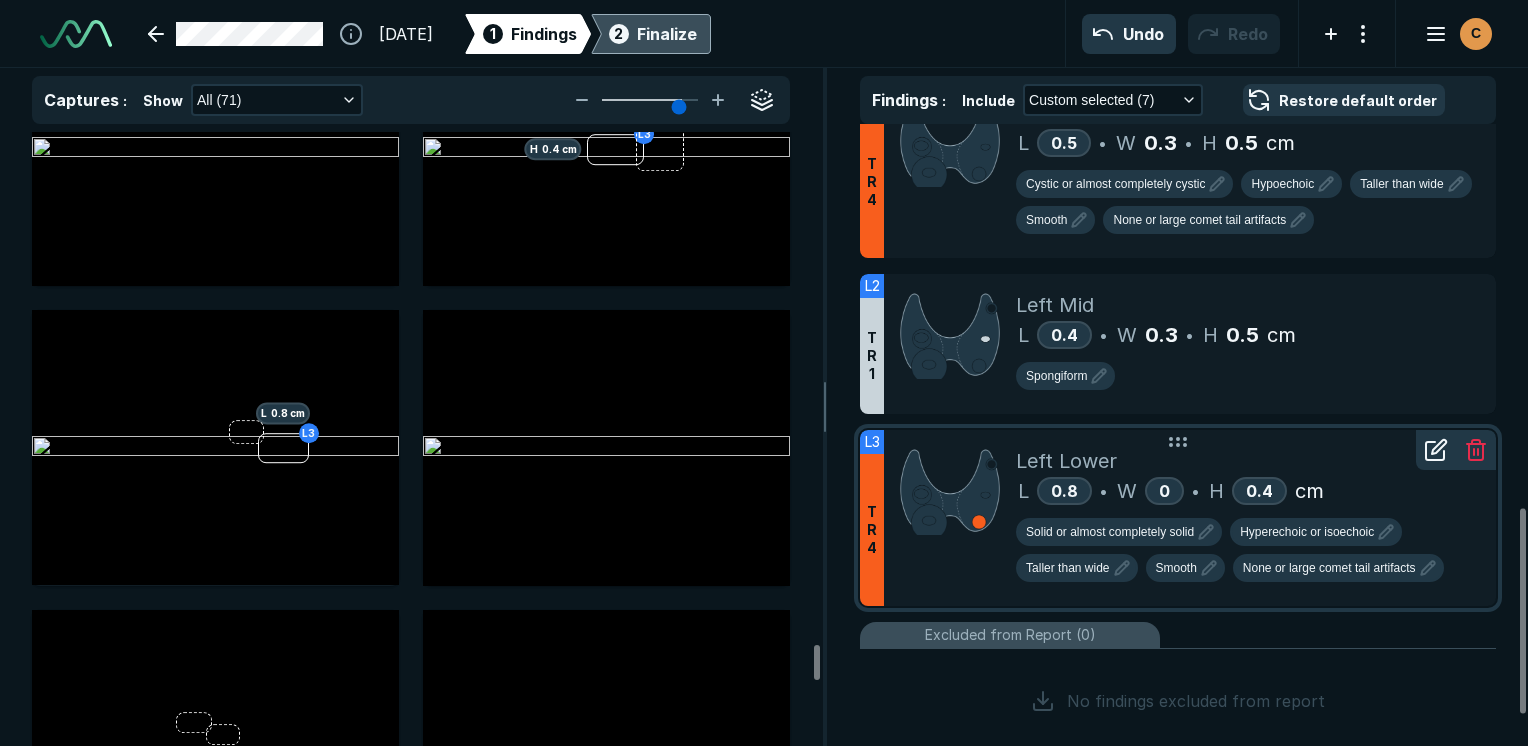 click 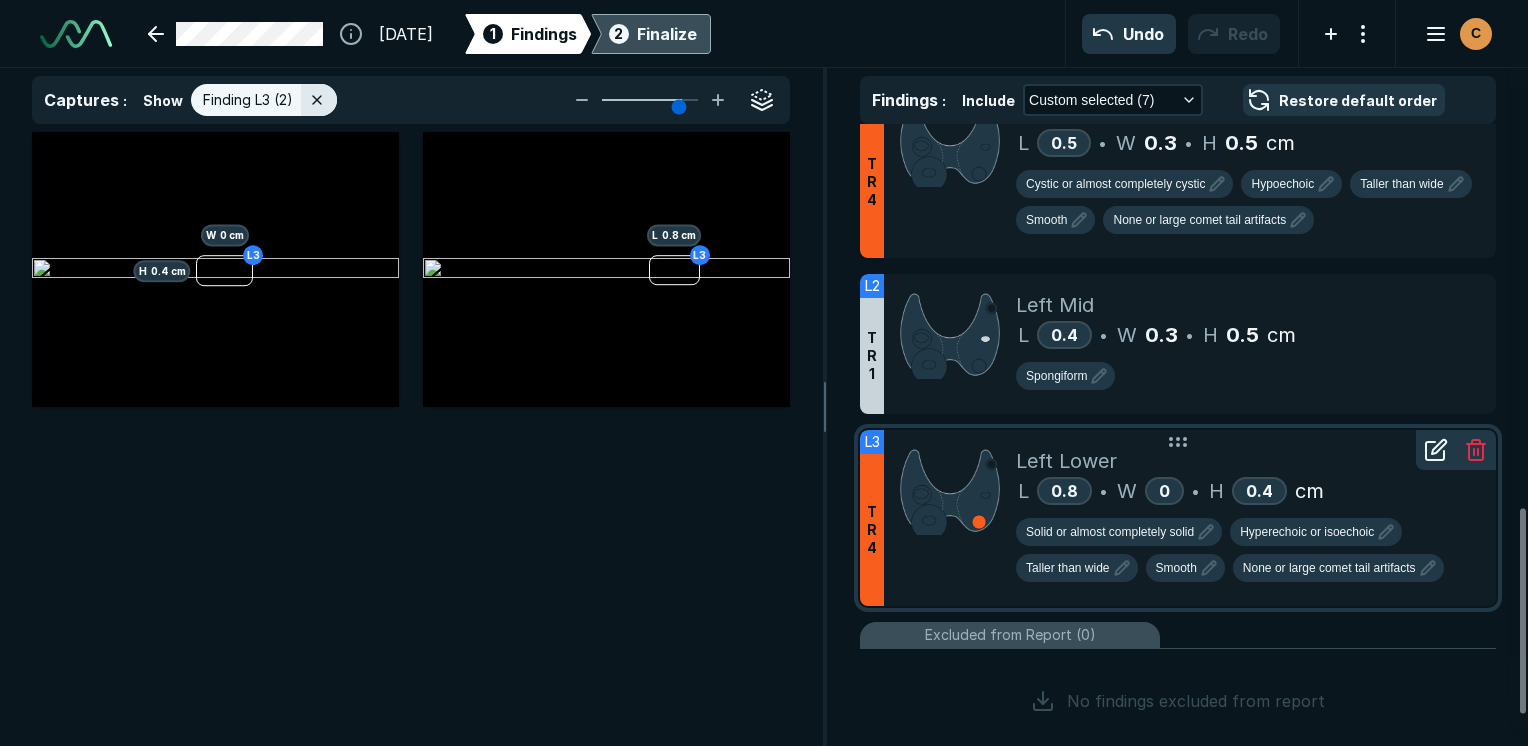 scroll, scrollTop: 4773, scrollLeft: 5129, axis: both 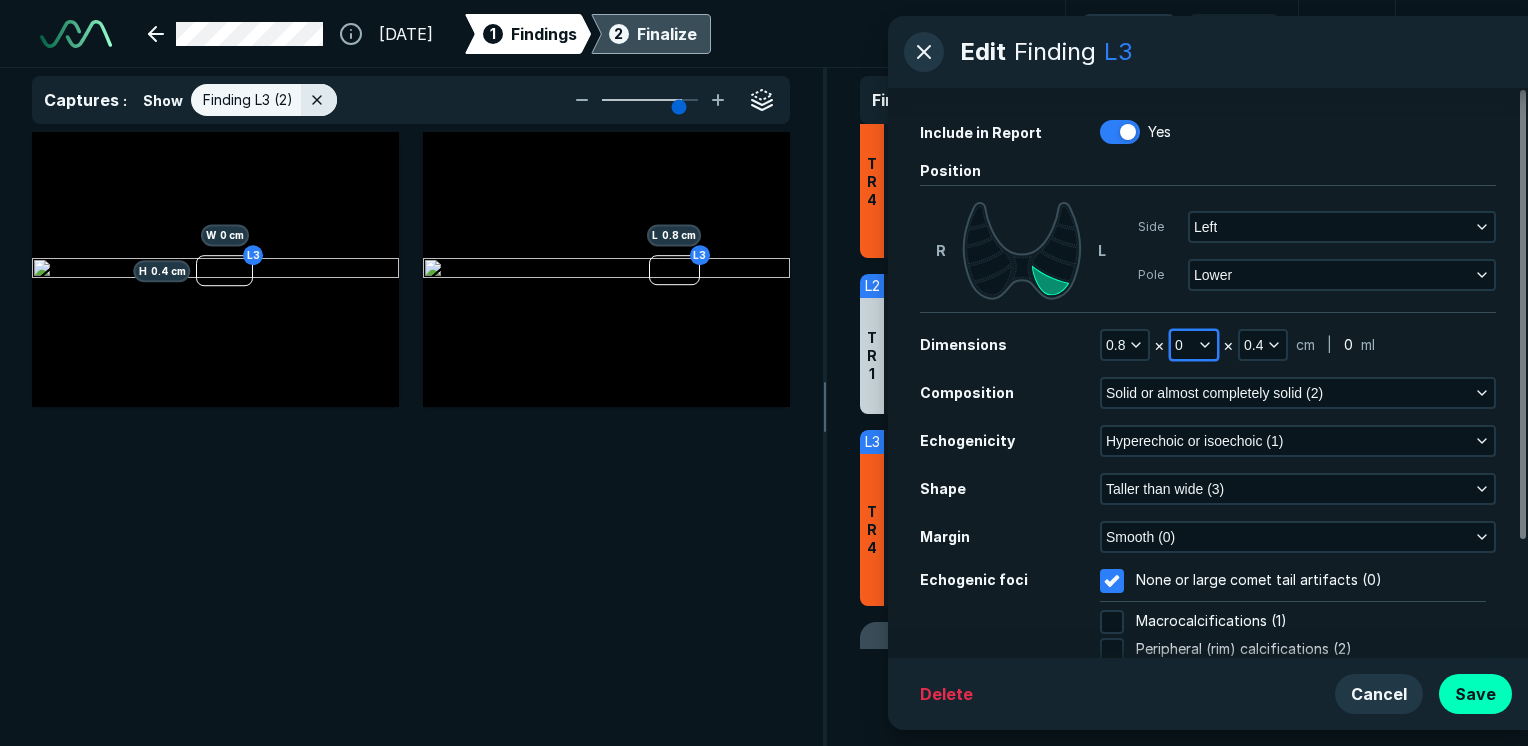click on "0" at bounding box center (1194, 345) 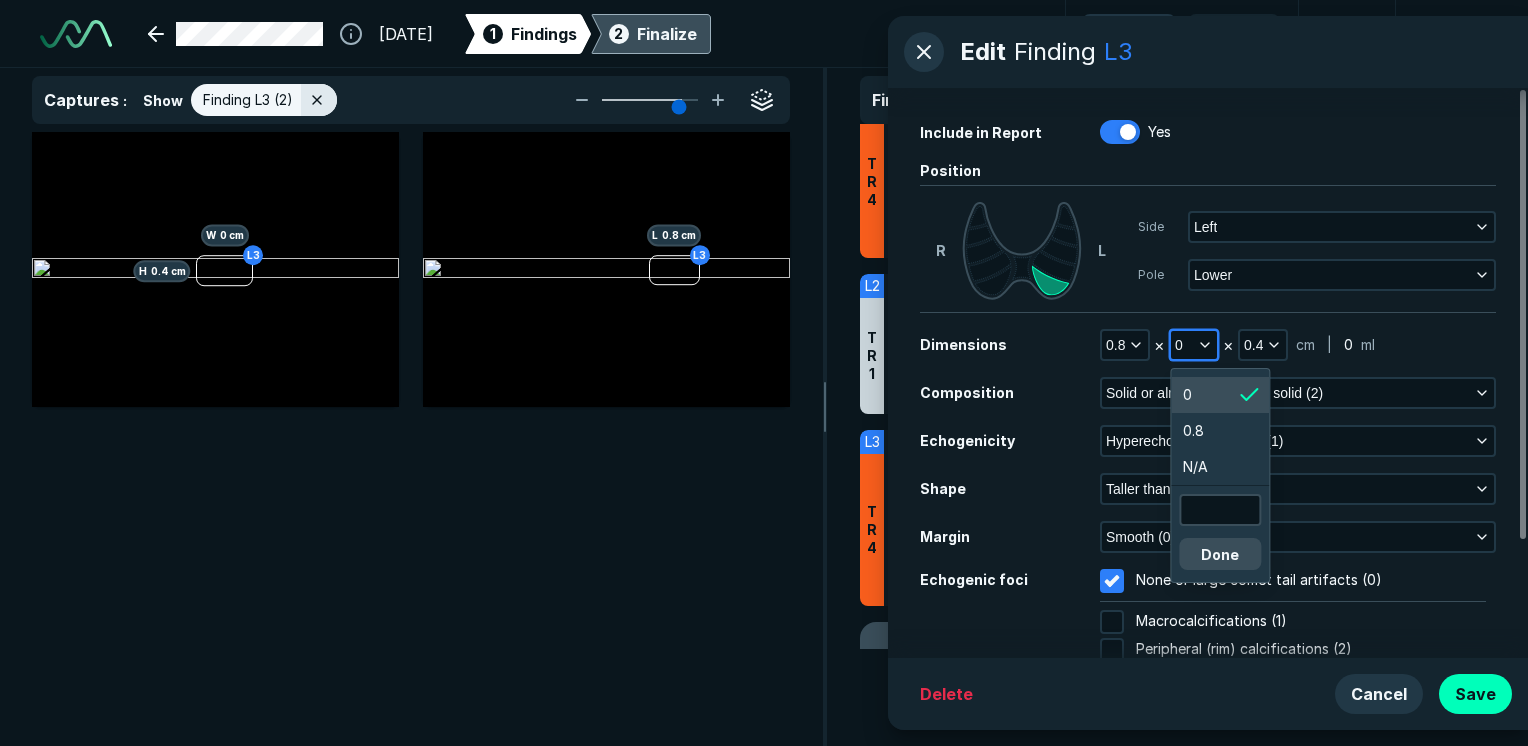 scroll, scrollTop: 3413, scrollLeft: 3012, axis: both 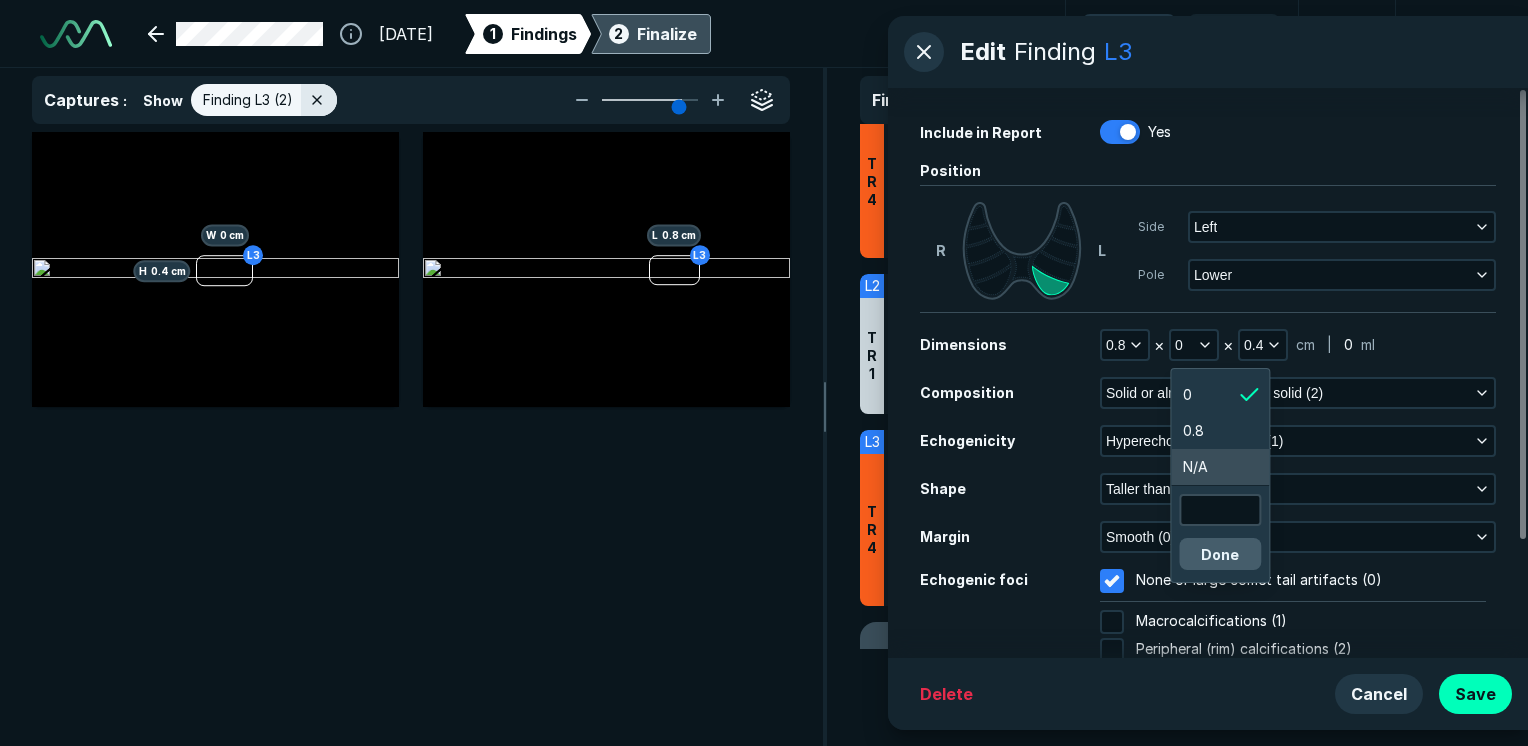 click on "Done" at bounding box center [1220, 532] 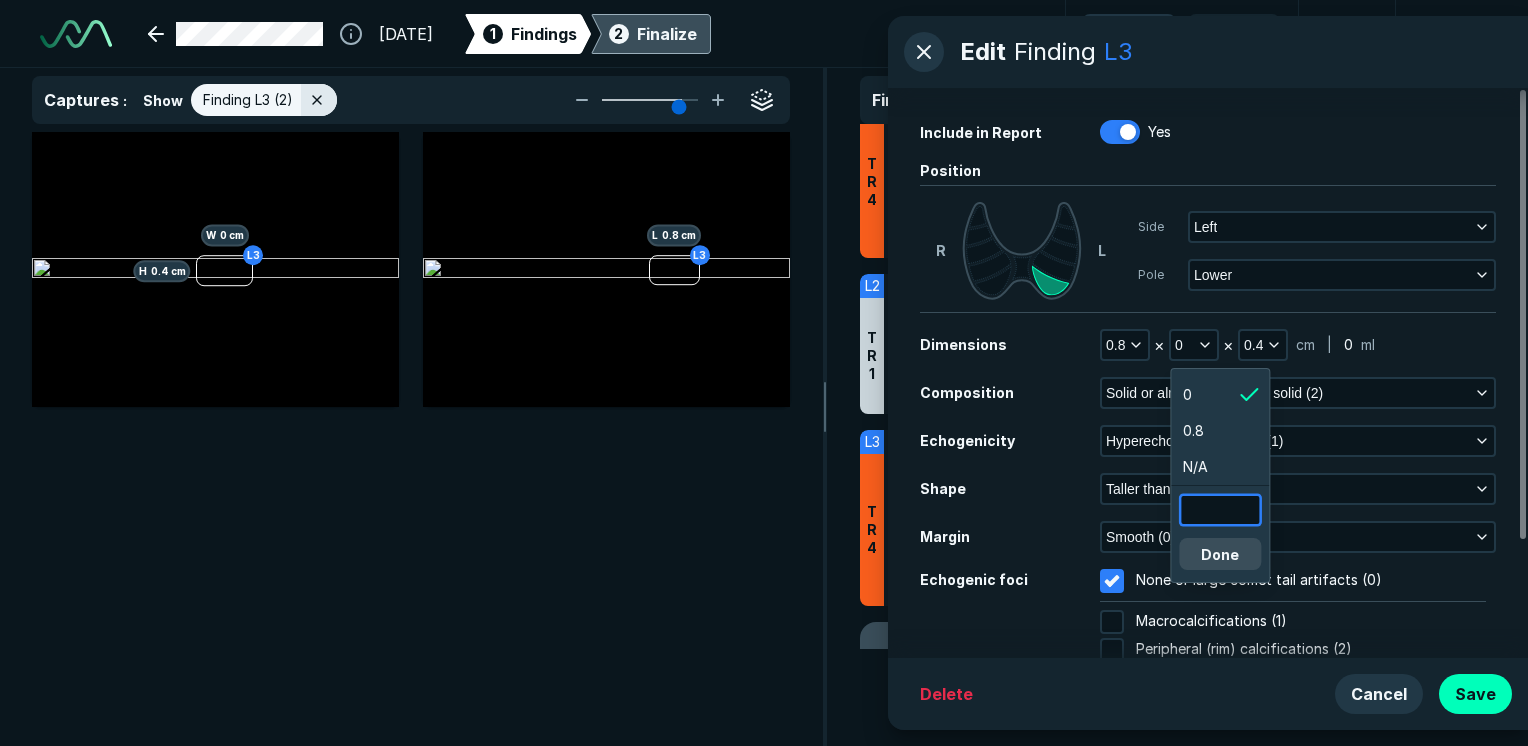 click at bounding box center (1220, 510) 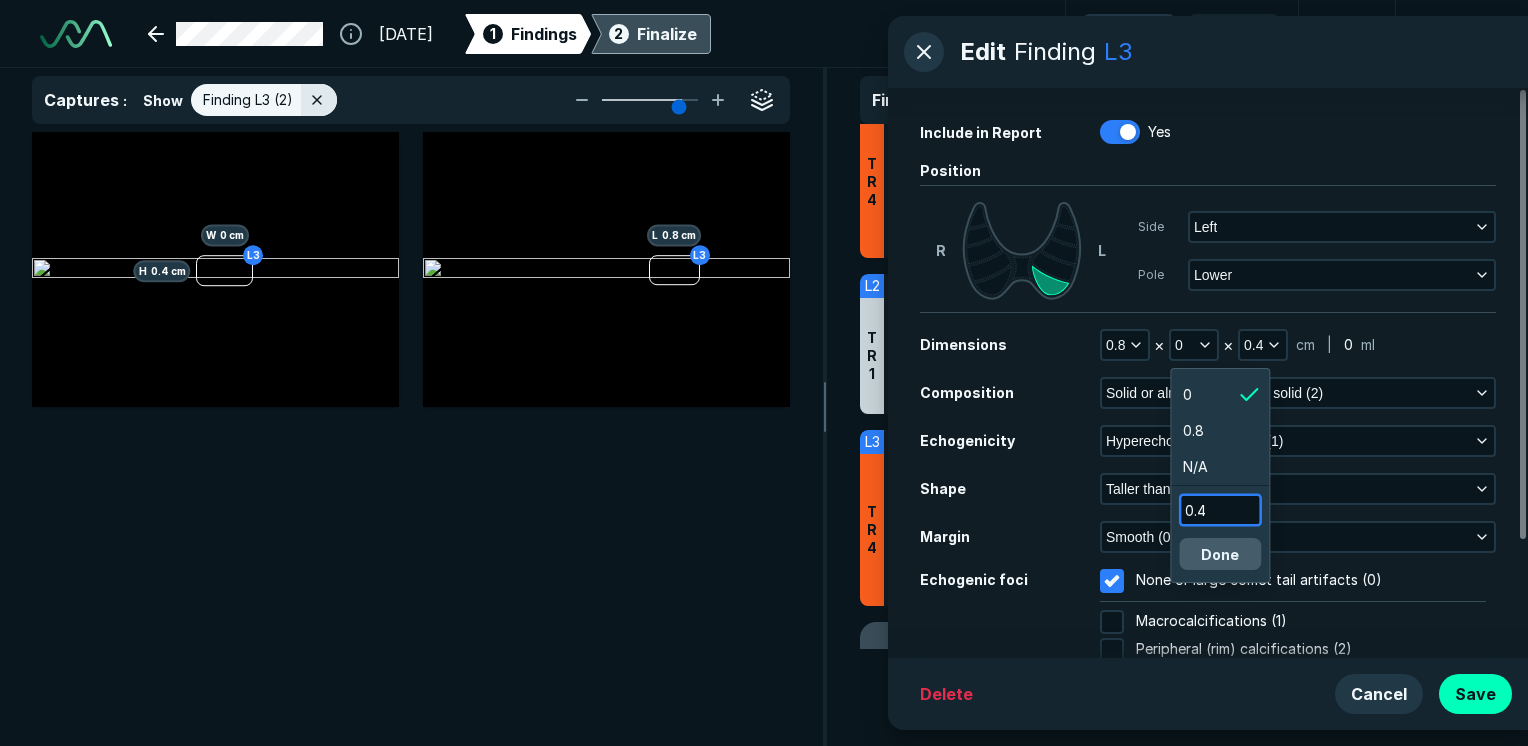 type on "0.4" 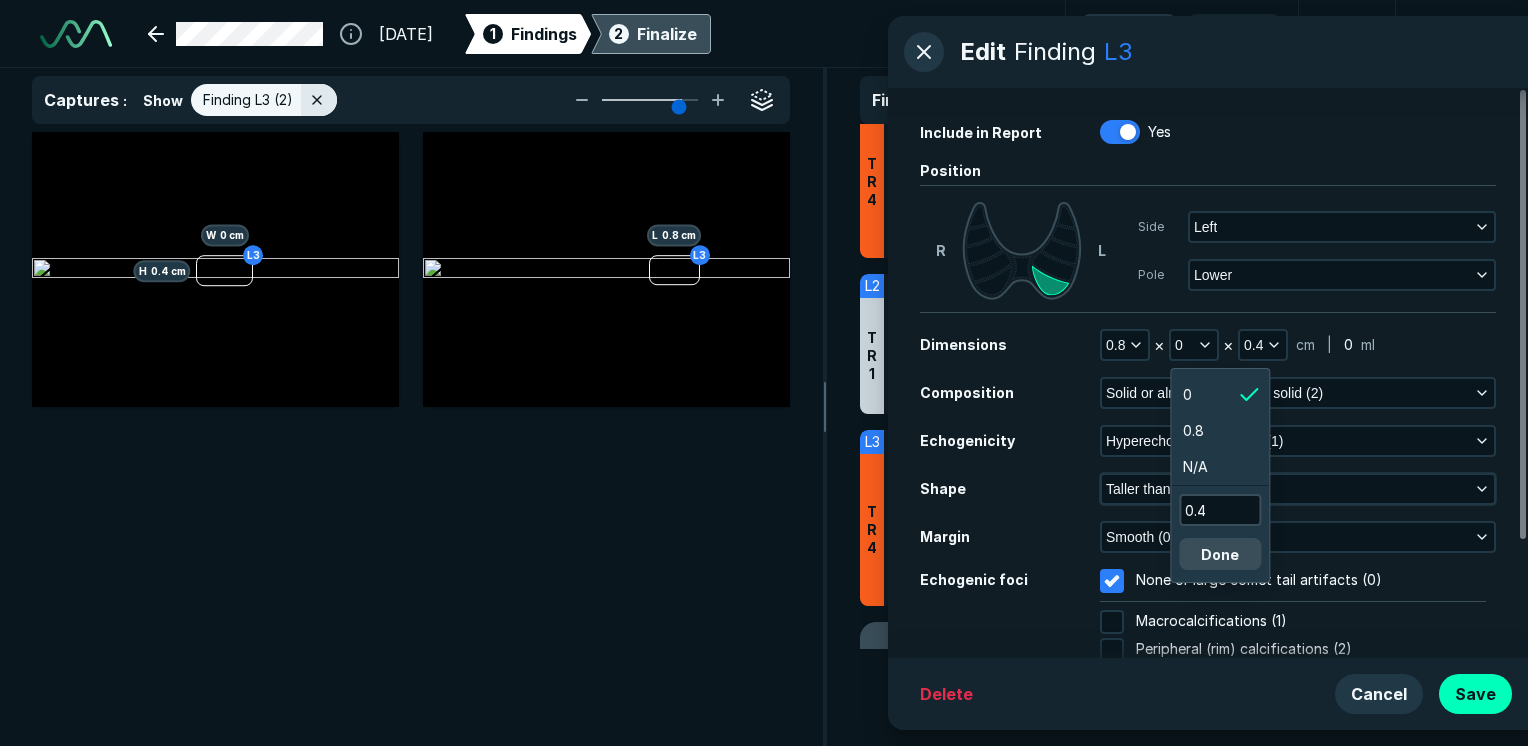 drag, startPoint x: 1223, startPoint y: 544, endPoint x: 1254, endPoint y: 490, distance: 62.26556 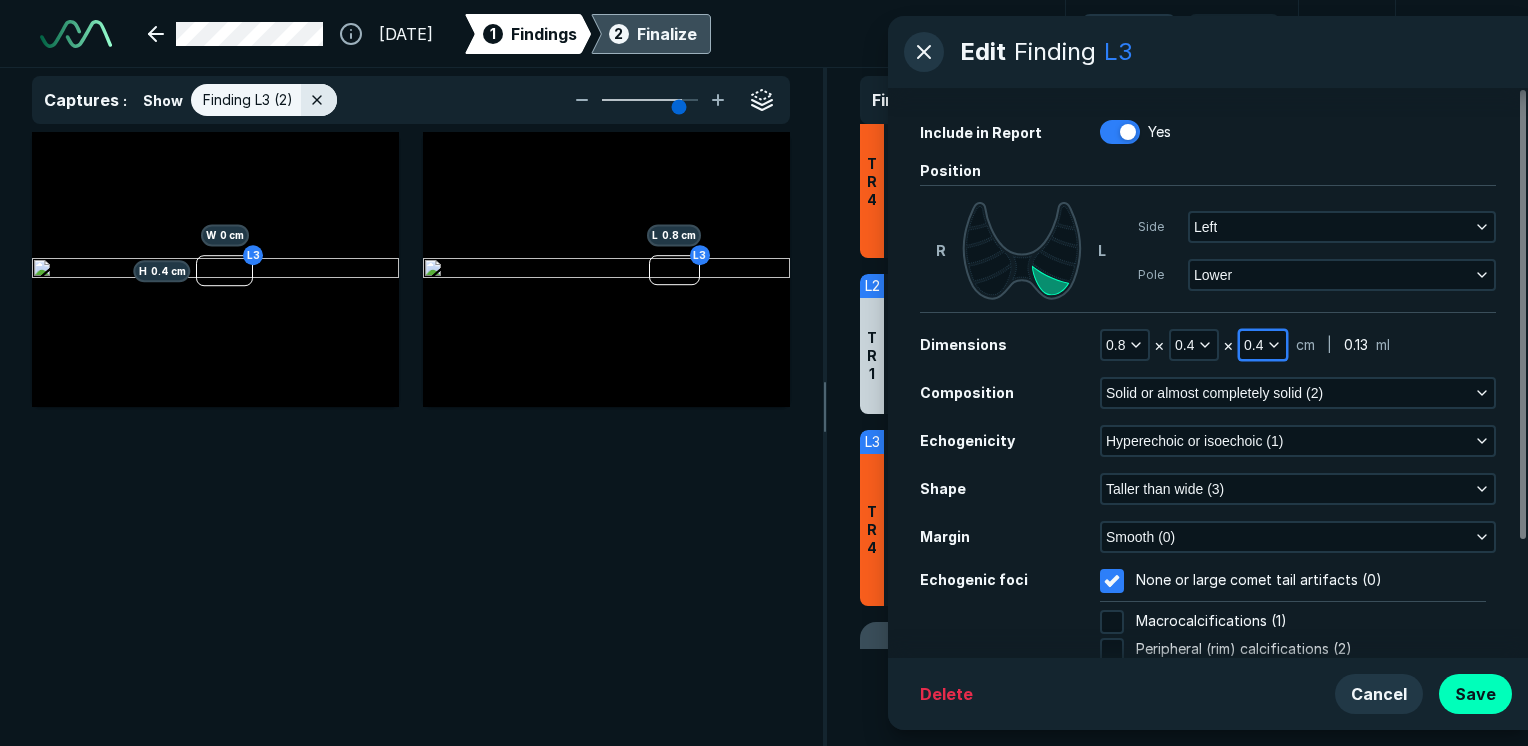 click 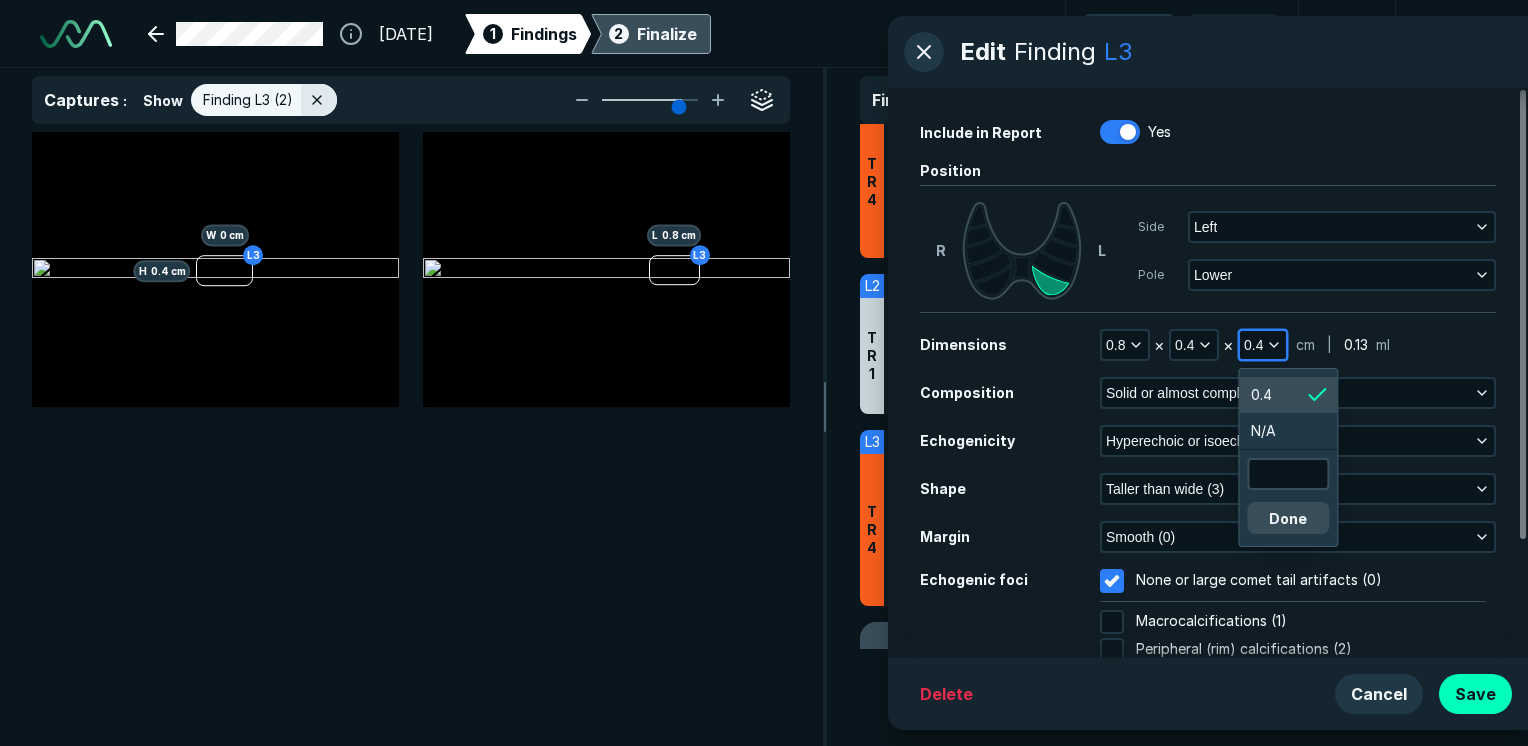 scroll, scrollTop: 3251, scrollLeft: 3012, axis: both 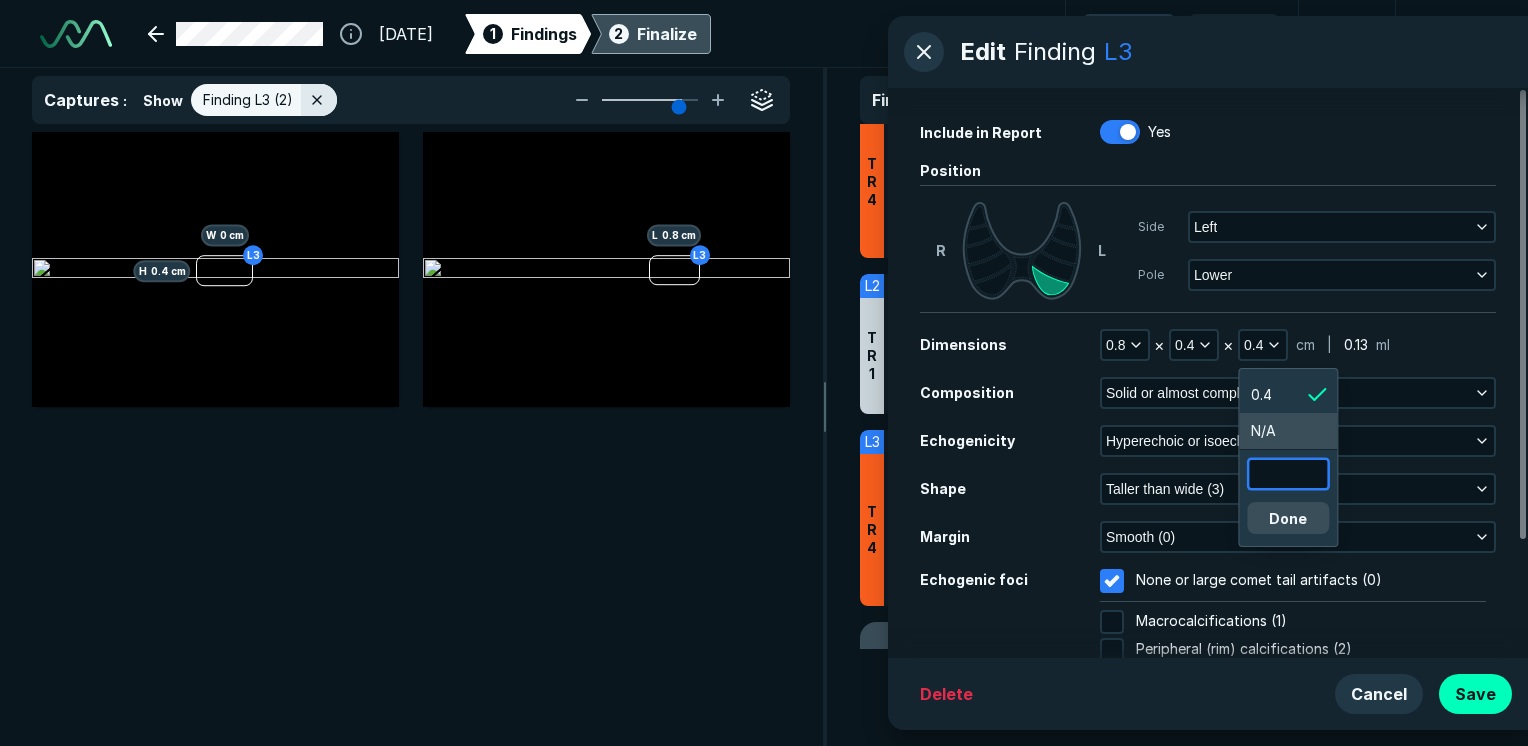 click at bounding box center (1288, 474) 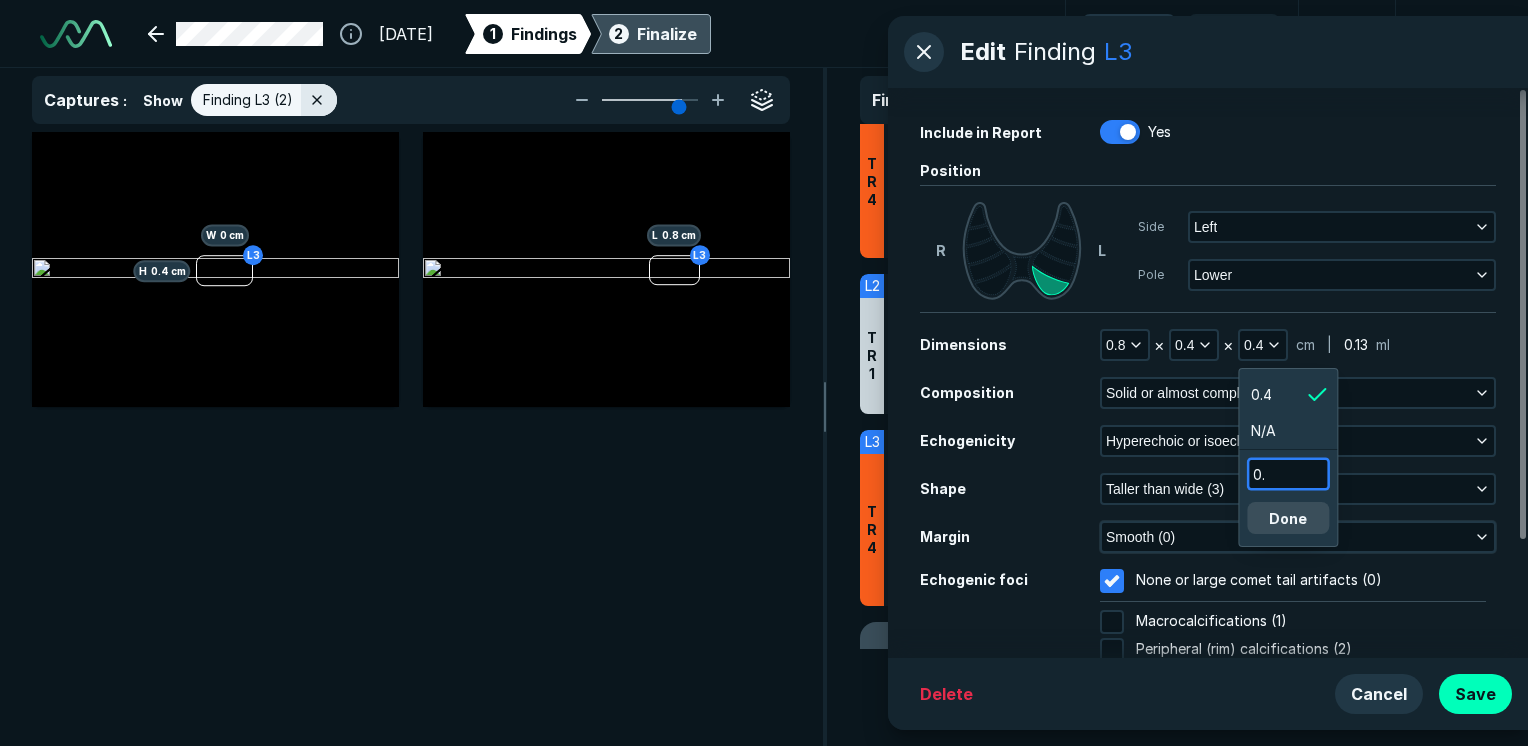 type on "0.7" 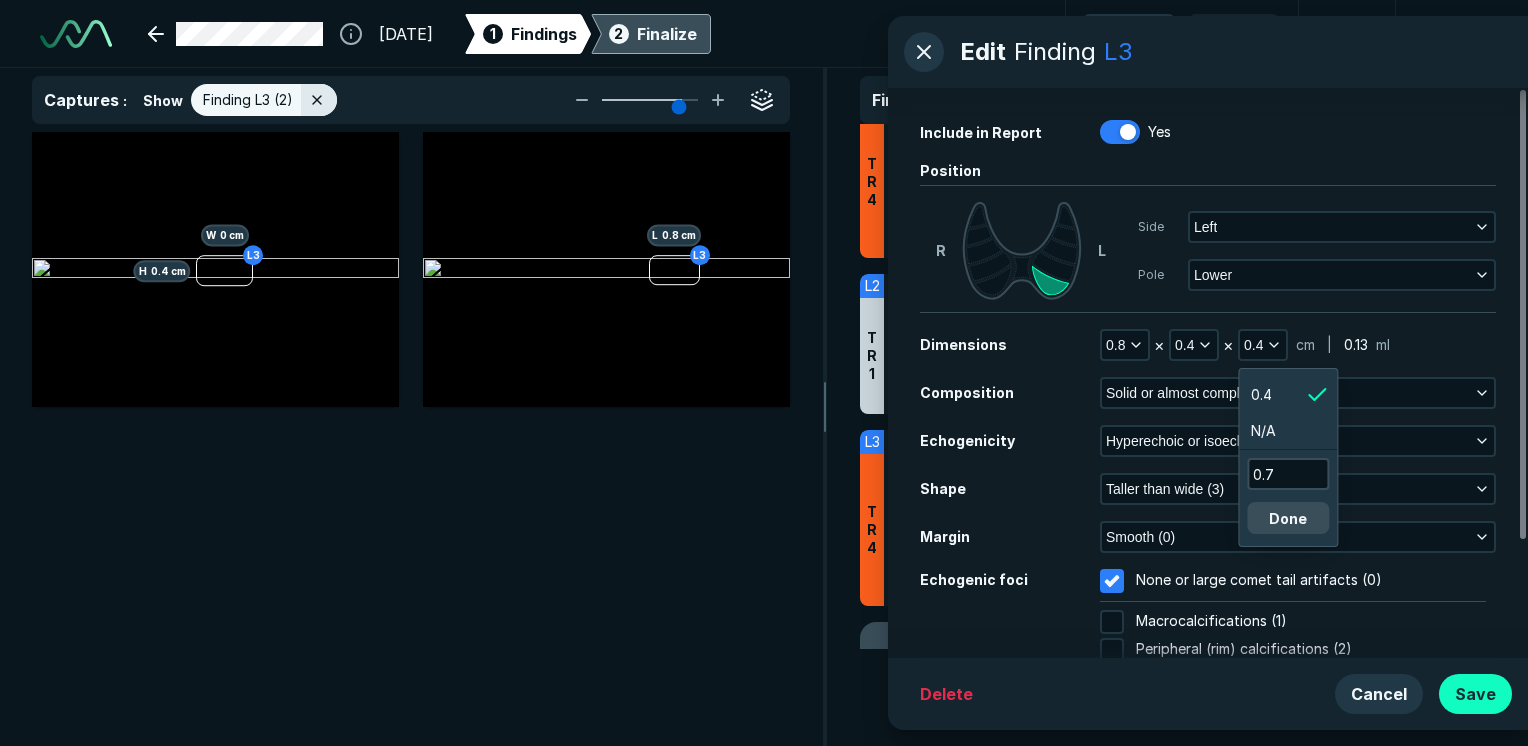 click on "Save" at bounding box center (1475, 694) 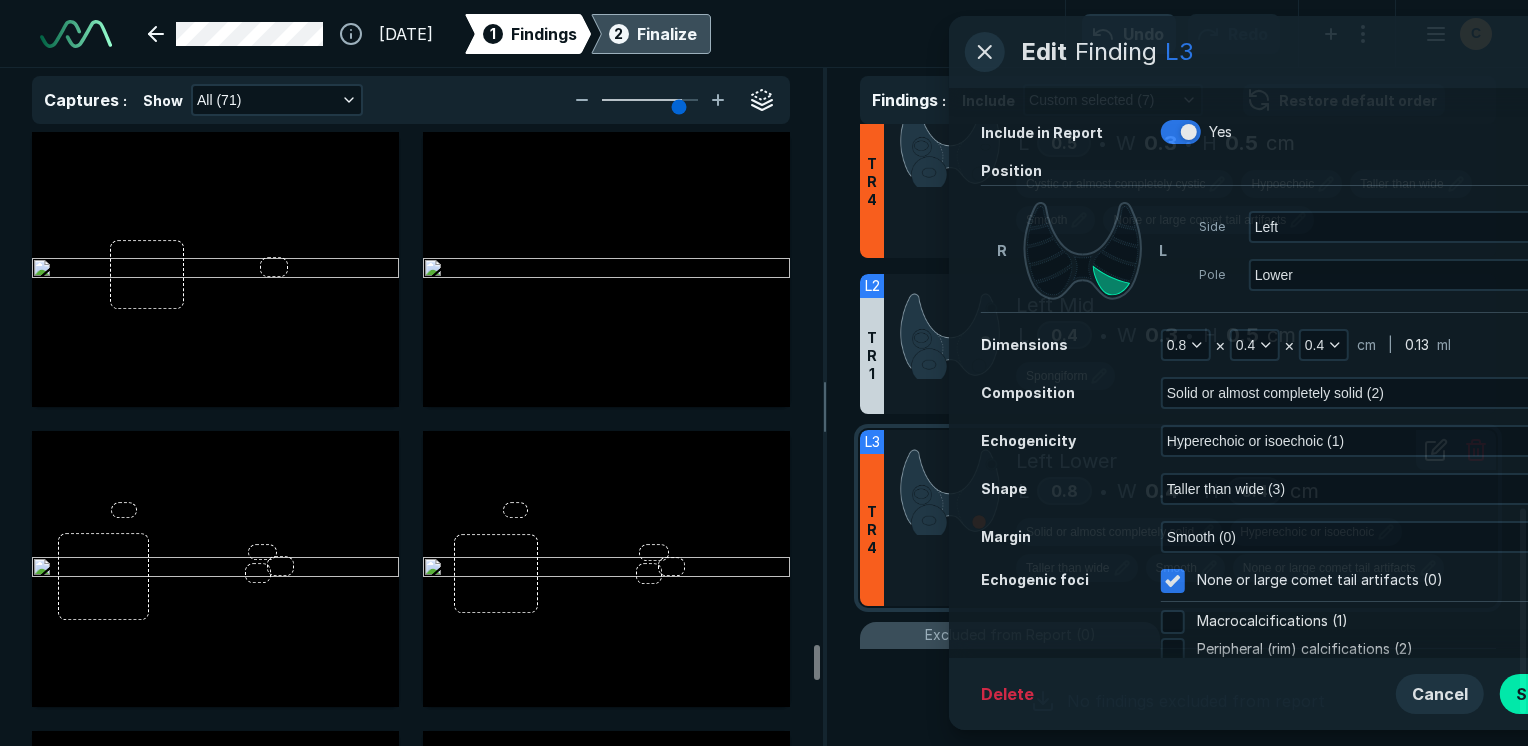 scroll, scrollTop: 5115, scrollLeft: 5949, axis: both 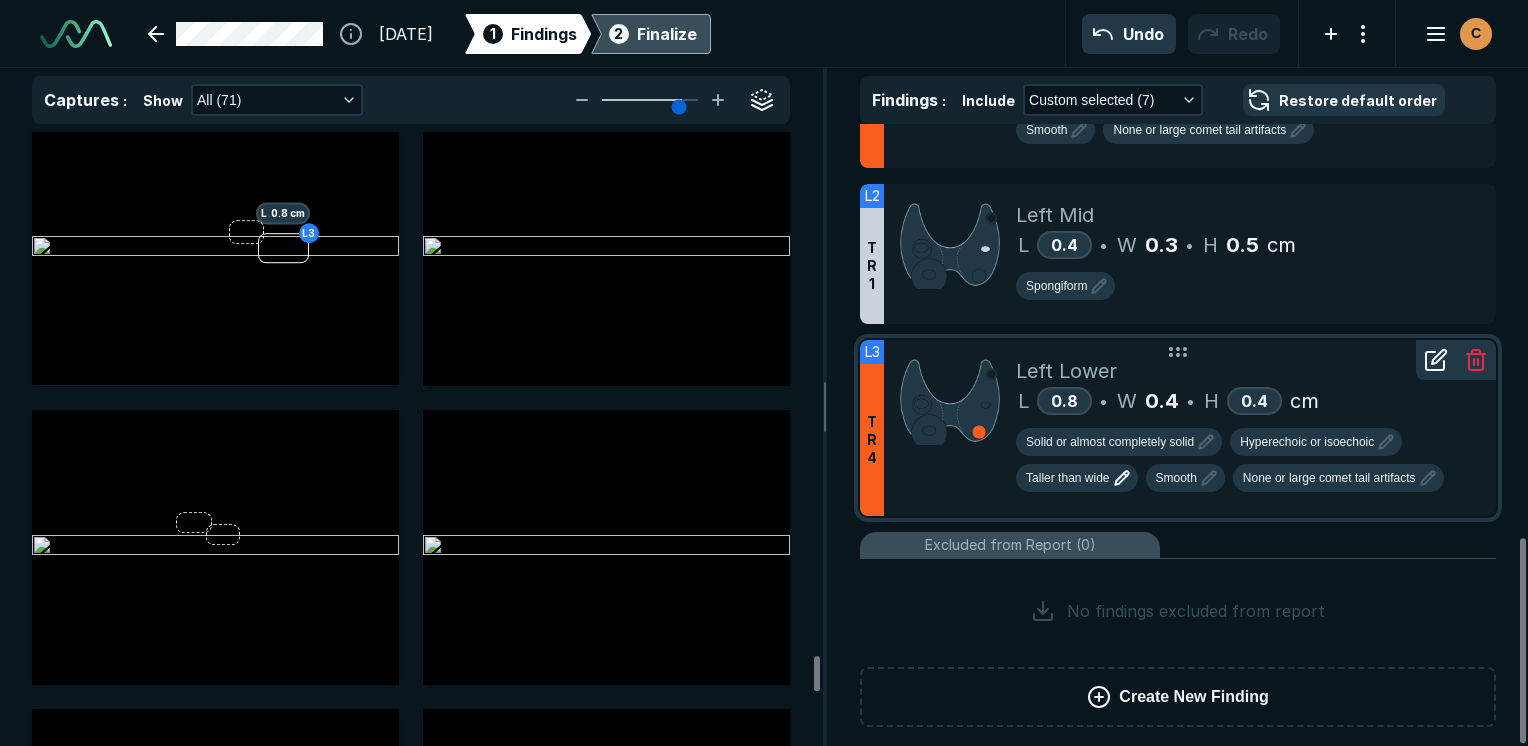 click 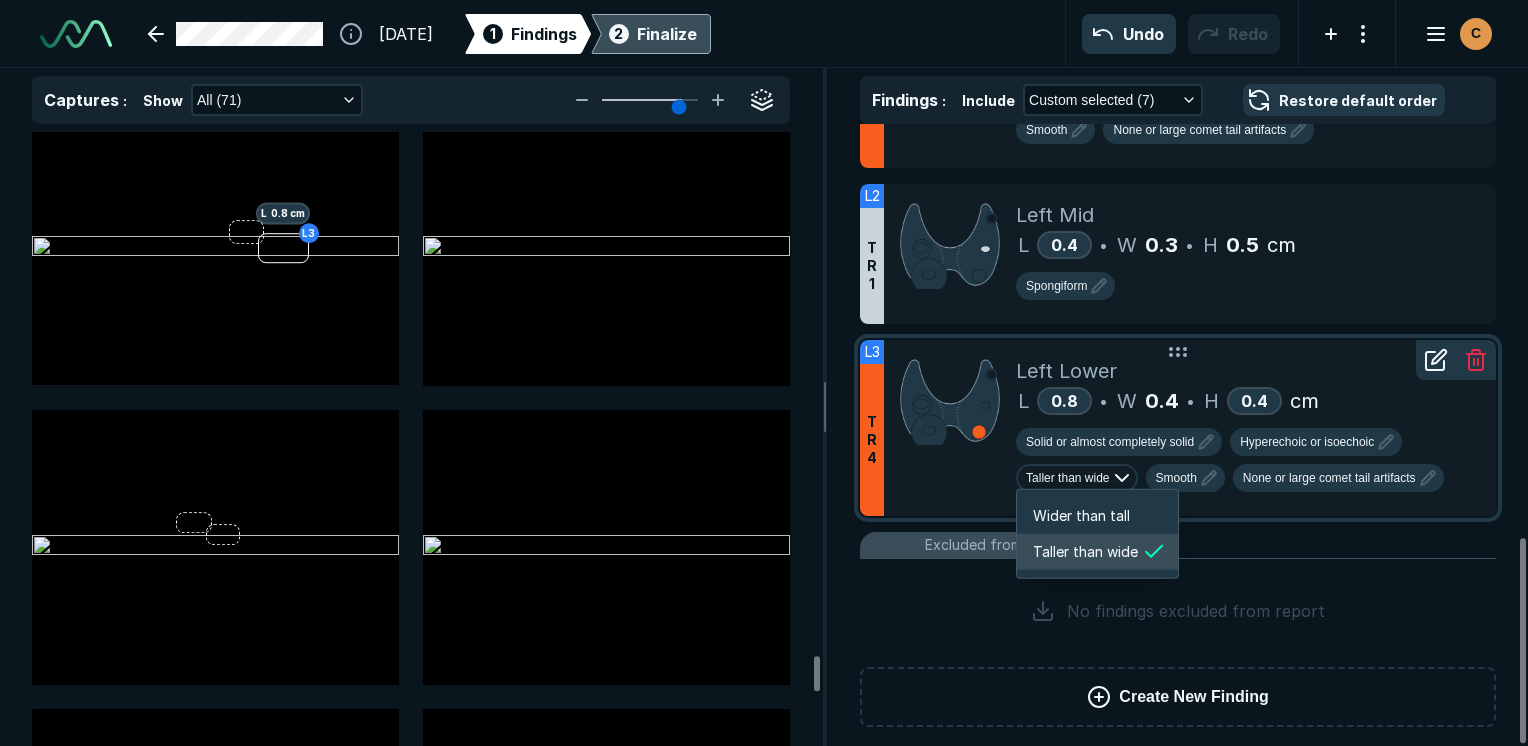 scroll, scrollTop: 2850, scrollLeft: 3292, axis: both 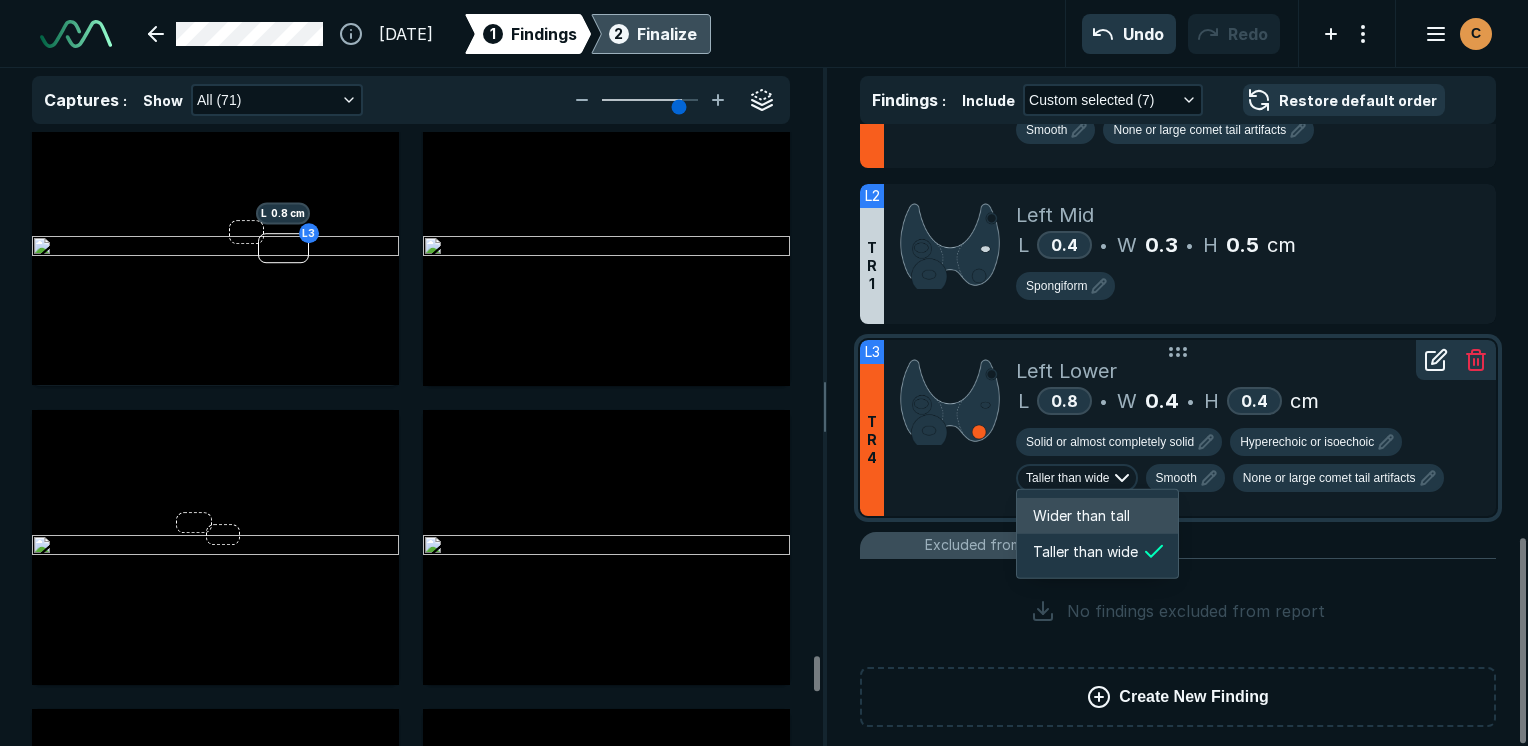 click on "Wider than tall" at bounding box center (1081, 516) 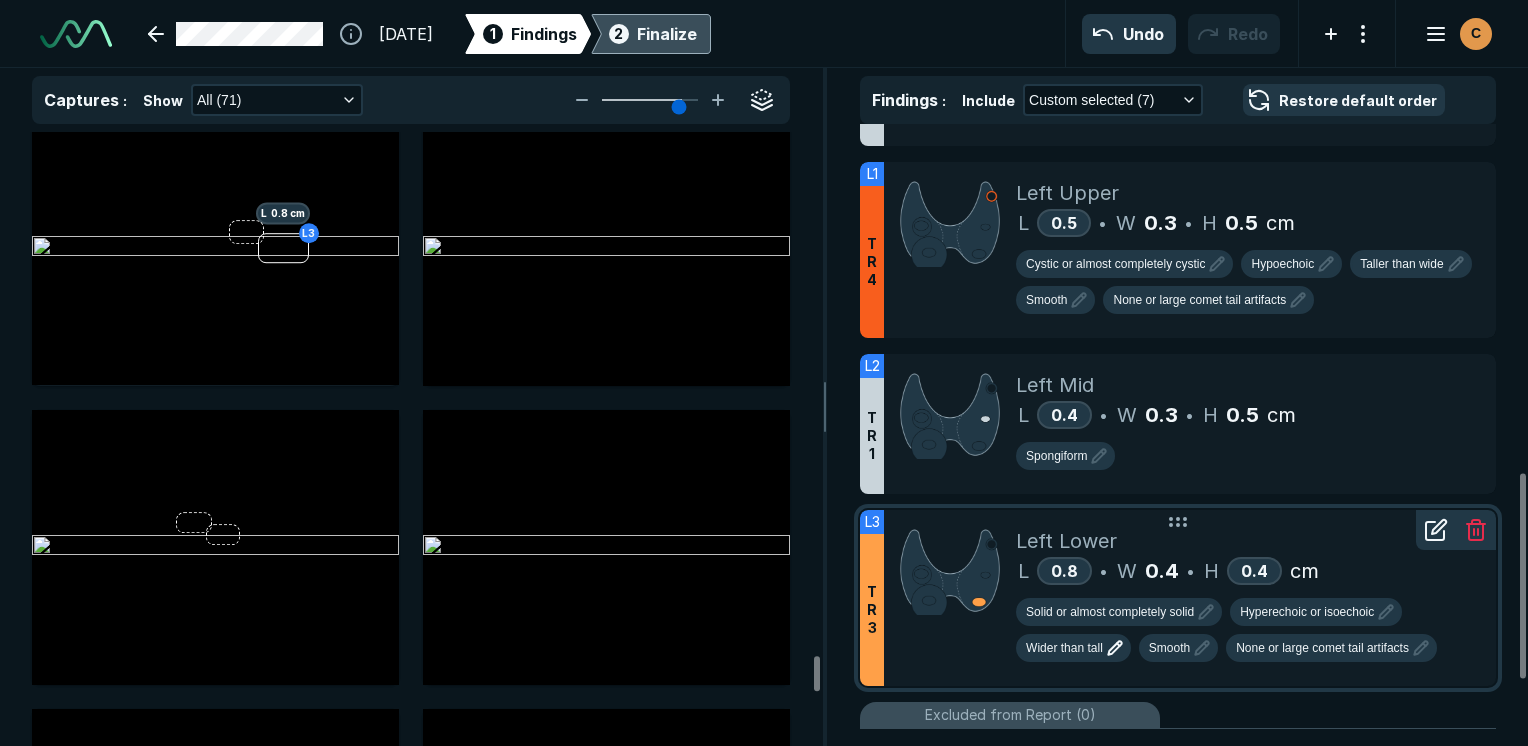scroll, scrollTop: 1056, scrollLeft: 0, axis: vertical 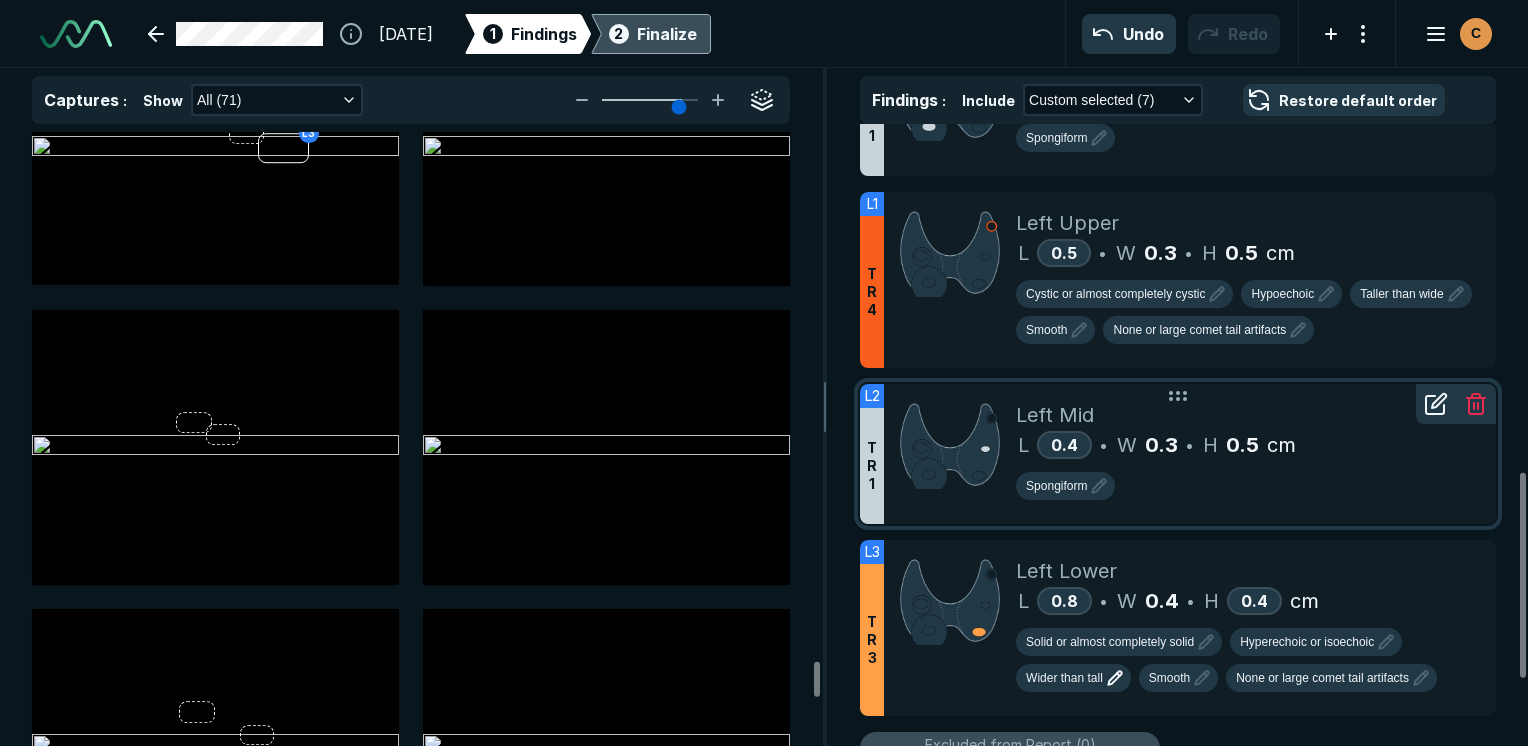 click on "Spongiform" at bounding box center (1248, 490) 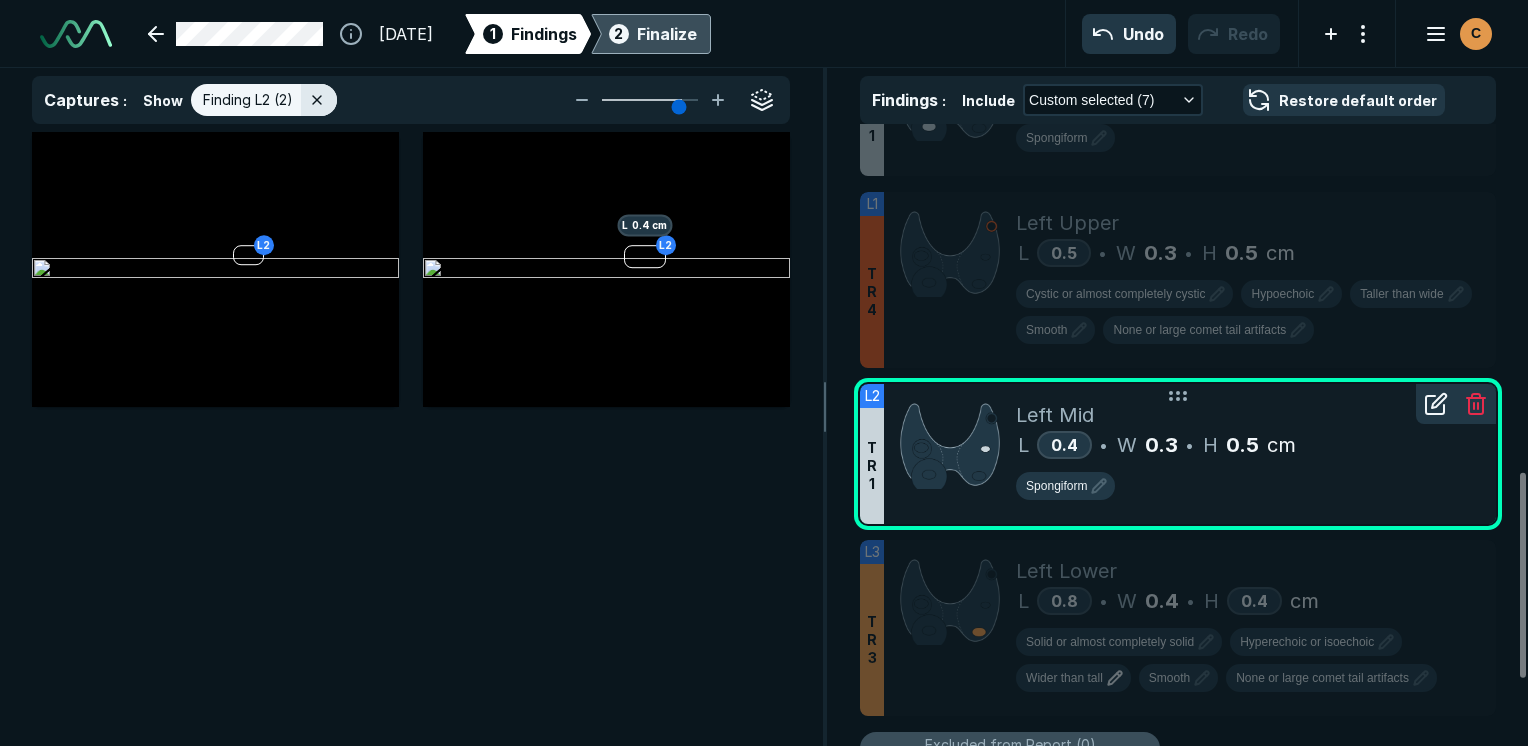 scroll, scrollTop: 5115, scrollLeft: 5949, axis: both 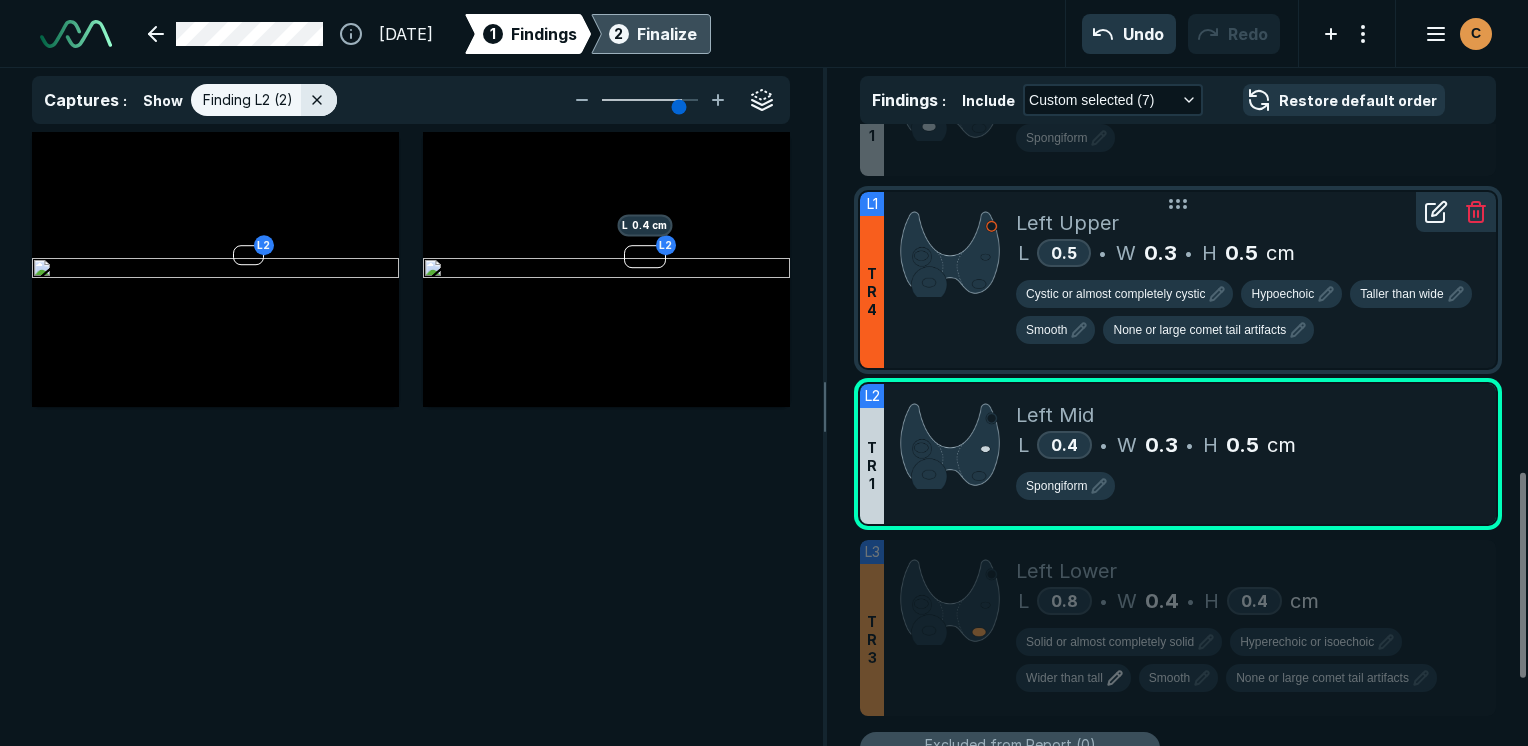 click on "L [NUMBER] • W [NUMBER] • H [NUMBER] cm" at bounding box center [1248, 253] 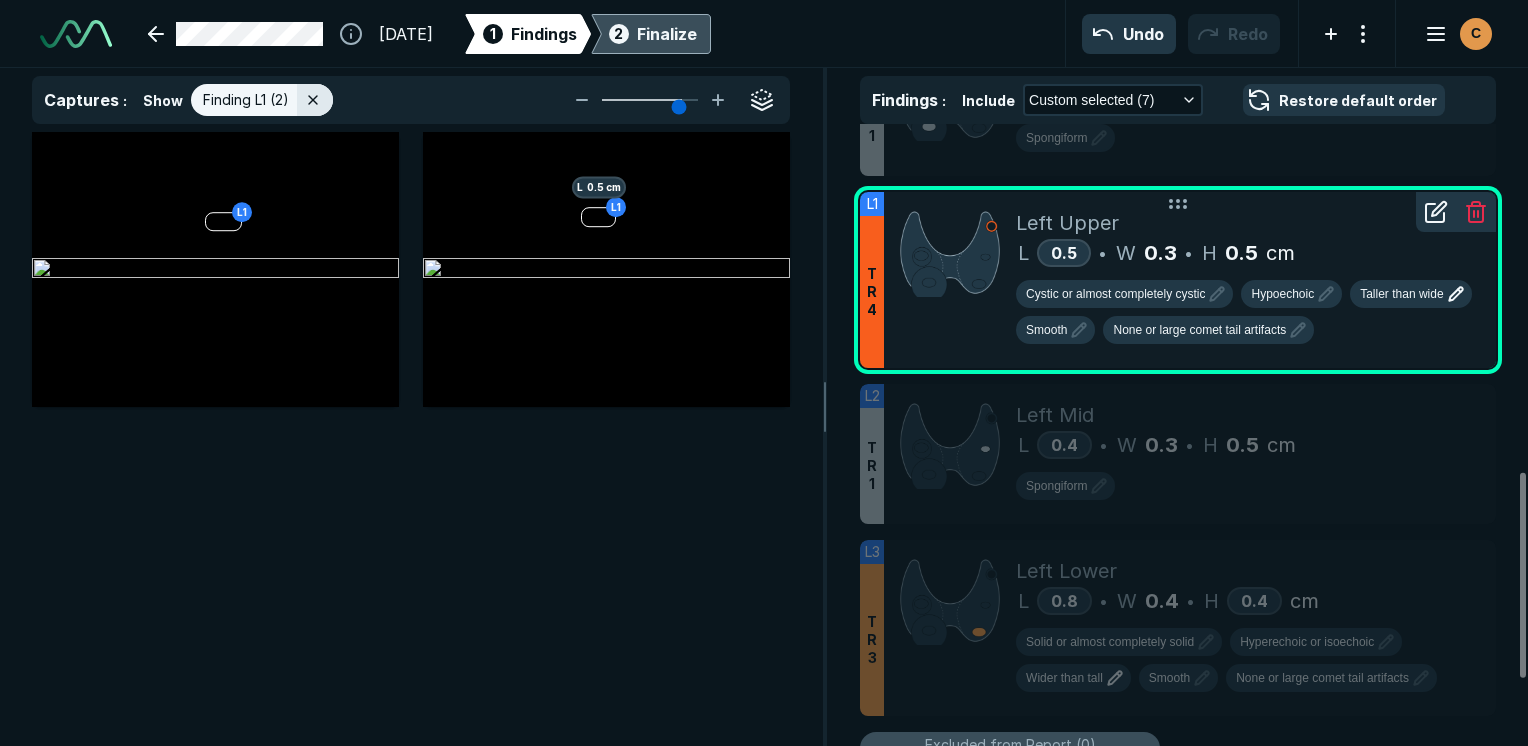 click 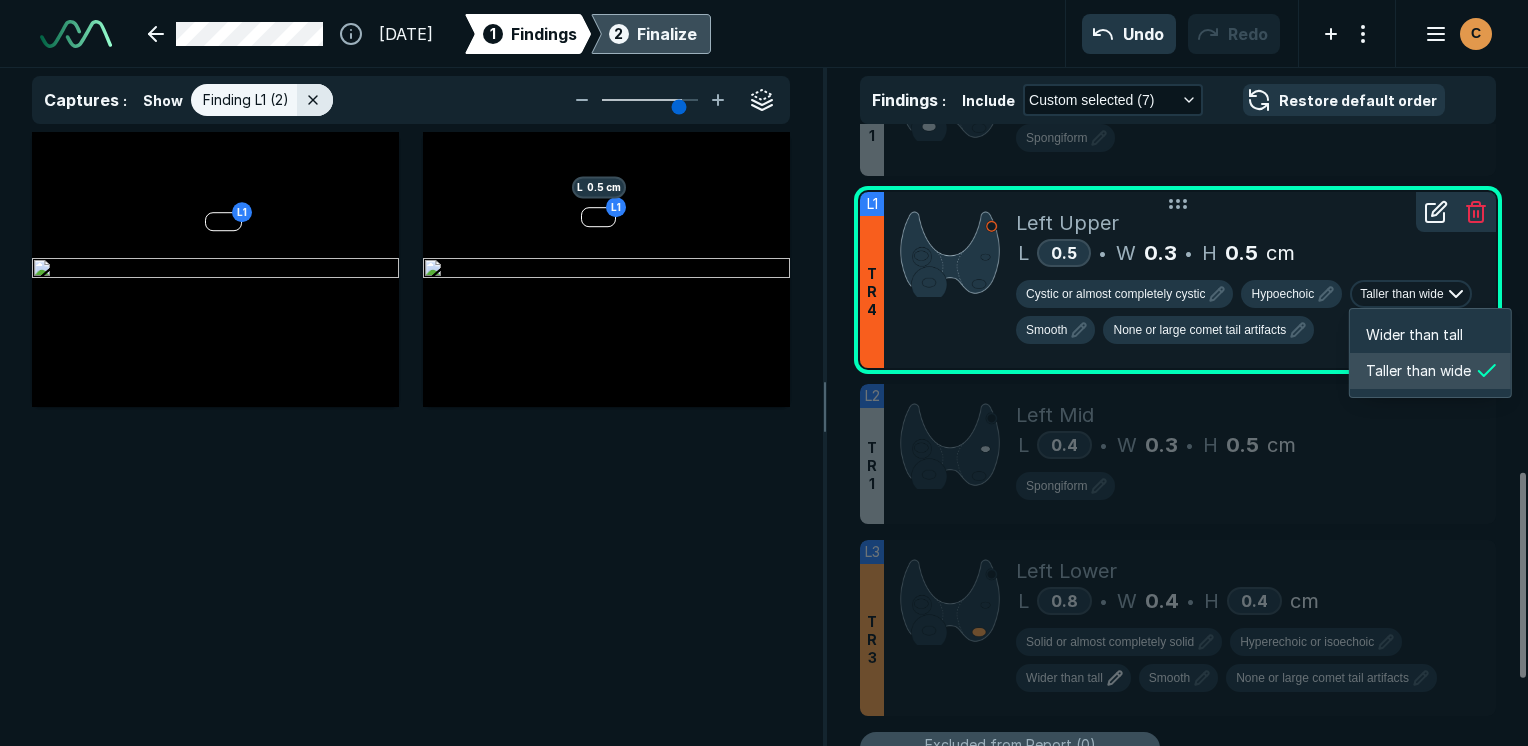 scroll, scrollTop: 2850, scrollLeft: 3292, axis: both 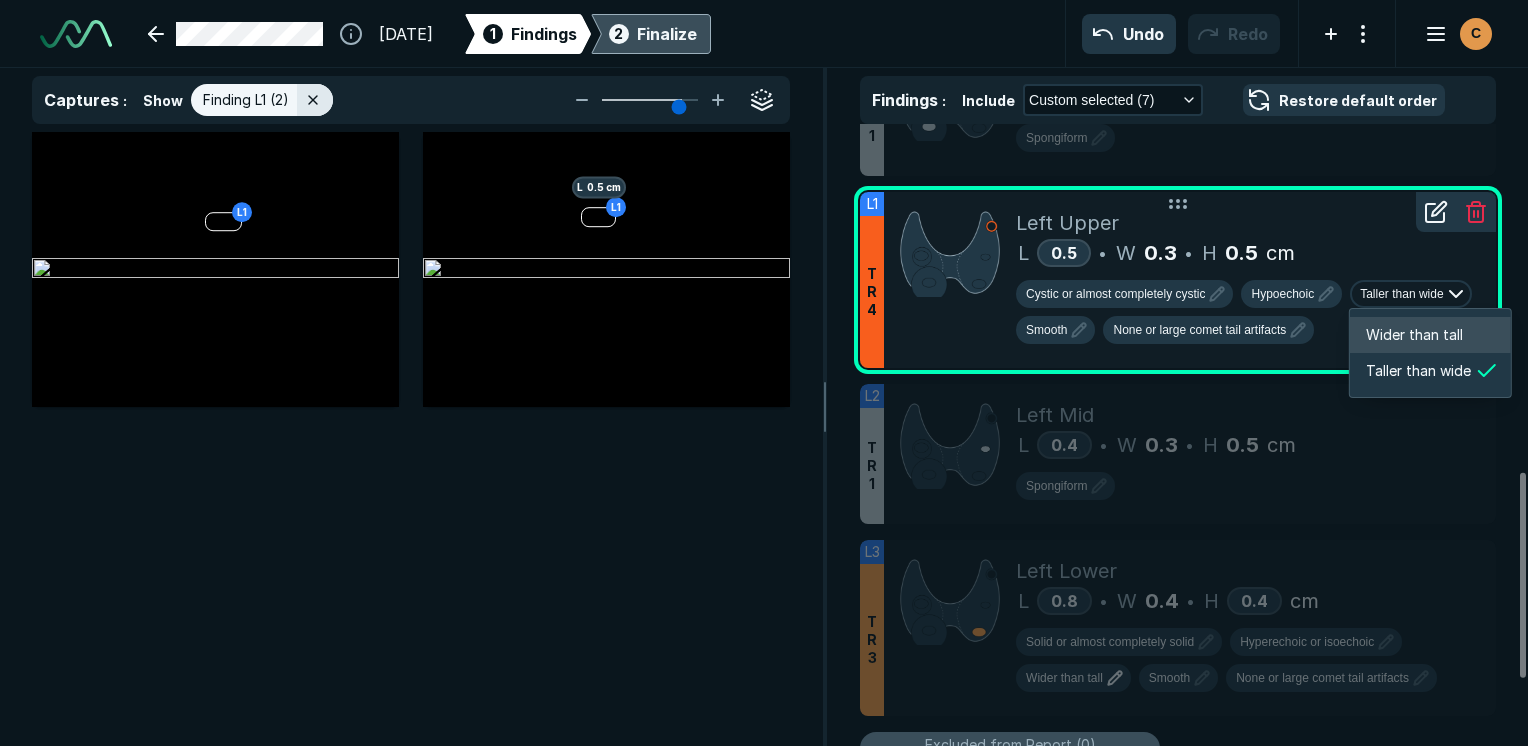 click on "Wider than tall" at bounding box center (1414, 335) 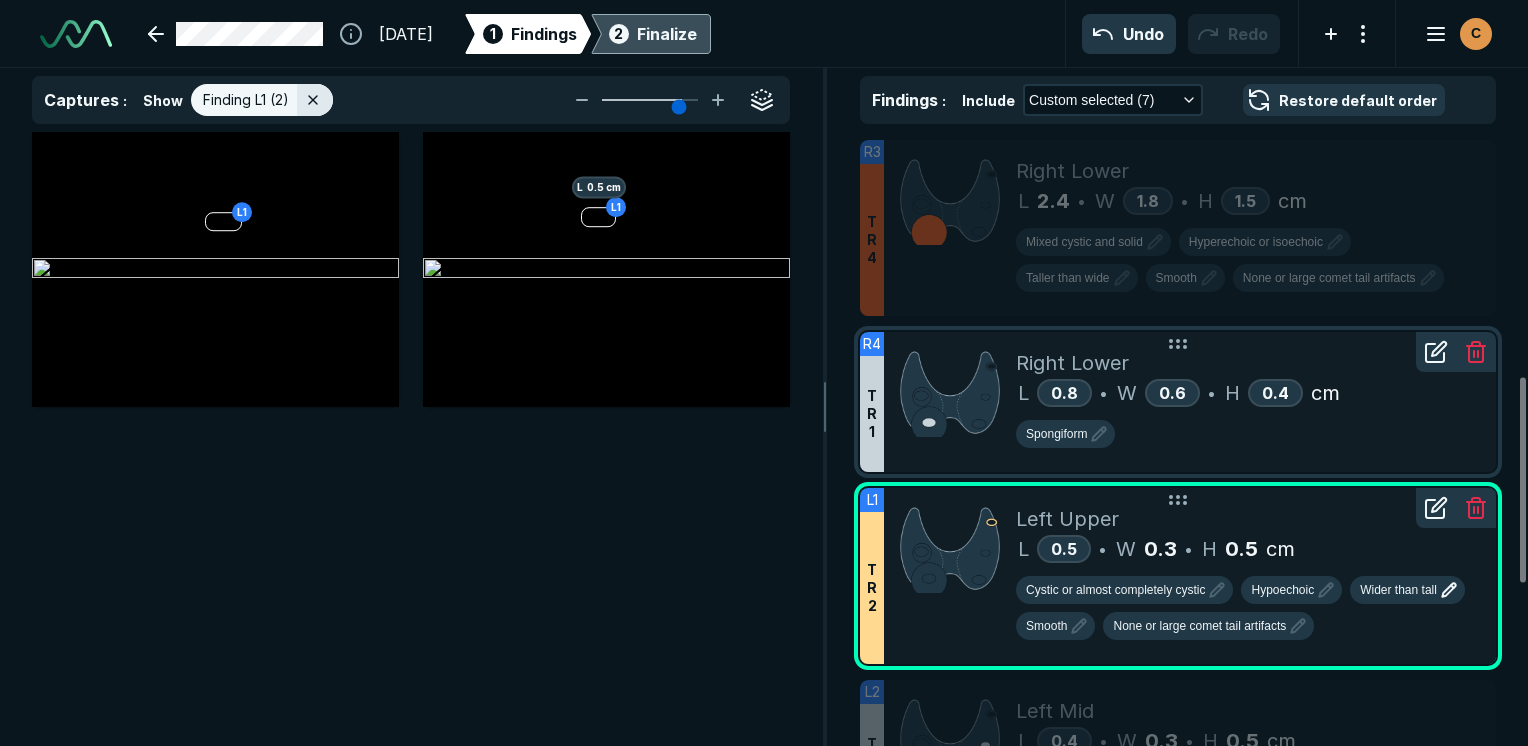 scroll, scrollTop: 756, scrollLeft: 0, axis: vertical 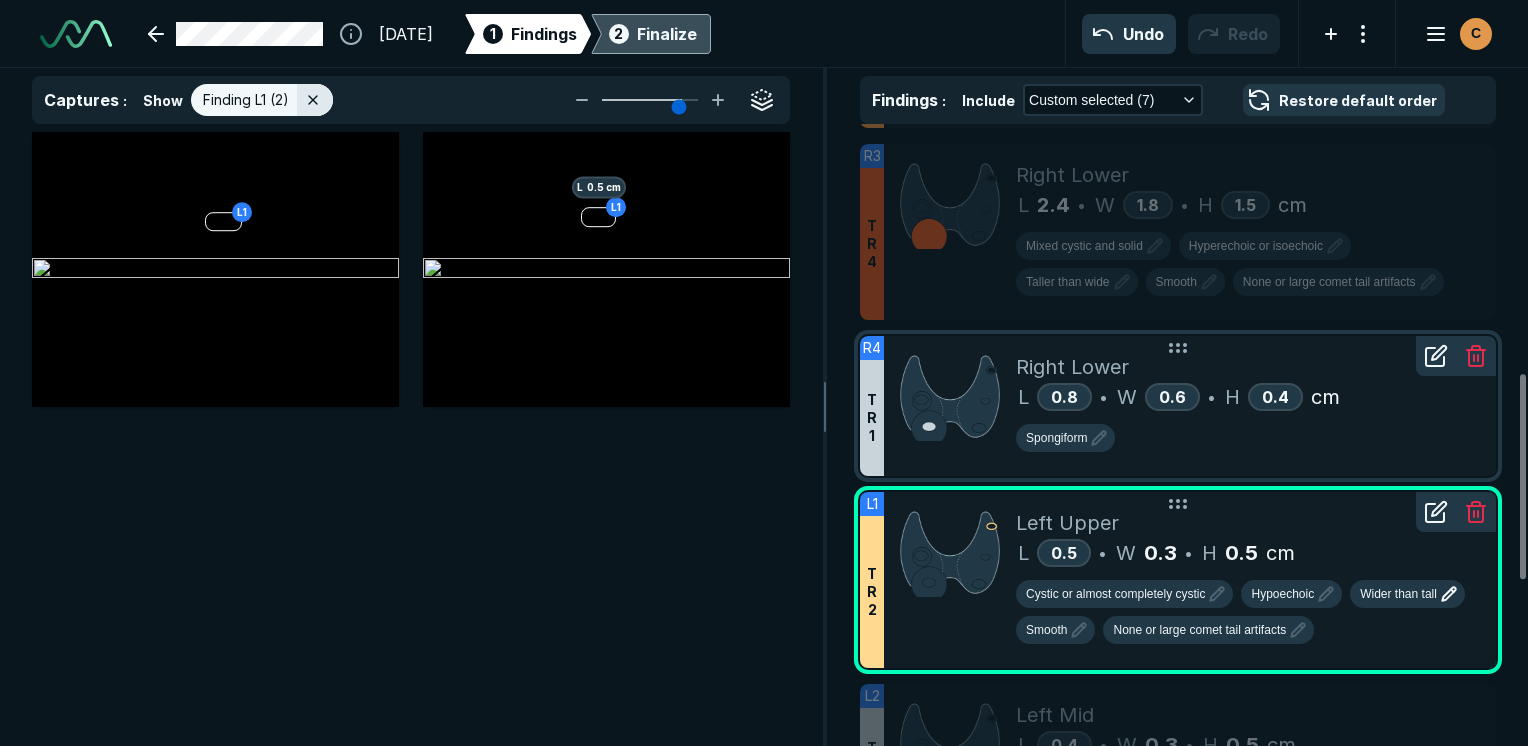 click on "Spongiform" at bounding box center (1248, 442) 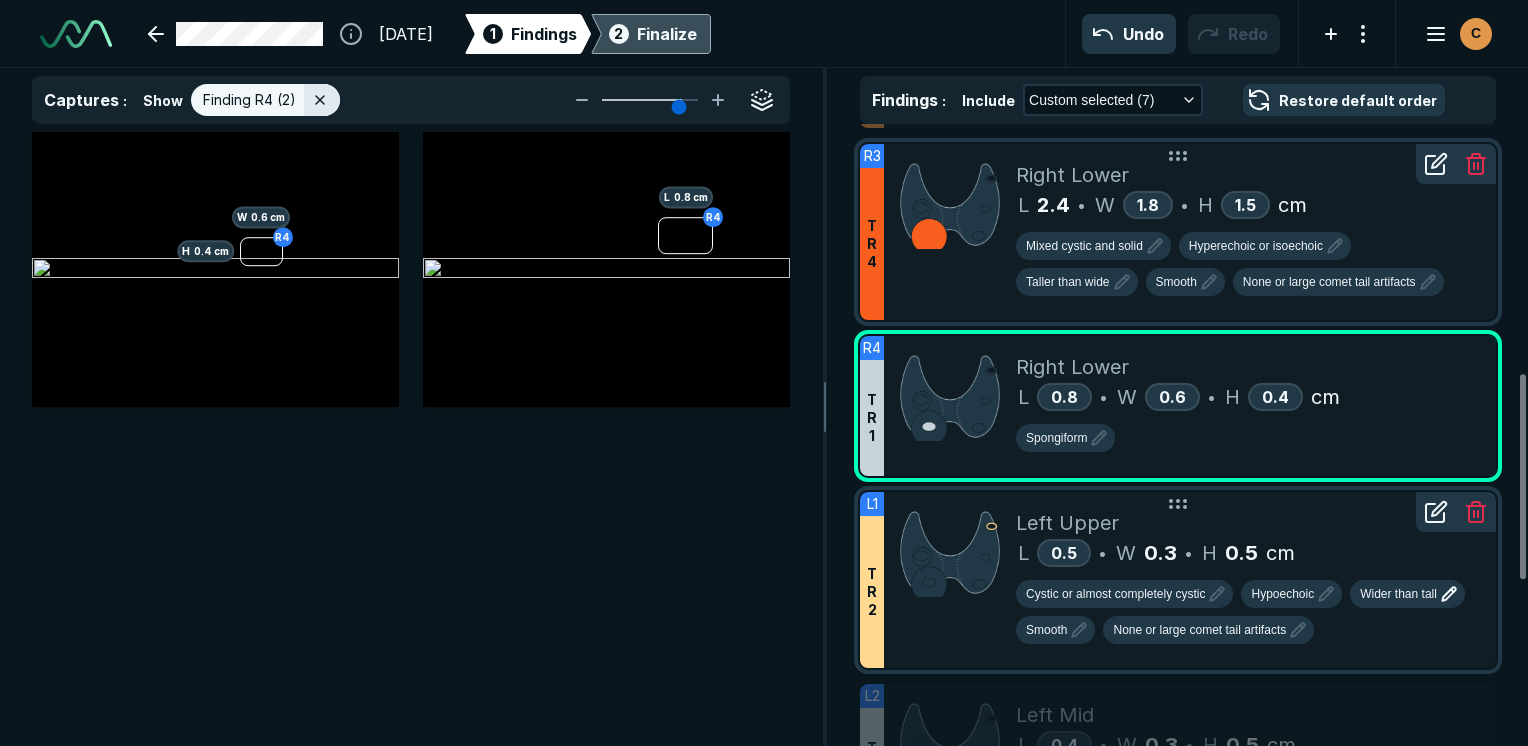 click on "Mixed cystic and solid Hyperechoic or isoechoic Taller than wide Smooth None or large comet tail artifacts" at bounding box center (1248, 262) 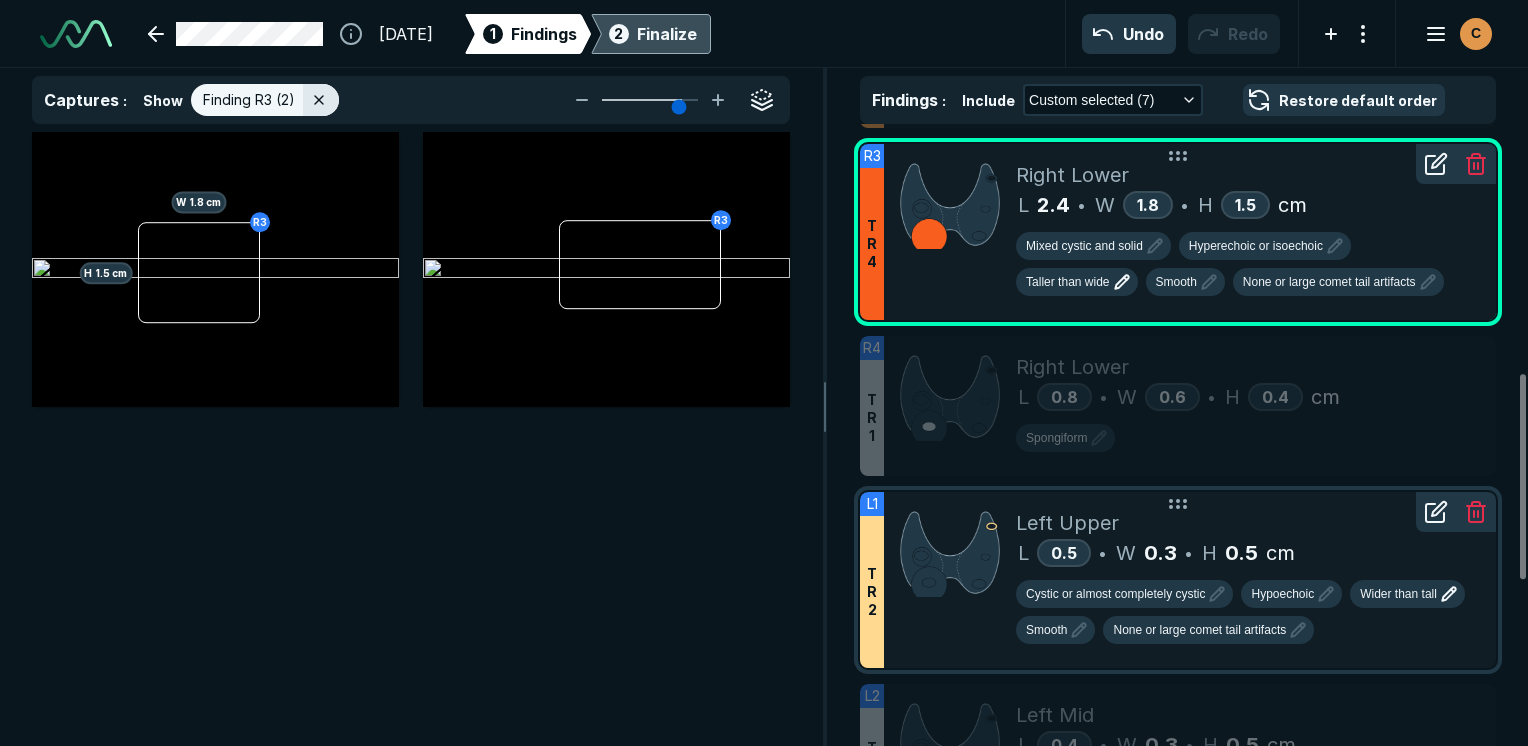 click 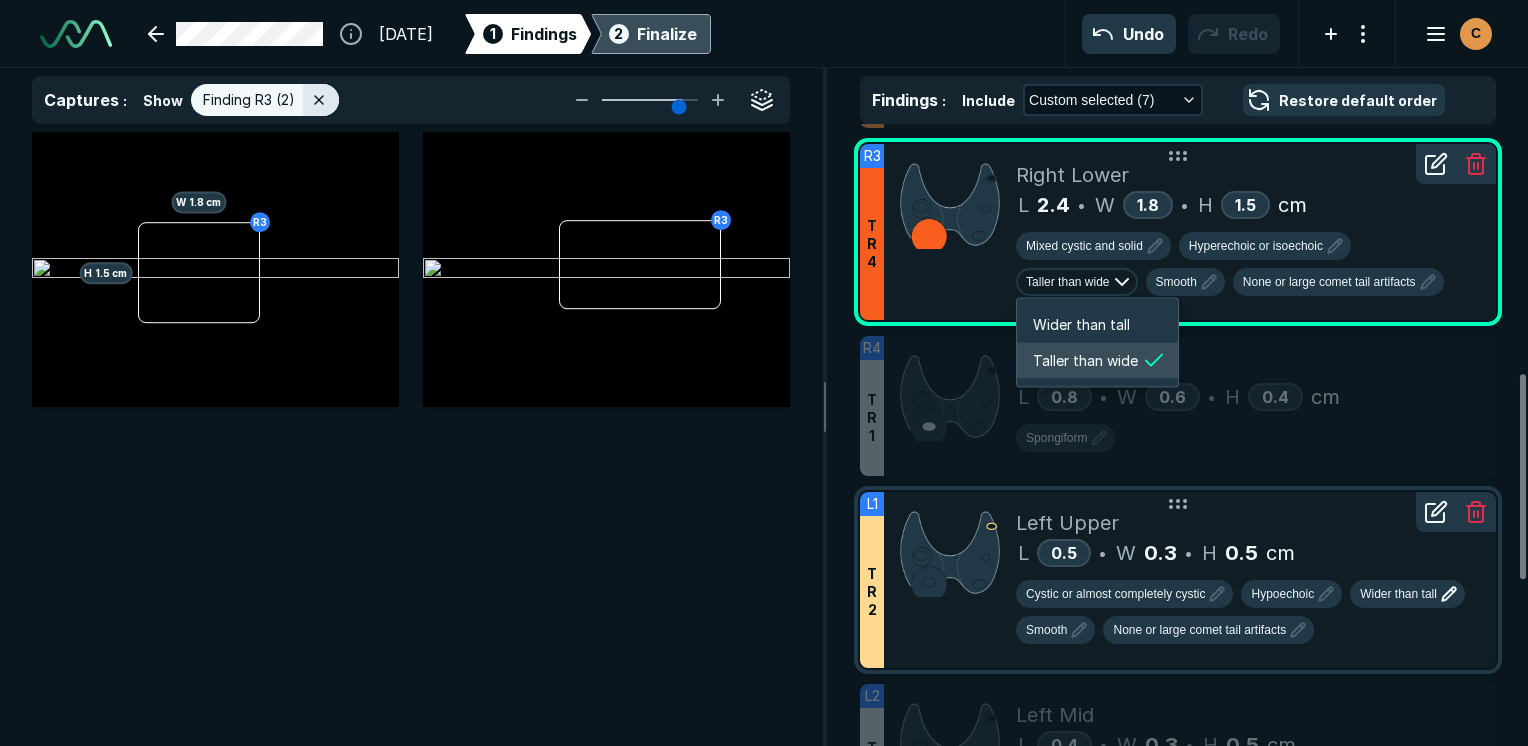 scroll, scrollTop: 2850, scrollLeft: 3292, axis: both 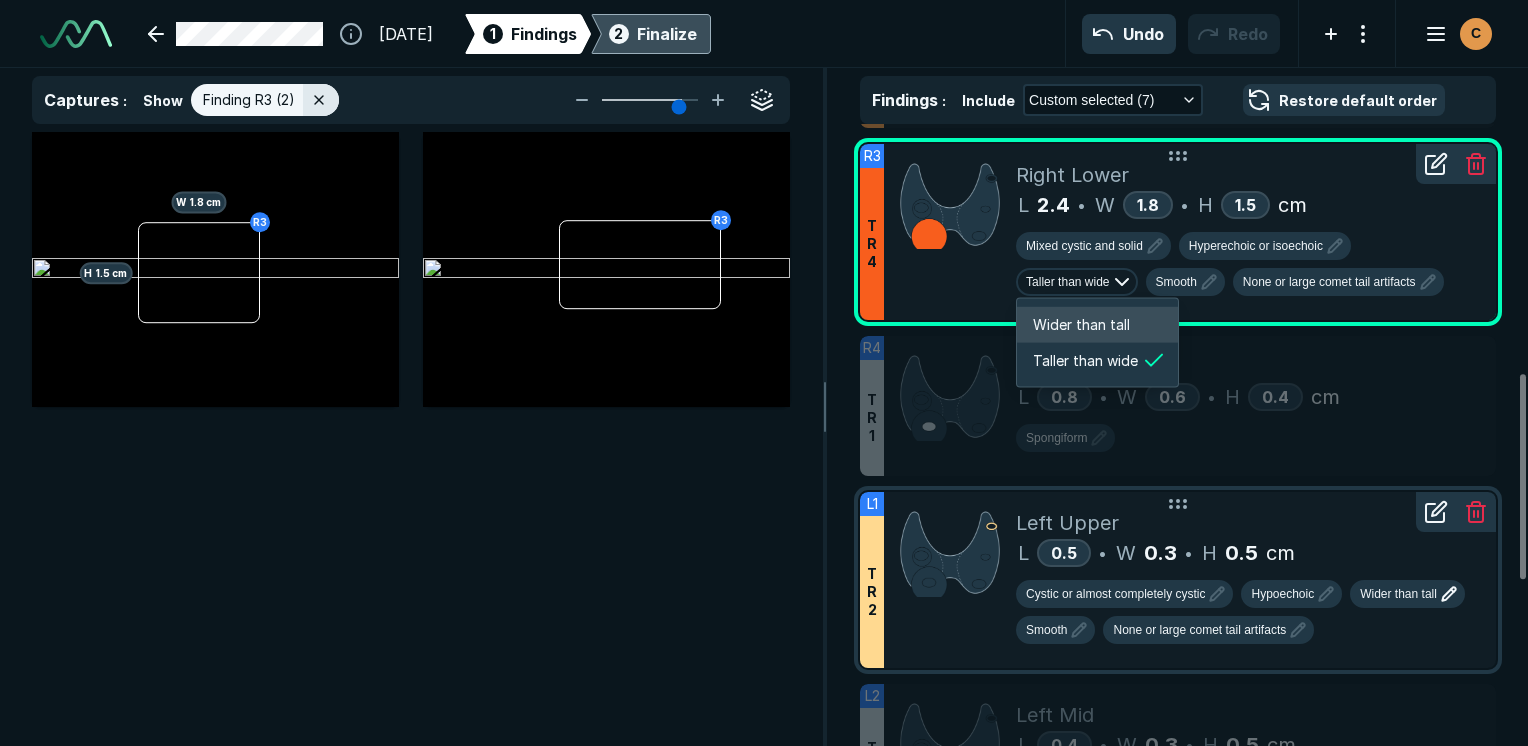 click on "Wider than tall" at bounding box center [1081, 325] 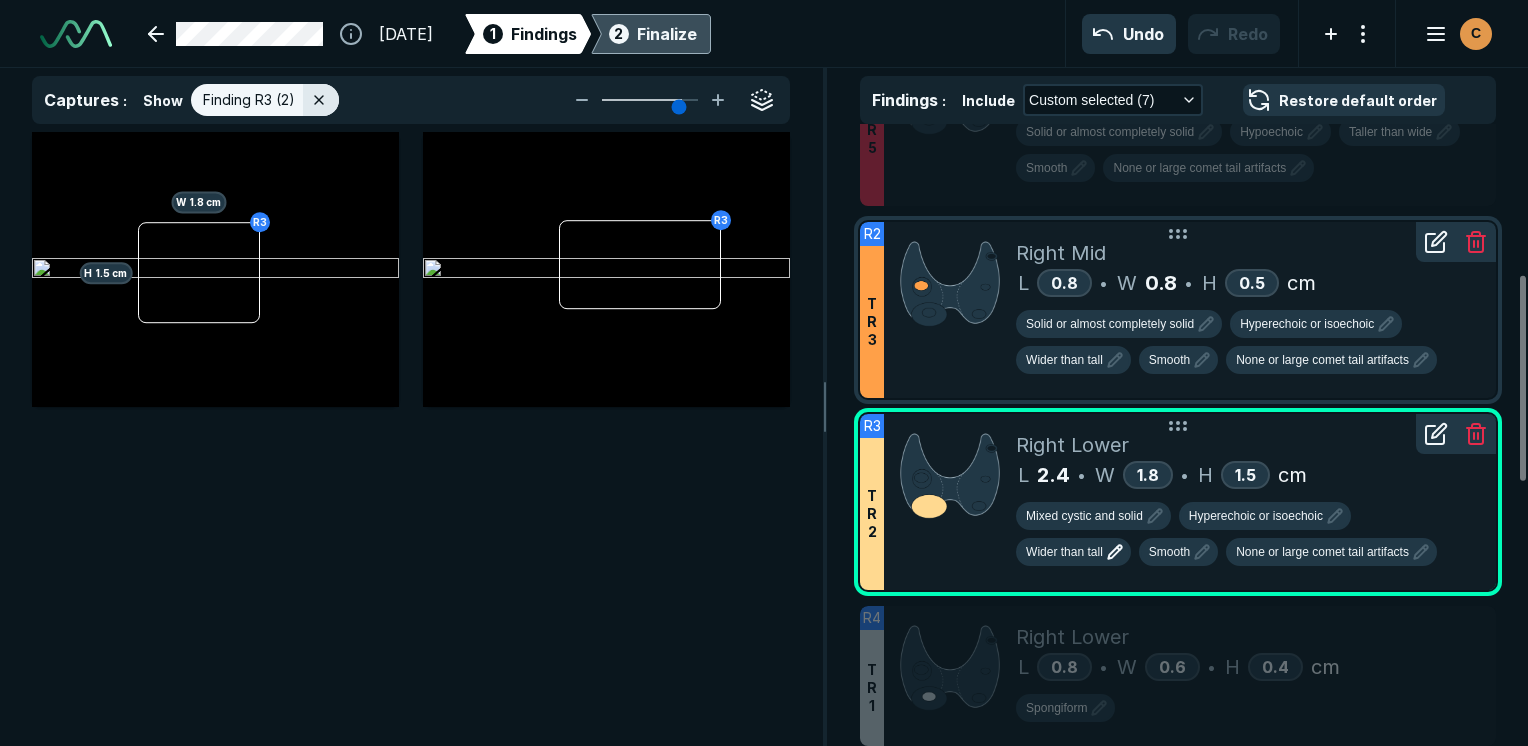 scroll, scrollTop: 456, scrollLeft: 0, axis: vertical 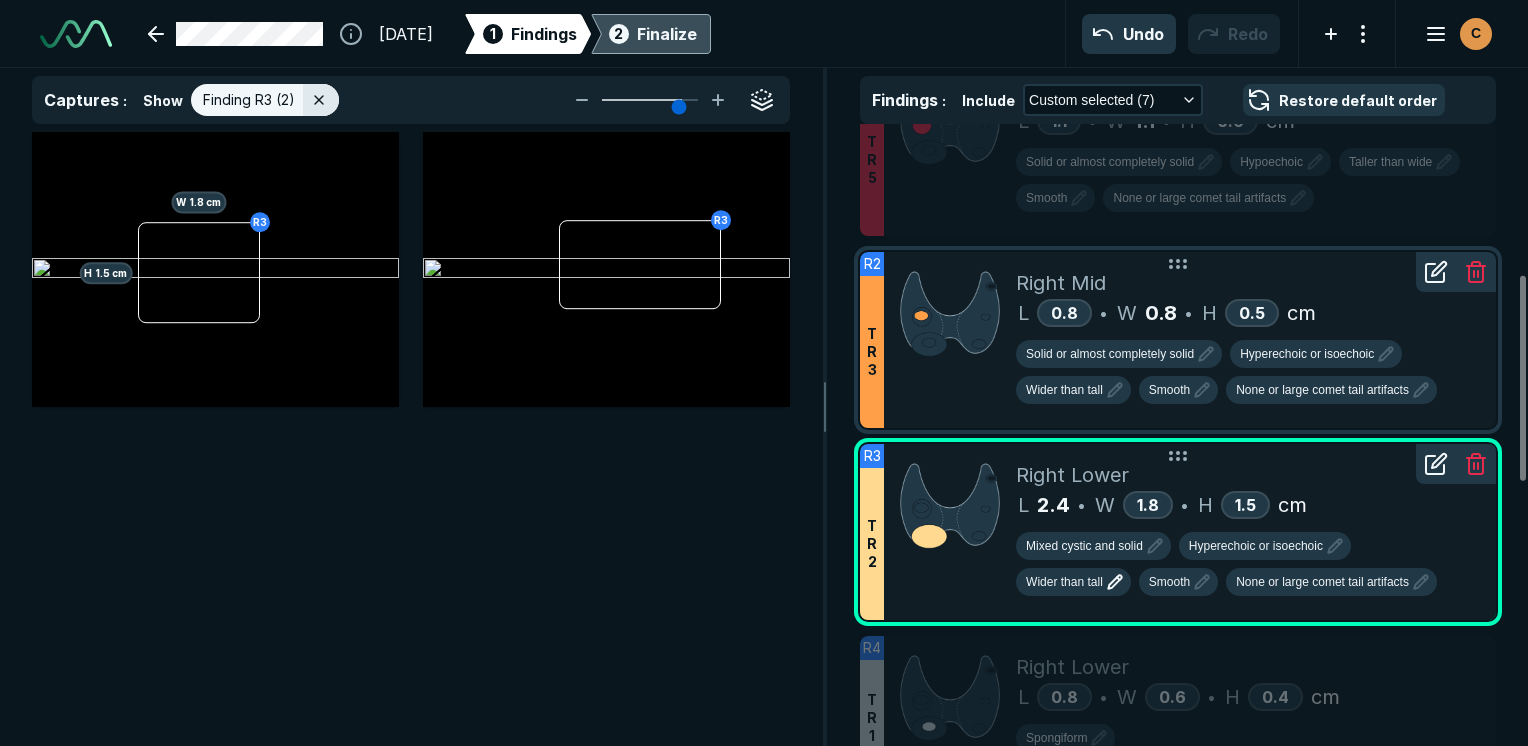 drag, startPoint x: 1469, startPoint y: 364, endPoint x: 1456, endPoint y: 360, distance: 13.601471 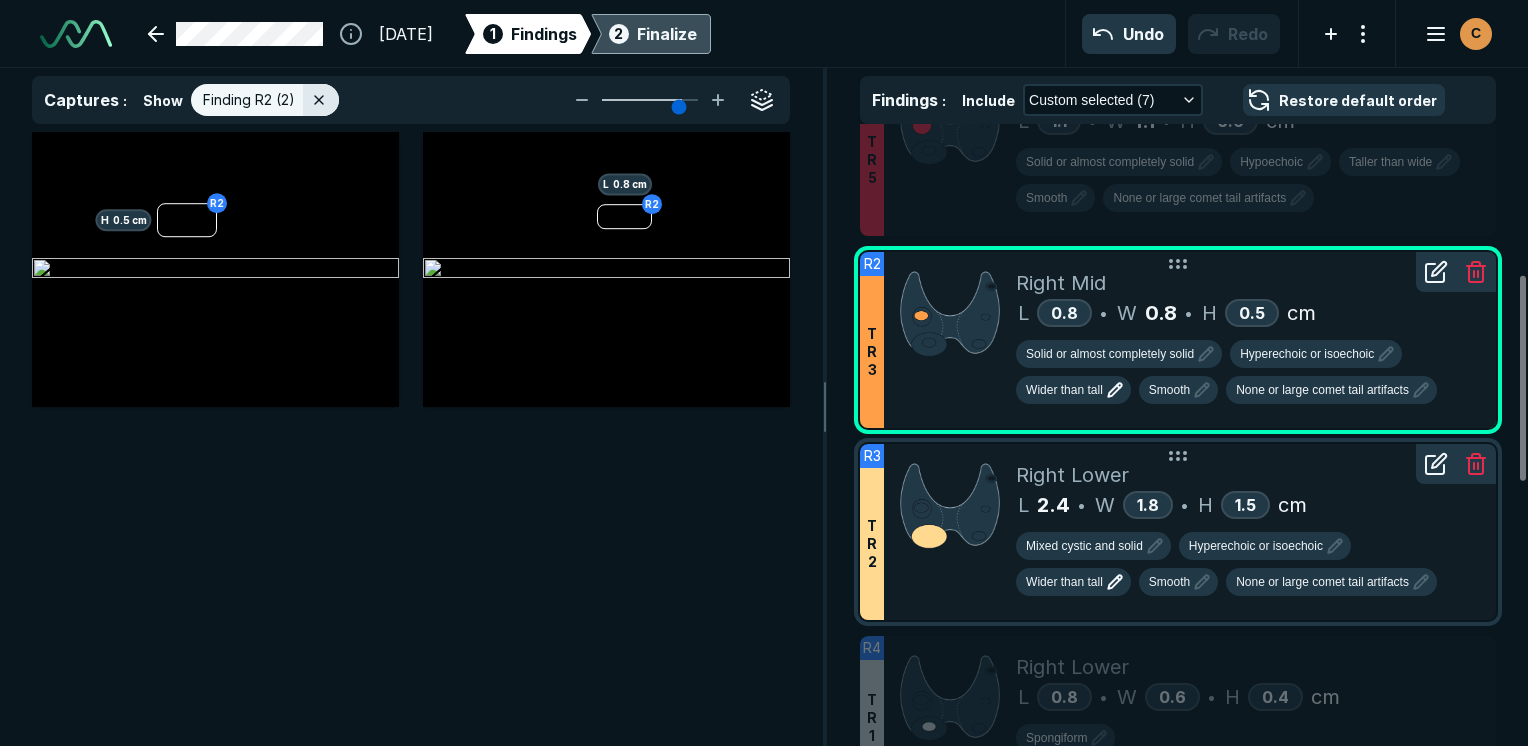 click 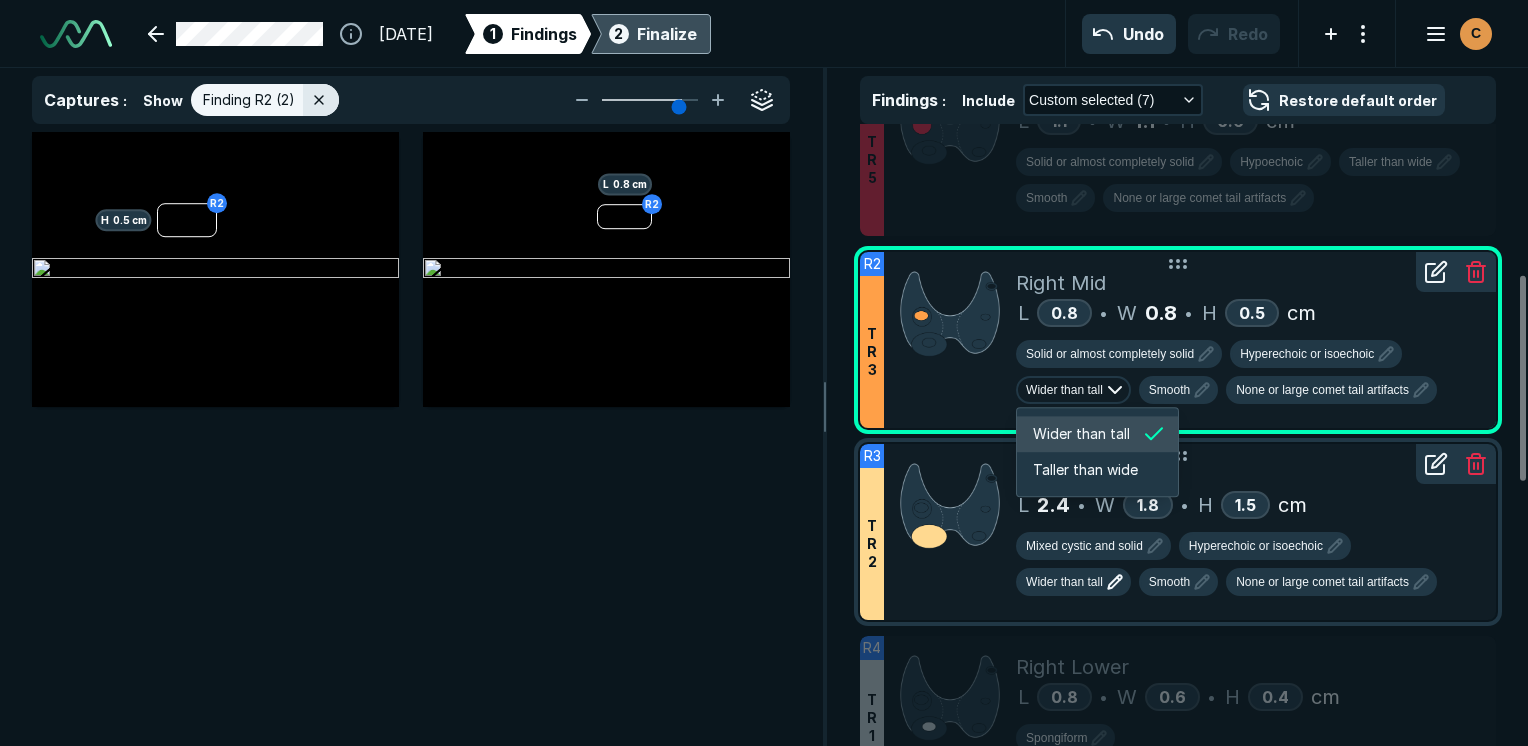 scroll, scrollTop: 2850, scrollLeft: 3292, axis: both 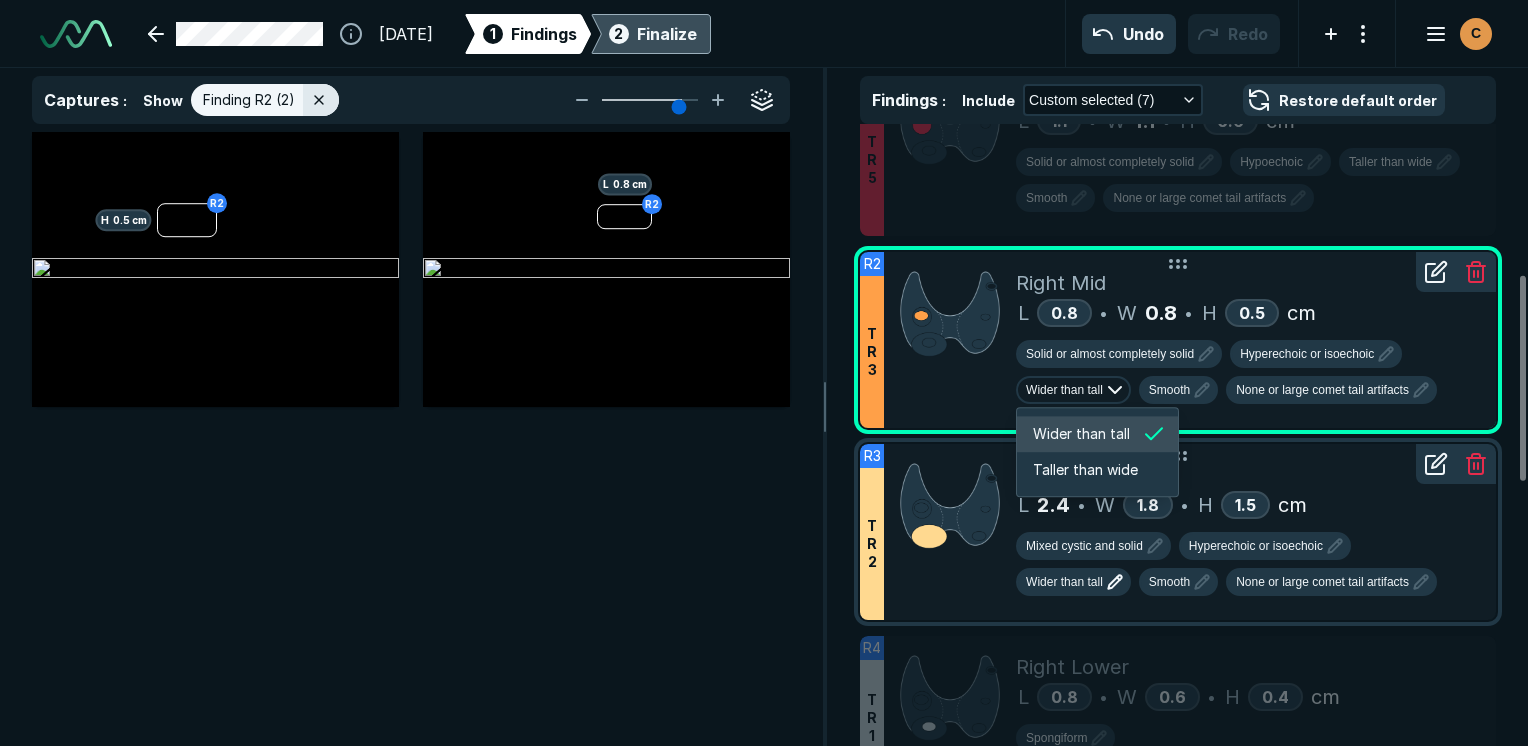 click on "[STREET] T R [NUMBER] Right
Mid L [NUMBER] • W [NUMBER] • H [NUMBER] cm Solid or almost completely solid Hyperechoic or isoechoic Wider than tall Smooth None or large comet tail artifacts" at bounding box center (1178, 340) 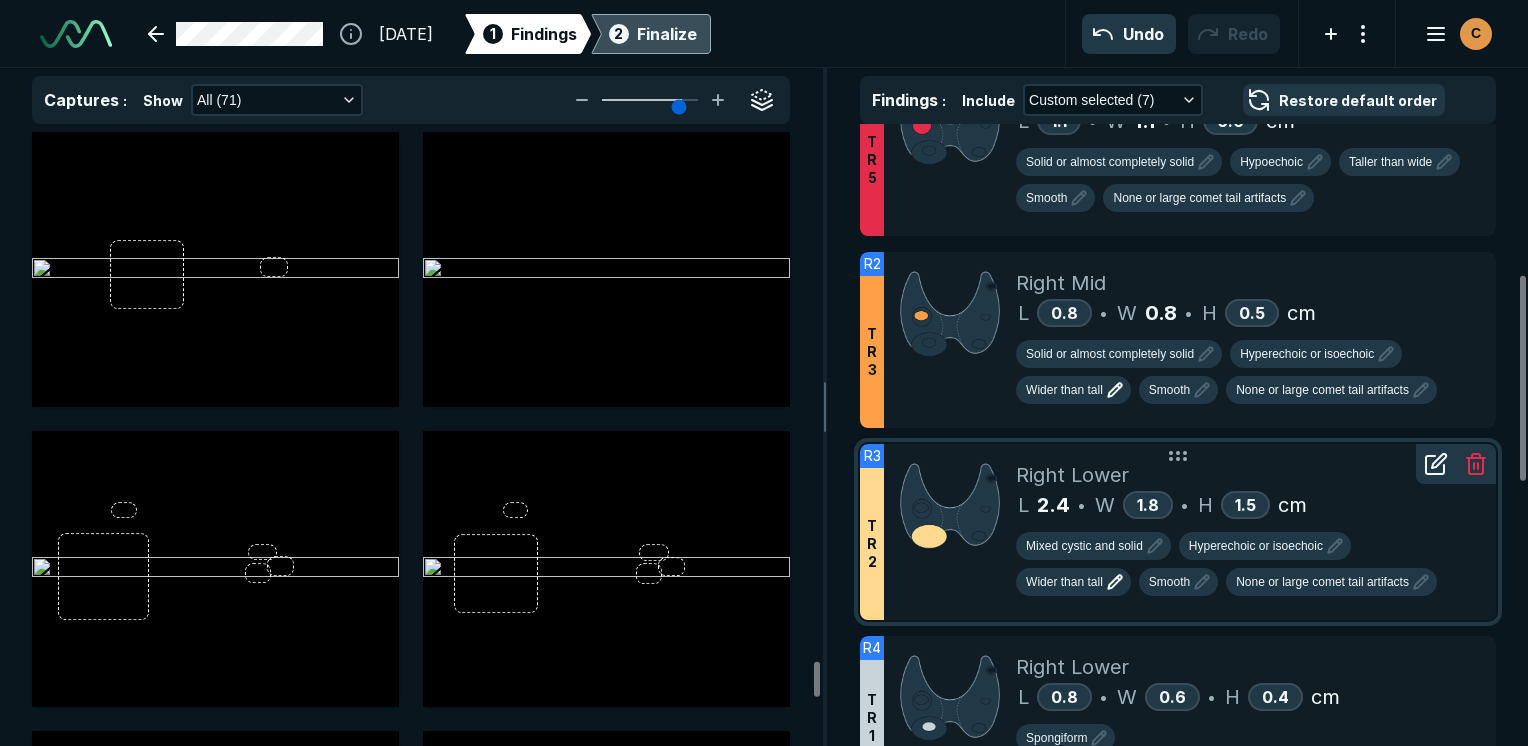 scroll, scrollTop: 5115, scrollLeft: 5949, axis: both 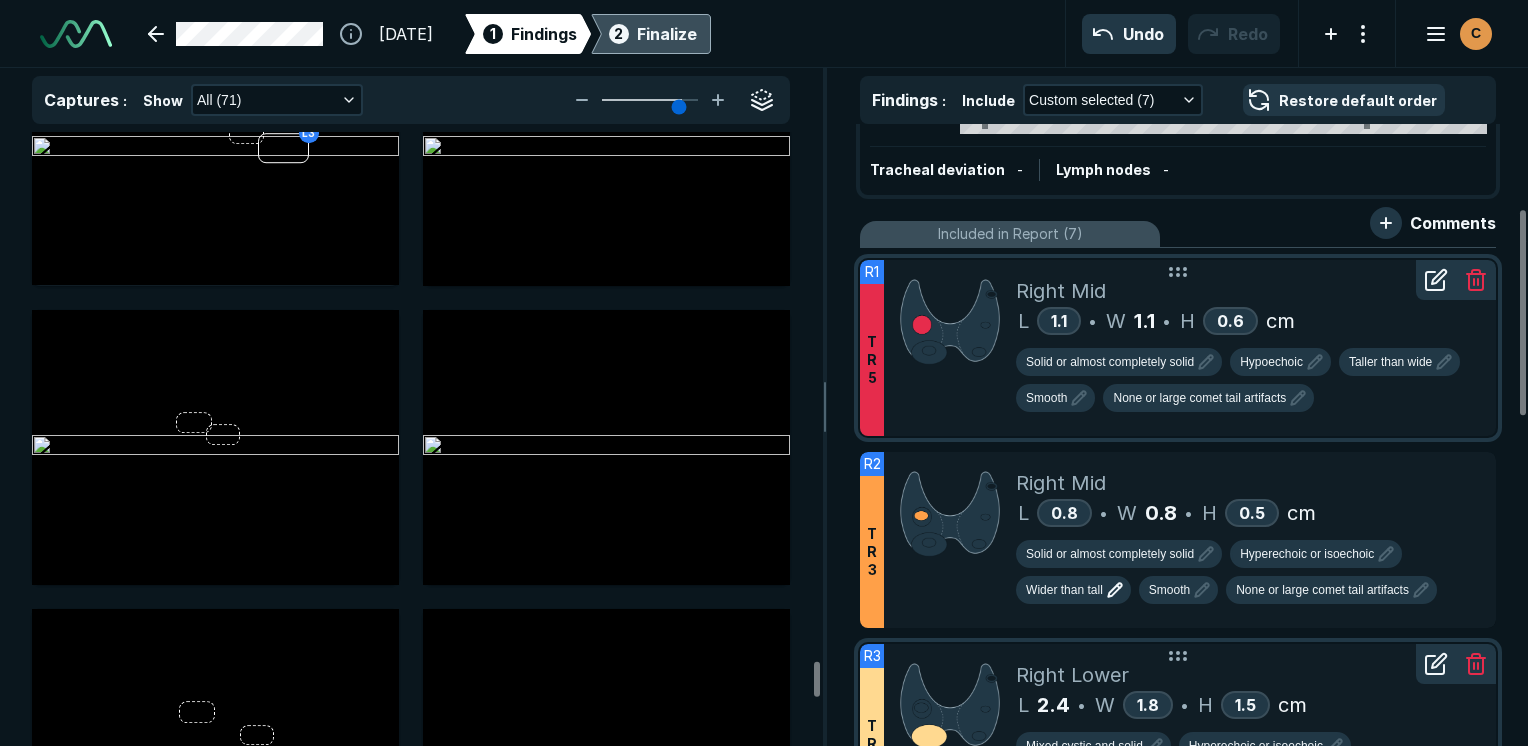 click on "Solid or almost completely solid Hypoechoic Taller than wide Smooth None or large comet tail artifacts" at bounding box center [1248, 384] 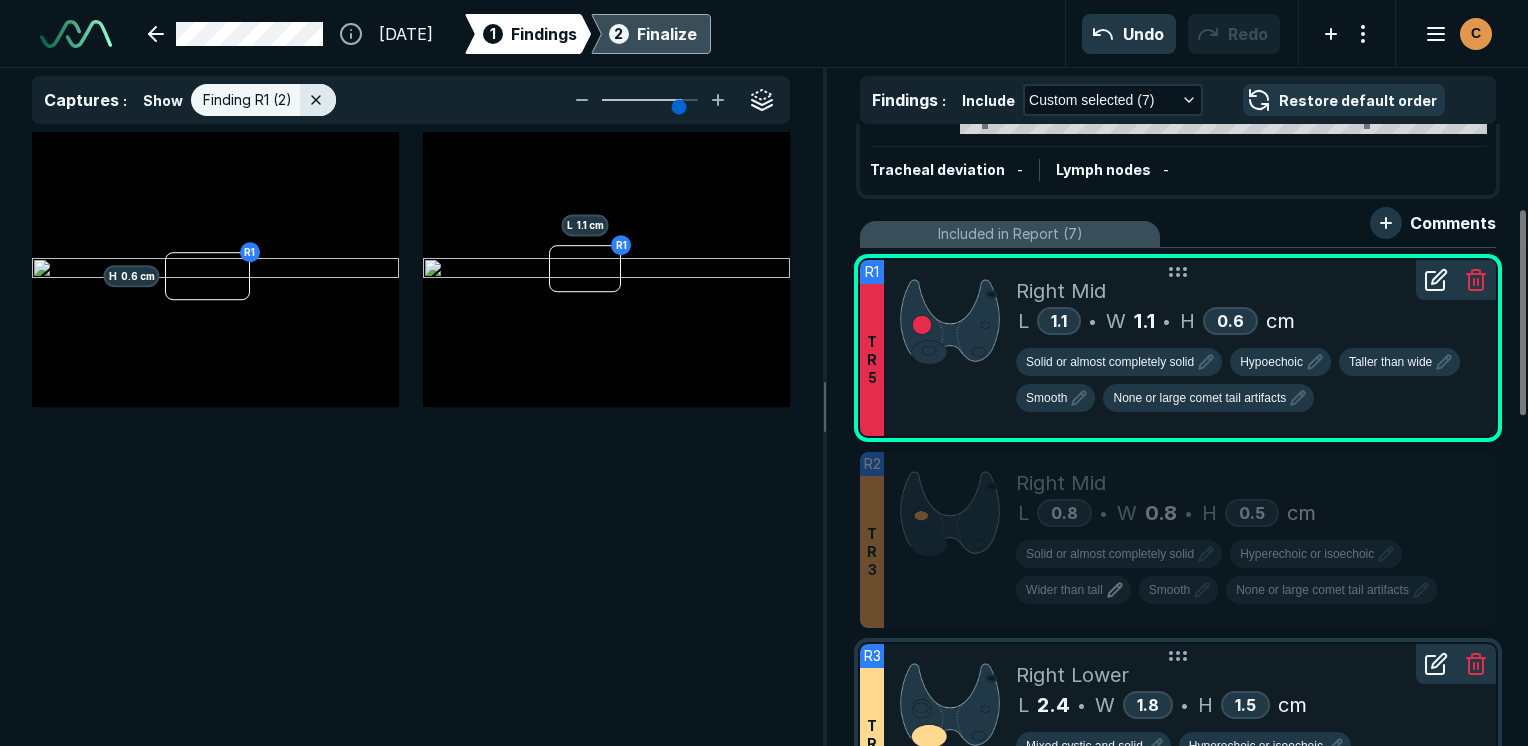 scroll, scrollTop: 5115, scrollLeft: 5949, axis: both 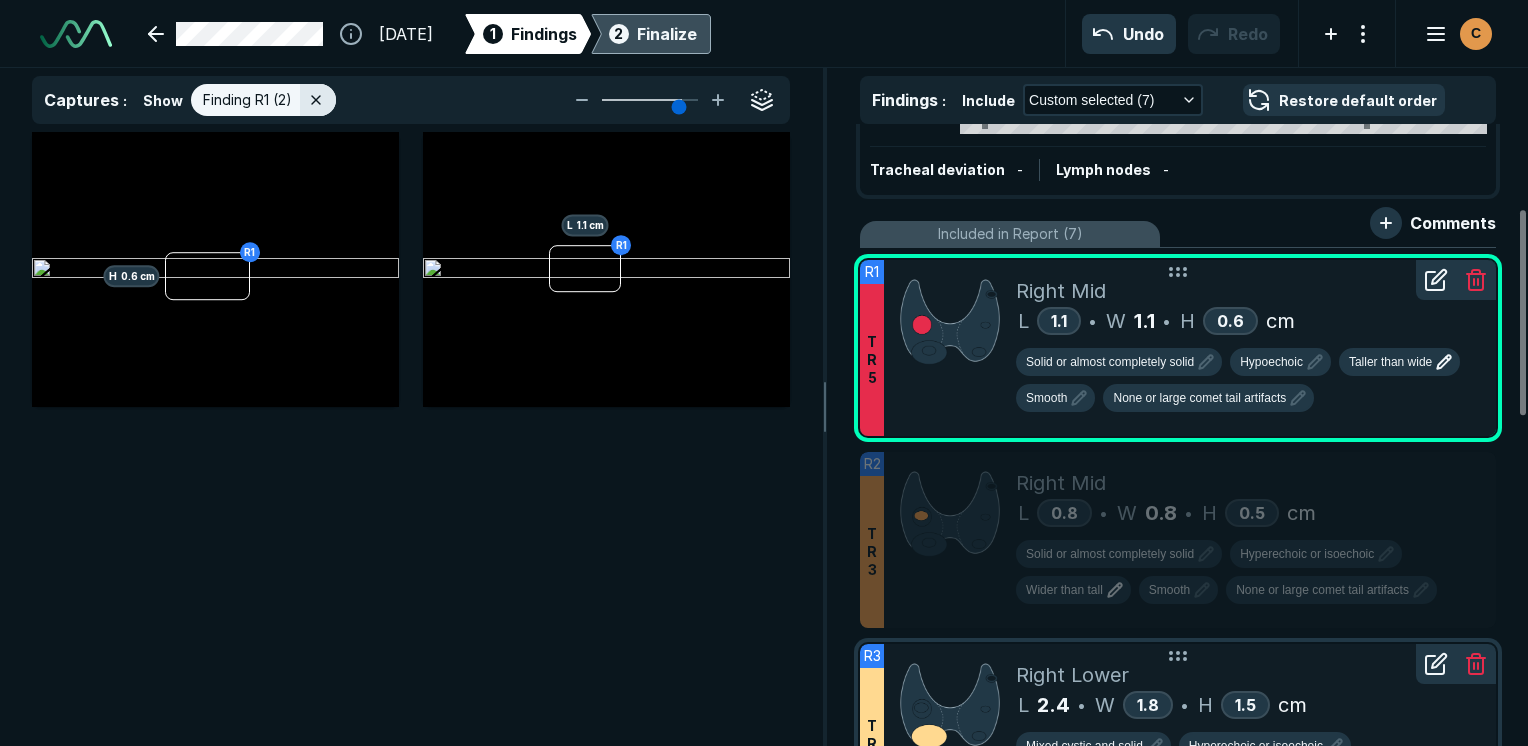 click 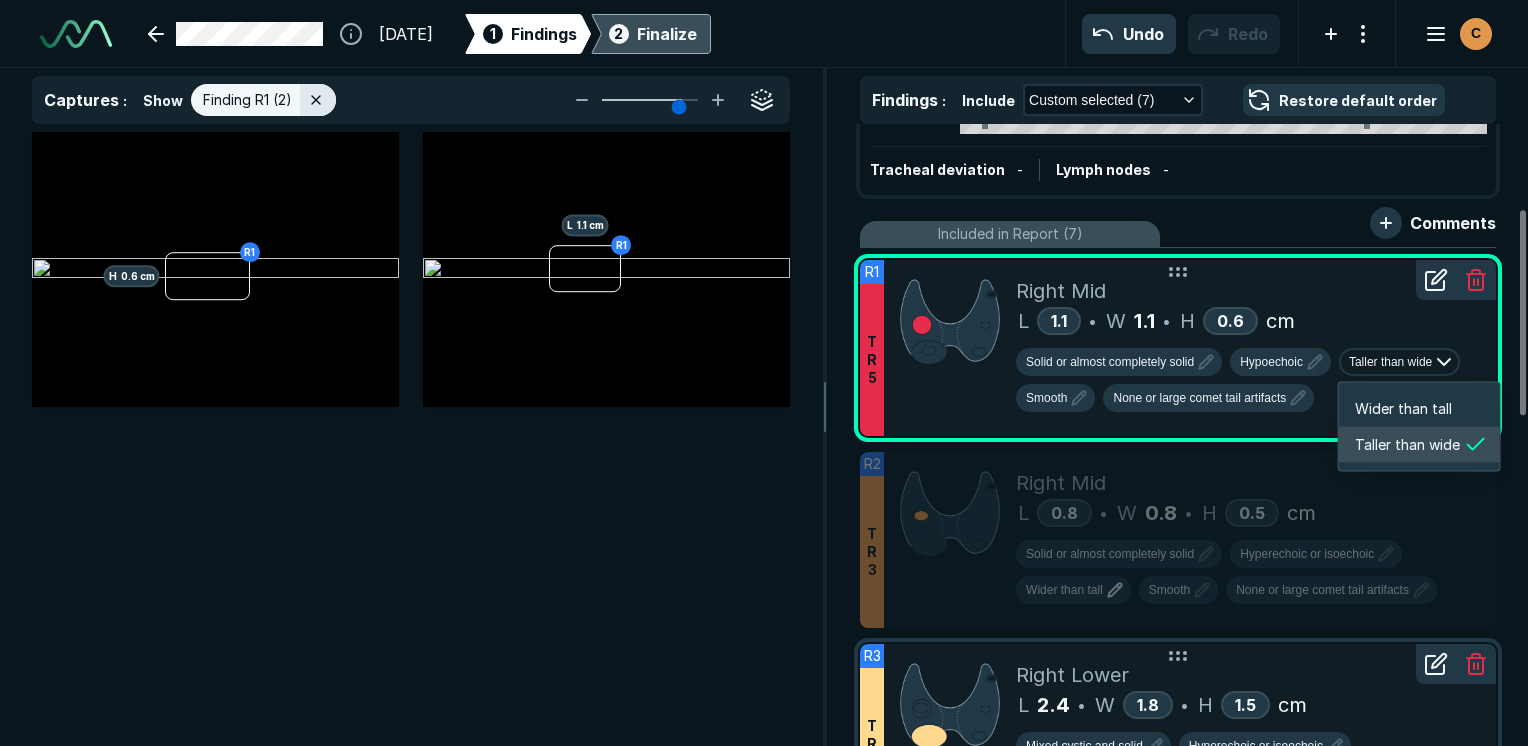 scroll, scrollTop: 2850, scrollLeft: 3292, axis: both 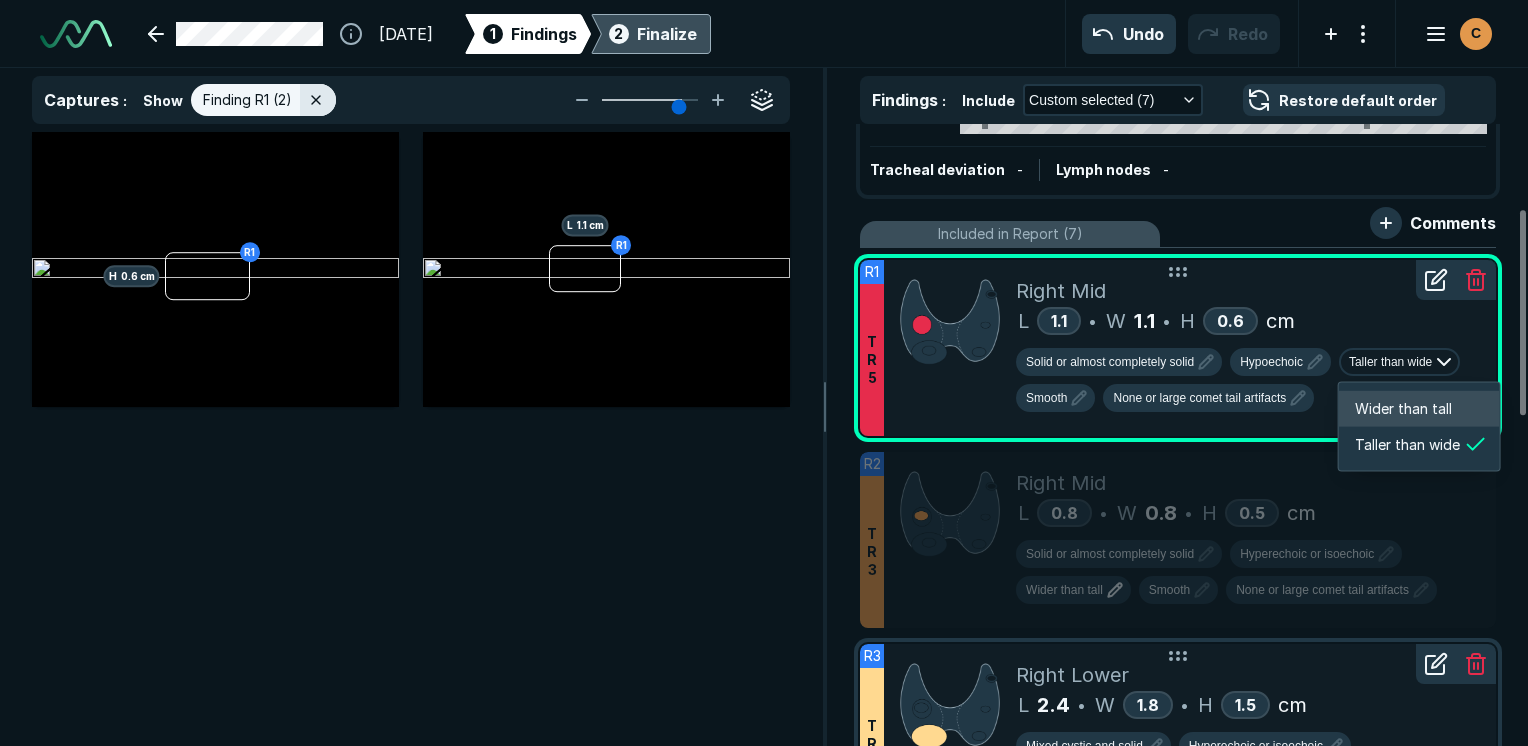click on "Wider than tall" at bounding box center (1403, 409) 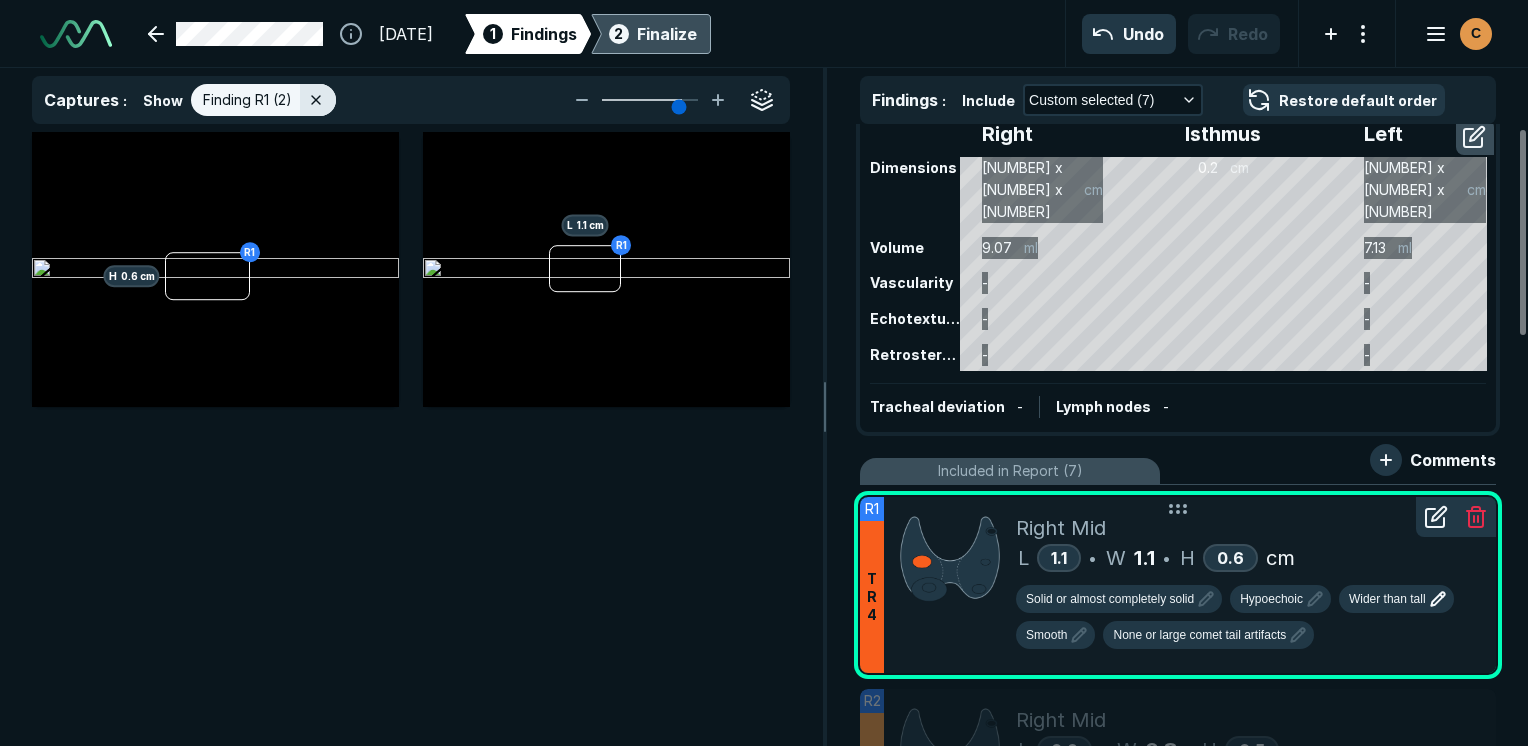 scroll, scrollTop: 0, scrollLeft: 0, axis: both 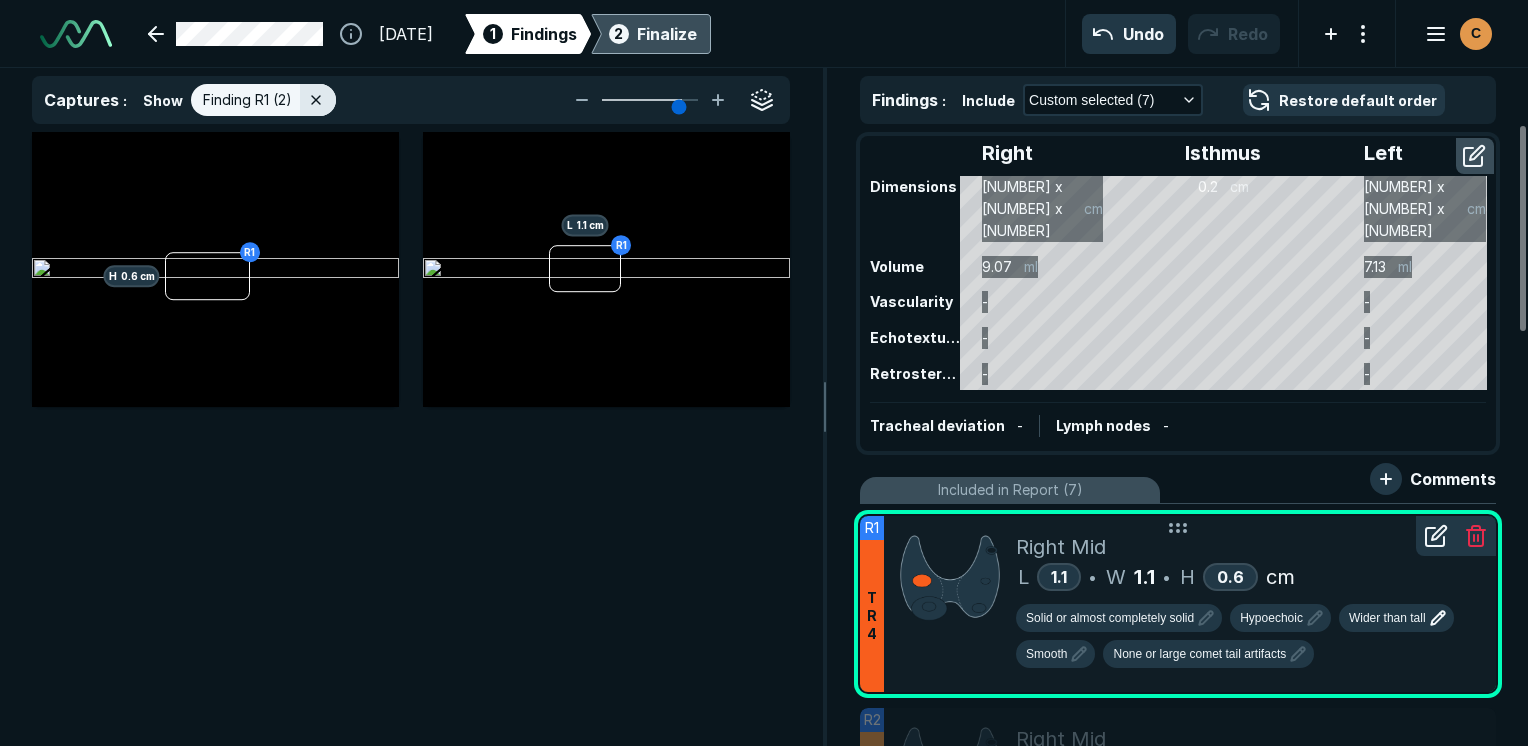 click on "Finalize" at bounding box center [667, 34] 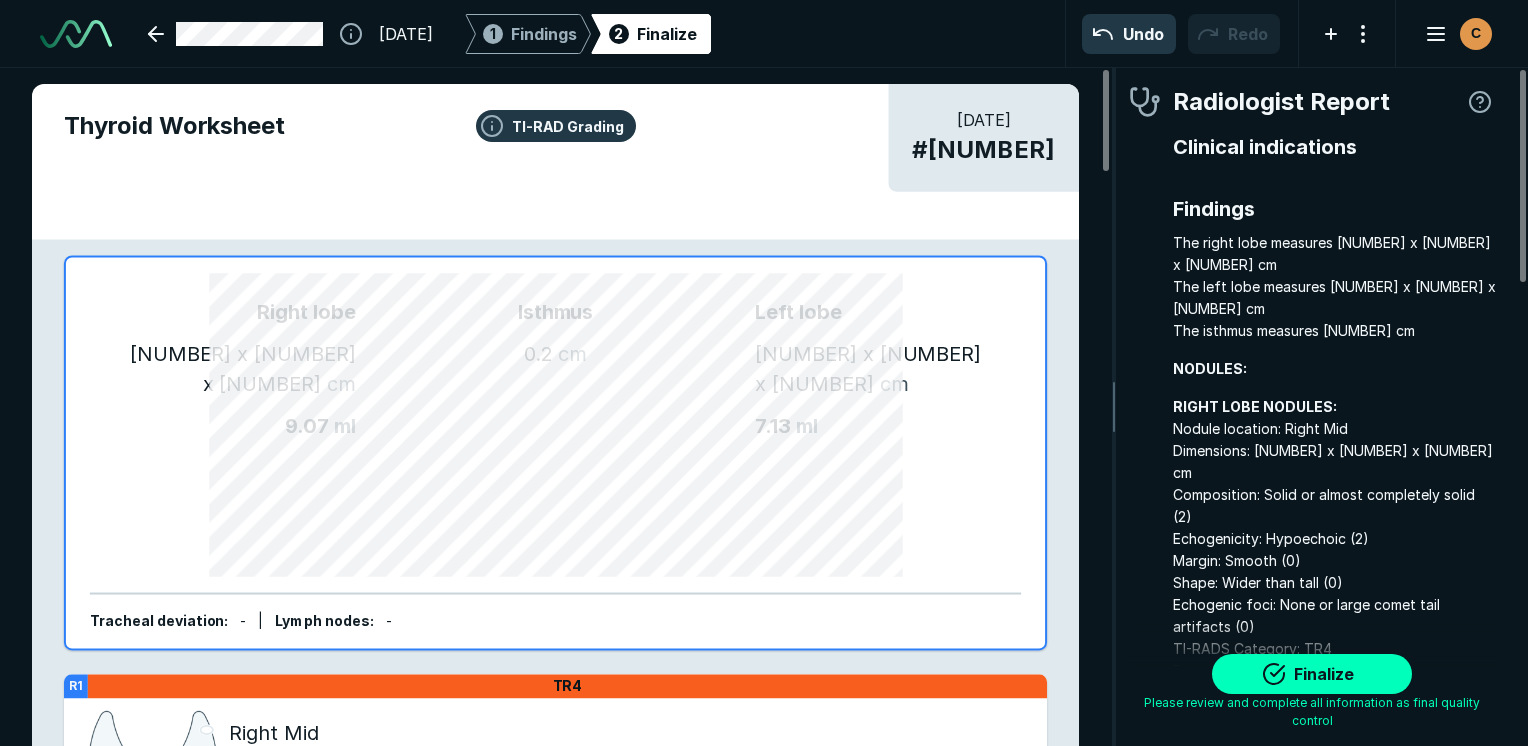 scroll, scrollTop: 5419, scrollLeft: 7249, axis: both 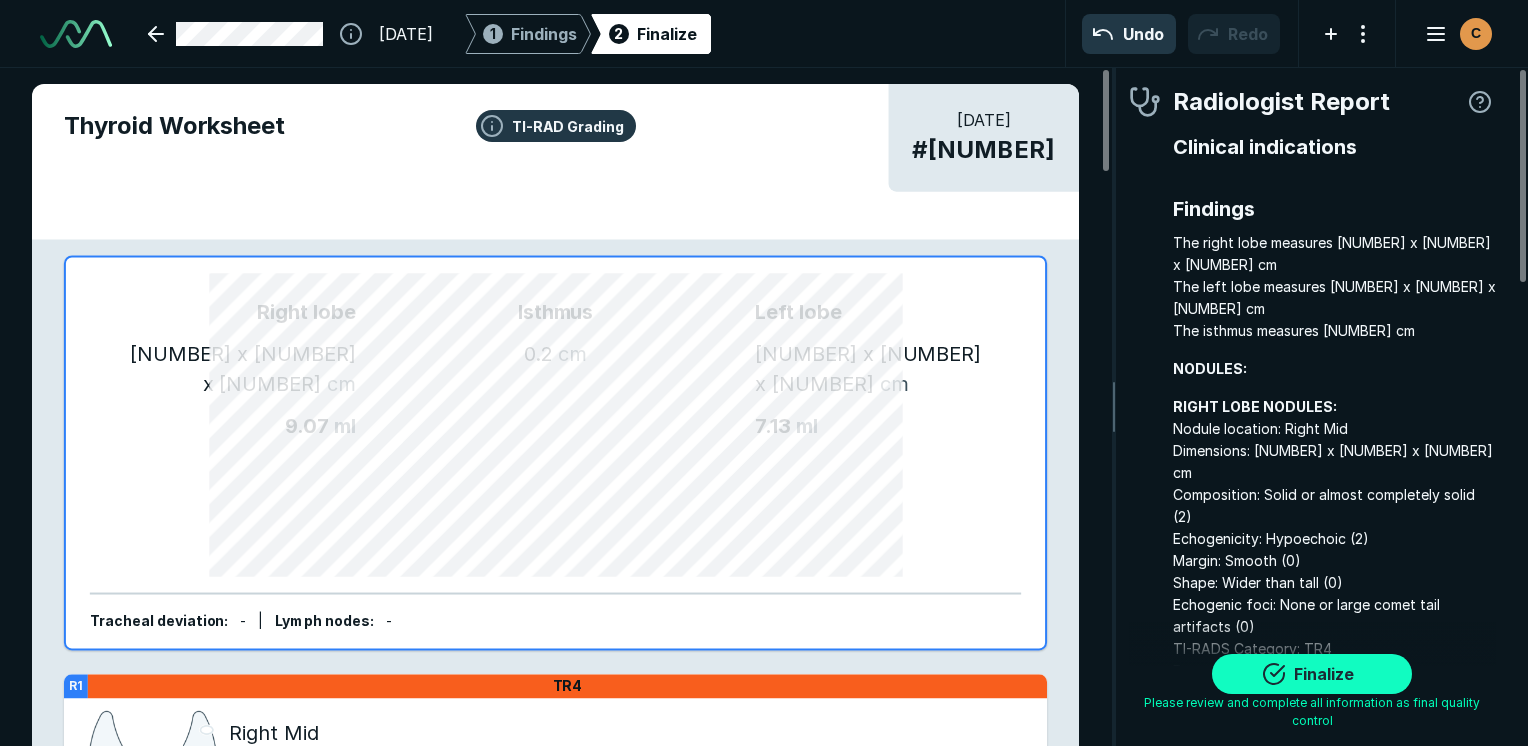 click on "Finalize" at bounding box center (1312, 674) 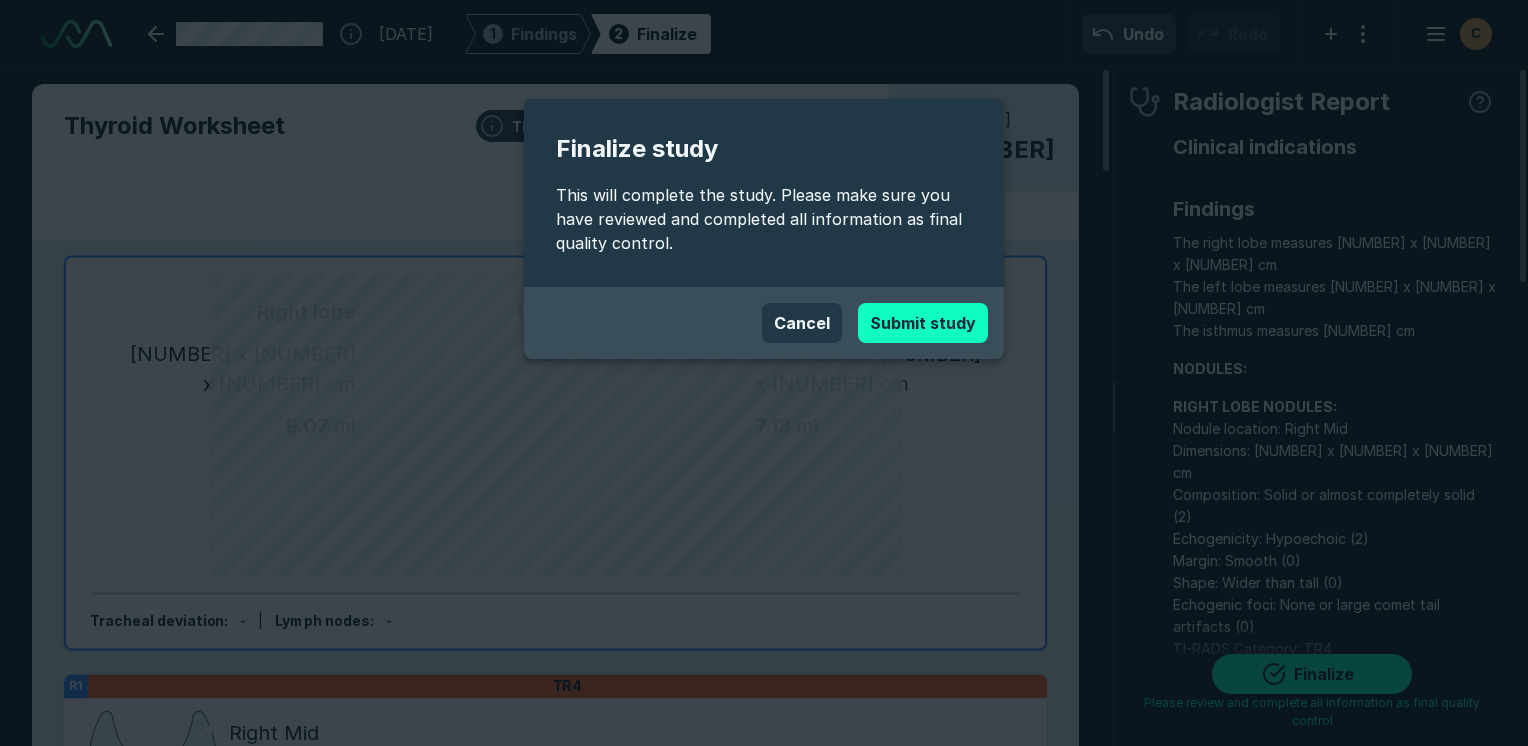 click on "Submit study" at bounding box center [923, 323] 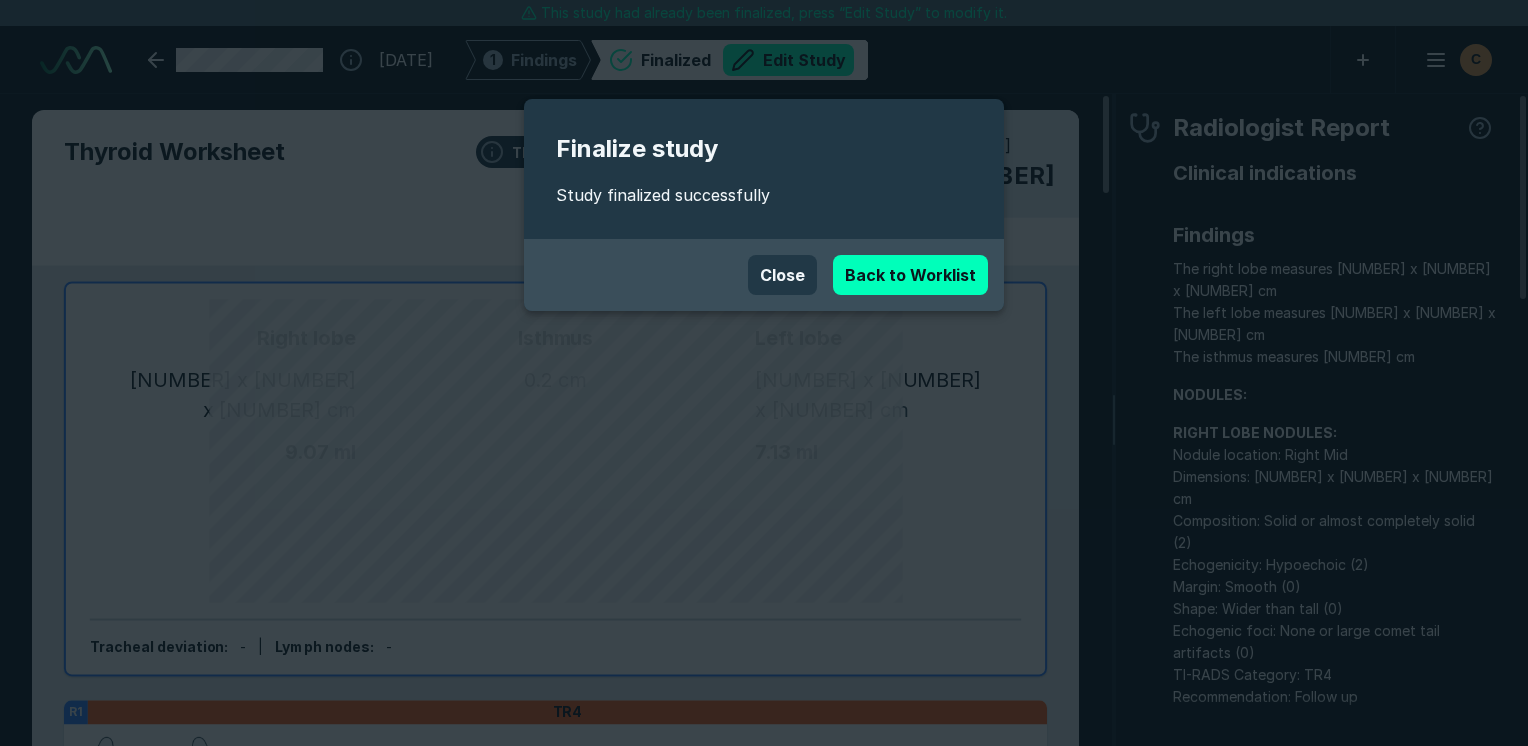 scroll, scrollTop: 5391, scrollLeft: 4189, axis: both 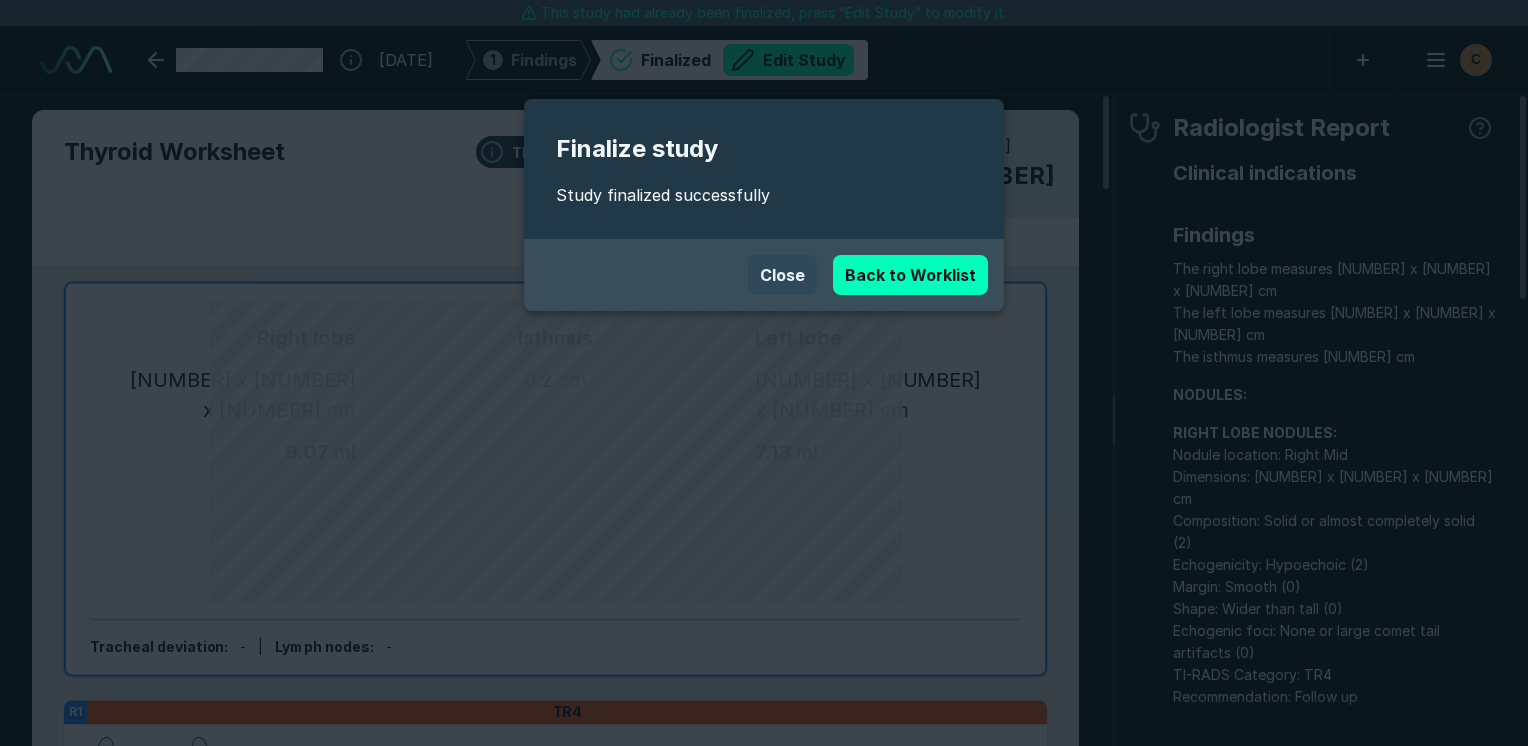 click on "Close Back to Worklist" at bounding box center (764, 275) 